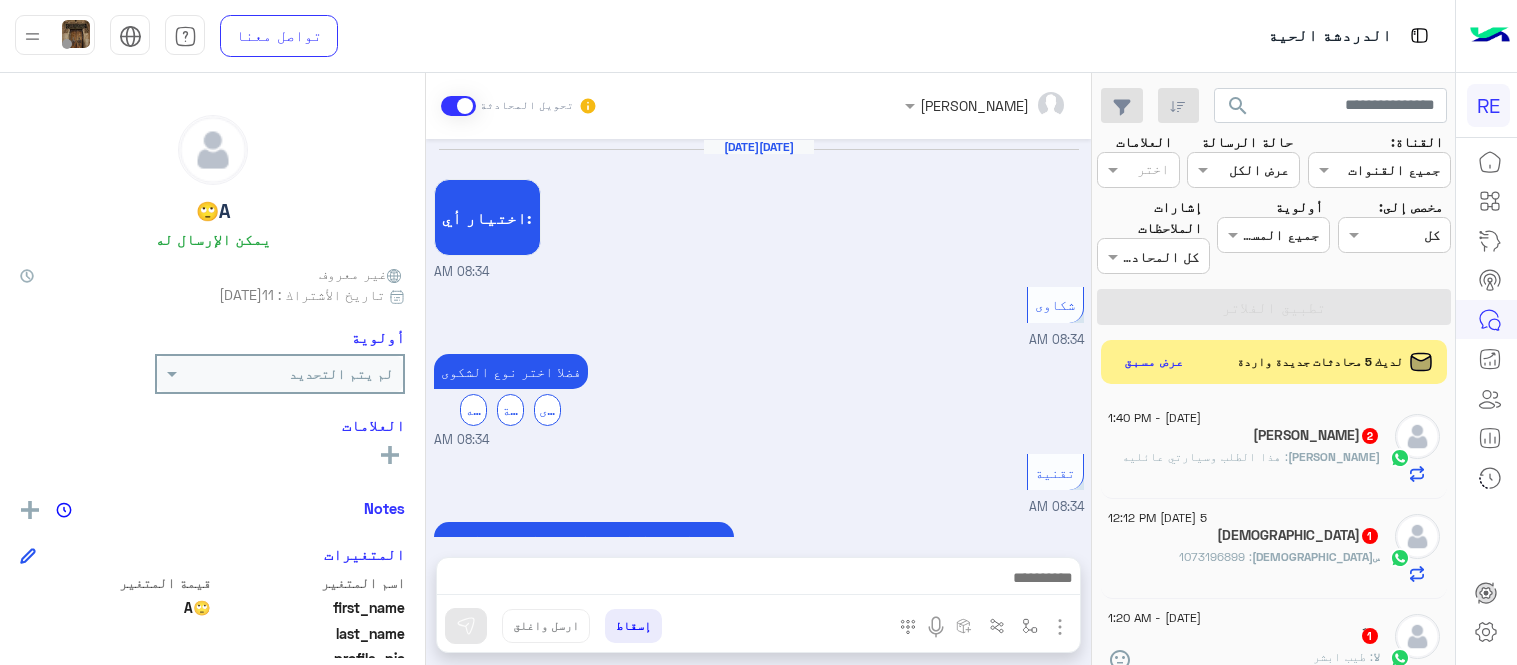 scroll, scrollTop: 0, scrollLeft: 0, axis: both 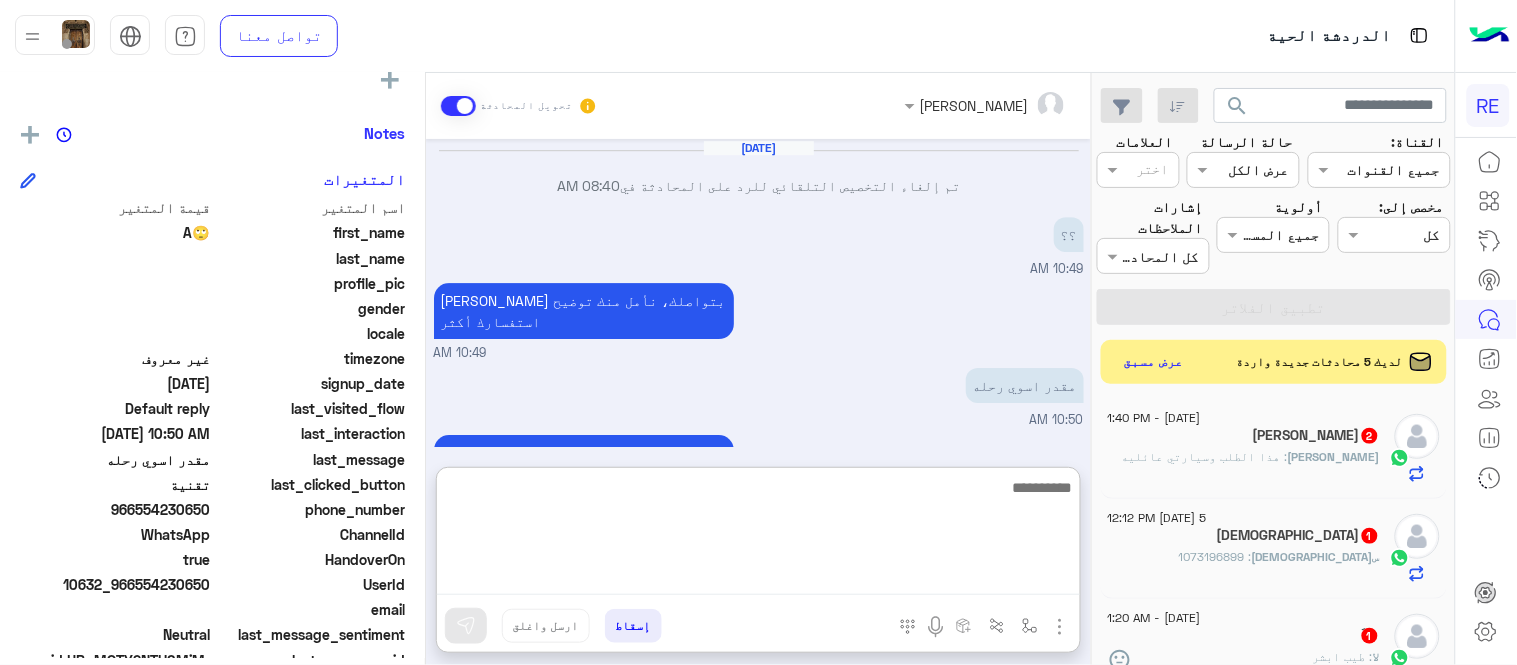 click at bounding box center [758, 535] 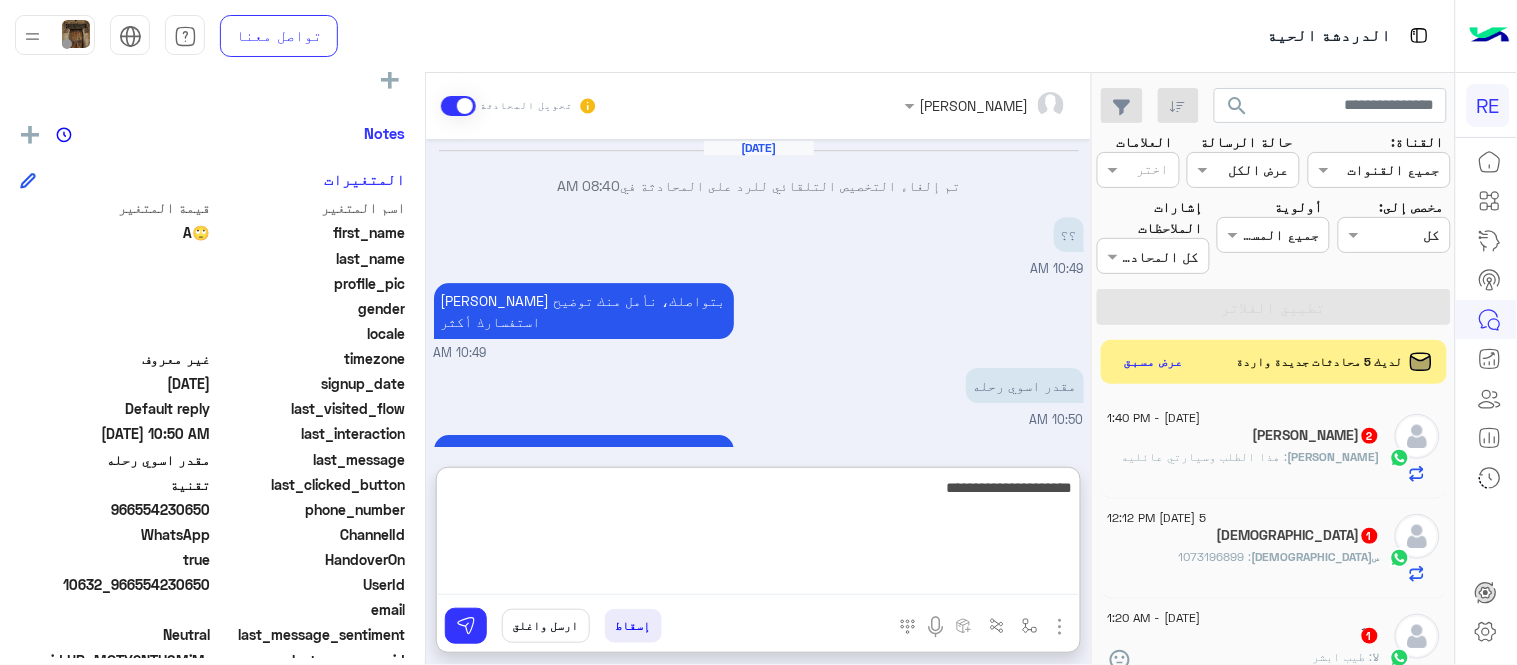 type on "**********" 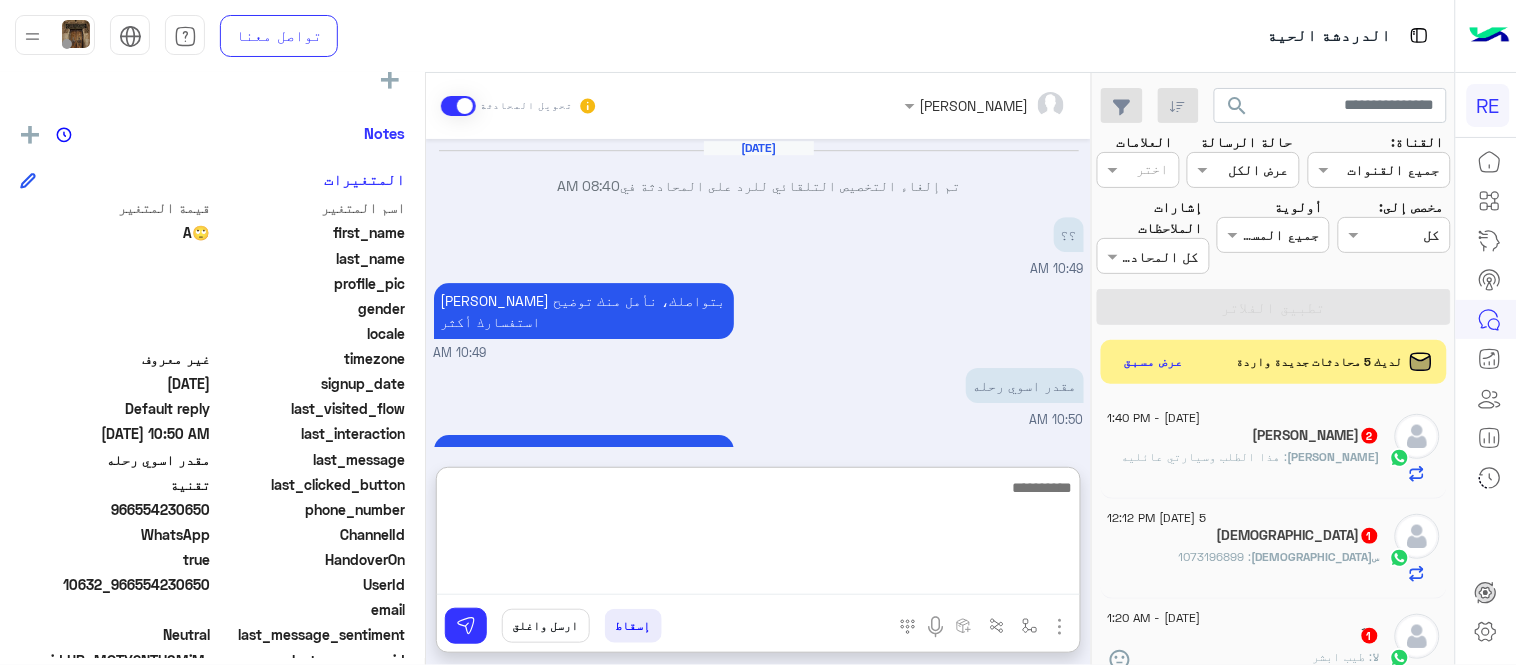 scroll, scrollTop: 1787, scrollLeft: 0, axis: vertical 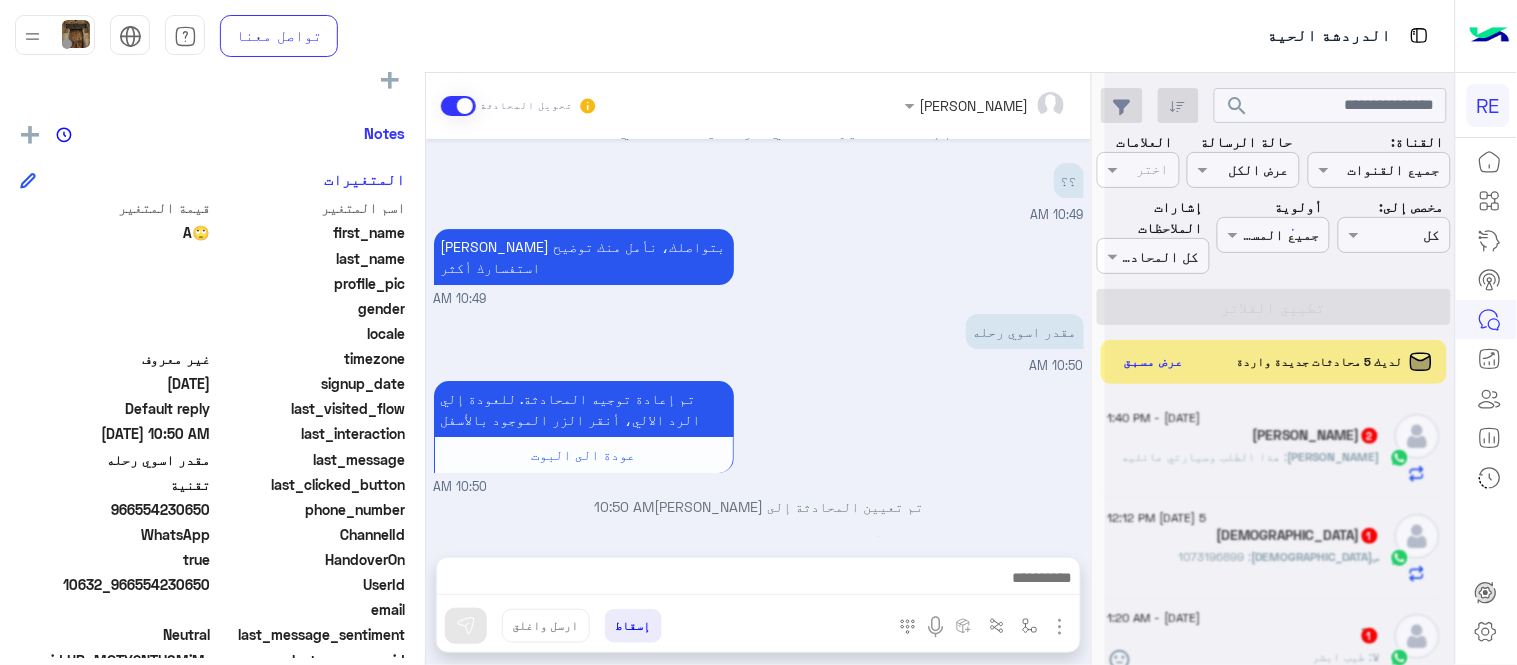 click on "[DATE][DATE]  اختيار أي:    08:34 AM   شكاوى    08:34 AM  فضلا اختر نوع الشكوى  ماليه   تقنية   اخرى     08:34 AM   تقنية    08:34 AM  سعداء بتواصلك معنا، لنتمكن من مساعدتك نأمل توضيح استفسارك ونوع جوالك و تزويدنا بصورة من المشكلة. عزيزي العميل [PERSON_NAME] بتواصلك معنا ، نأمل ان يكون تم توضيح جميع التفاصيل وارفاق الصور الخاصة بالمشكلة  ليتم مباشرة المعالجة مع القسم التقني باسرع وقت اي خدمة اخرى ؟  الرجوع للقائمة الرئ   لا     08:34 AM  جوالي ايفون  المشكله مقدر انشاء رحله   08:35 AM  سعدنا بتواصلك، نأمل منك توضيح استفسارك أكثر    08:35 AM    08:35 AM  سعدنا بتواصلك، نأمل منك توضيح استفسارك أكثر    08:35 AM    08:35 AM     08:35 AM" at bounding box center [758, 338] 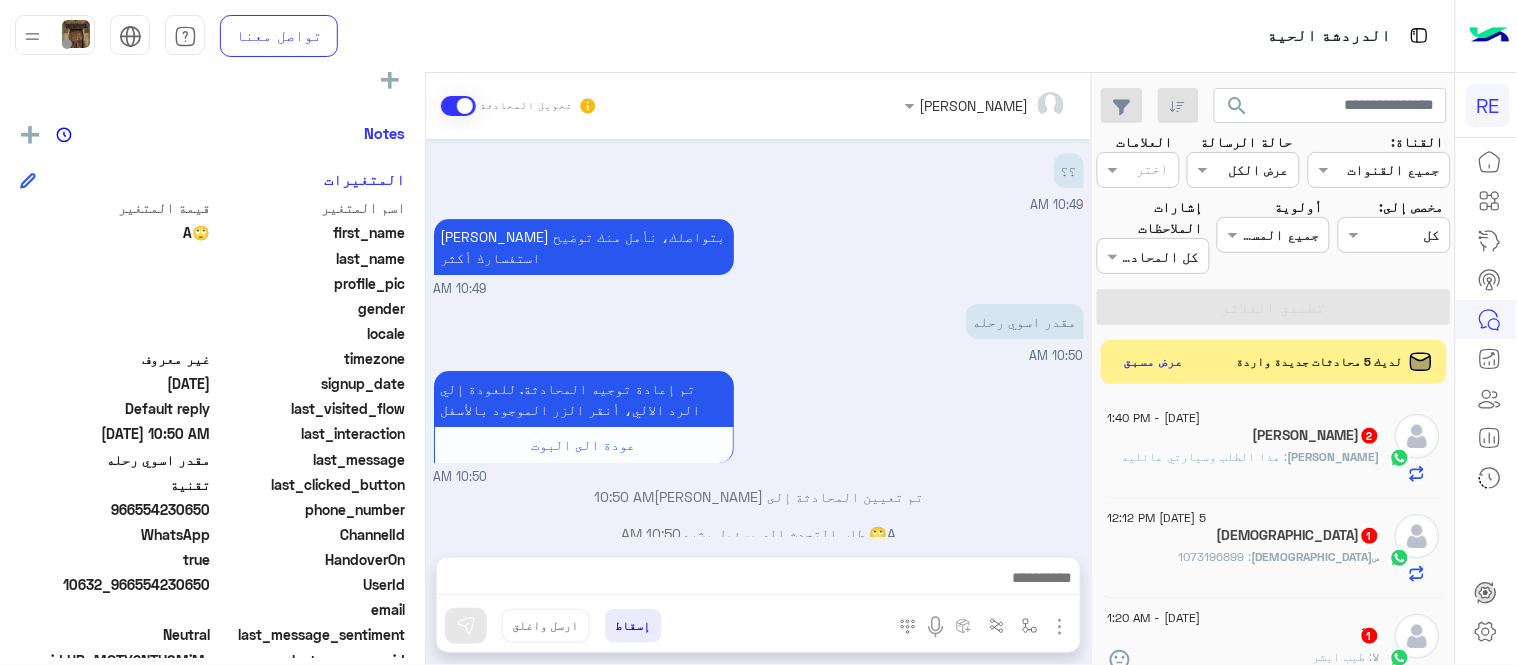 click on "[PERSON_NAME] : هذا الطلب وسيارتي عائليه" 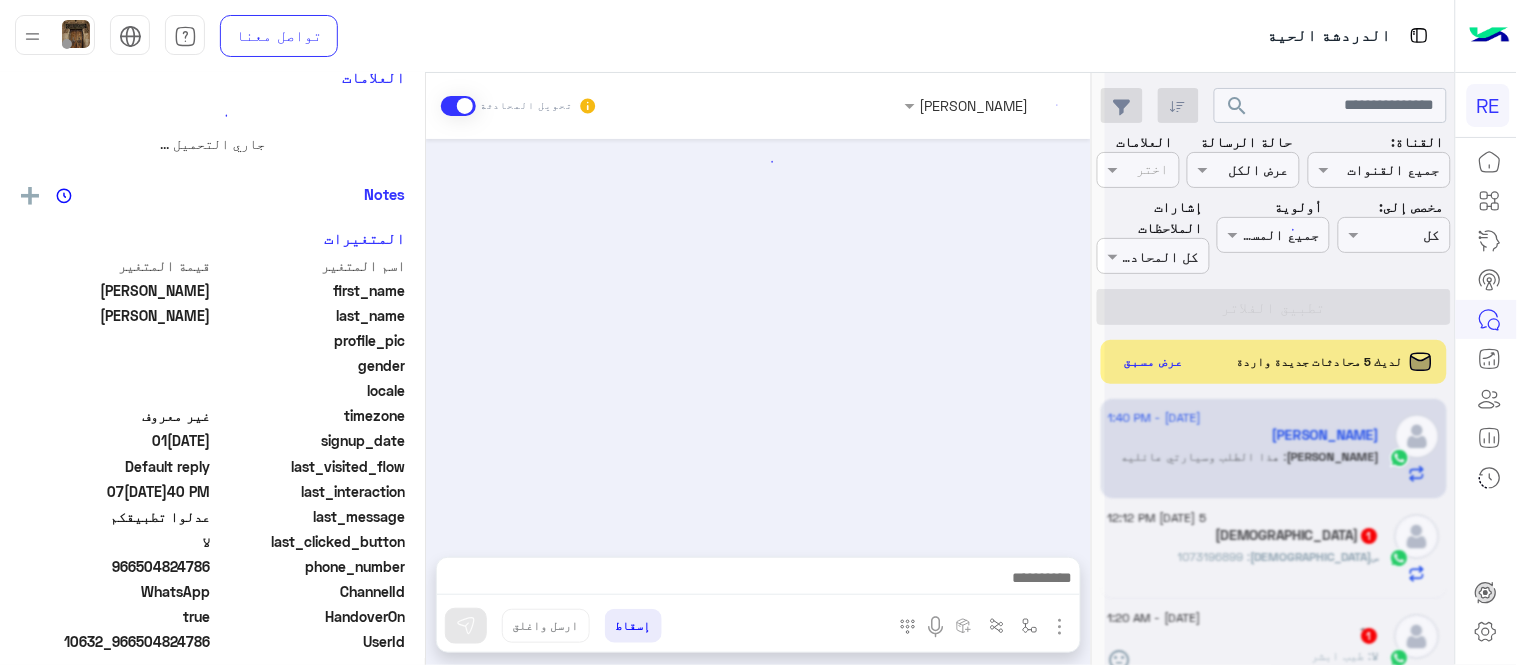 scroll, scrollTop: 0, scrollLeft: 0, axis: both 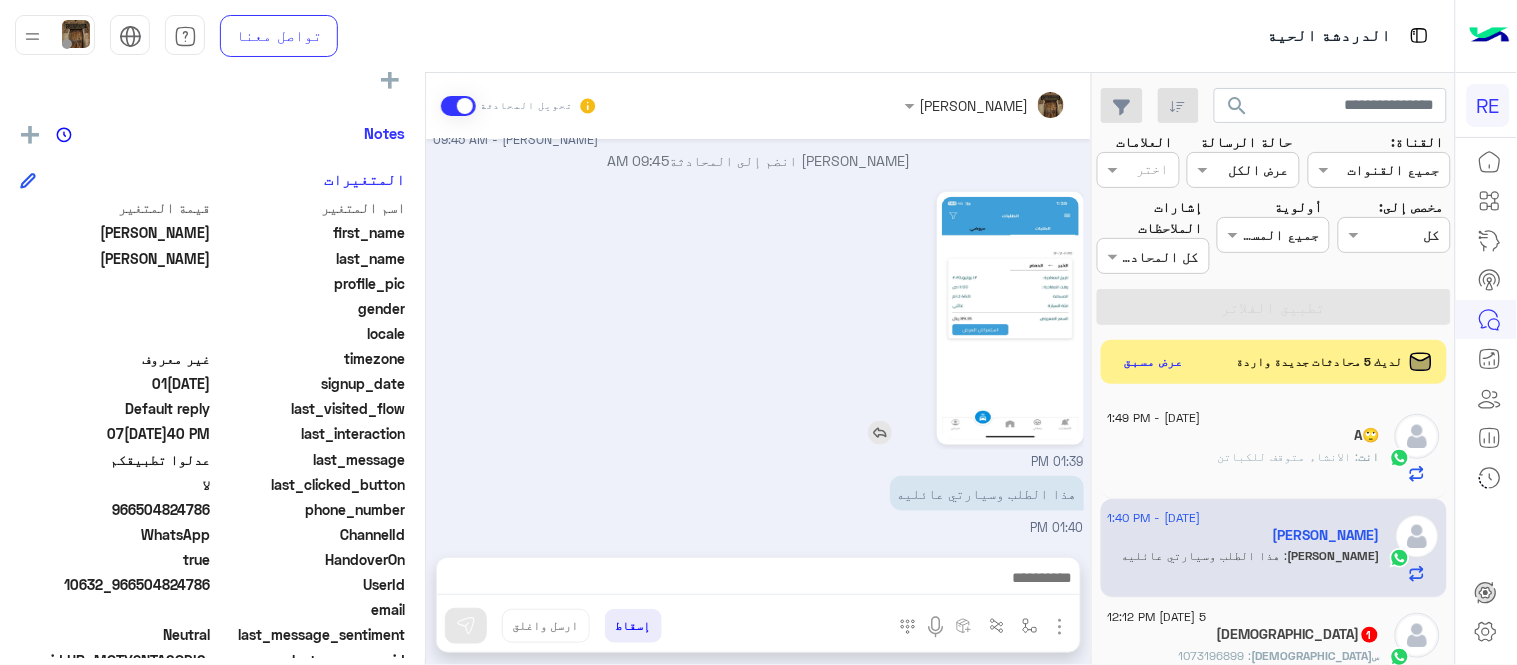 click 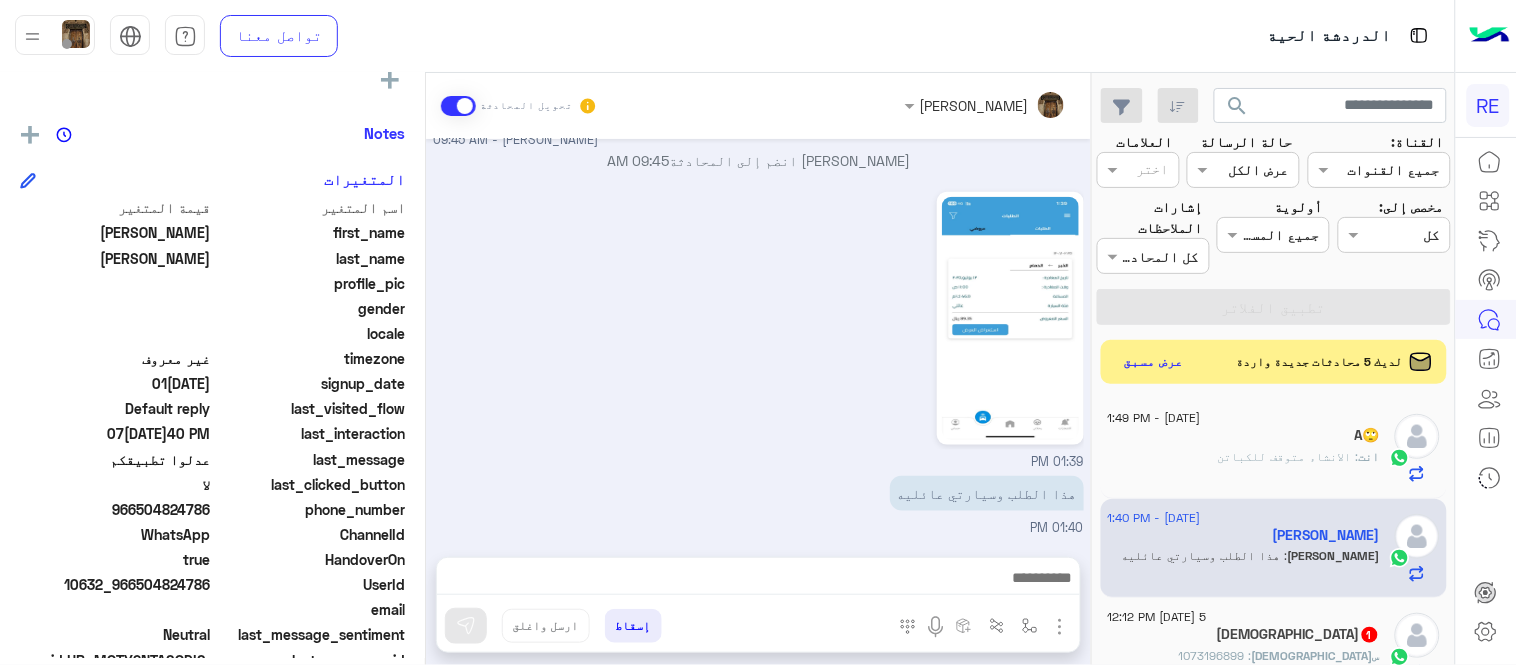 drag, startPoint x: 143, startPoint y: 497, endPoint x: 214, endPoint y: 512, distance: 72.56721 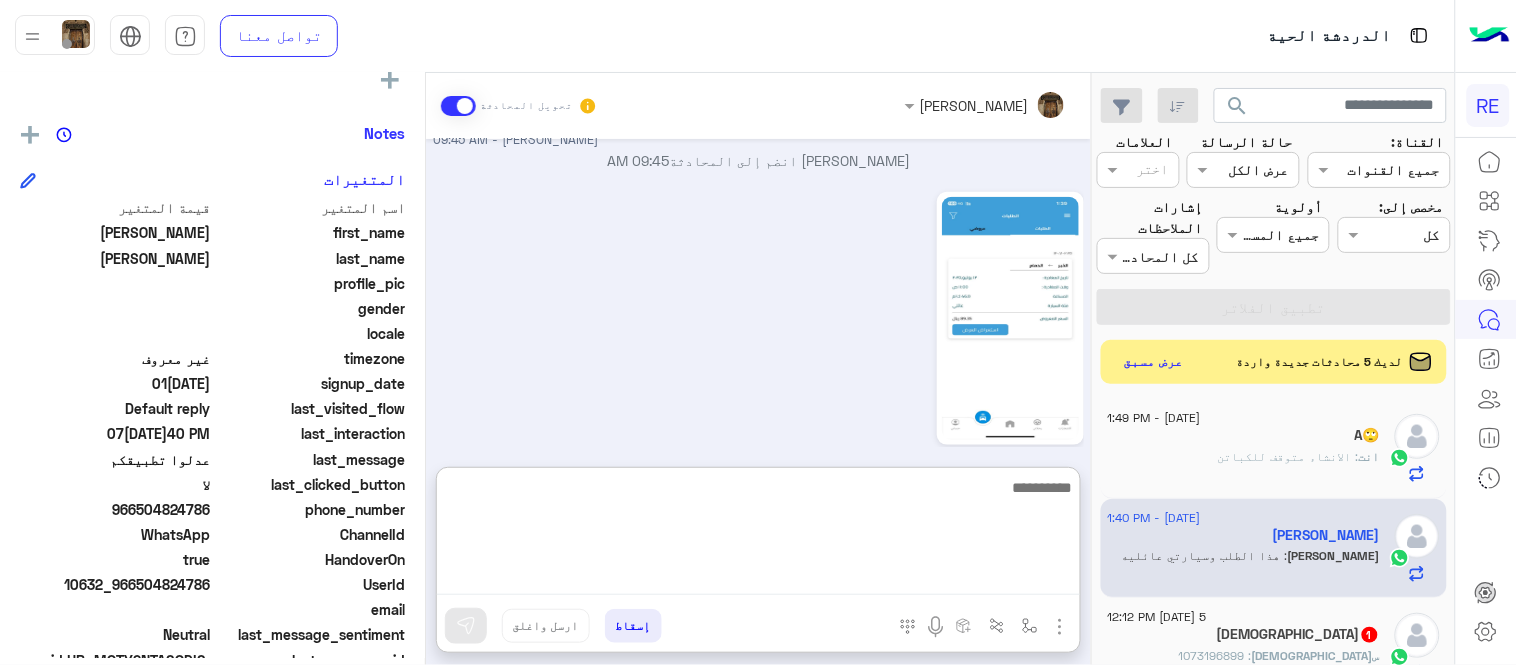 click at bounding box center [758, 535] 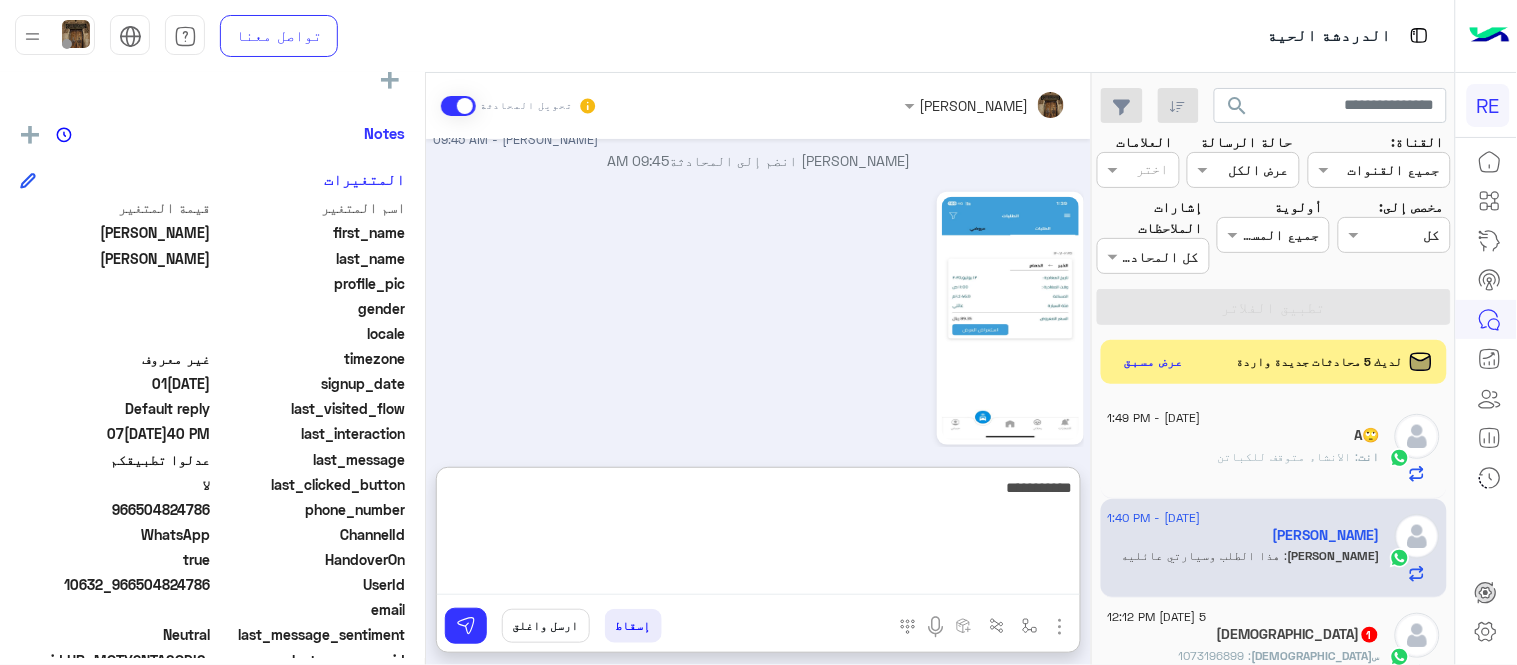 paste on "*********" 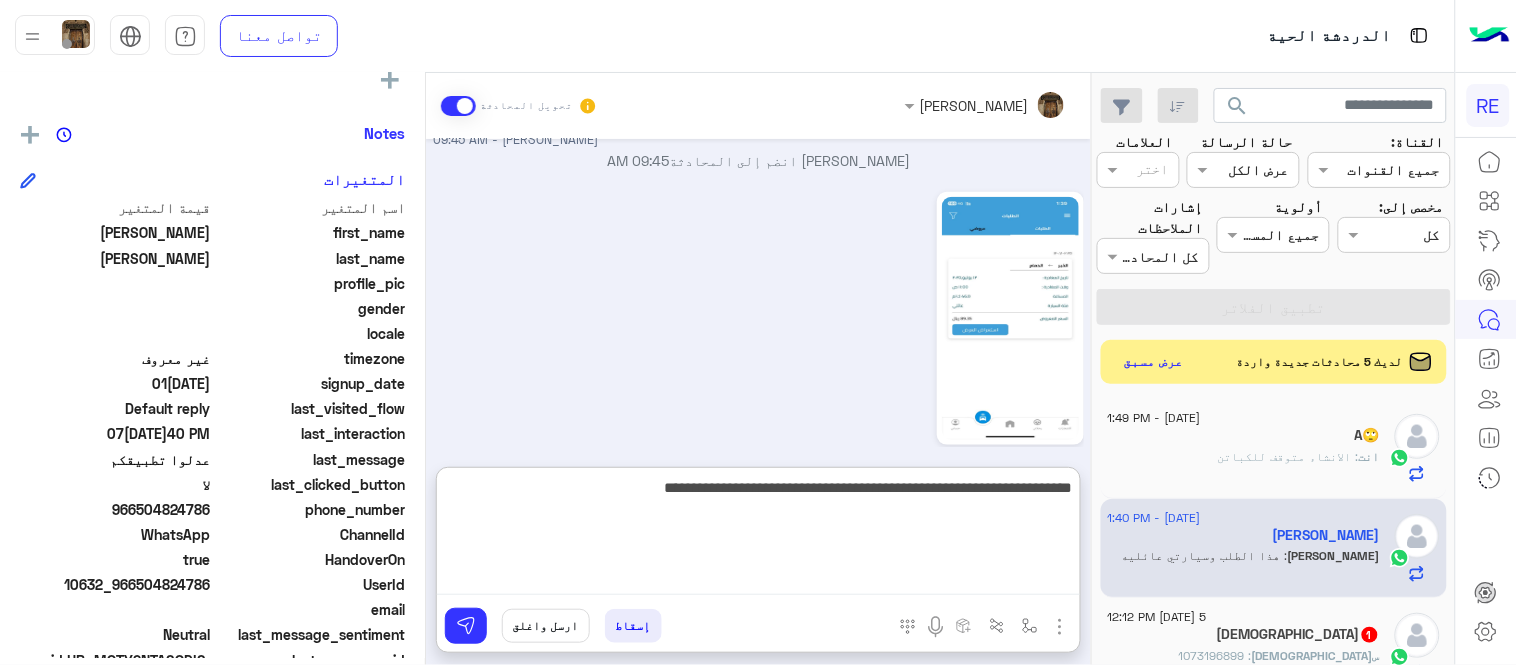 type on "**********" 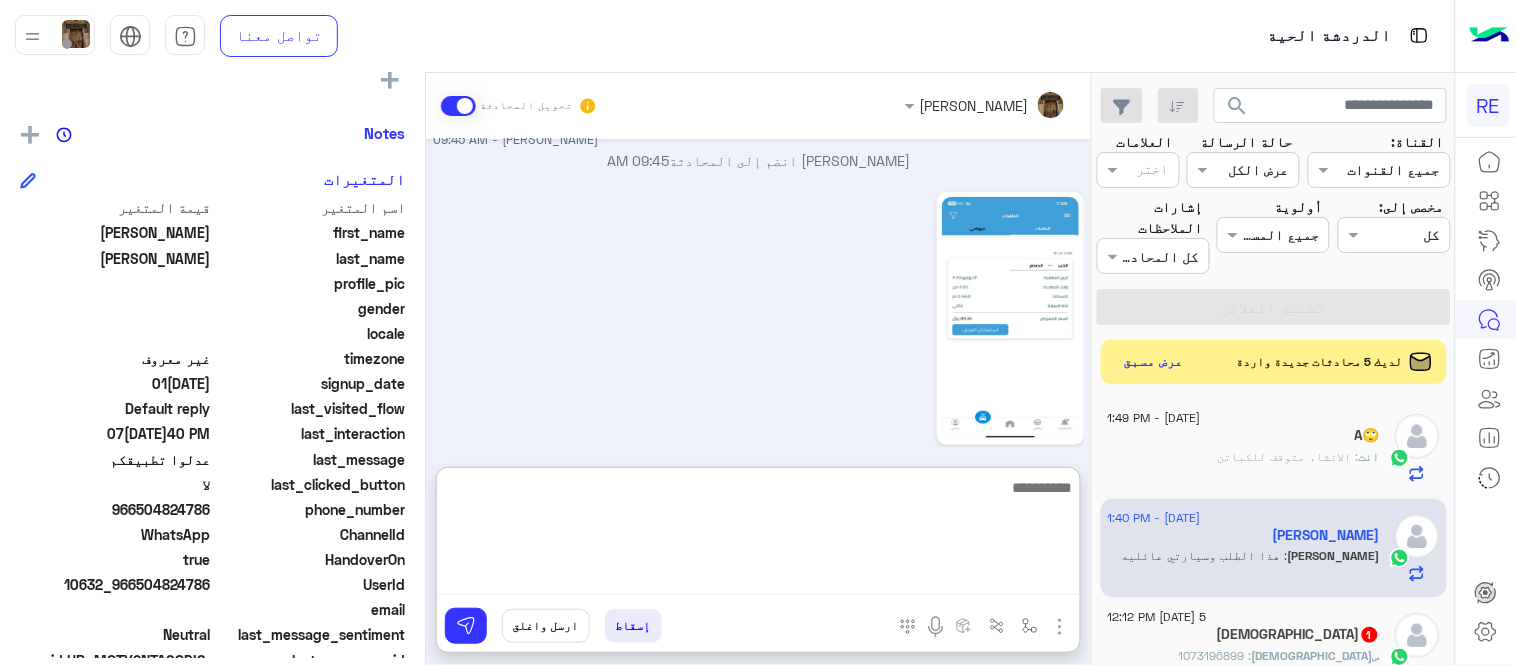 scroll, scrollTop: 711, scrollLeft: 0, axis: vertical 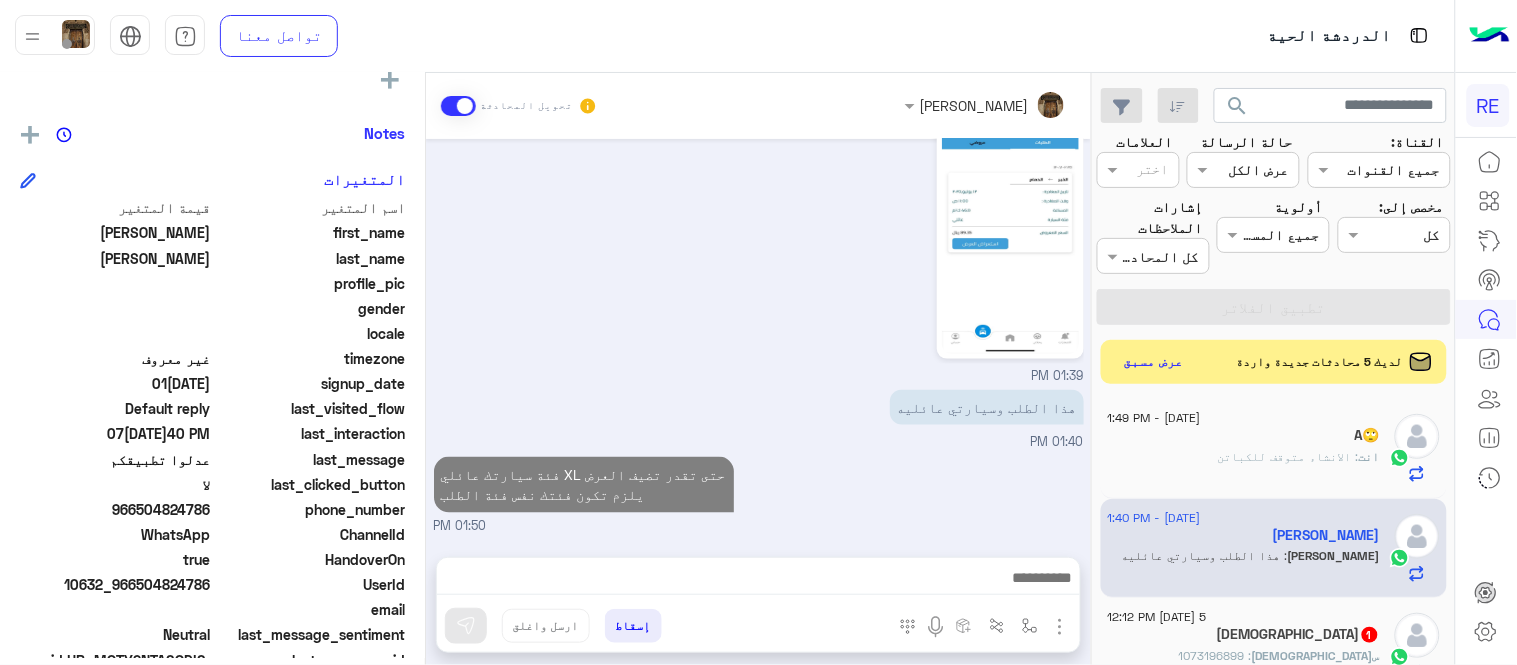 click on "[DATE]  عدلوا تطبيقكم   04:11 AM  تم إعادة توجيه المحادثة. للعودة إلي الرد الالي، أنقر الزر الموجود بالأسفل  عودة الى البوت     04:11 AM   لا    04:11 AM  تم إعادة توجيه المحادثة. للعودة إلي الرد الالي، أنقر الزر الموجود بالأسفل  عودة الى البوت     04:11 AM   تم تعيين المحادثة إلى Zahraa Alfadhl   04:11 AM       [PERSON_NAME] طلب التحدث إلى مسؤول بشري   04:11 AM      ايش الفئة المطلوبة بالطلب  [PERSON_NAME] -  09:45 AM   [PERSON_NAME] انضم إلى المحادثة   09:45 AM        01:39 PM  هذا الطلب وسيارتي عائليه   01:40 PM  فئة سيارتك عائلي XL	حتى تقدر تضيف العرض يلزم تكون فئتك نفس فئة الطلب   01:50 PM" at bounding box center (758, 338) 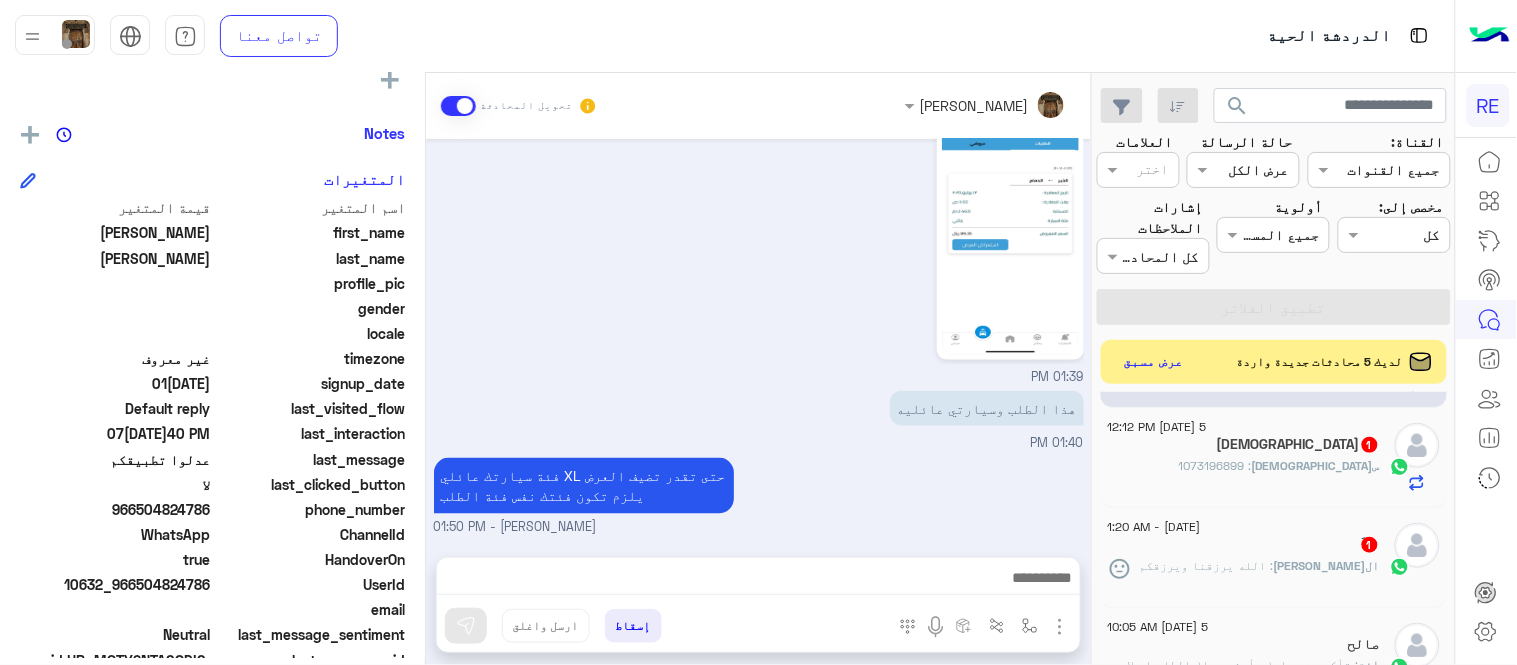 scroll, scrollTop: 191, scrollLeft: 0, axis: vertical 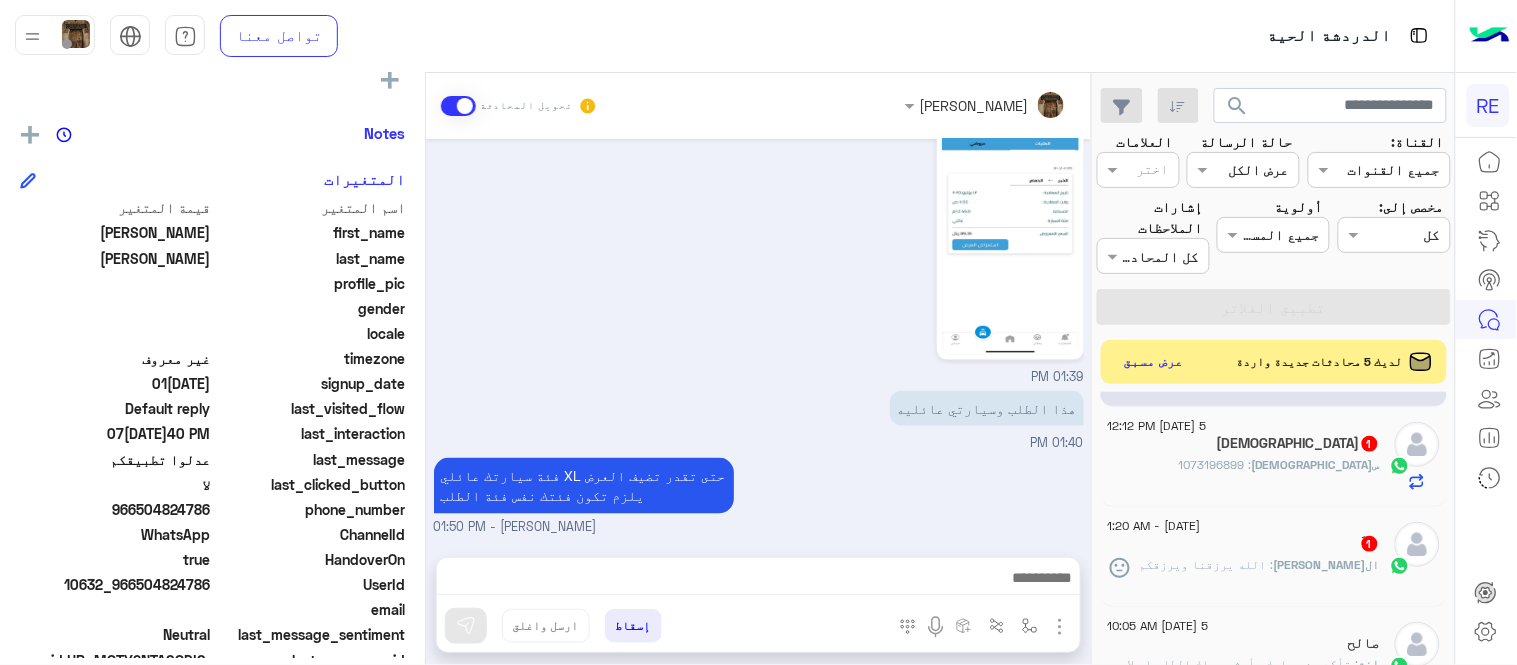 click on "س[DEMOGRAPHIC_DATA] 1073196899" 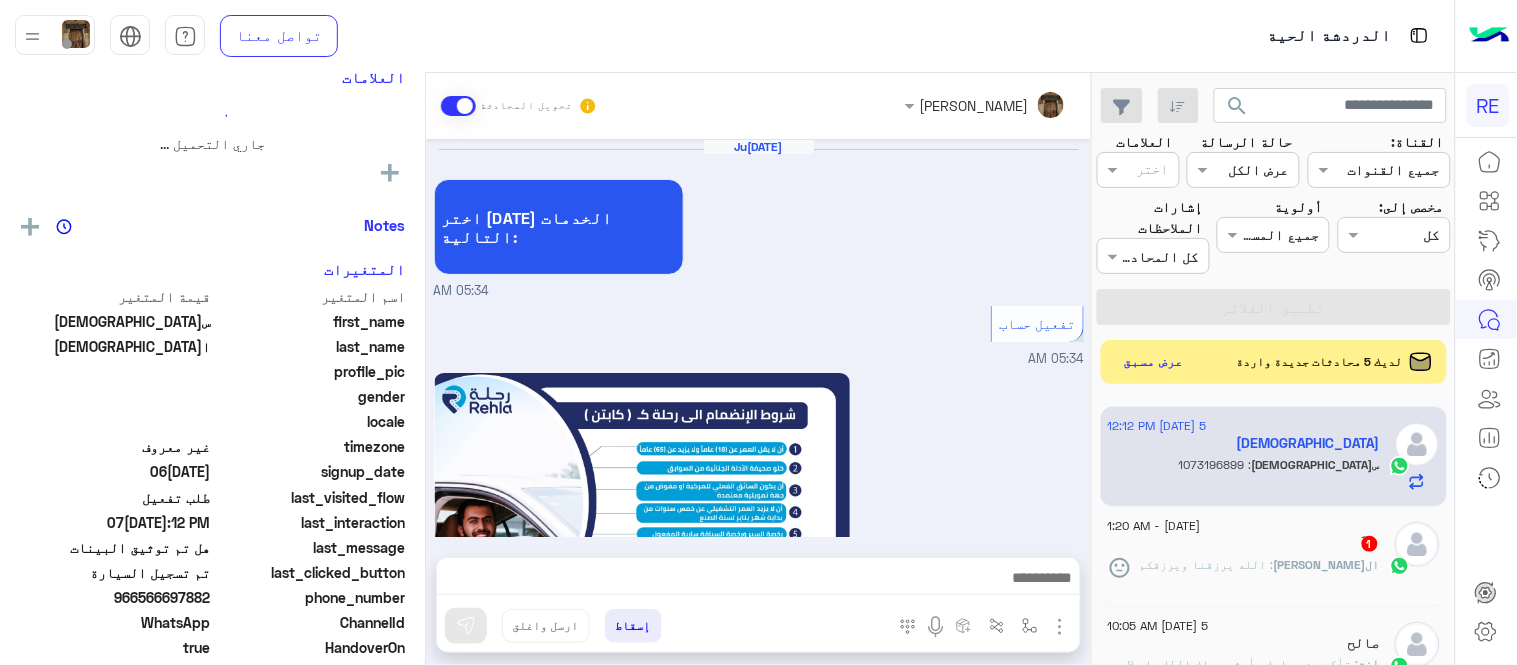 scroll, scrollTop: 1212, scrollLeft: 0, axis: vertical 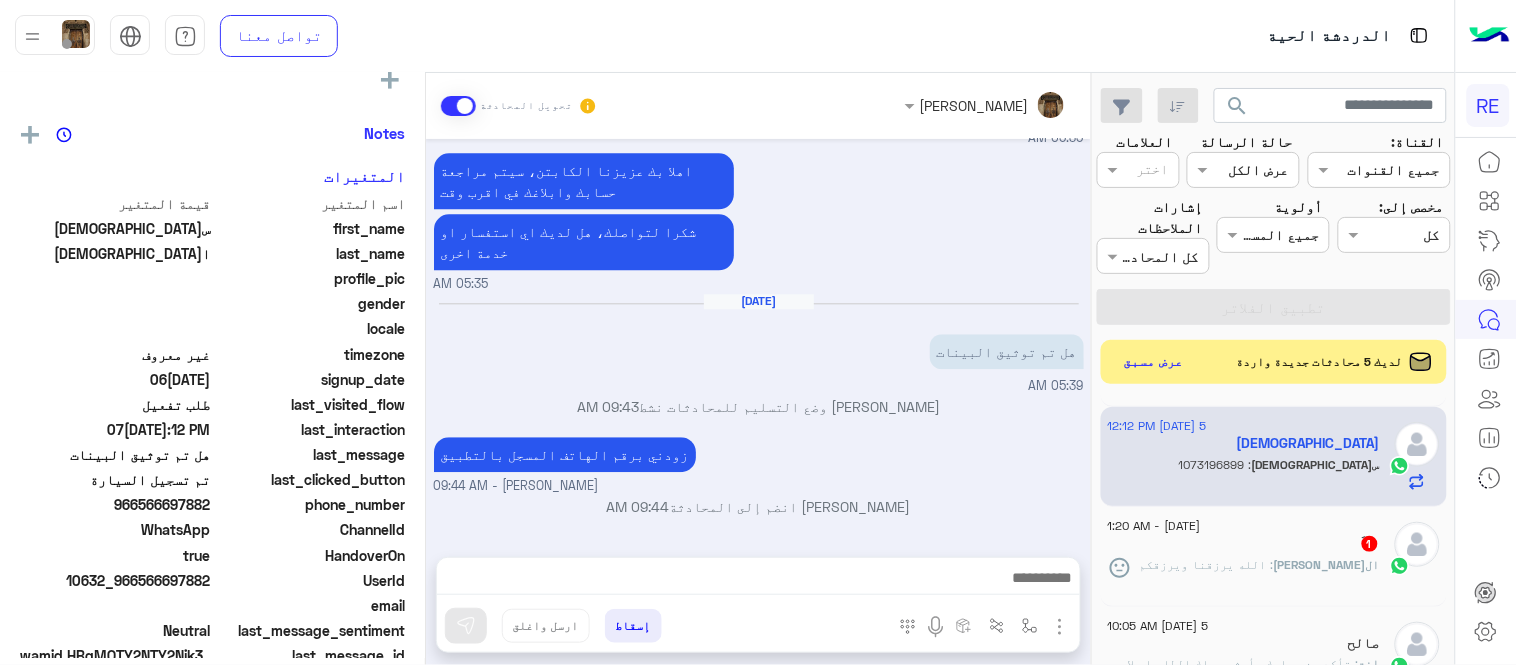 click on "1073196899" at bounding box center [1038, 554] 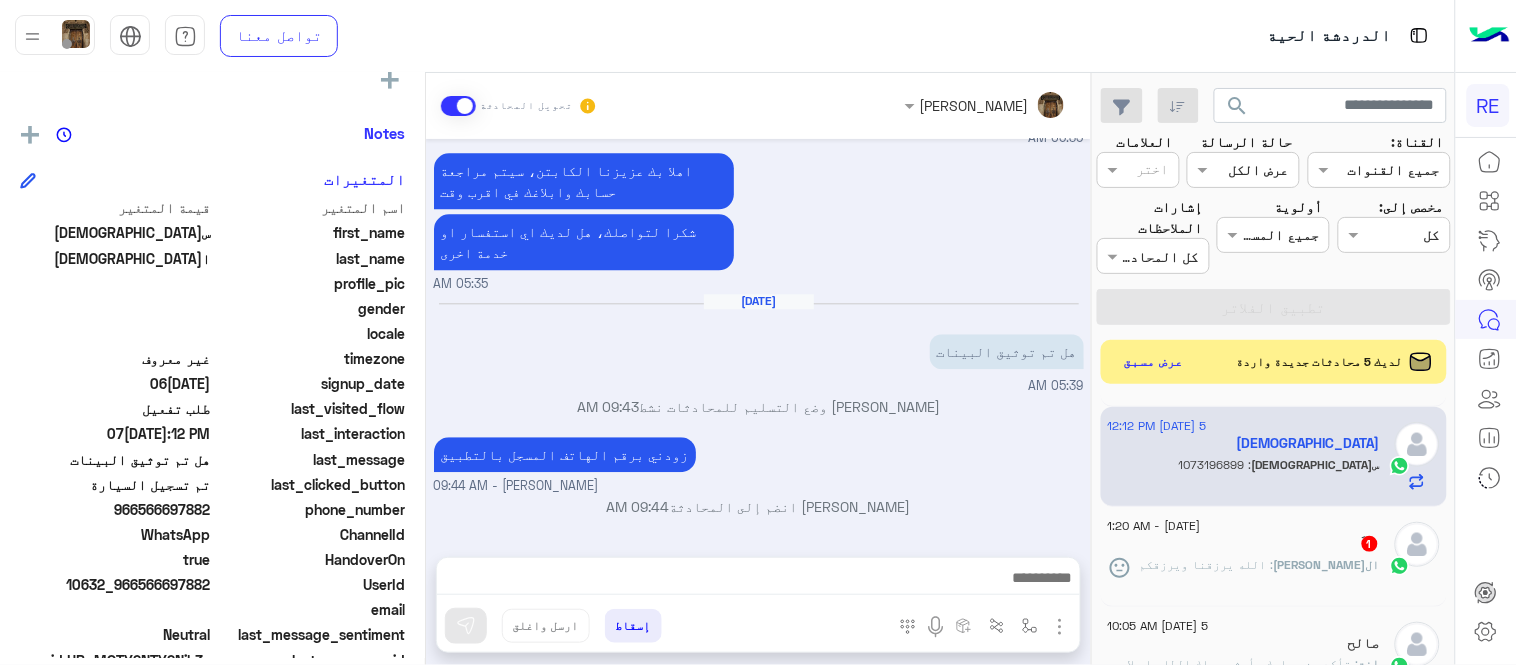 click on "1073196899" at bounding box center (1038, 554) 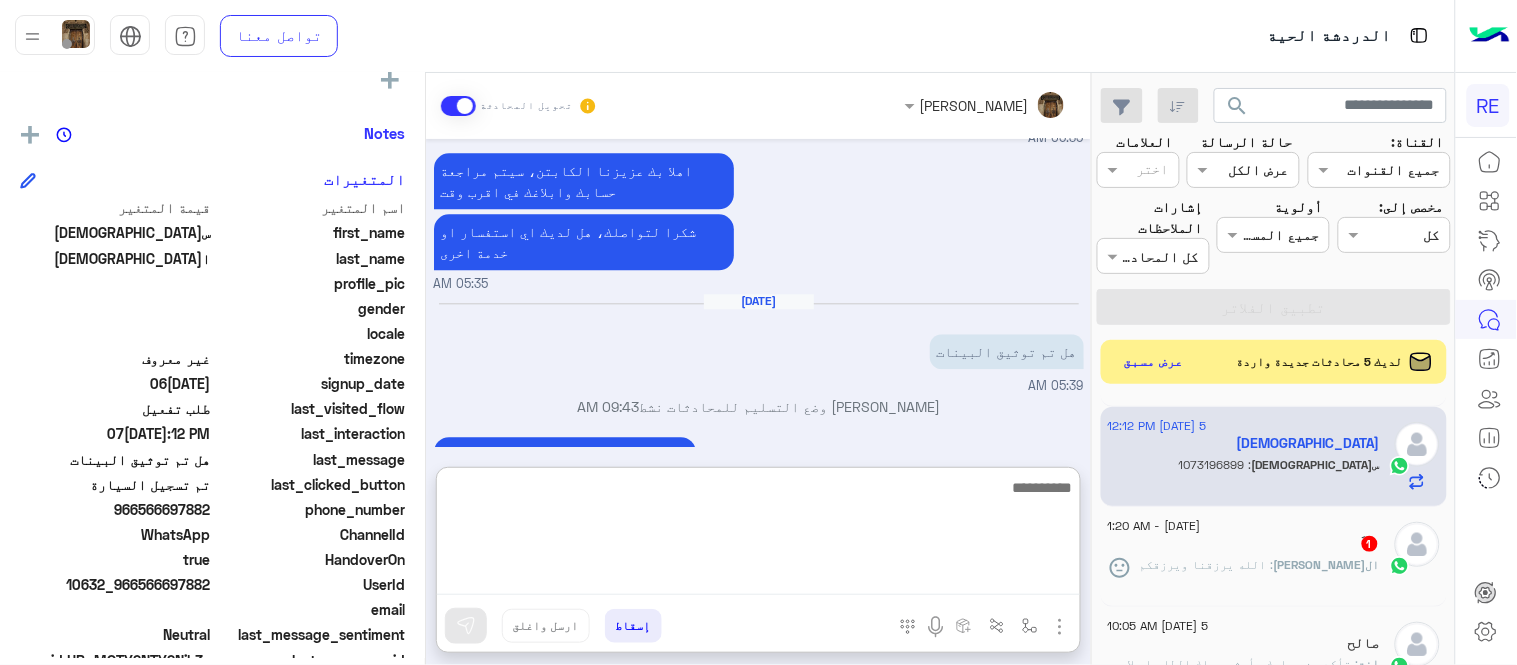 click at bounding box center (758, 535) 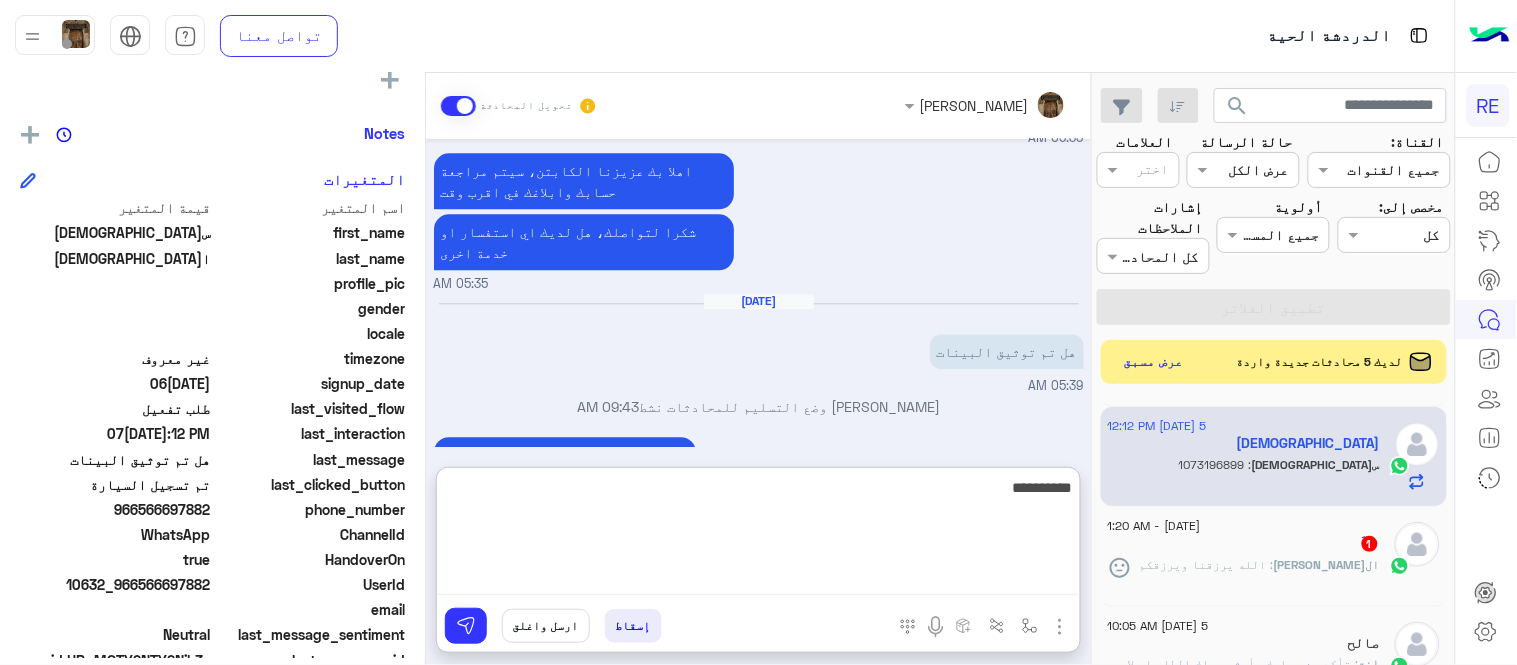 type on "**********" 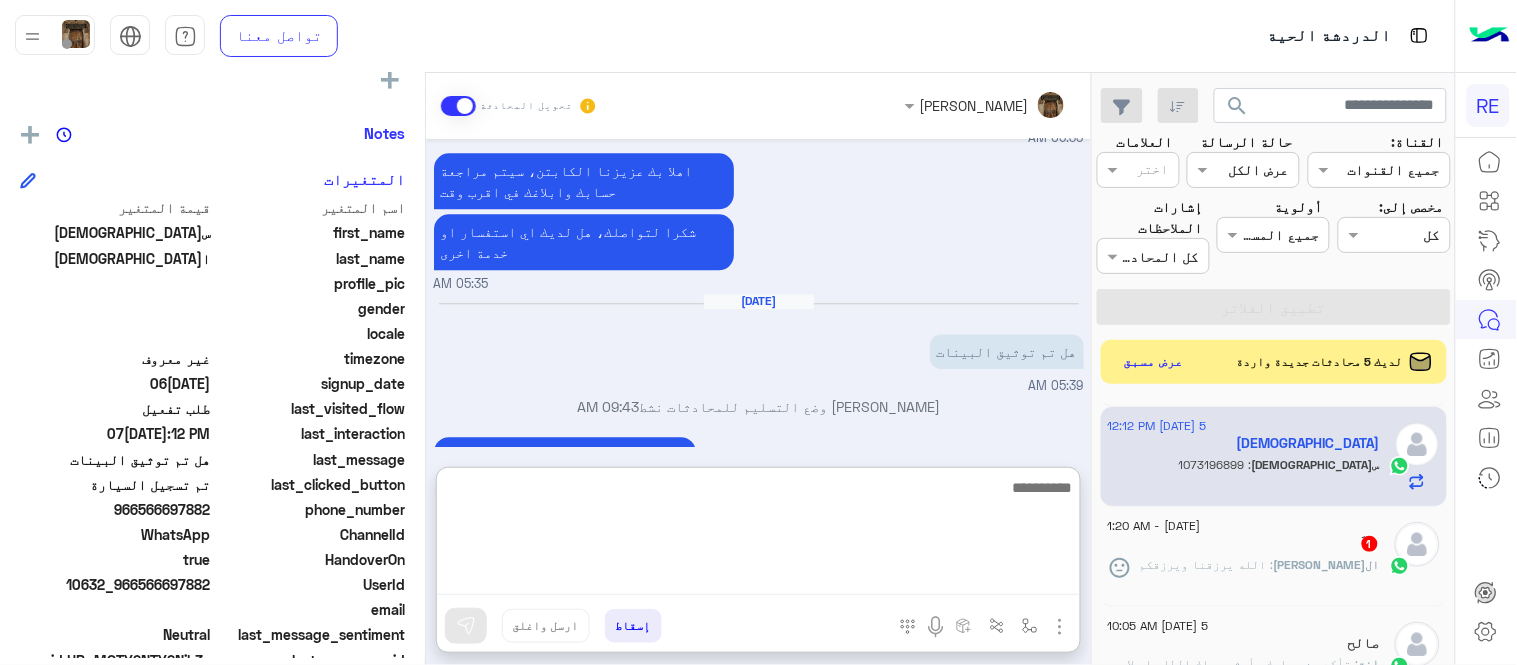 scroll, scrollTop: 1366, scrollLeft: 0, axis: vertical 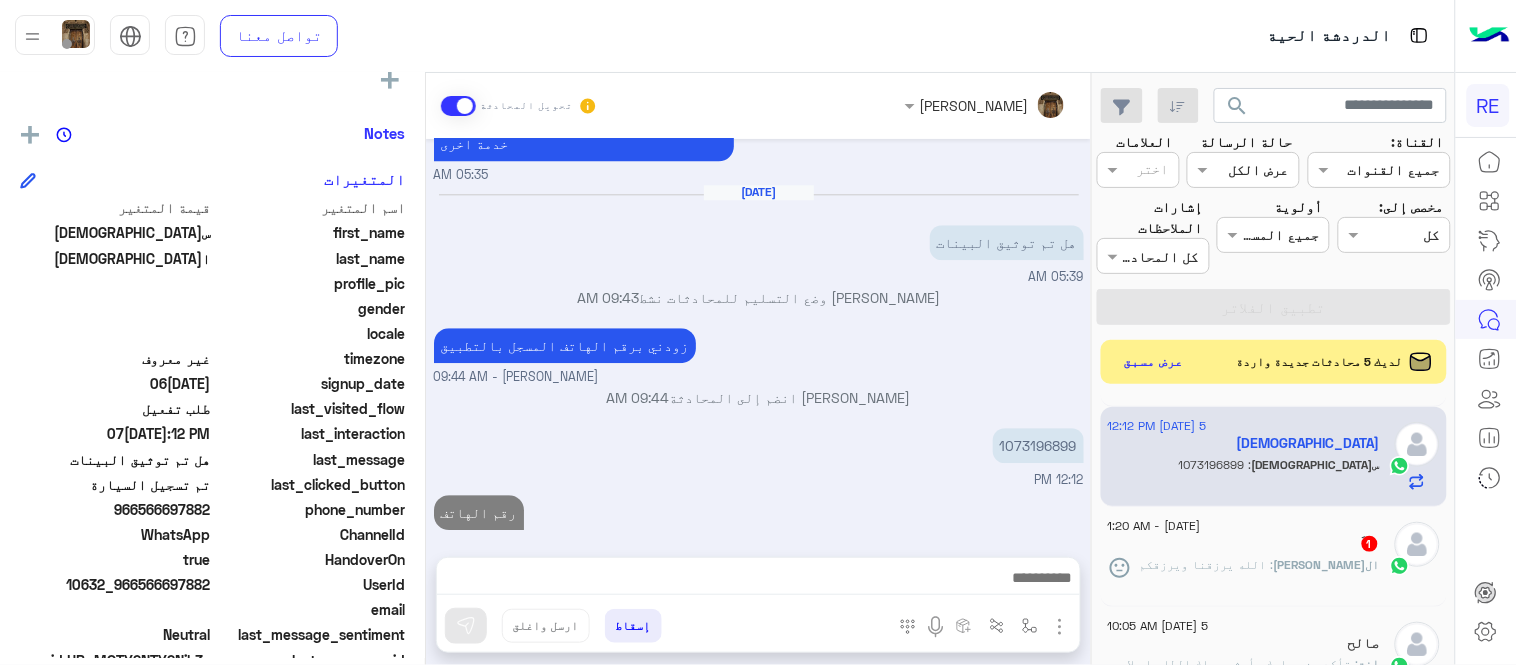 click on "ال[PERSON_NAME] : الله يرزقنا ويرزقكم" 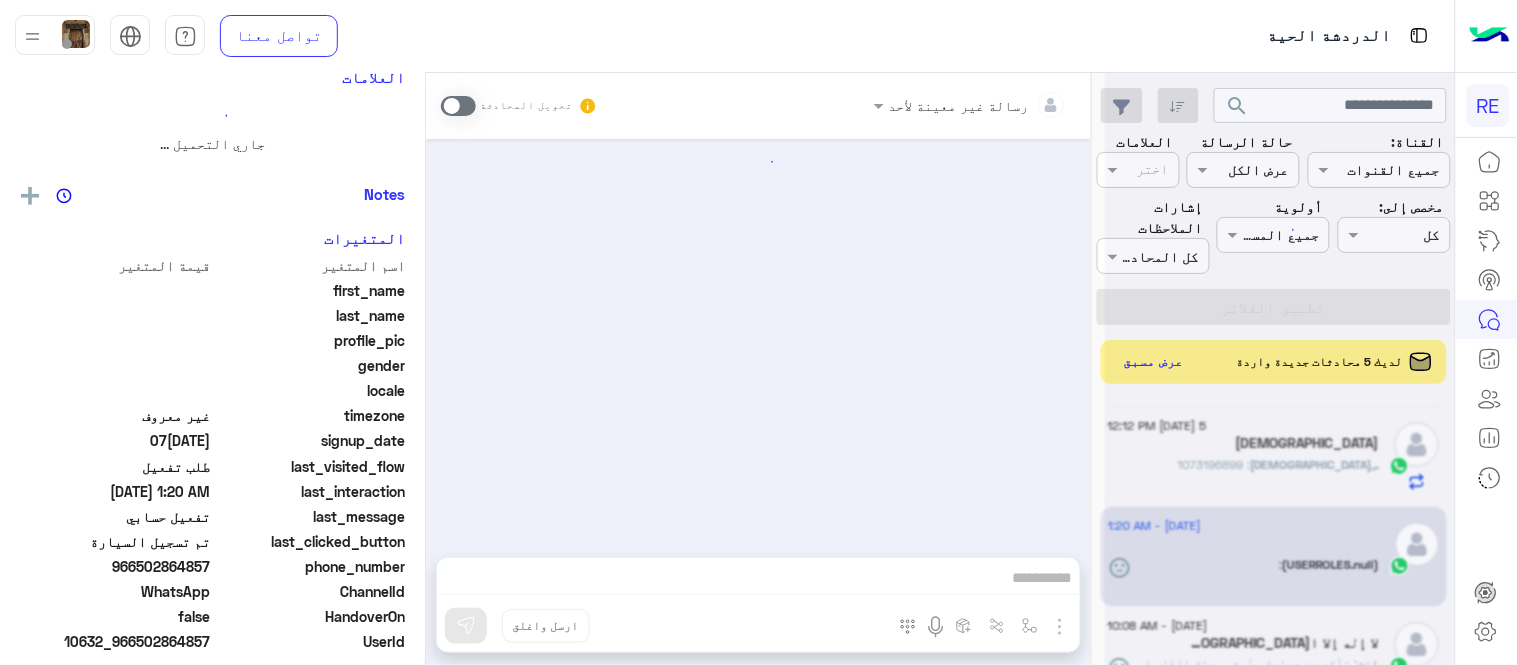scroll, scrollTop: 0, scrollLeft: 0, axis: both 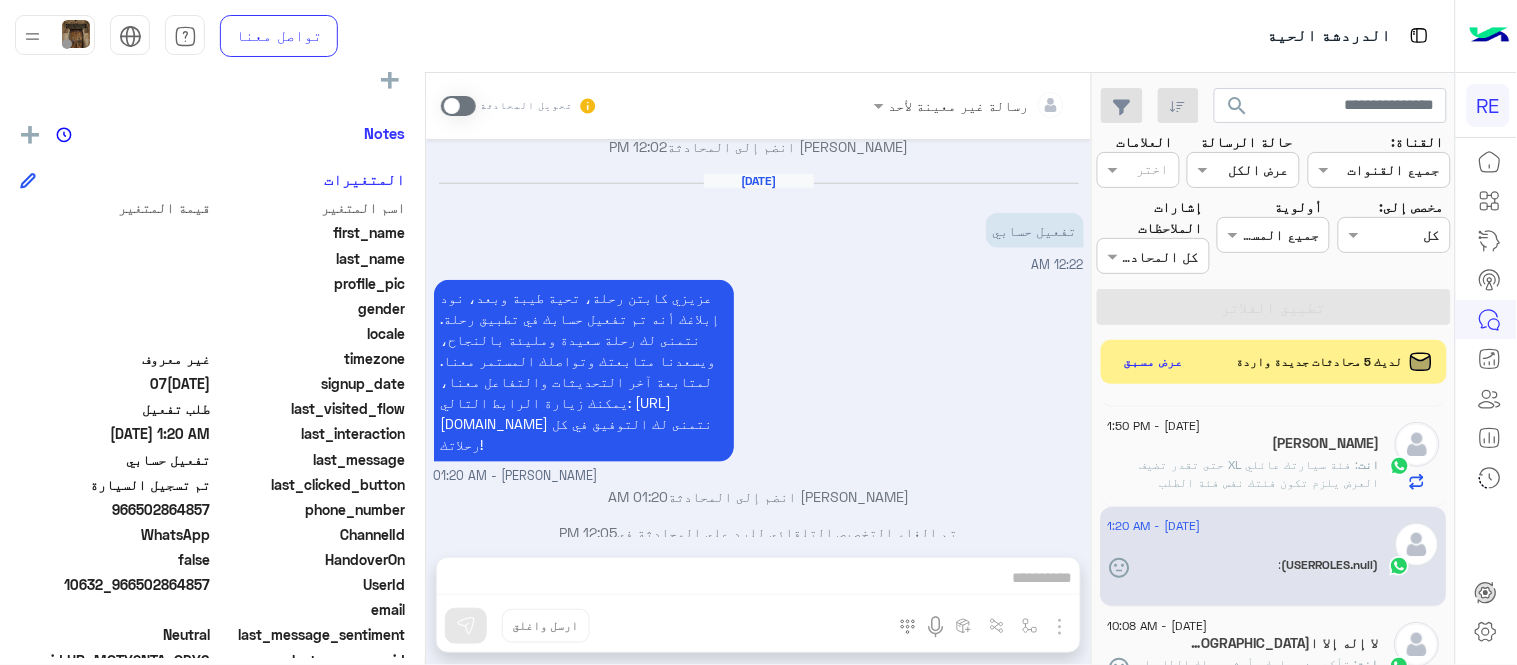 click on "َ" 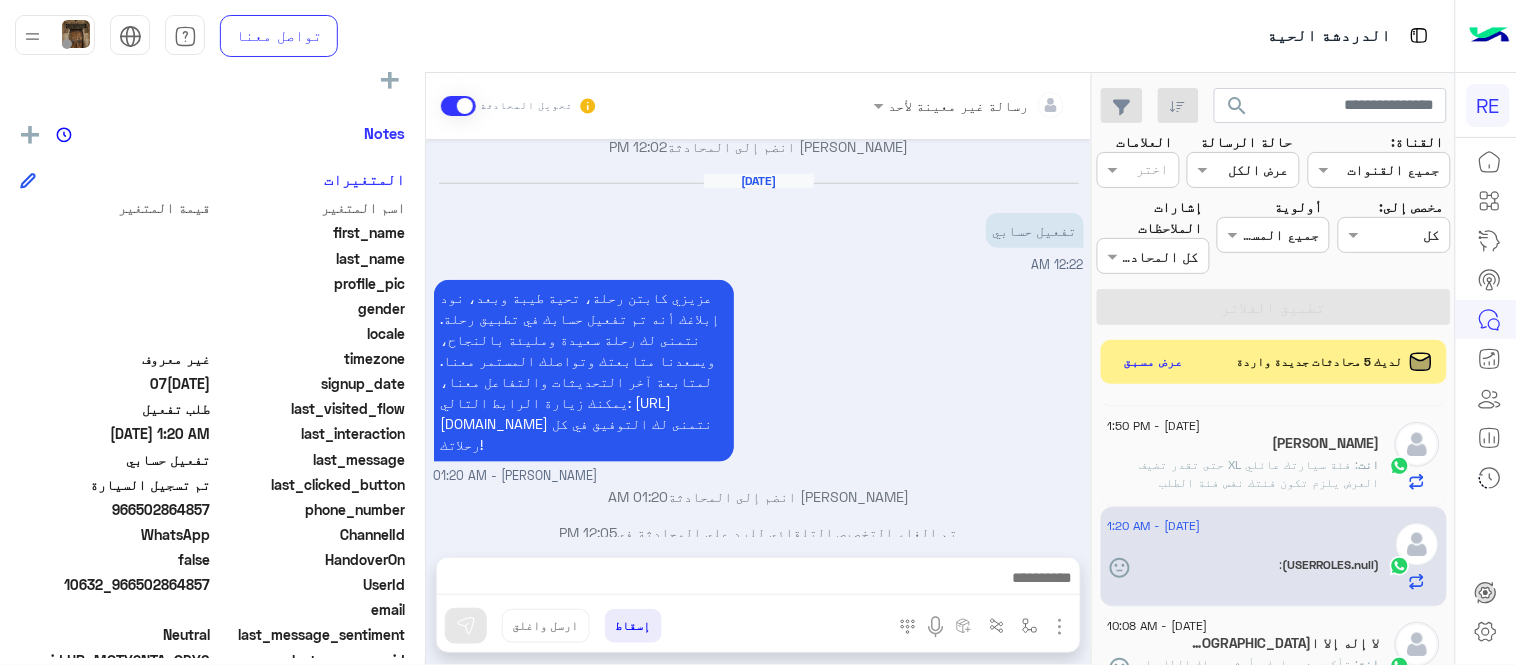 scroll, scrollTop: 490, scrollLeft: 0, axis: vertical 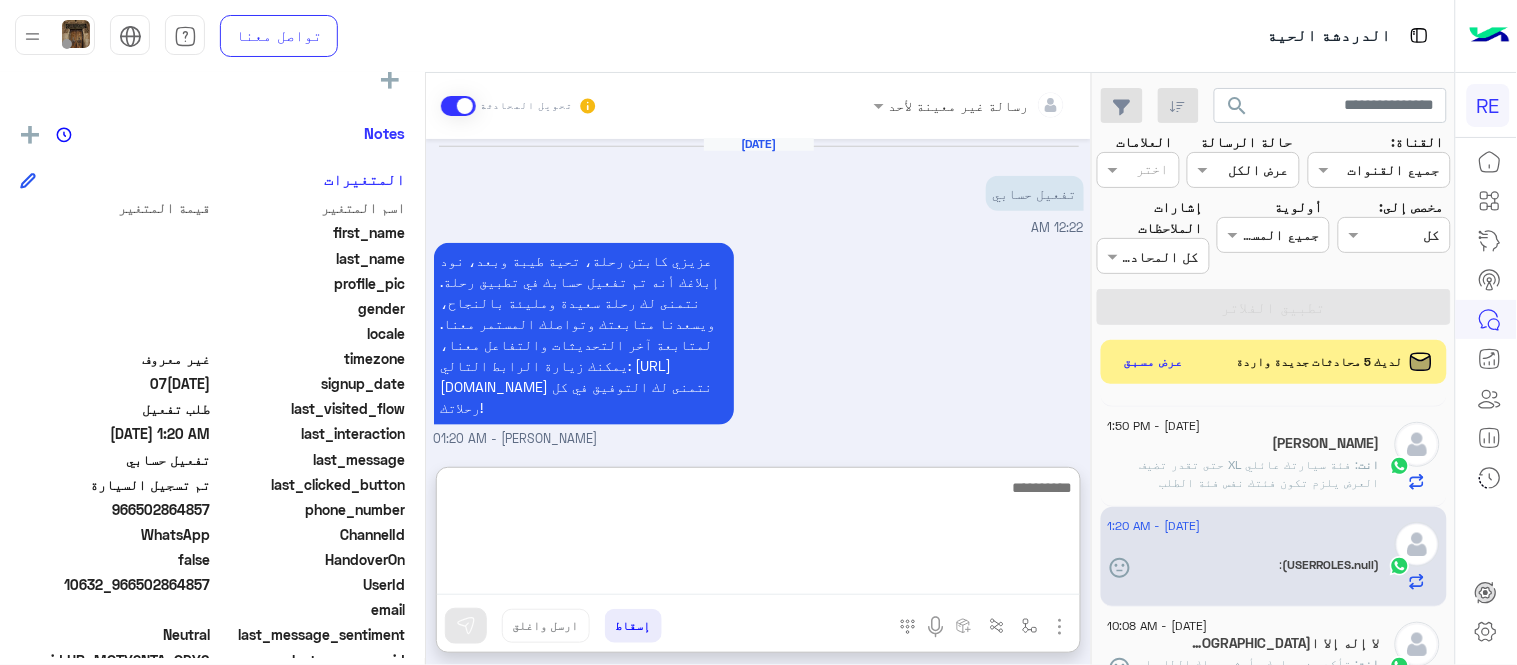 click at bounding box center (758, 535) 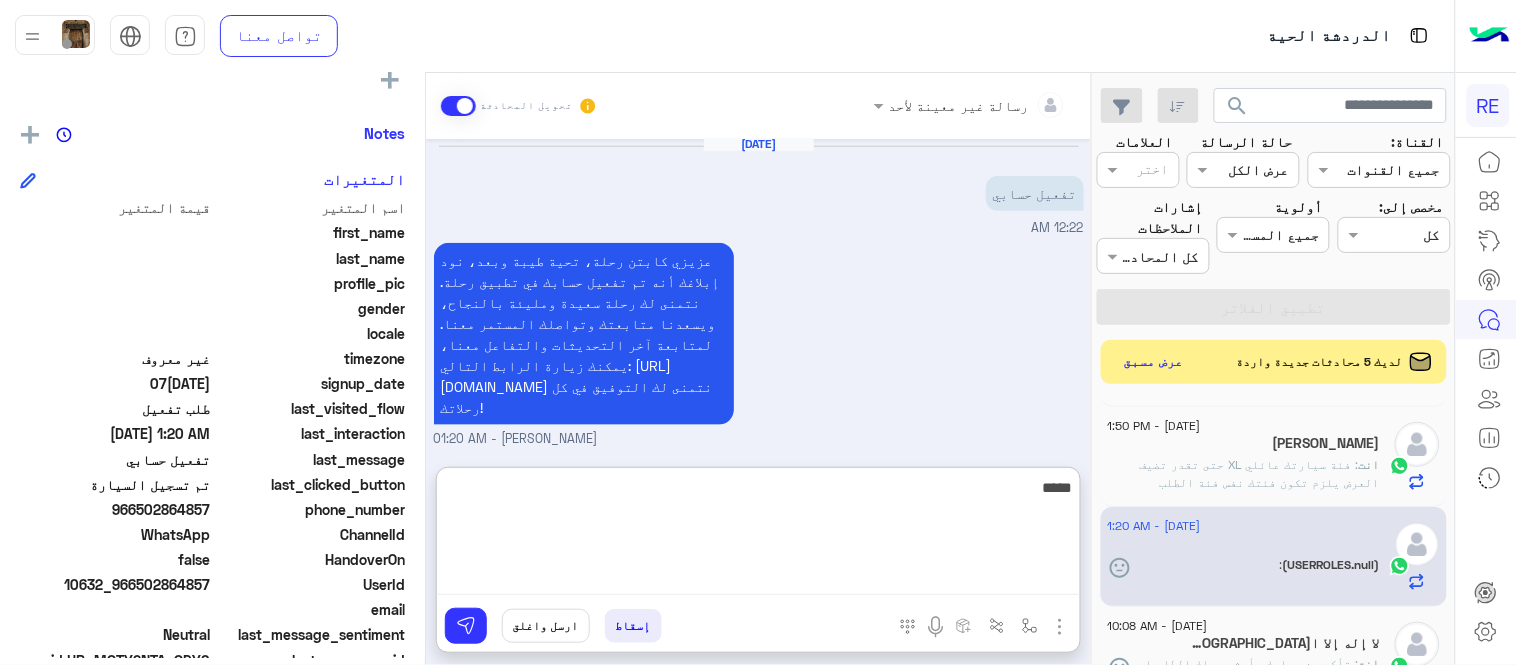 type on "****" 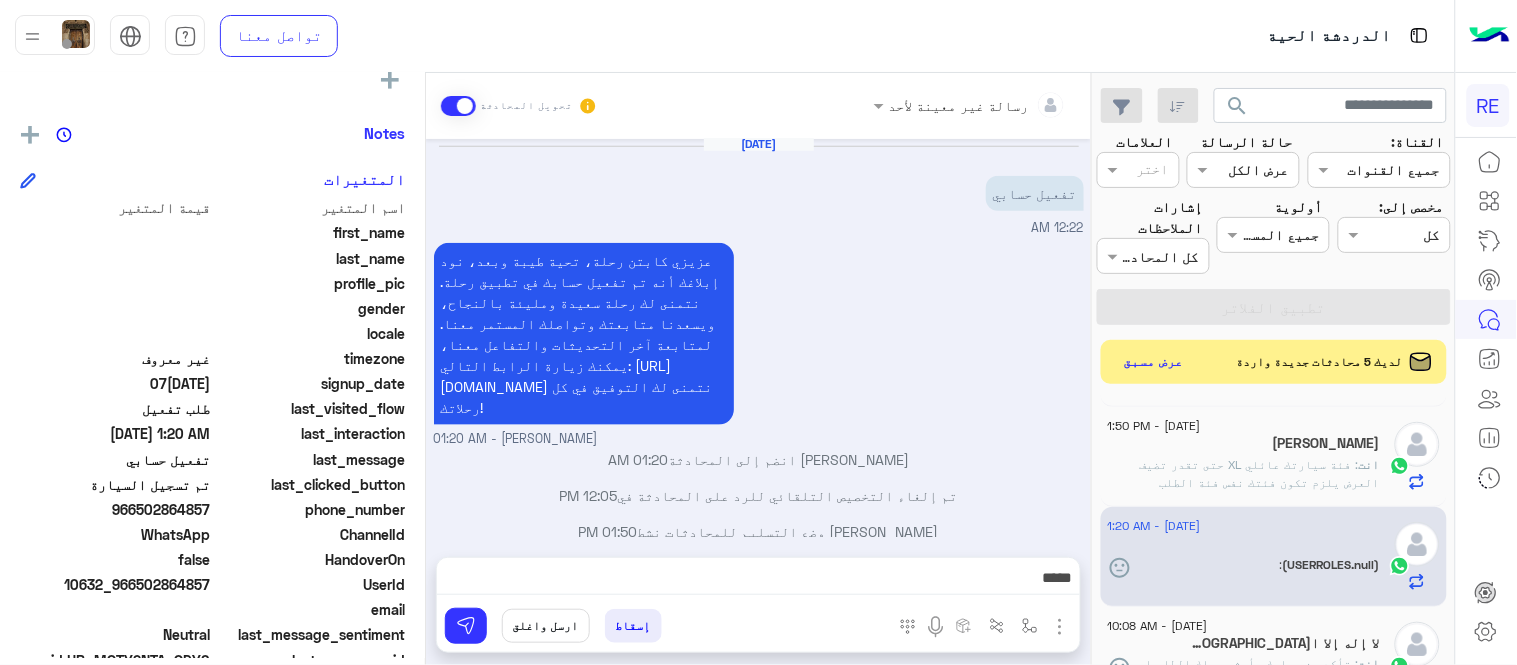 click on ": فئة سيارتك عائلي XL	حتى تقدر تضيف العرض يلزم تكون فئتك نفس فئة الطلب" 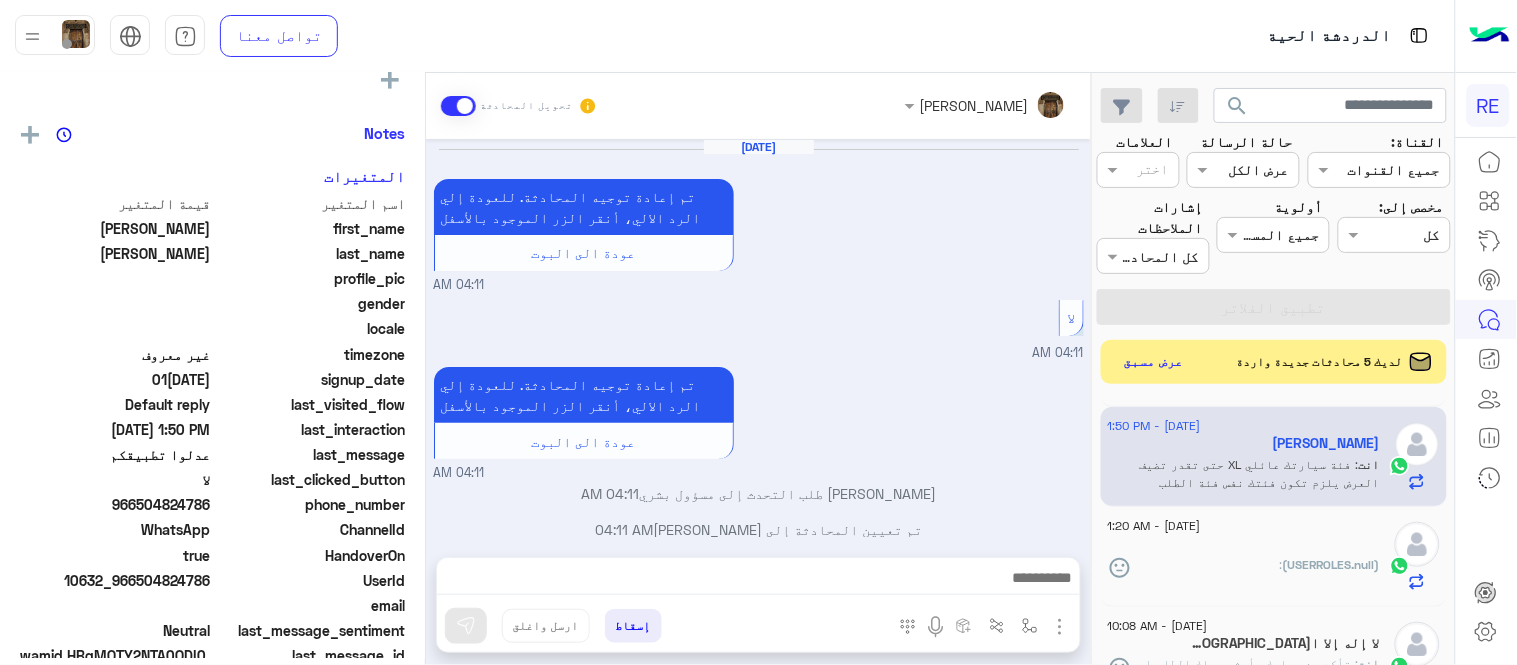 scroll, scrollTop: 554, scrollLeft: 0, axis: vertical 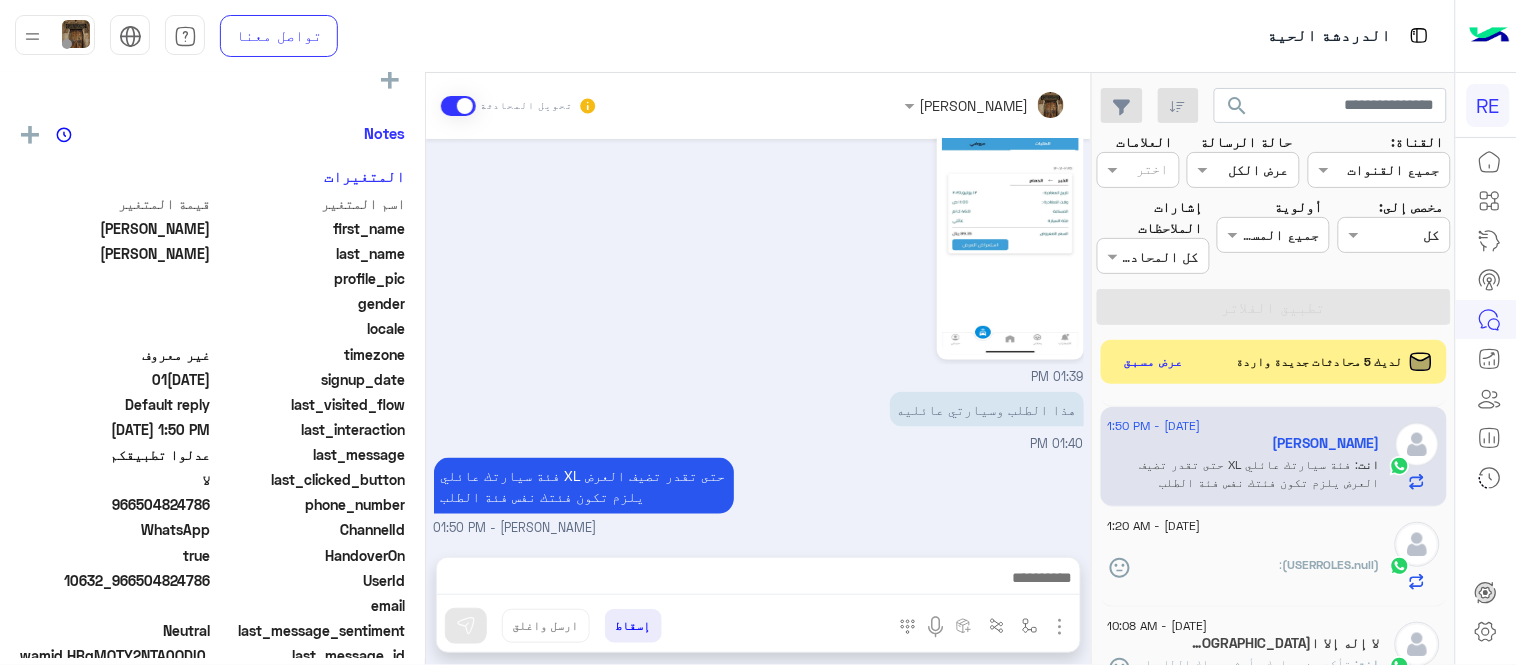click on "(USERROLES.null)  :" 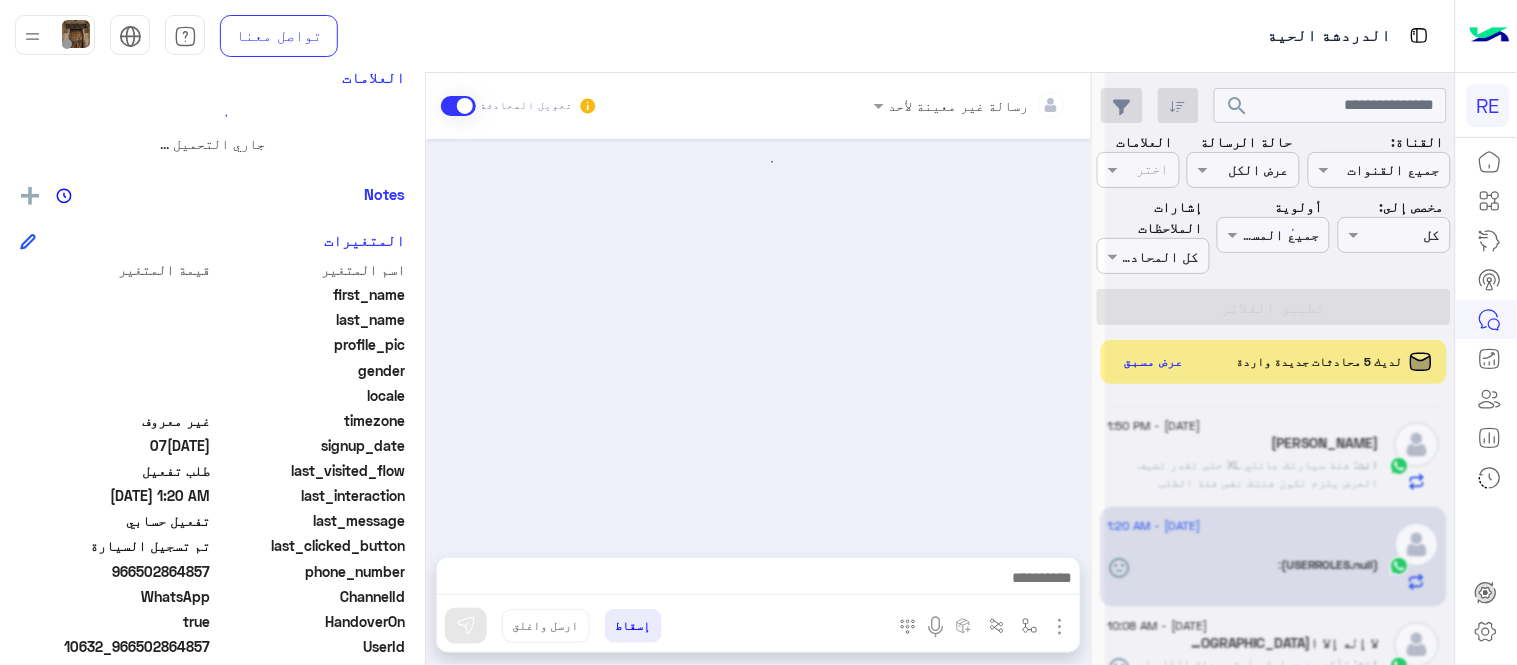 scroll, scrollTop: 422, scrollLeft: 0, axis: vertical 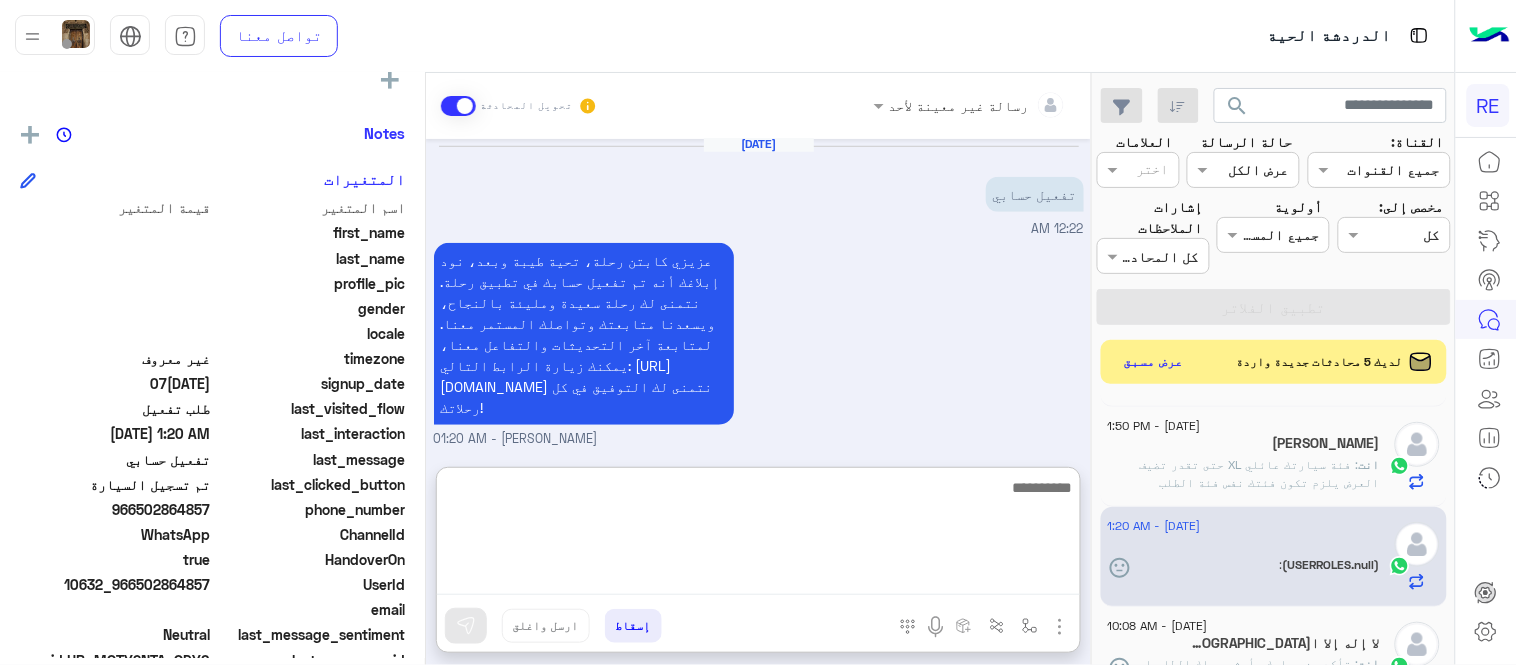 click at bounding box center (758, 535) 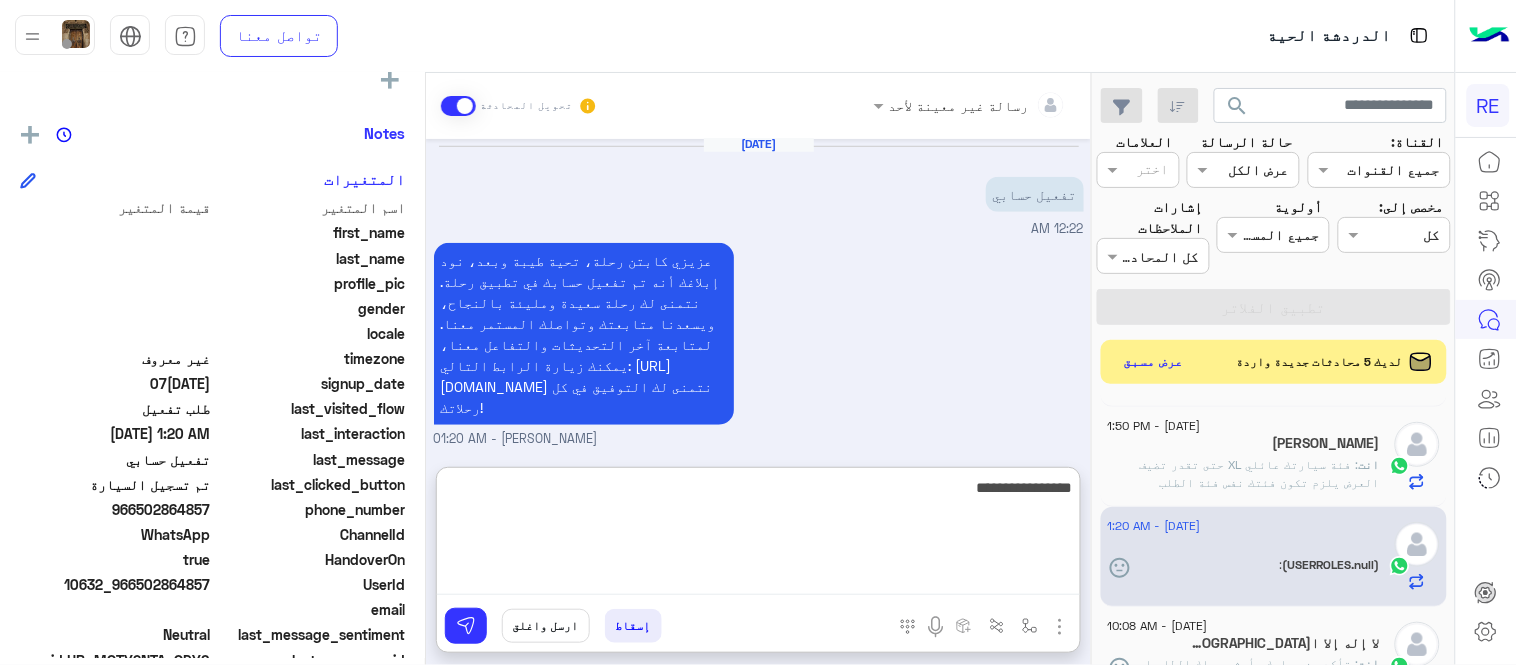 type on "**********" 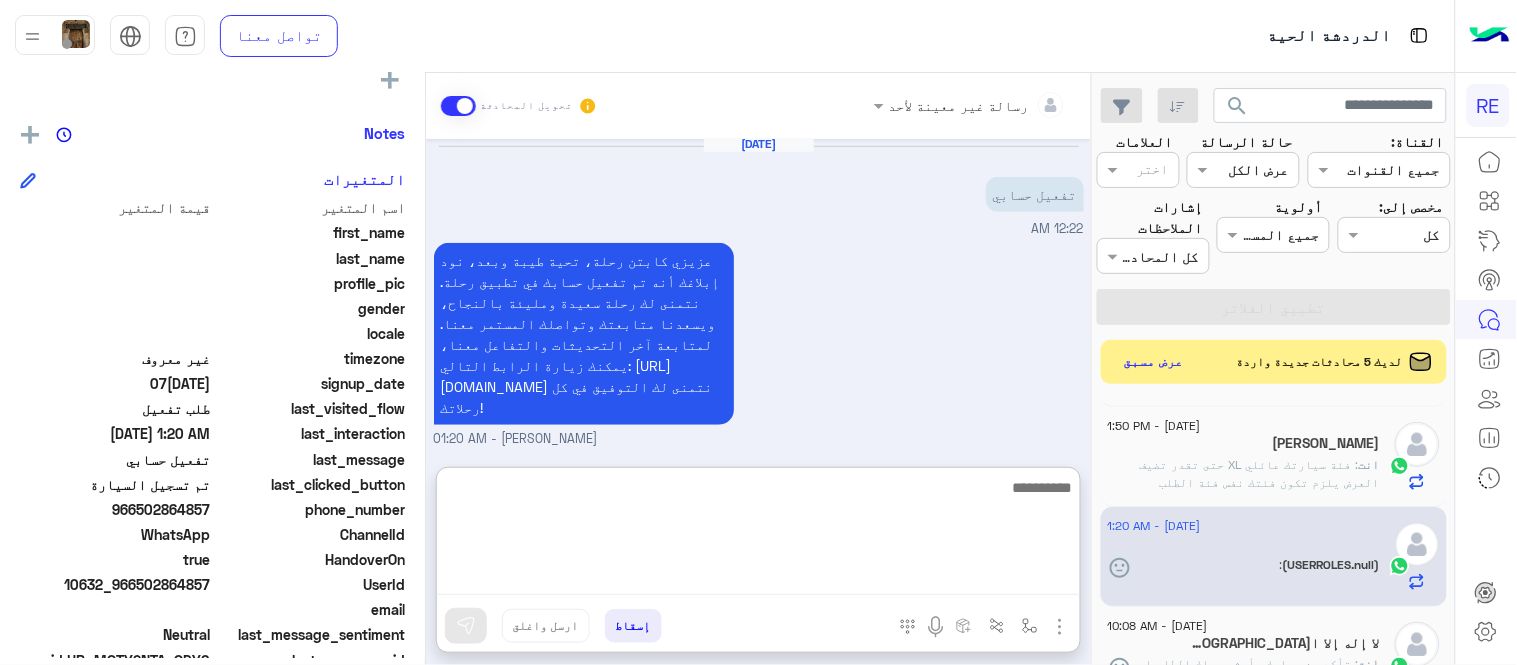 scroll, scrollTop: 575, scrollLeft: 0, axis: vertical 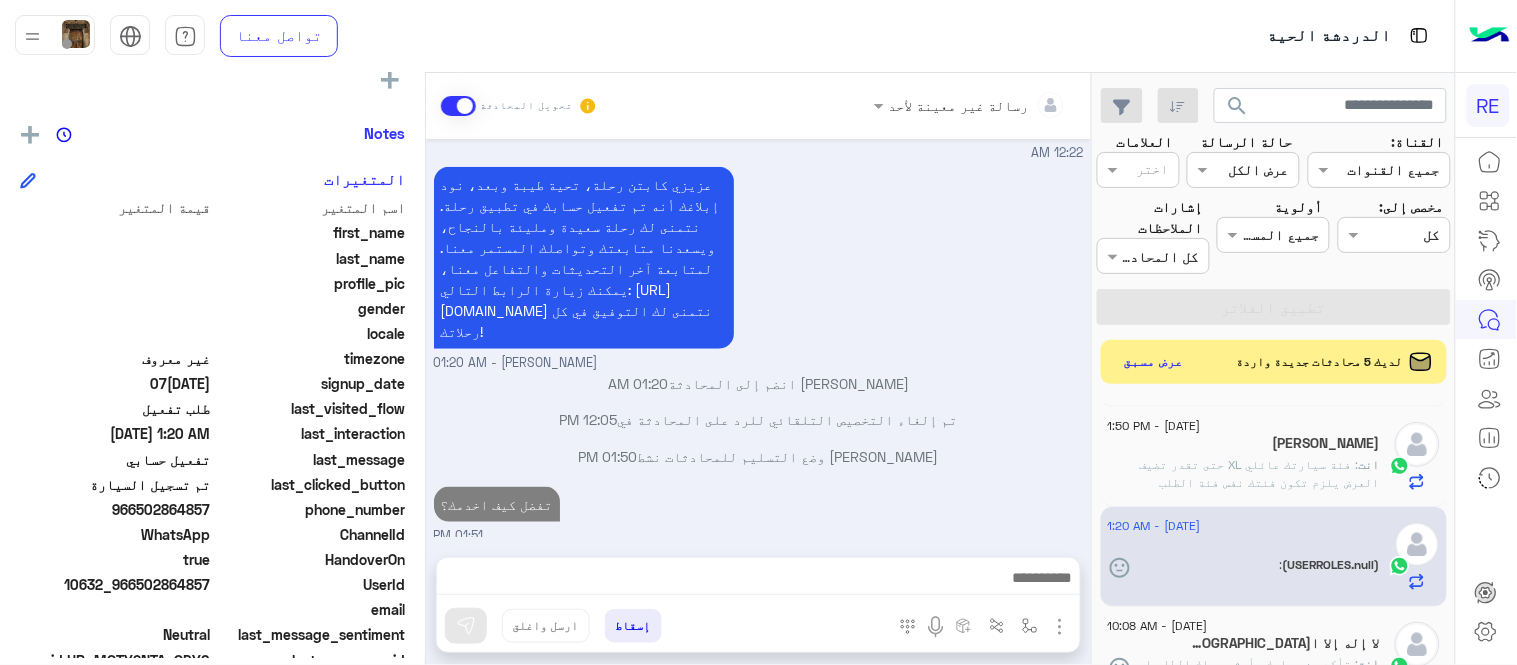 click on "[DATE]  اهلا بك عزيزنا الكابتن، سيتم مراجعة حسابك وابلاغك في اقرب وقت شكرا لتواصلك، هل لديك اي استفسار او خدمة اخرى    04:22 AM   [DATE]  تفعيل حسابي   06:47 AM   [PERSON_NAME] وضع التسليم للمحادثات نشط   12:02 PM      تم تفعيل الحساب  [PERSON_NAME] -  12:02 PM   [PERSON_NAME] انضم إلى المحادثة   12:02 PM       [DATE]  تفعيل حسابي   12:22 AM  عزيزي كابتن رحلة،
تحية طيبة وبعد،
نود إبلاغك أنه تم تفعيل حسابك في تطبيق رحلة.
نتمنى لك رحلة سعيدة ومليئة بالنجاح، ويسعدنا متابعتك وتواصلك المستمر معنا.
لمتابعة آخر التحديثات والتفاعل معنا، يمكنك زيارة الرابط التالي:
[URL][DOMAIN_NAME]
نتمنى لك التوفيق في كل رحلاتك!     01:20 AM" at bounding box center [758, 338] 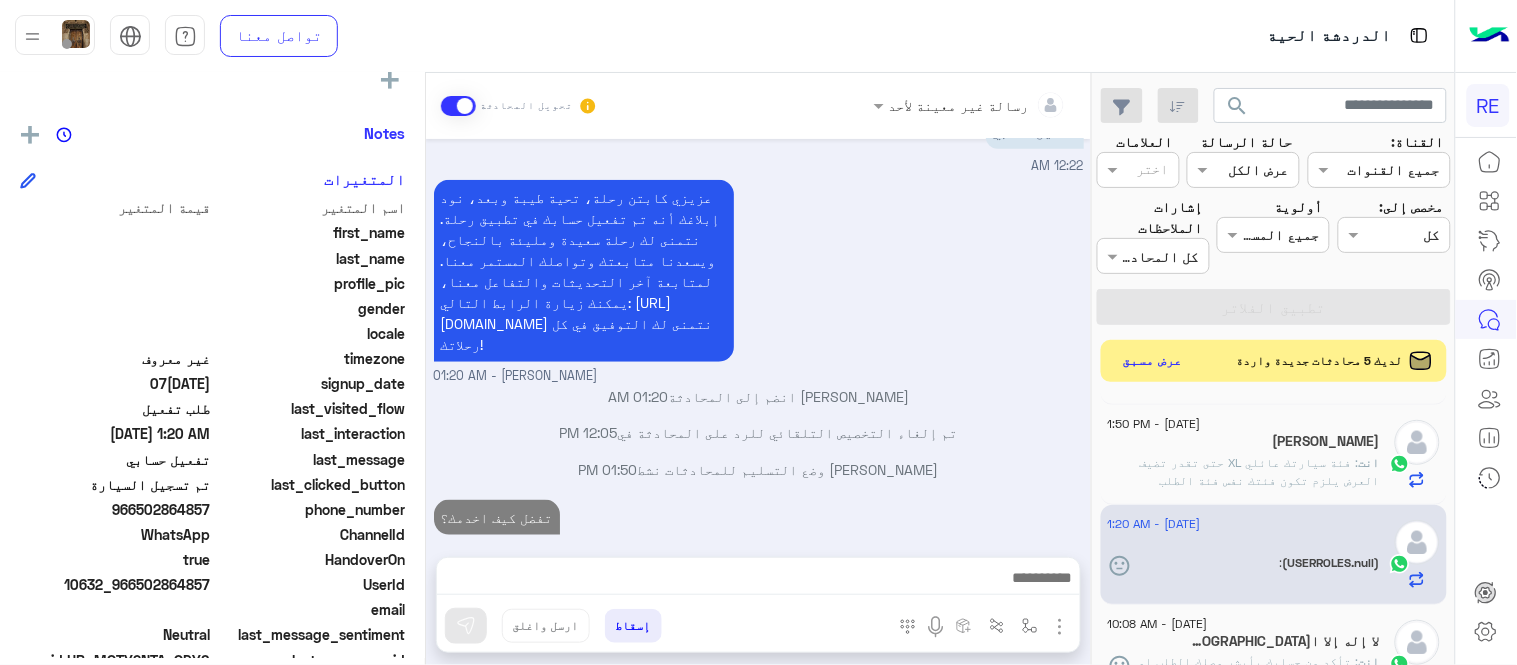 click on "عرض مسبق" 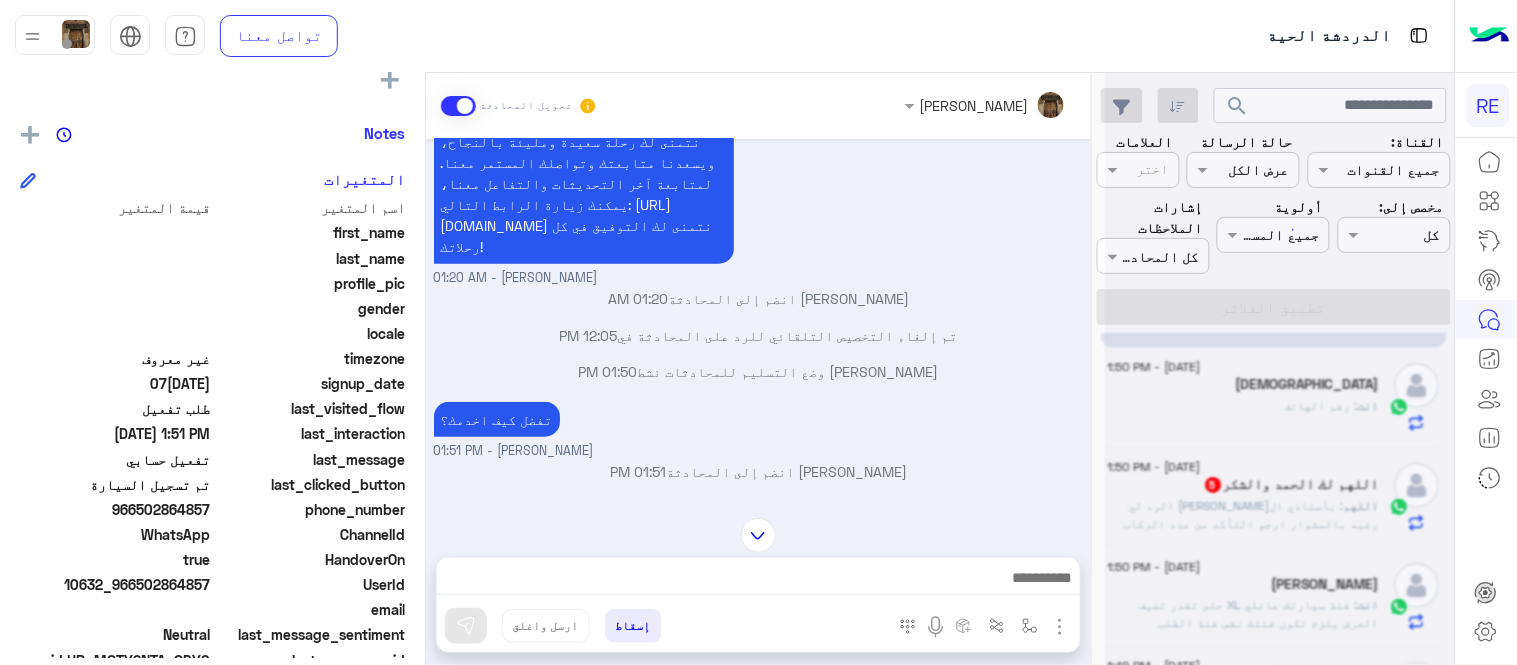 scroll, scrollTop: 320, scrollLeft: 0, axis: vertical 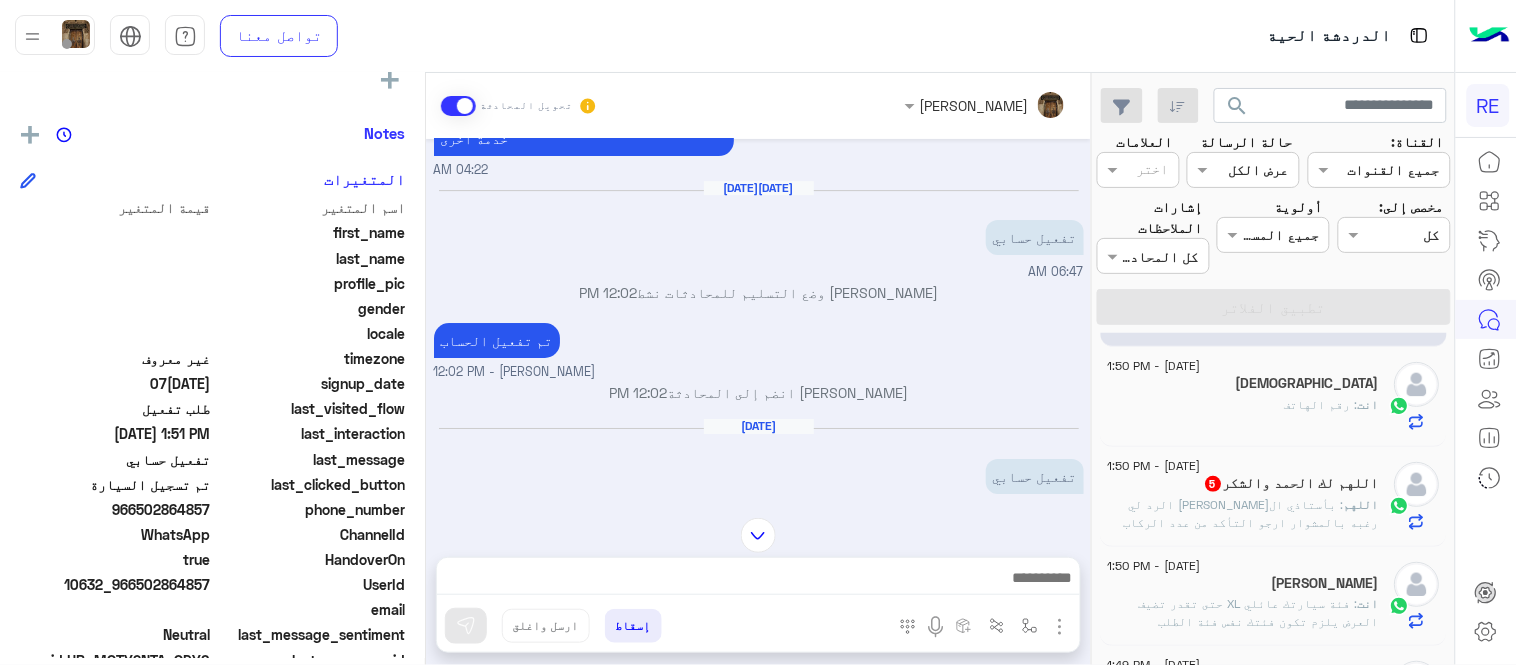 click on "Ma[DATE]   َ  غادر المحادثة   04:21 AM       عربي    04:21 AM  هل أنت ؟   كابتن 👨🏻‍✈️   عميل 🧳   رحال (مرشد مرخص) 🏖️     04:21 AM   كابتن �    04:21 AM  اختر ا[DATE]�خدمات التالية:    04:21 AM   تفعيل حساب    04:21 AM  يمكنك الاطلاع على شروط الانضمام لرحلة ك (كابتن ) الموجودة بالصورة أعلاه،
لتحميل التطبيق عبر الرابط التالي : 📲
[URL][DOMAIN_NAME]    يسعدنا انضمامك لتطبيق رحلة يمكنك اتباع الخطوات الموضحة لتسجيل بيانات سيارتك بالفيديو التالي  : عزيزي الكابتن، فضلًا ، للرغبة بتفعيل الحساب قم برفع البيانات عبر التطبيق والتواصل معنا  تم تسجيل السيارة   اواجه صعوبة بالتسجيل  اي خدمة اخرى ؟  الرجوع للقائمة الرئ" at bounding box center [758, 318] 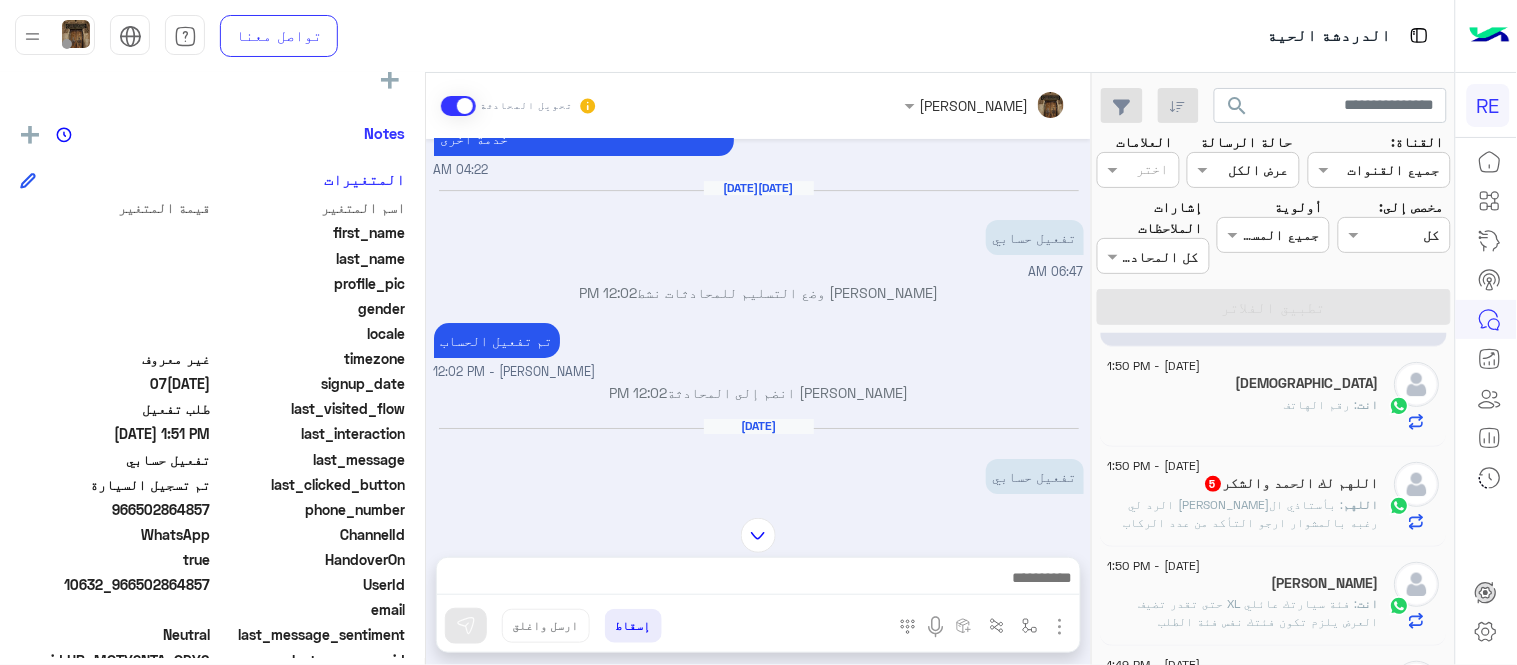 click at bounding box center [758, 535] 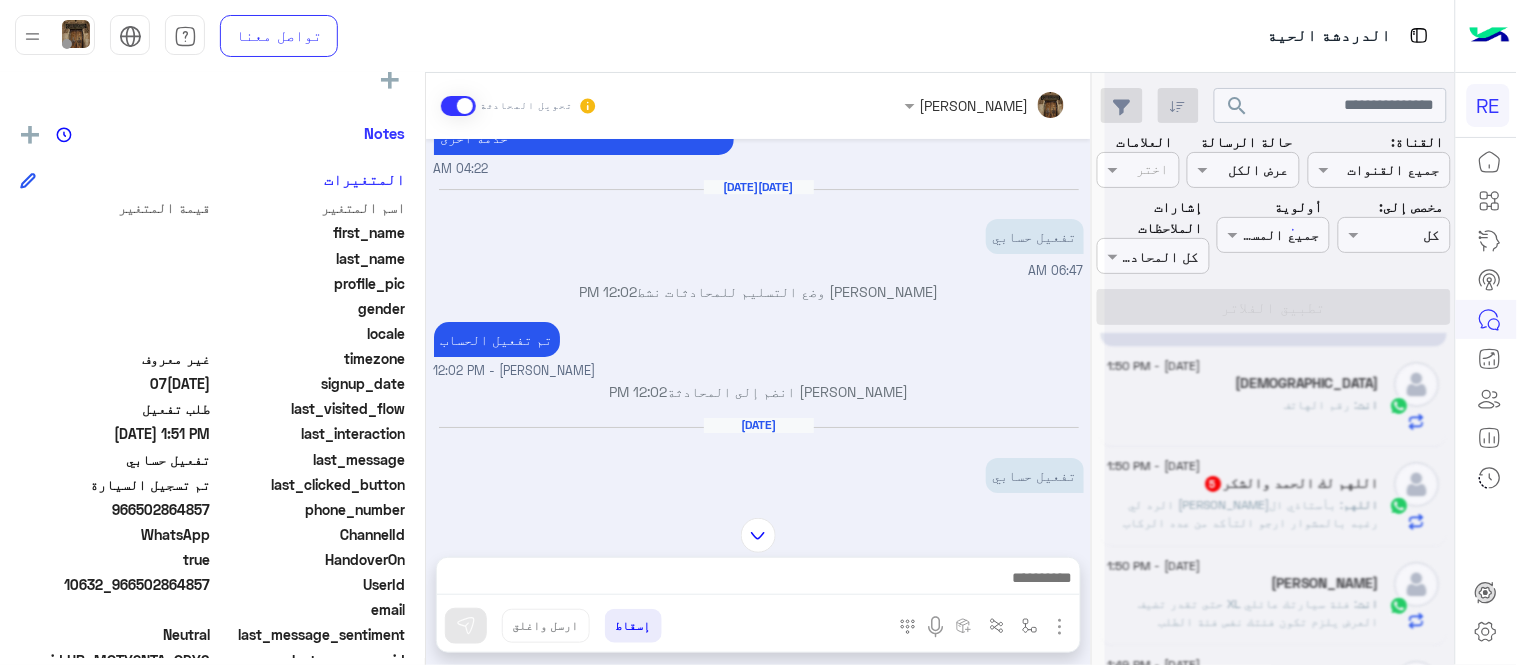 scroll, scrollTop: 2036, scrollLeft: 0, axis: vertical 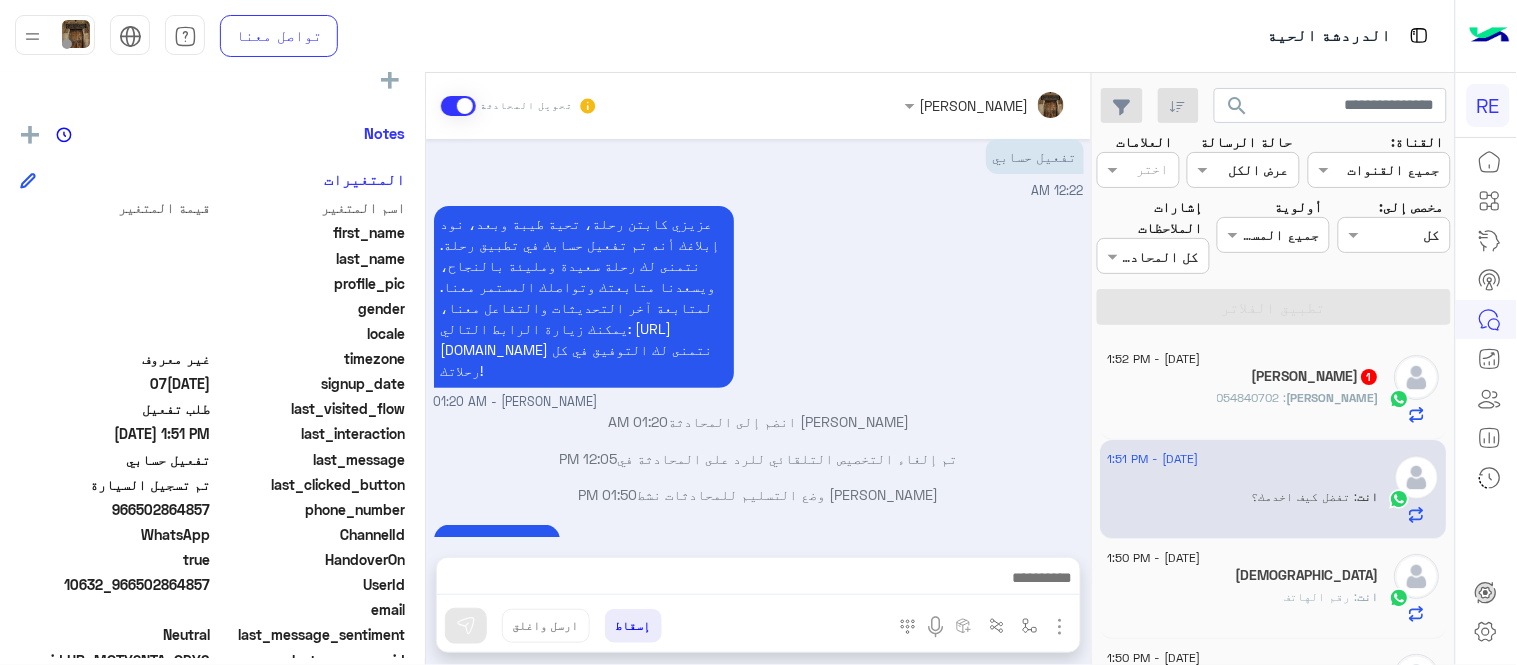 click on "[PERSON_NAME]   1" 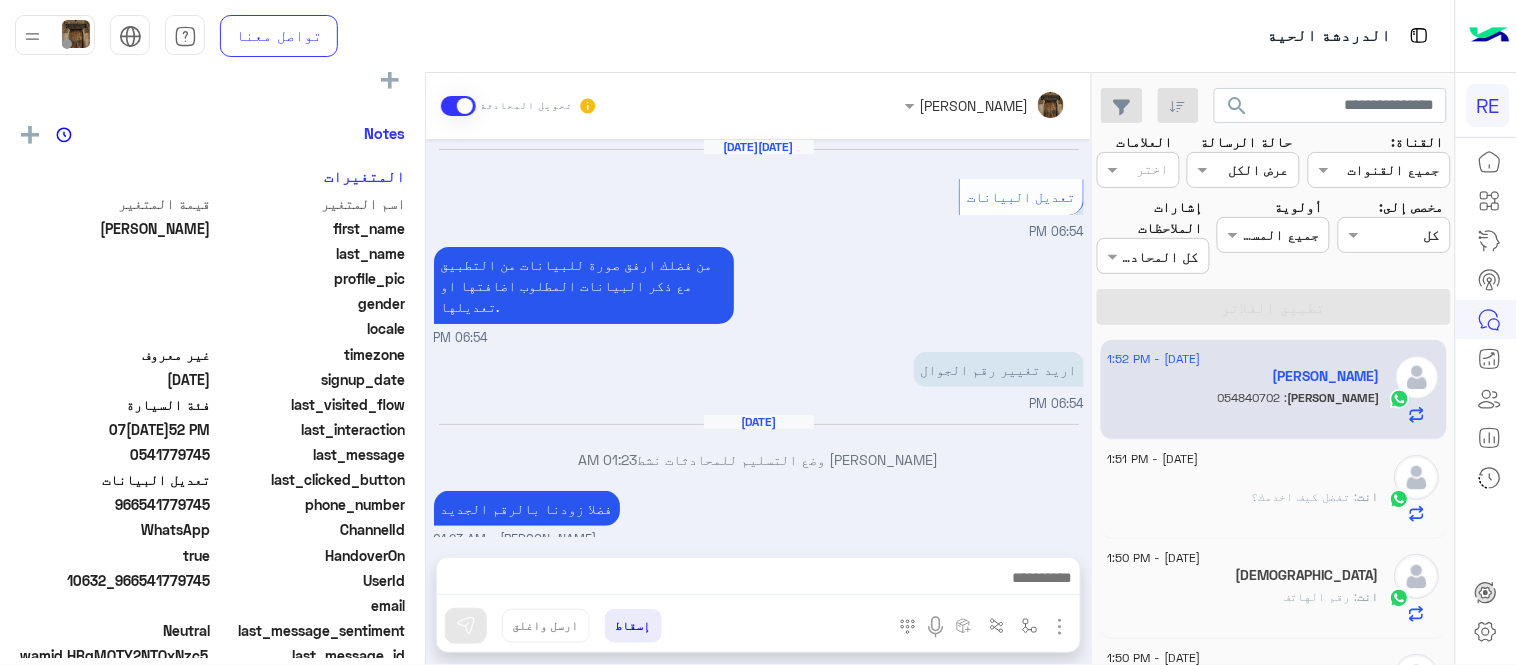 scroll, scrollTop: 261, scrollLeft: 0, axis: vertical 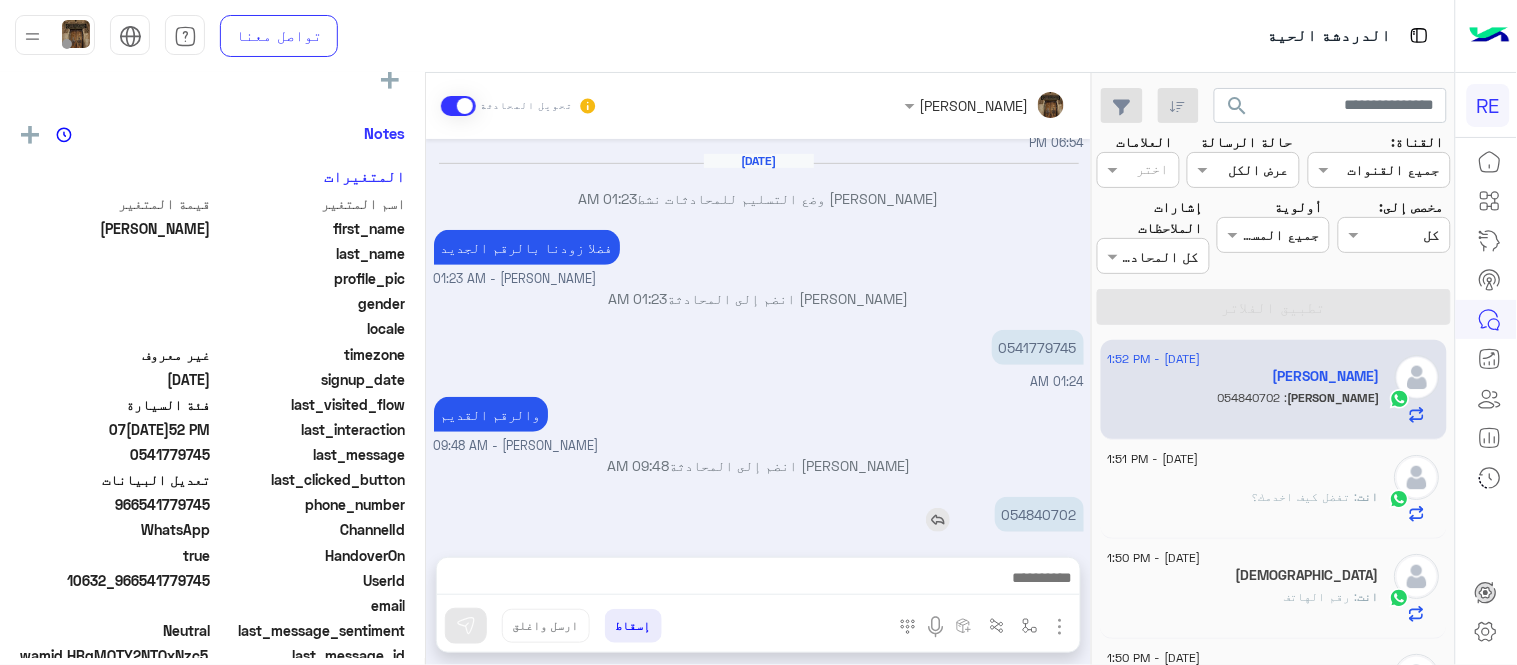 click on "054840702" at bounding box center (1039, 514) 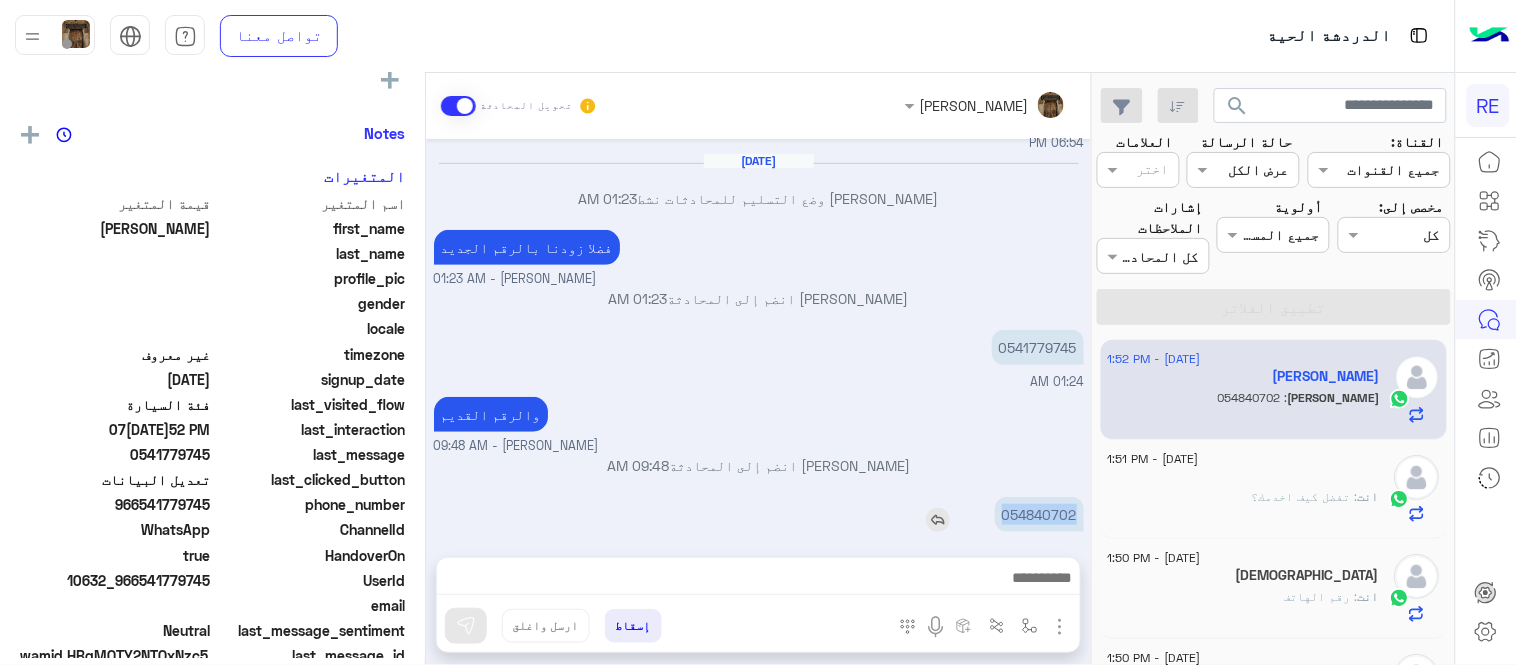 click on "054840702" at bounding box center (1039, 514) 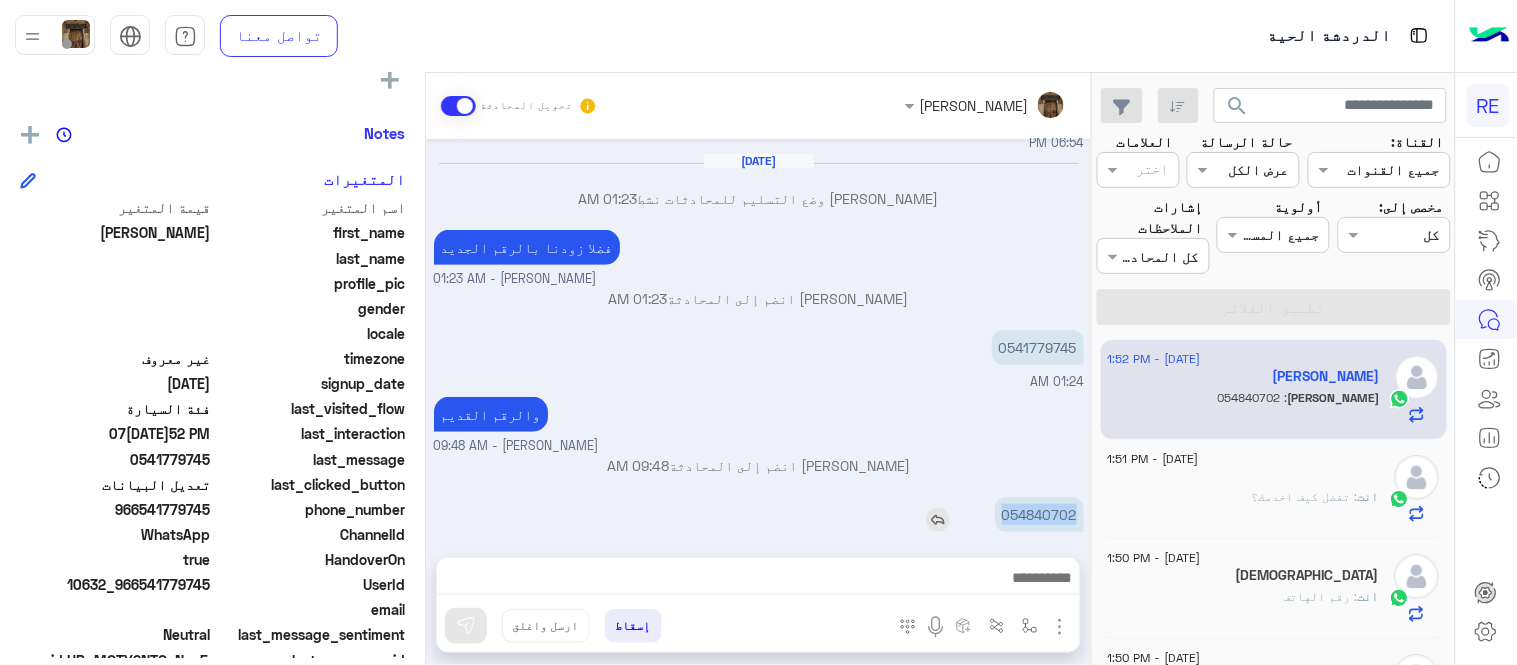 click on "054840702" at bounding box center (1039, 514) 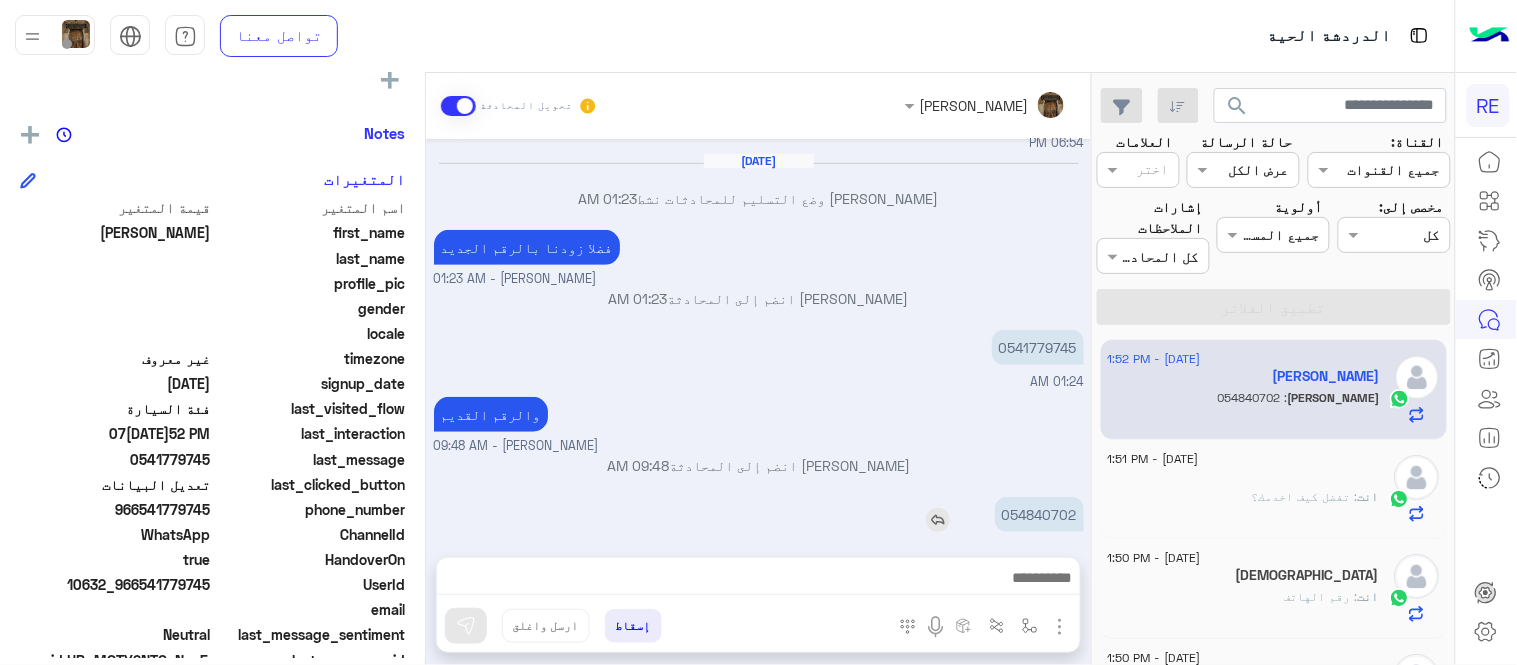 click on "054840702" at bounding box center [1039, 514] 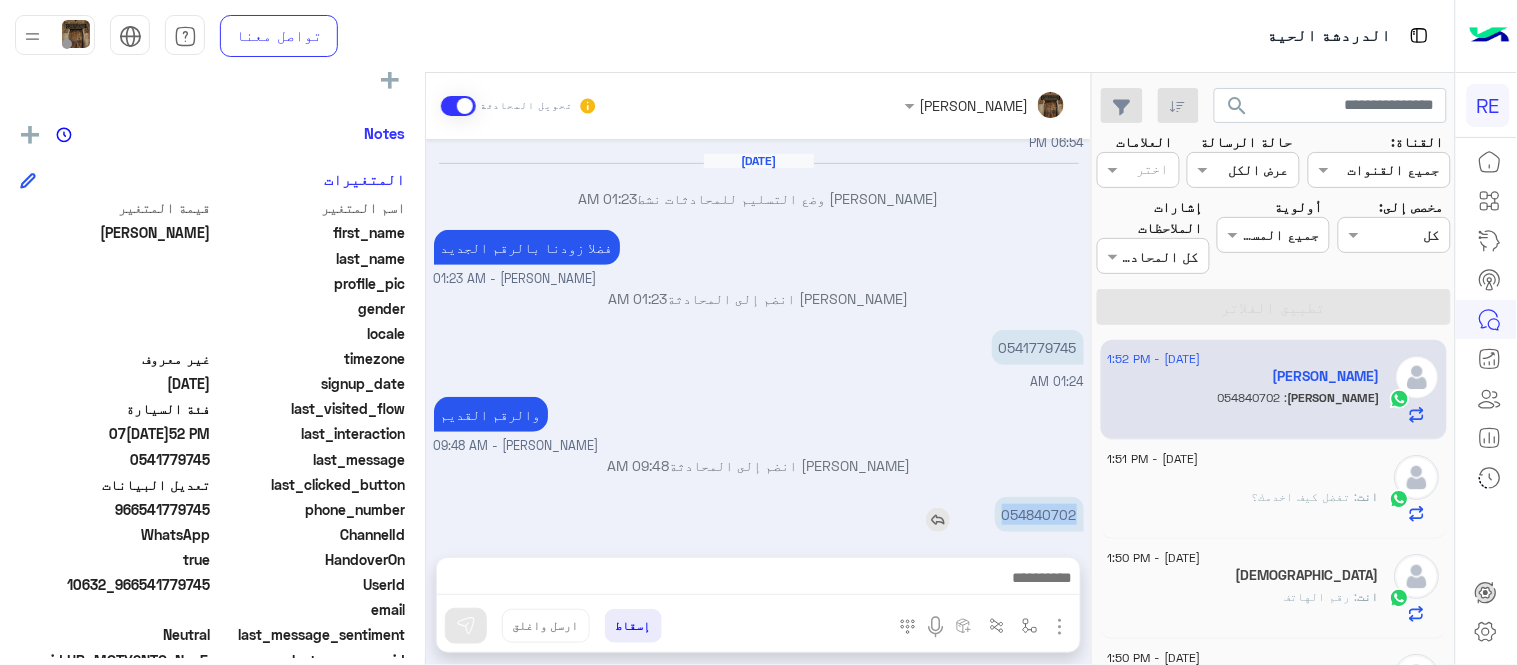 click on "054840702" at bounding box center (1039, 514) 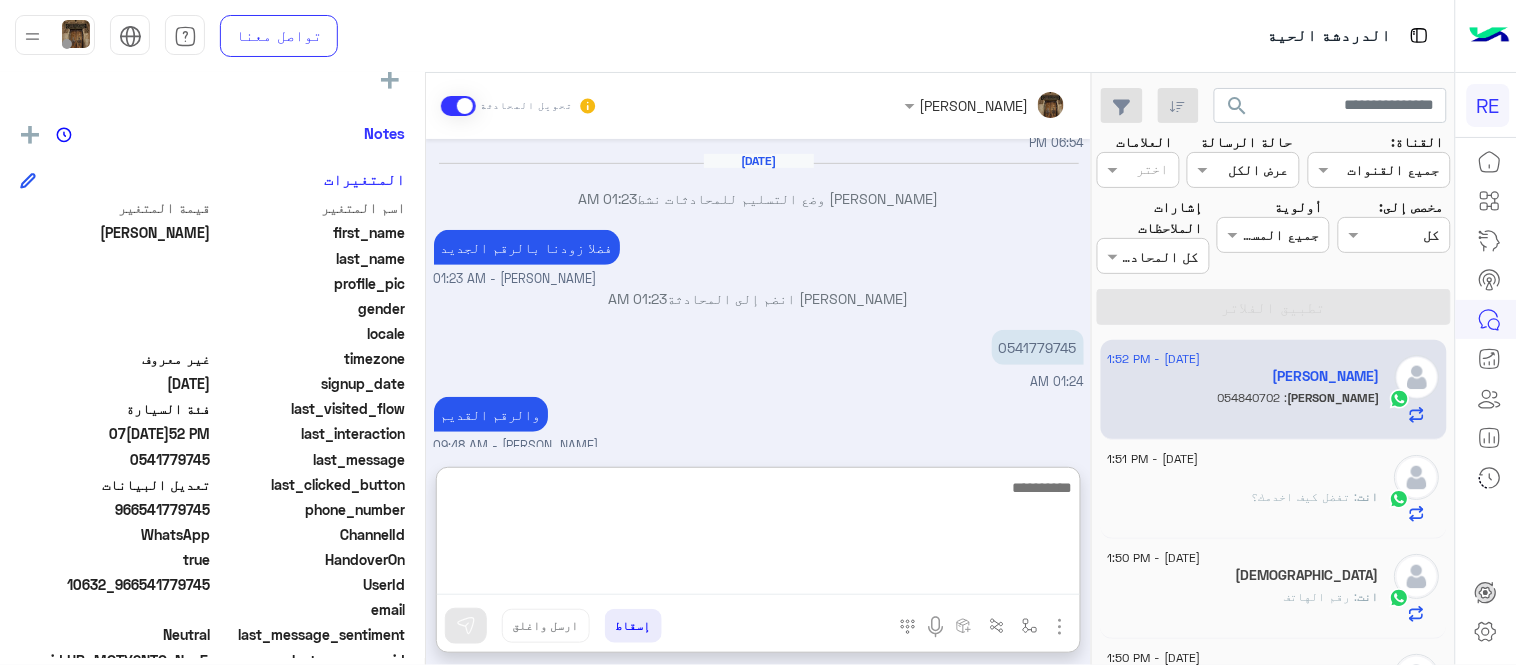 click at bounding box center [758, 535] 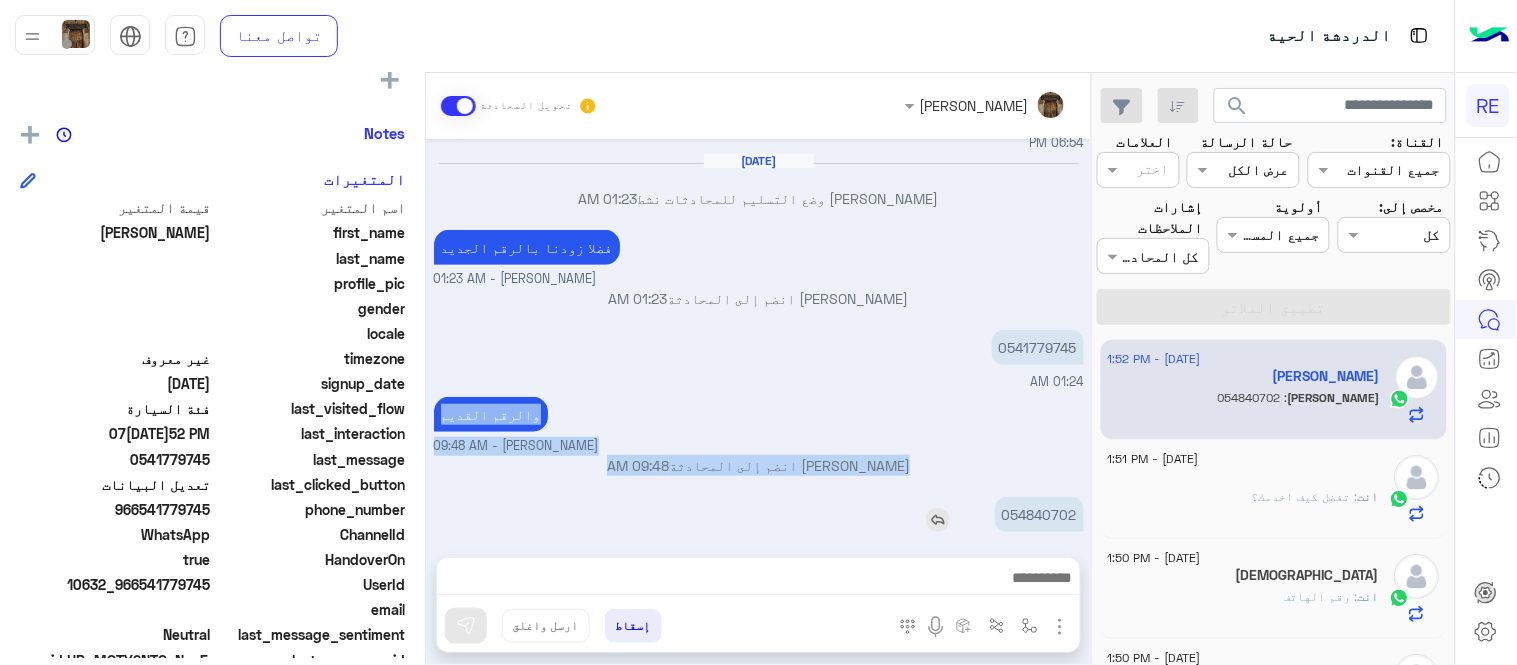 drag, startPoint x: 1008, startPoint y: 386, endPoint x: 948, endPoint y: 503, distance: 131.48764 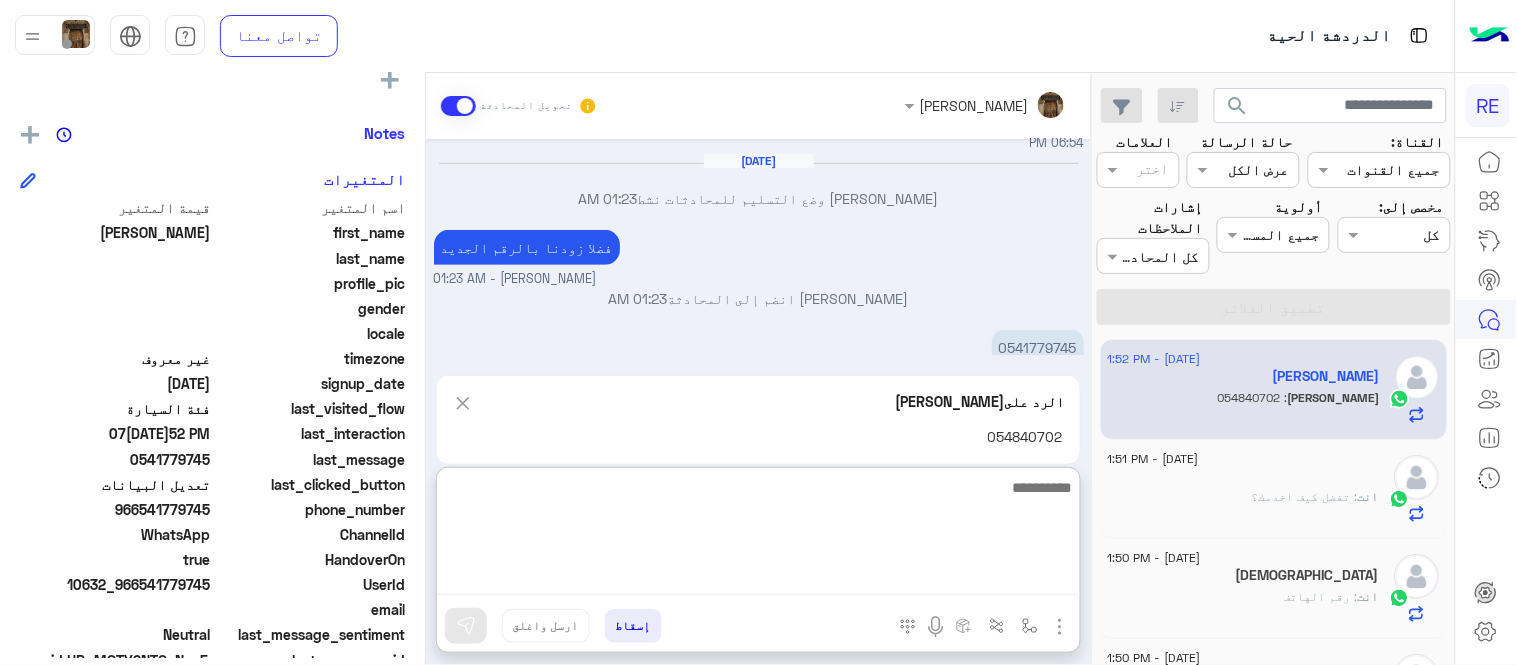 click at bounding box center [758, 535] 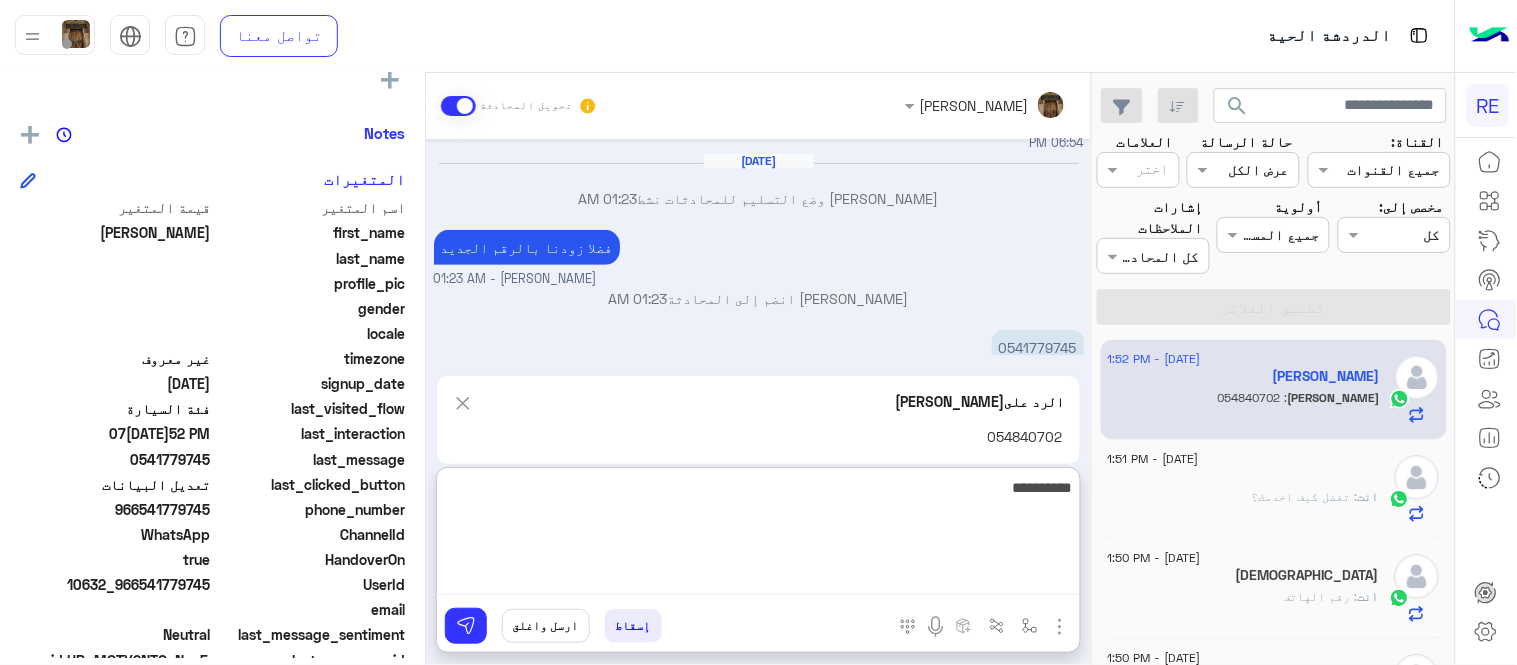 type on "**********" 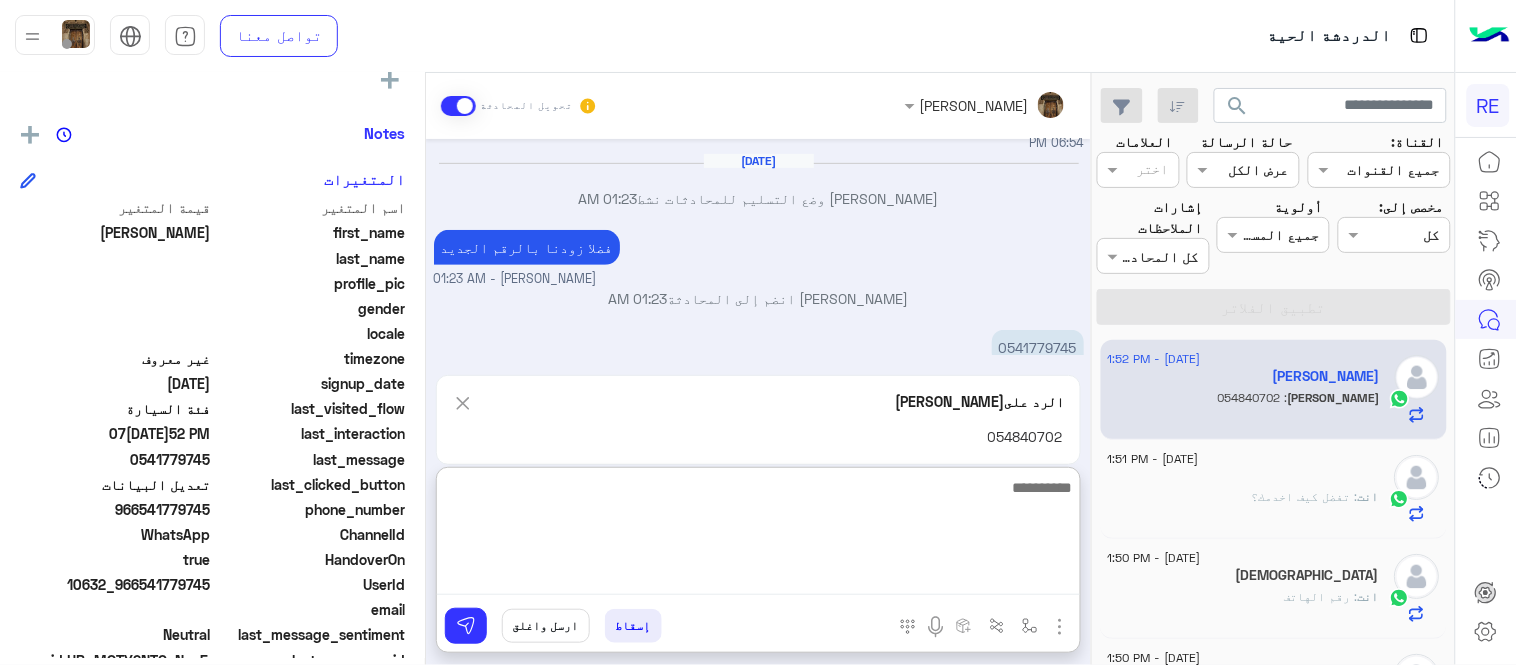 scroll, scrollTop: 450, scrollLeft: 0, axis: vertical 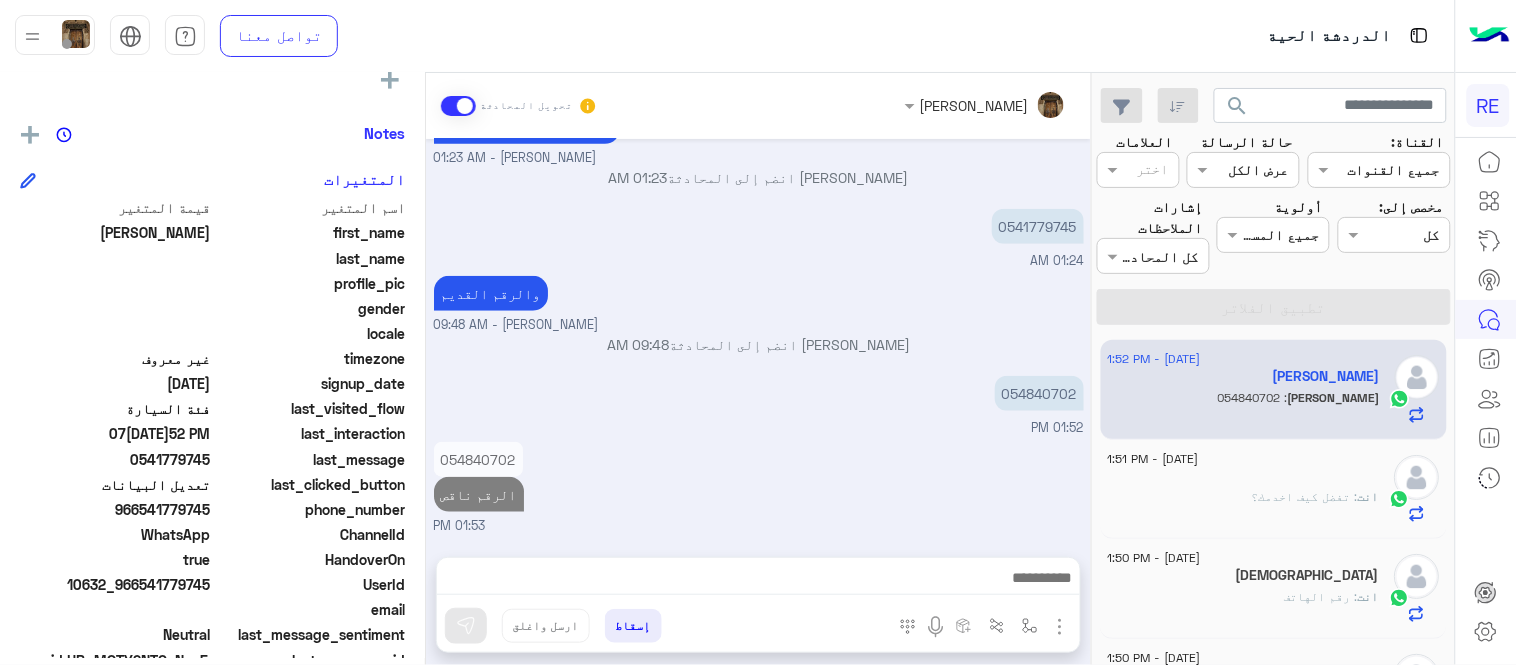 click on "[DATE]   تعديل البيانات    06:54 PM  من فضلك ارفق صورة للبيانات من التطبيق  مع ذكر البيانات المطلوب اضافتها او تعديلها.    06:54 PM  اريد تغيير رقم الجوال   06:54 PM   [DATE]   [PERSON_NAME] وضع التسليم للمحادثات نشط   01:23 AM      فضلا زودنا بالرقم الجديد  [PERSON_NAME] -  01:23 AM   [PERSON_NAME] انضم إلى المحادثة   01:23 AM      0541779745   01:24 AM  والرقم القديم  [PERSON_NAME] -  09:48 AM   [PERSON_NAME] انضم إلى المحادثة   09:48 AM      054840702   01:52 PM  054840702 الرقم ناقص   01:53 PM" at bounding box center [758, 338] 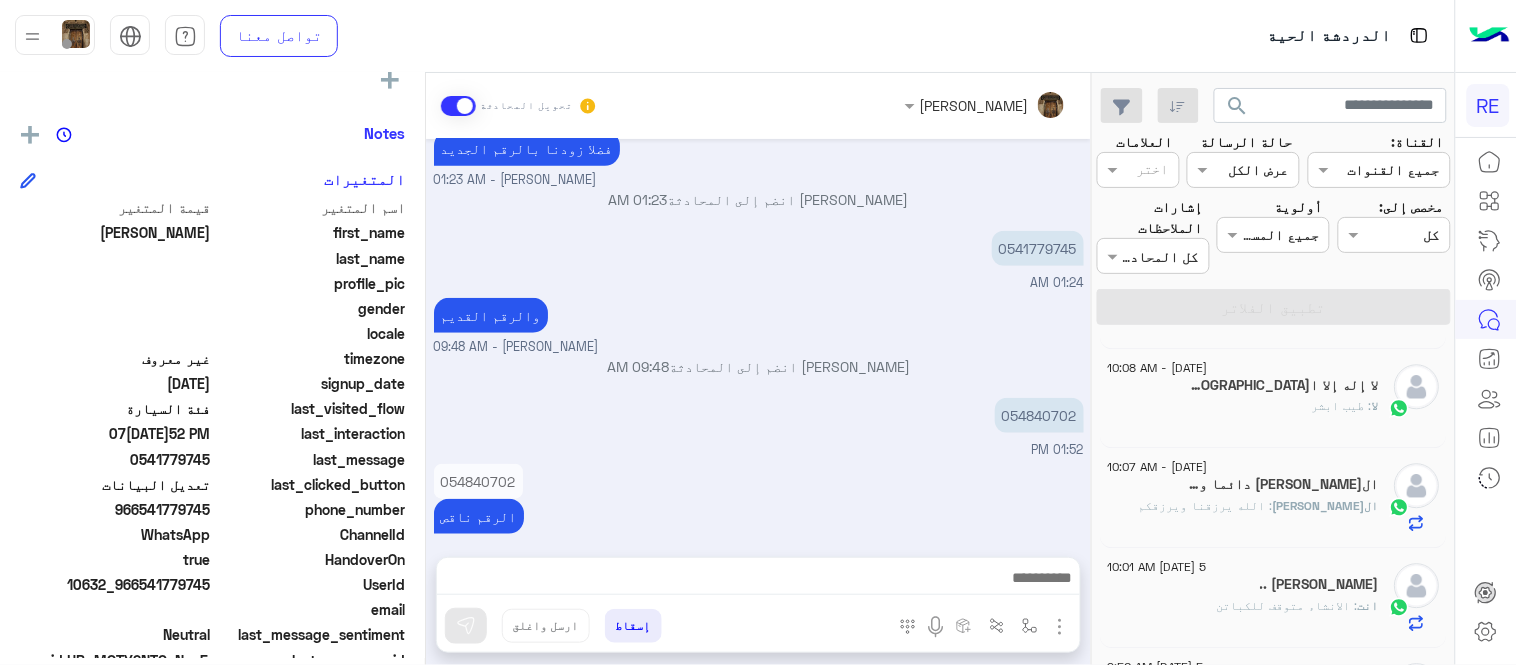 scroll, scrollTop: 1395, scrollLeft: 0, axis: vertical 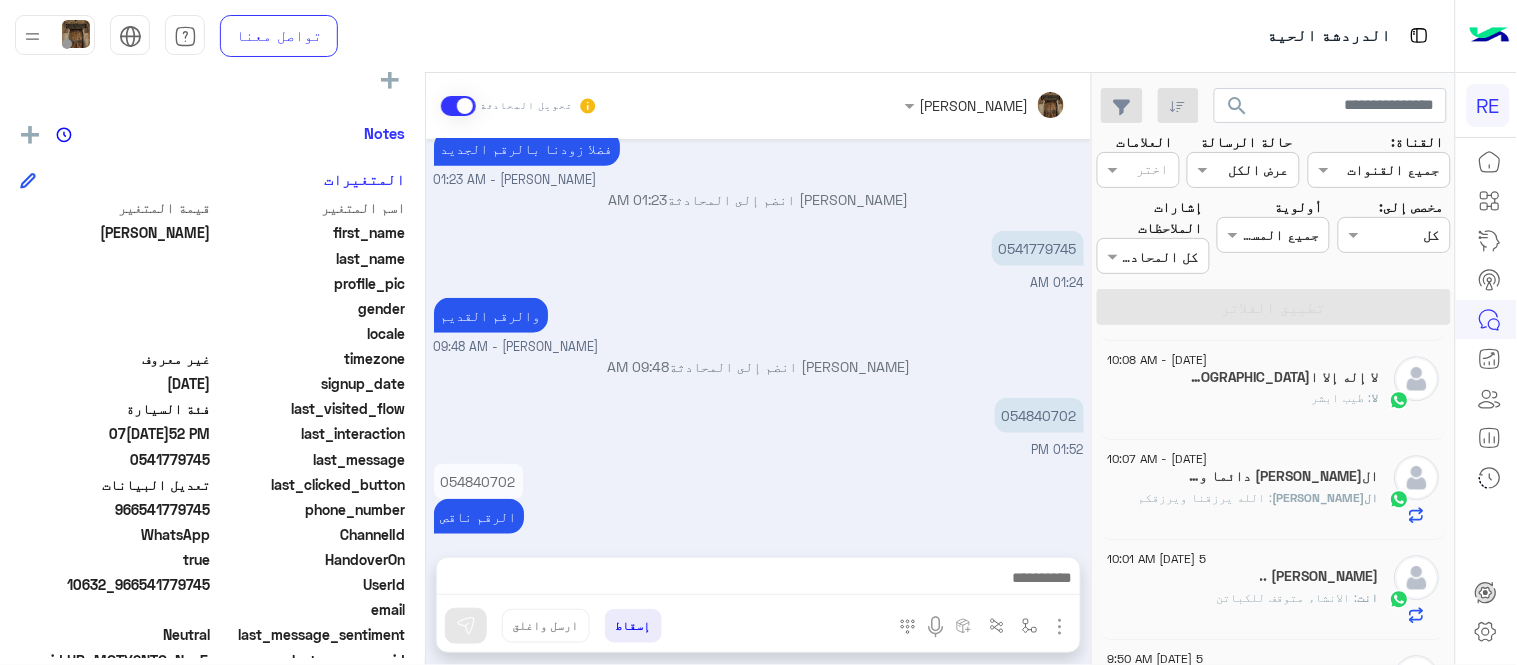 click on "1" 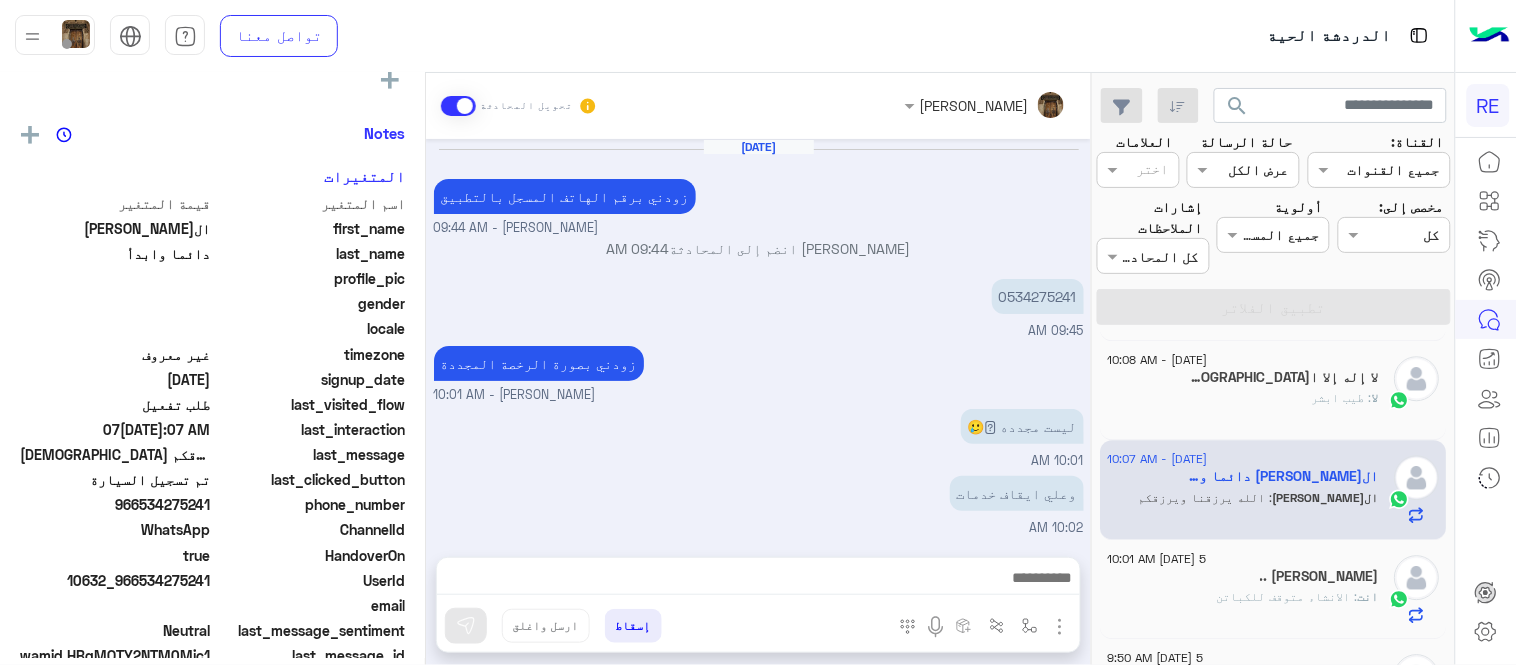 scroll, scrollTop: 481, scrollLeft: 0, axis: vertical 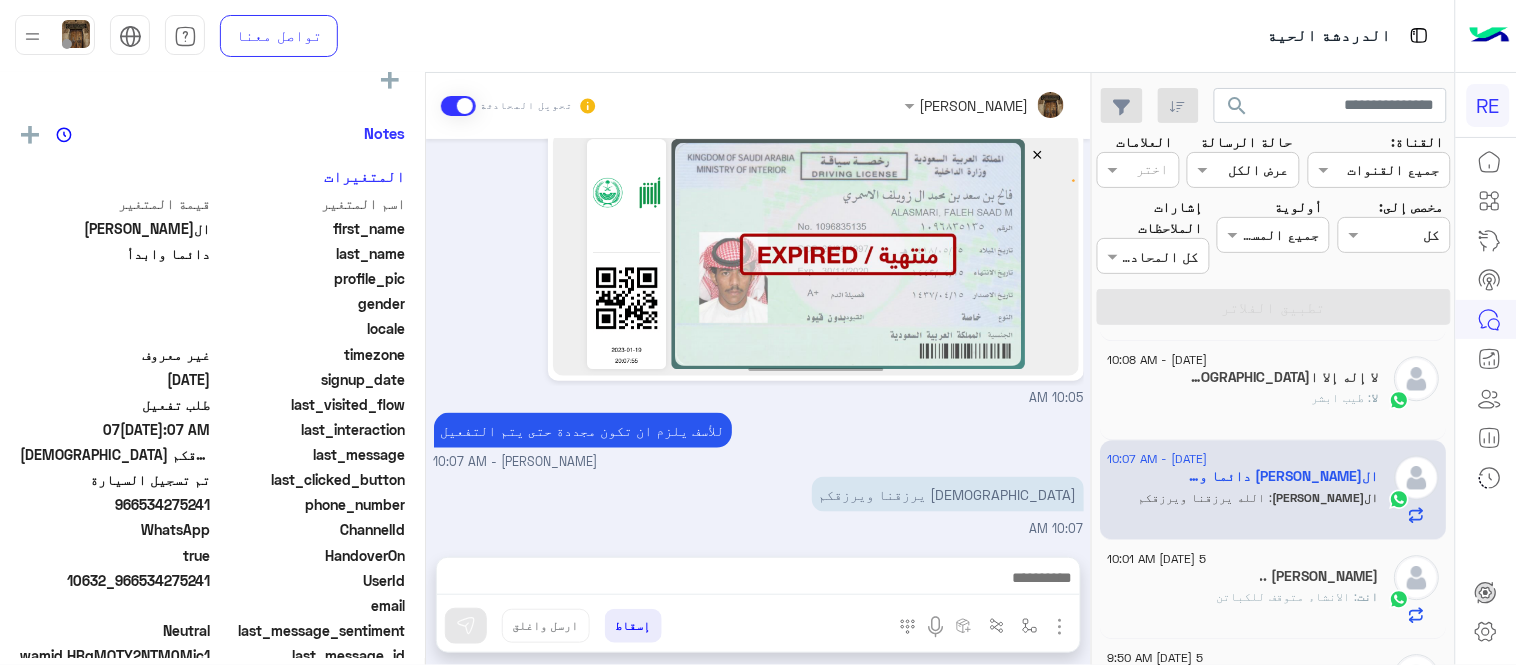 click on "لا إله إلا ا[DEMOGRAPHIC_DATA]1" 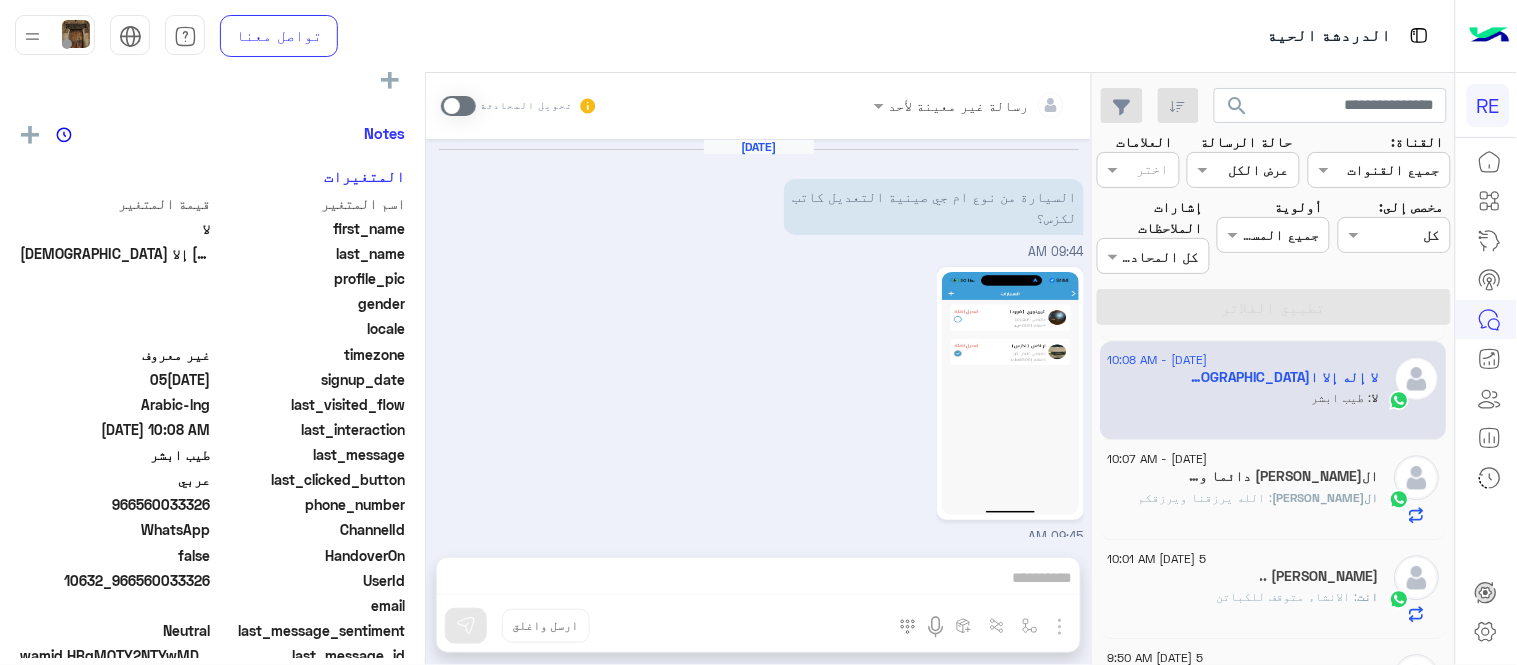scroll, scrollTop: 544, scrollLeft: 0, axis: vertical 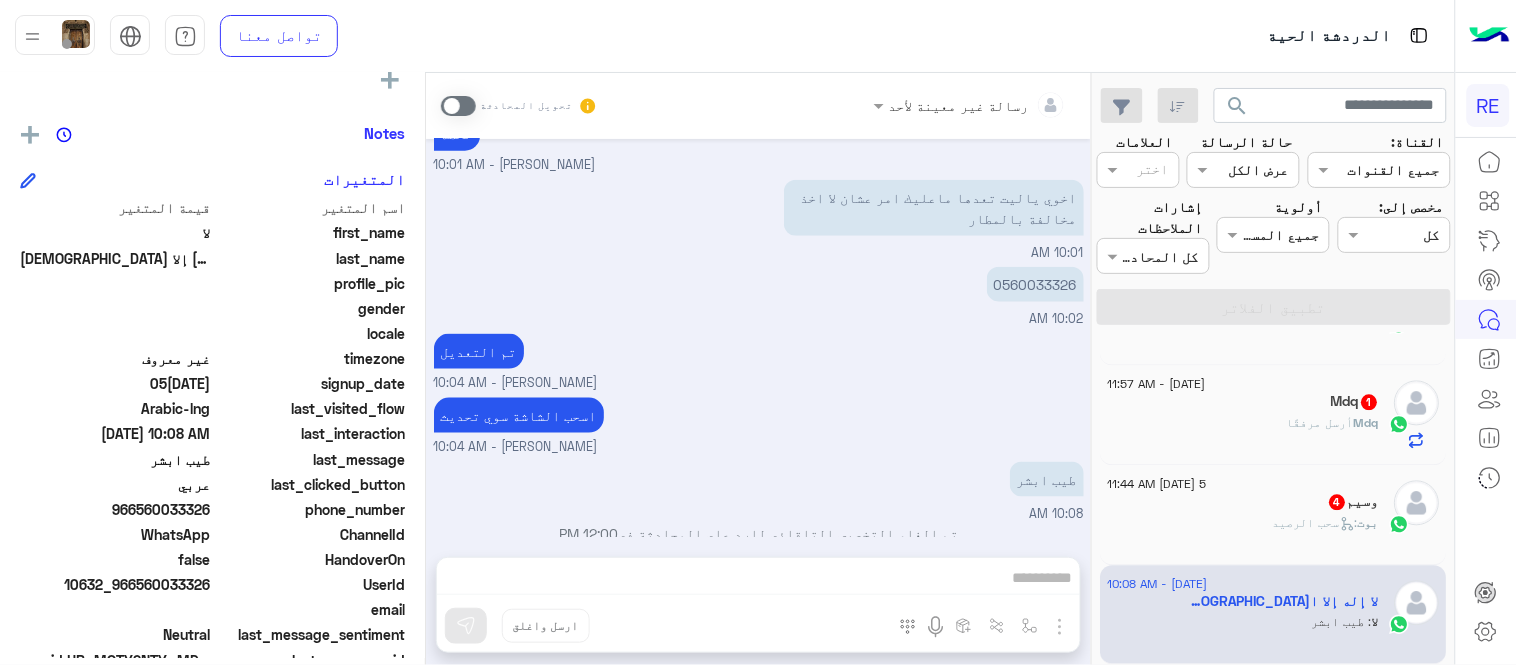 click on "بوت :   سحب الرصيد" 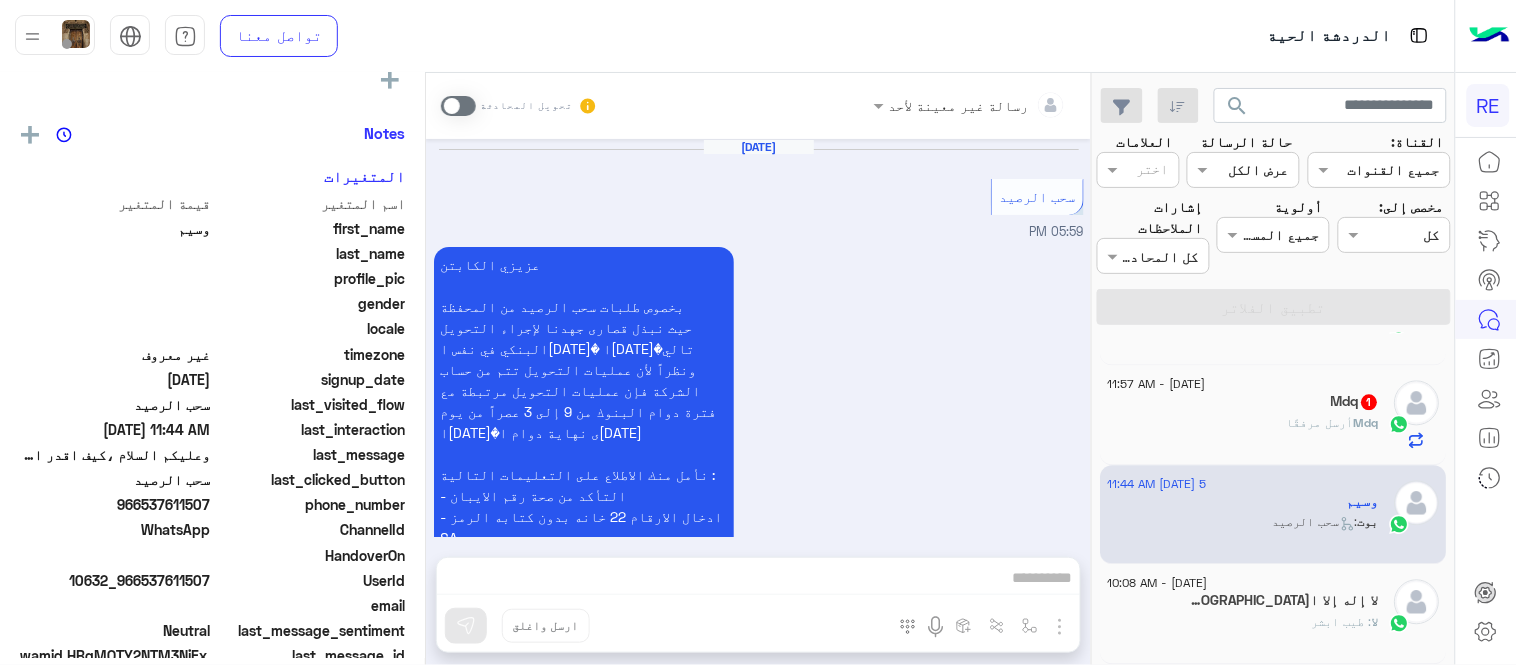 scroll, scrollTop: 1900, scrollLeft: 0, axis: vertical 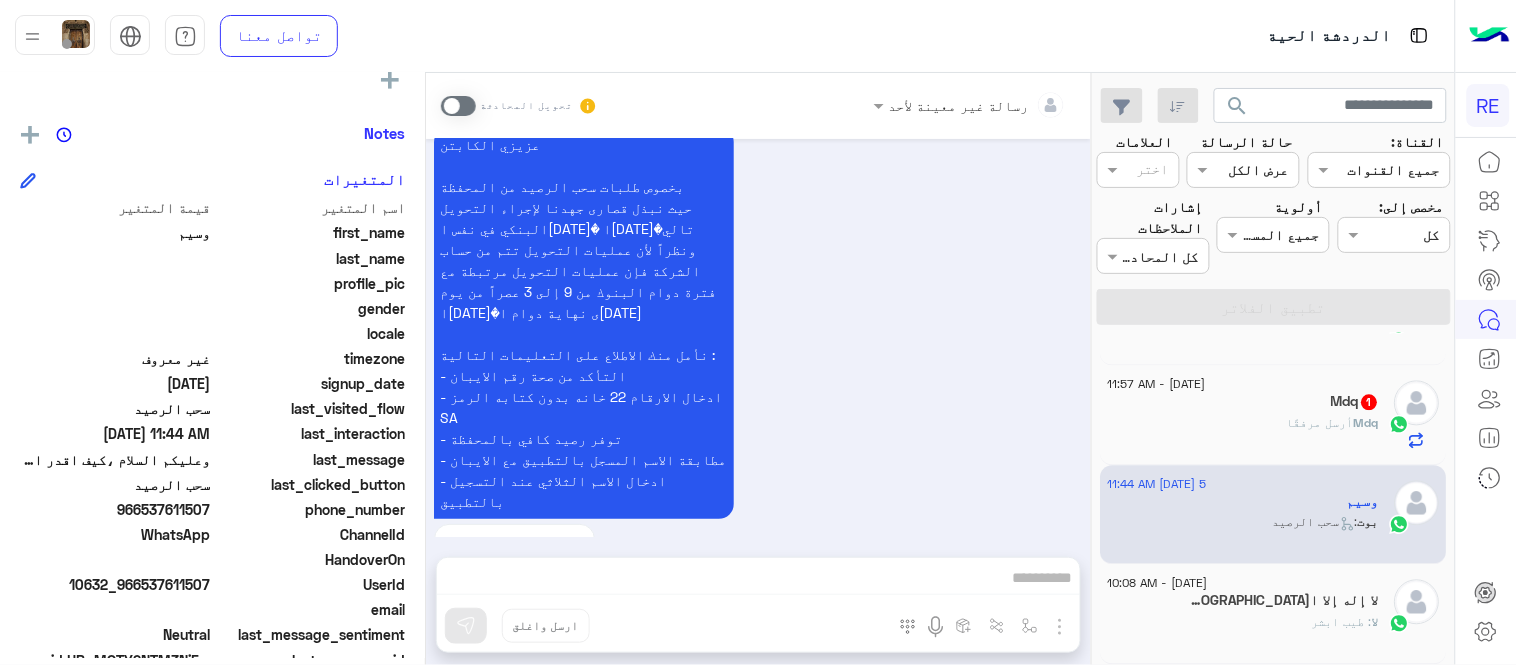 click at bounding box center (458, 106) 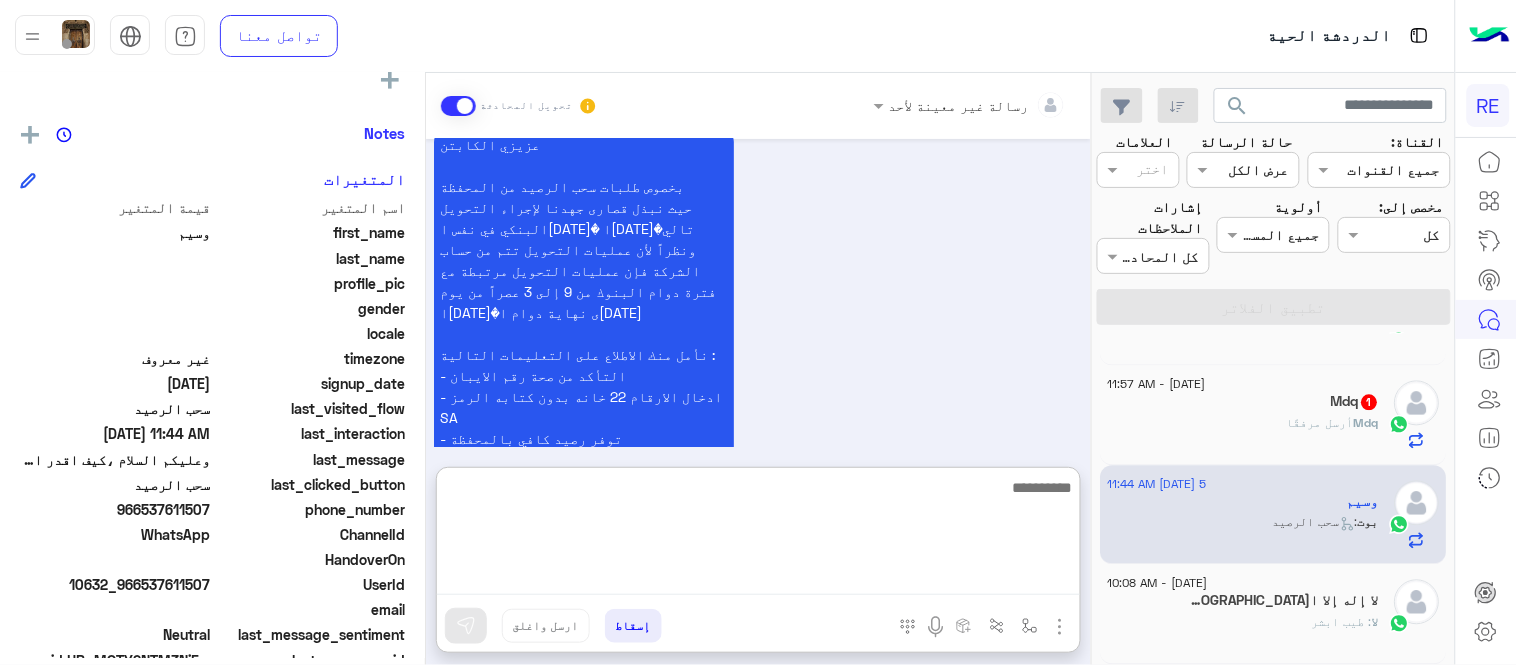 scroll, scrollTop: 1936, scrollLeft: 0, axis: vertical 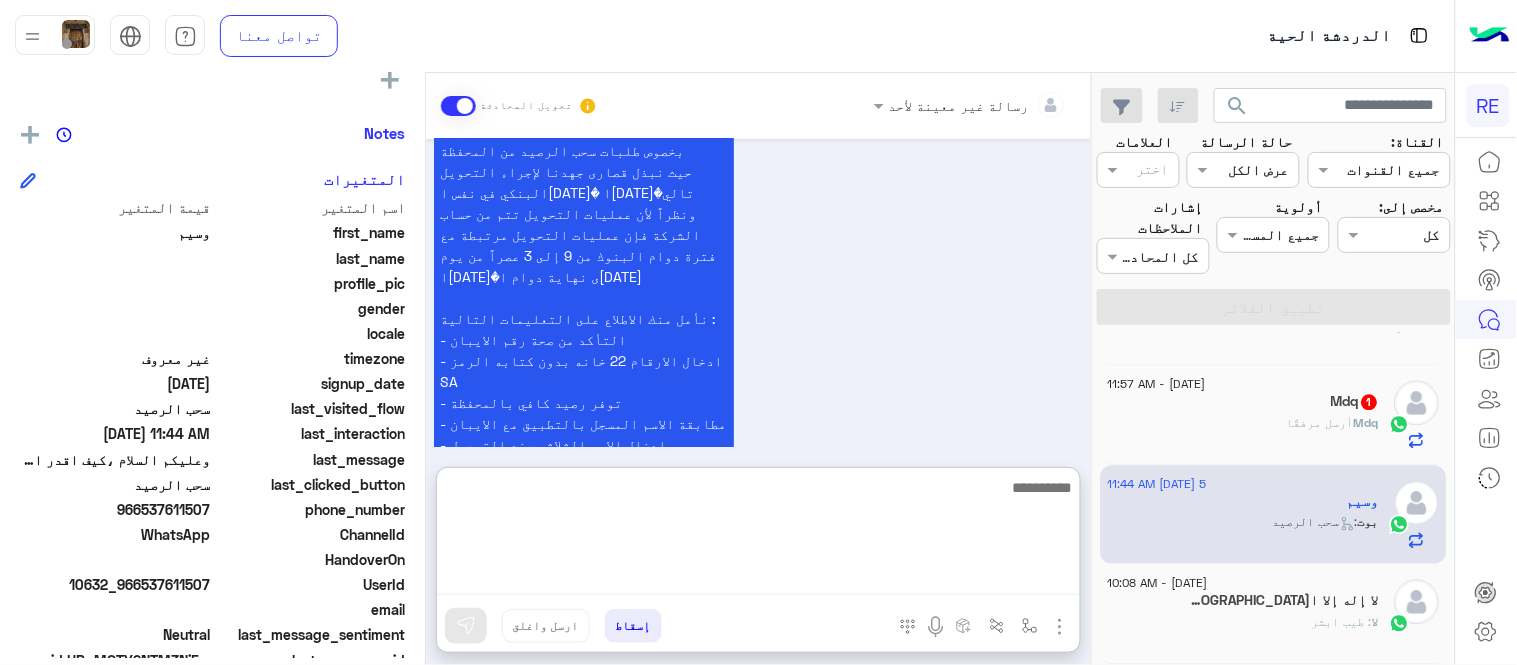 click at bounding box center (758, 535) 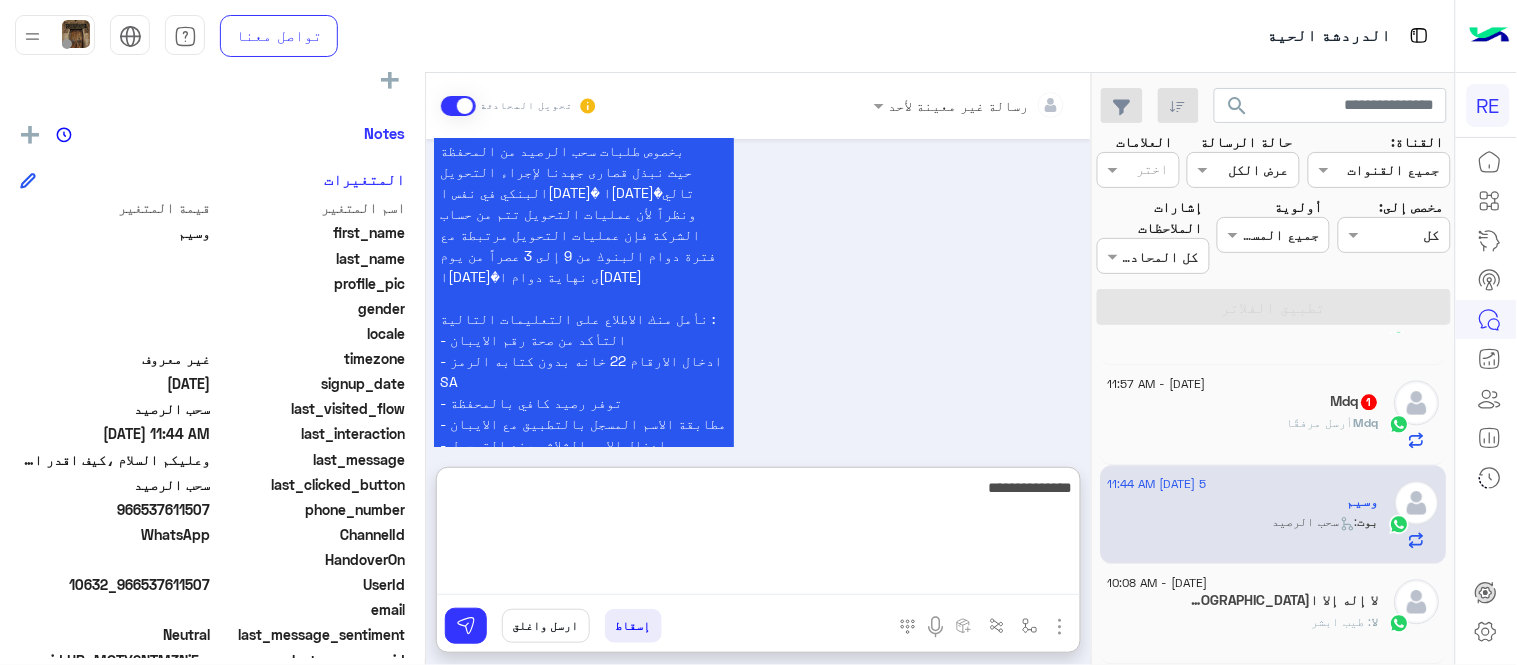 type on "**********" 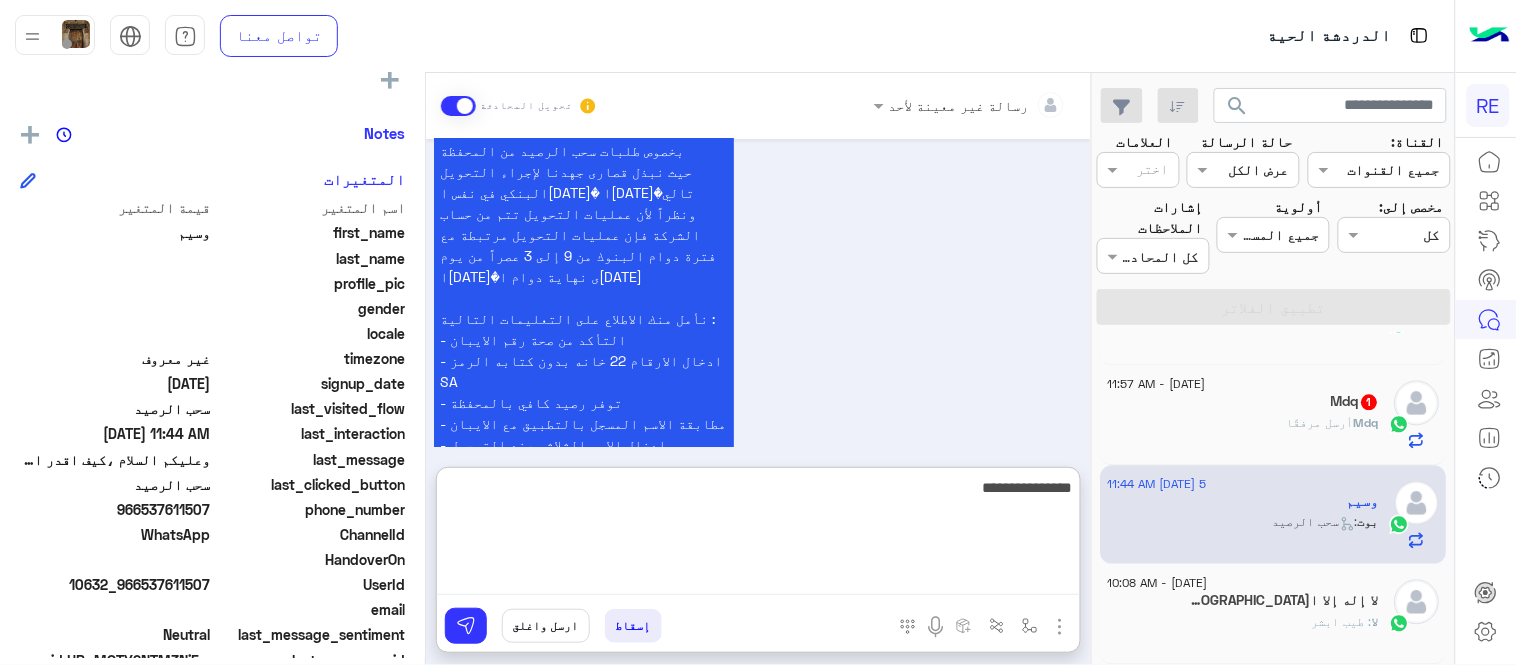 type 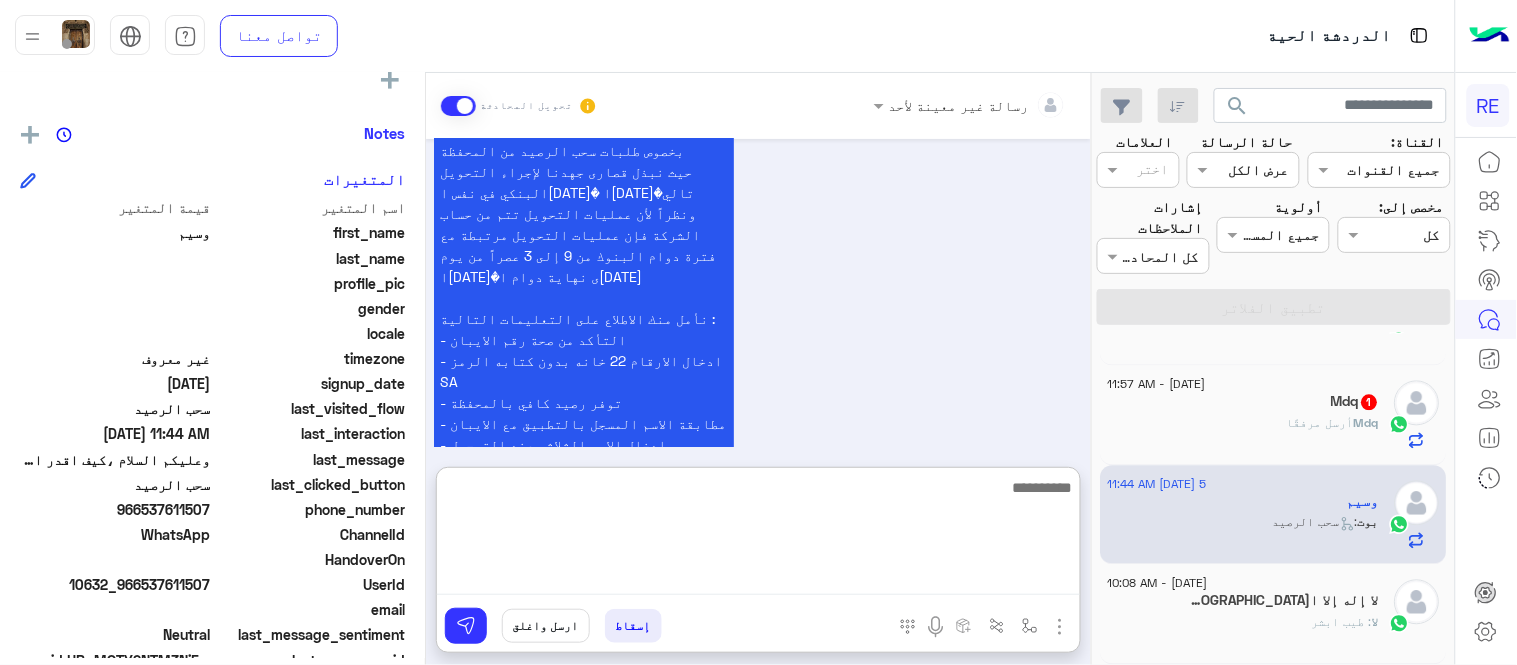 scroll, scrollTop: 2090, scrollLeft: 0, axis: vertical 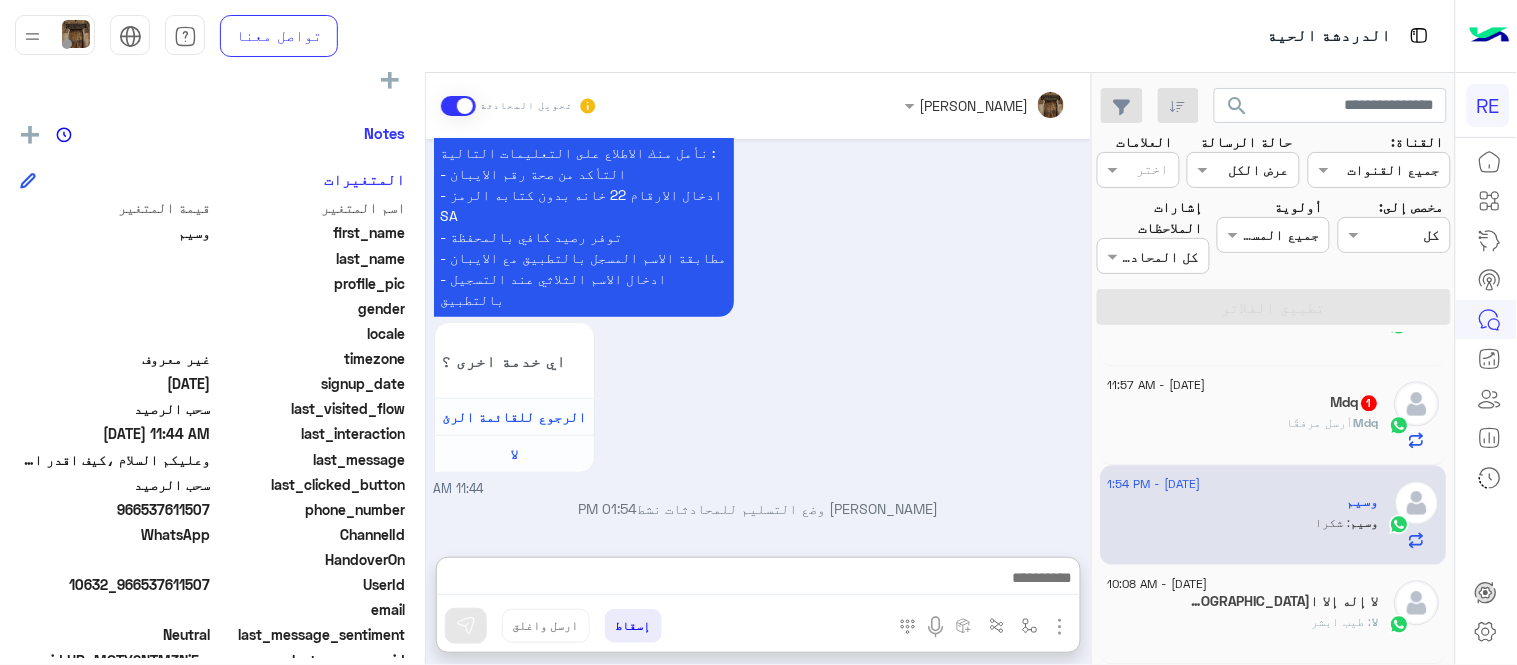 click on "عزيزي الكابتن  بخصوص طلبات سحب الرصيد من المحفظة  حيث نبذل قصارى جهدنا لإجراء التحويل البنكي في نفس ا[DATE]� ا[DATE]�تالي ونظراً لأن عمليات التحويل تتم من حساب الشركة فإن عمليات التحويل مرتبطة مع فترة دوام البنوك من 9 إلى 3 عصراً من يوم ا[DATE]�ى نهاية دوام ا[DATE]نأمل منك الاطلاع على التعليمات التالية :  - التأكد من صحة رقم الايبان  - ادخال الارقام 22 خانه بدون كتابه الرمز SA - توفر رصيد كافي بالمحفظة - مطابقة الاسم المسجل بالتطبيق مع الايبان - ادخال الاسم الثلاثي عند التسجيل بالتطبيق اي خدمة اخرى ؟  الرجوع للقائمة الرئ   لا     11:44 AM" at bounding box center [759, 209] 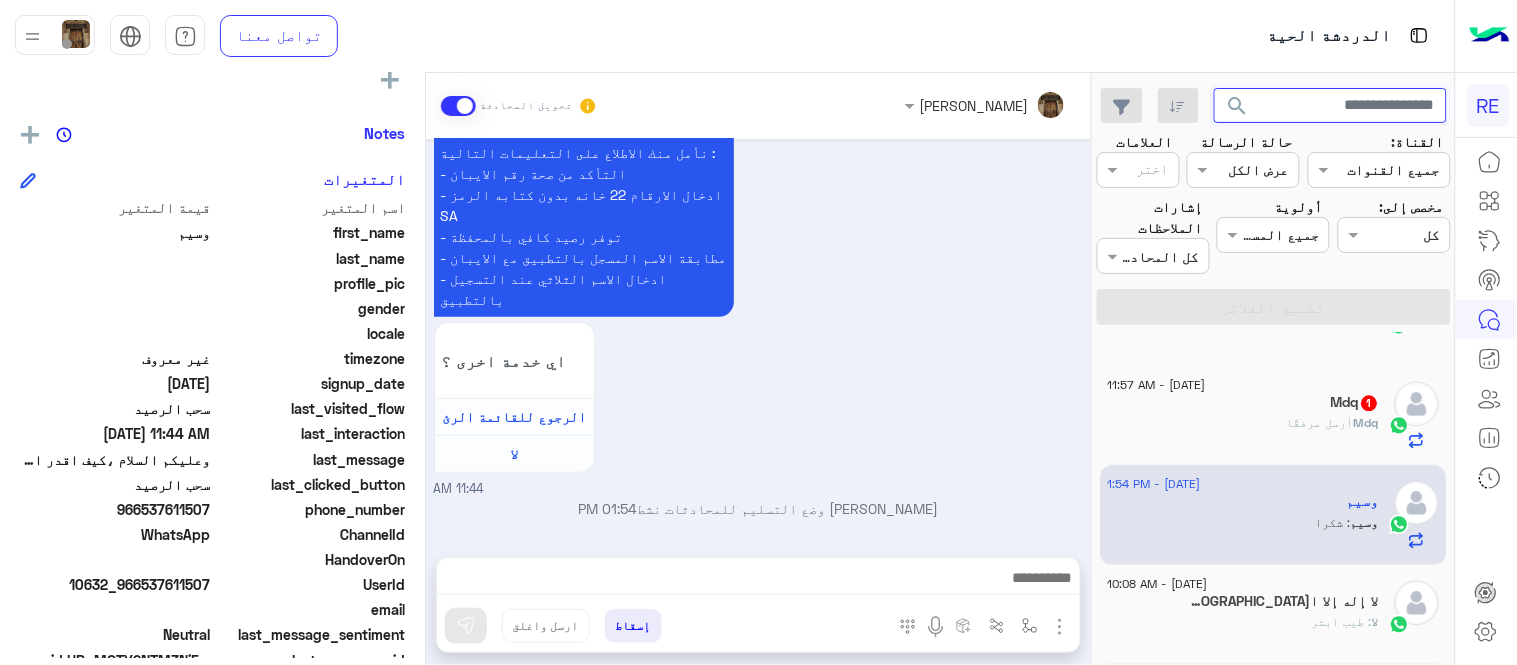 click at bounding box center (1331, 106) 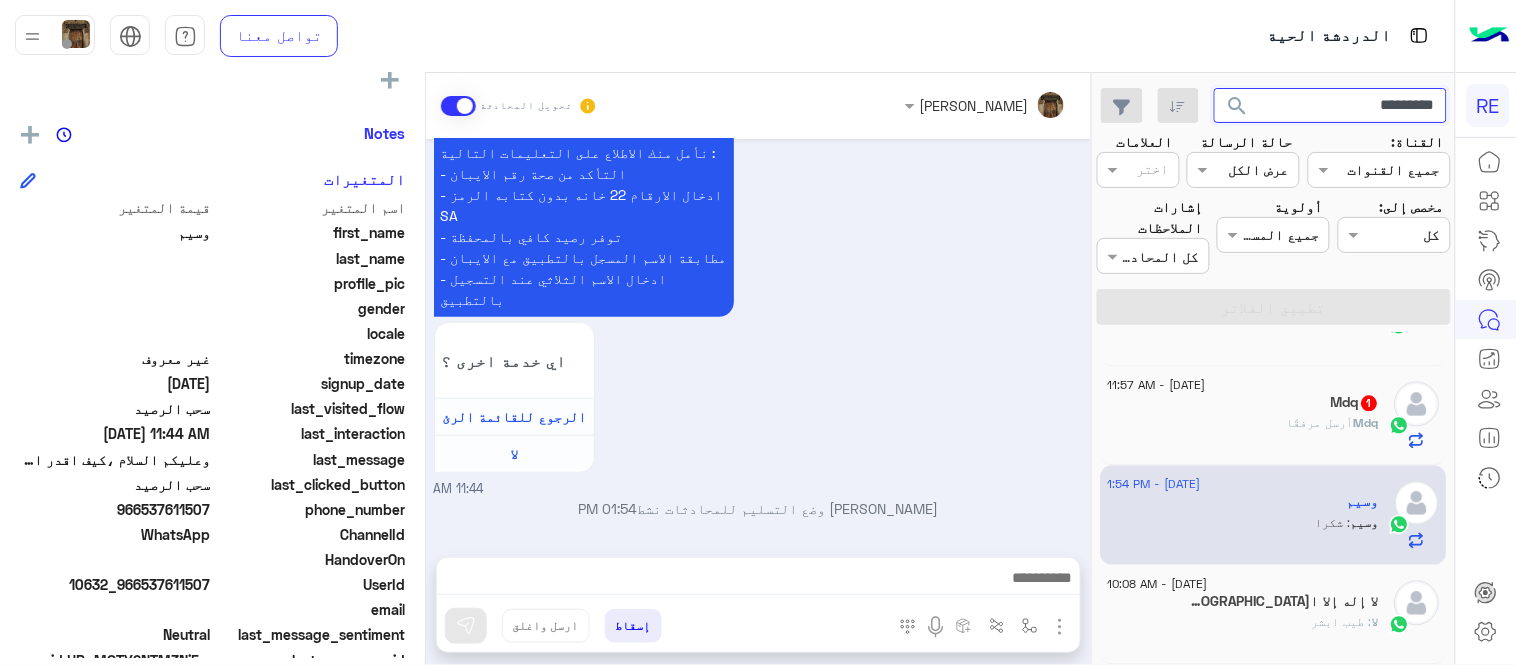 type on "*********" 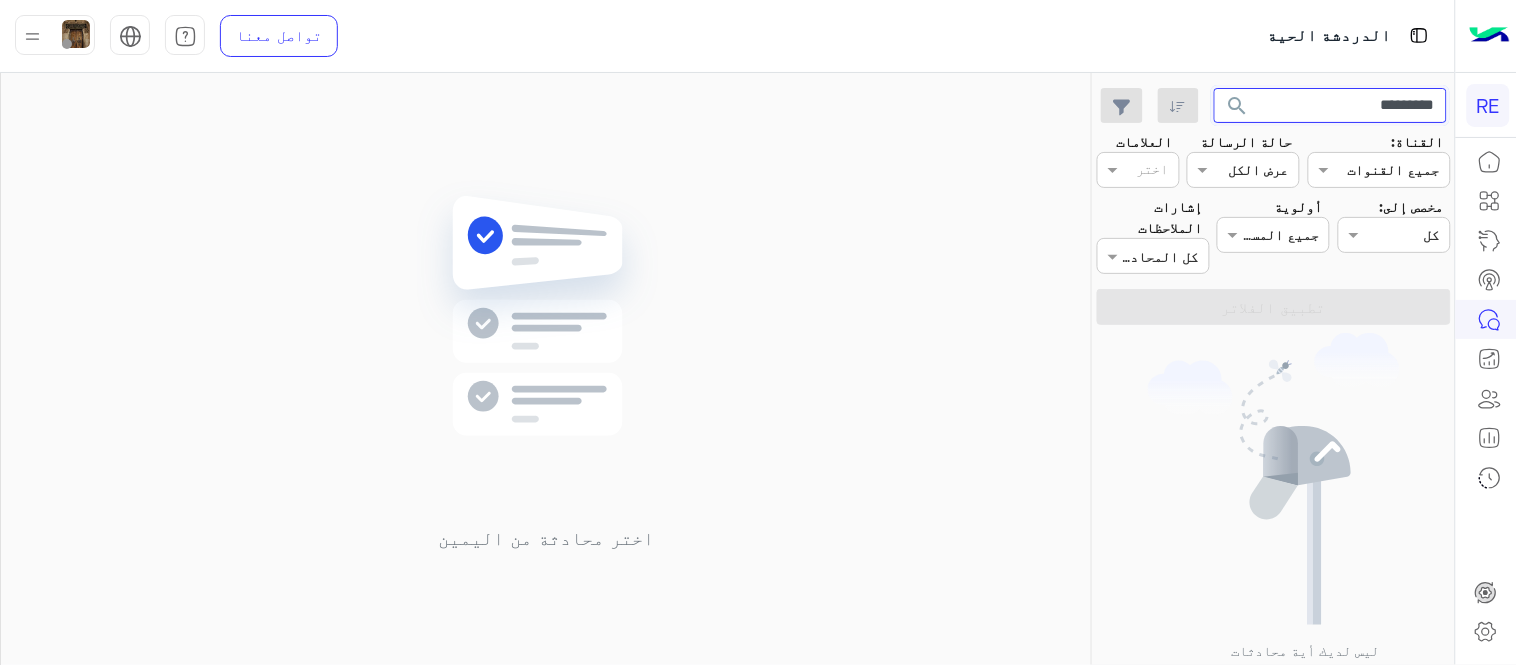 click on "*********" at bounding box center [1331, 106] 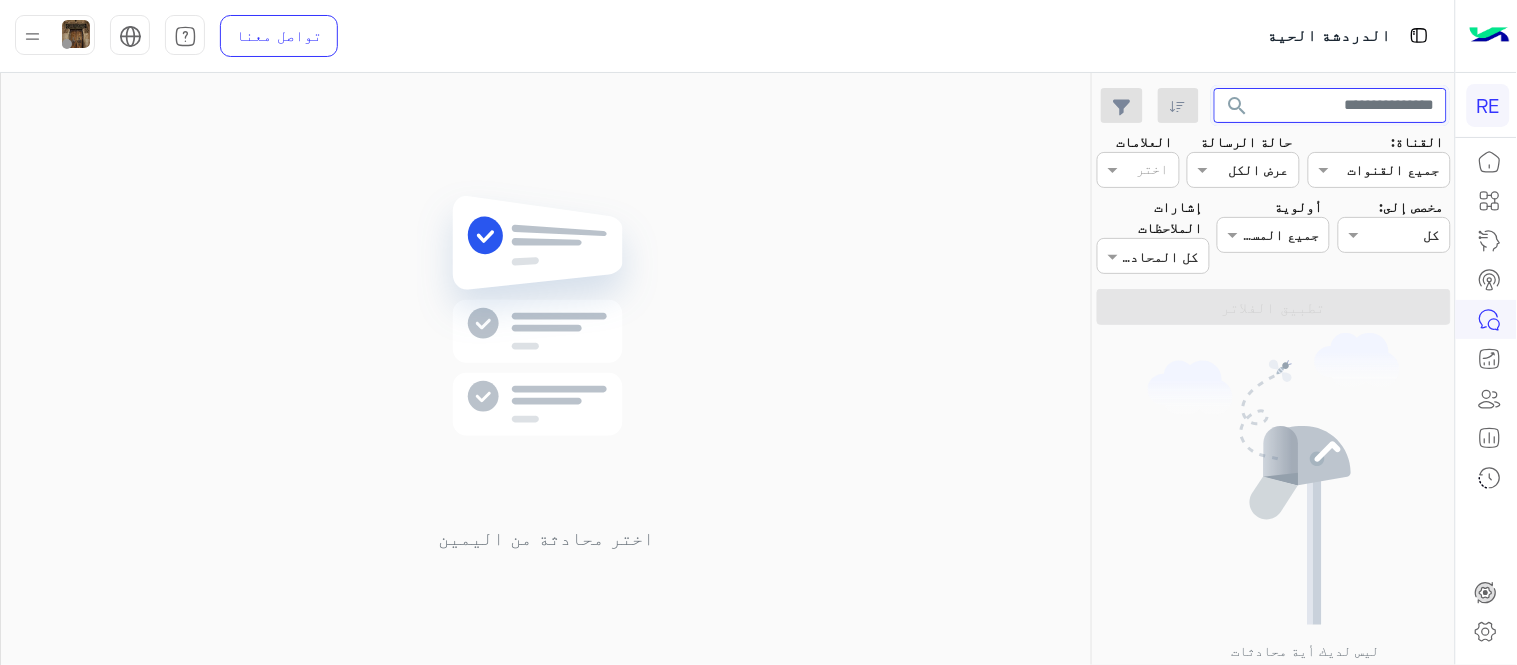 type 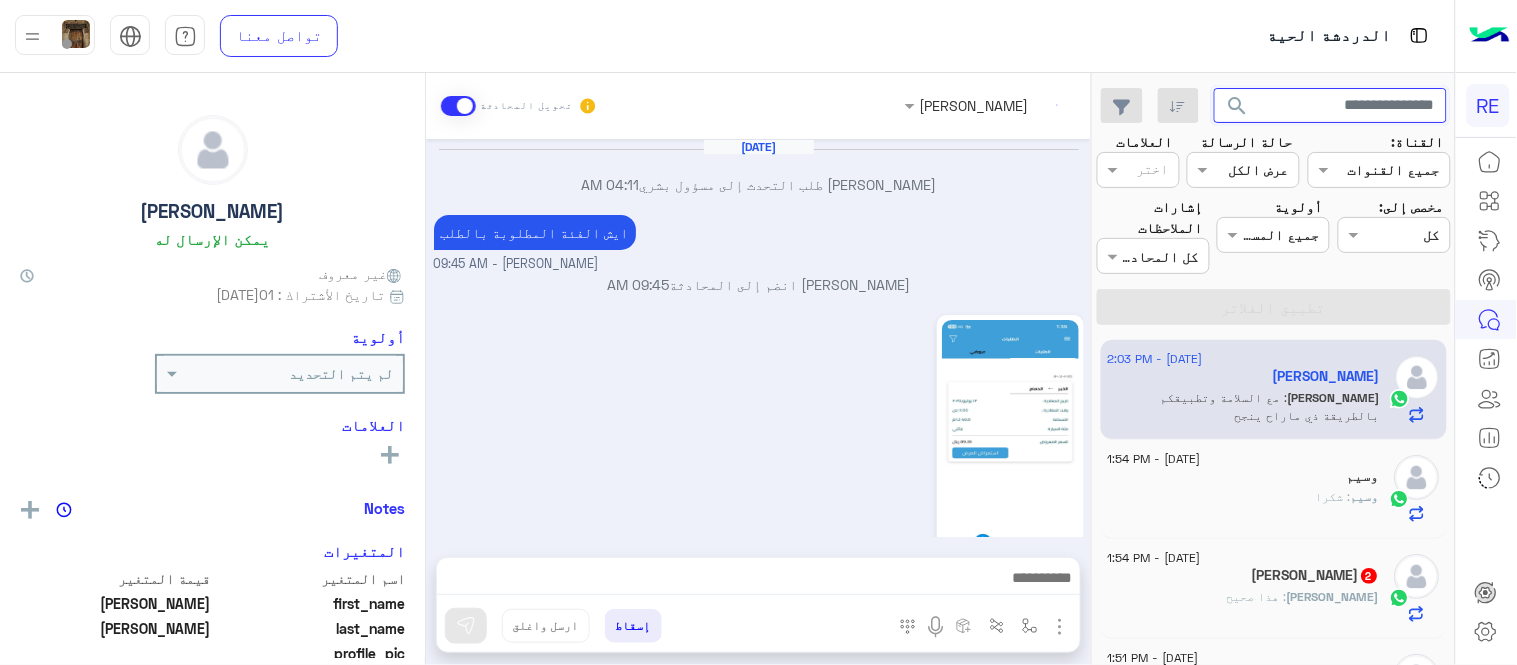 scroll, scrollTop: 474, scrollLeft: 0, axis: vertical 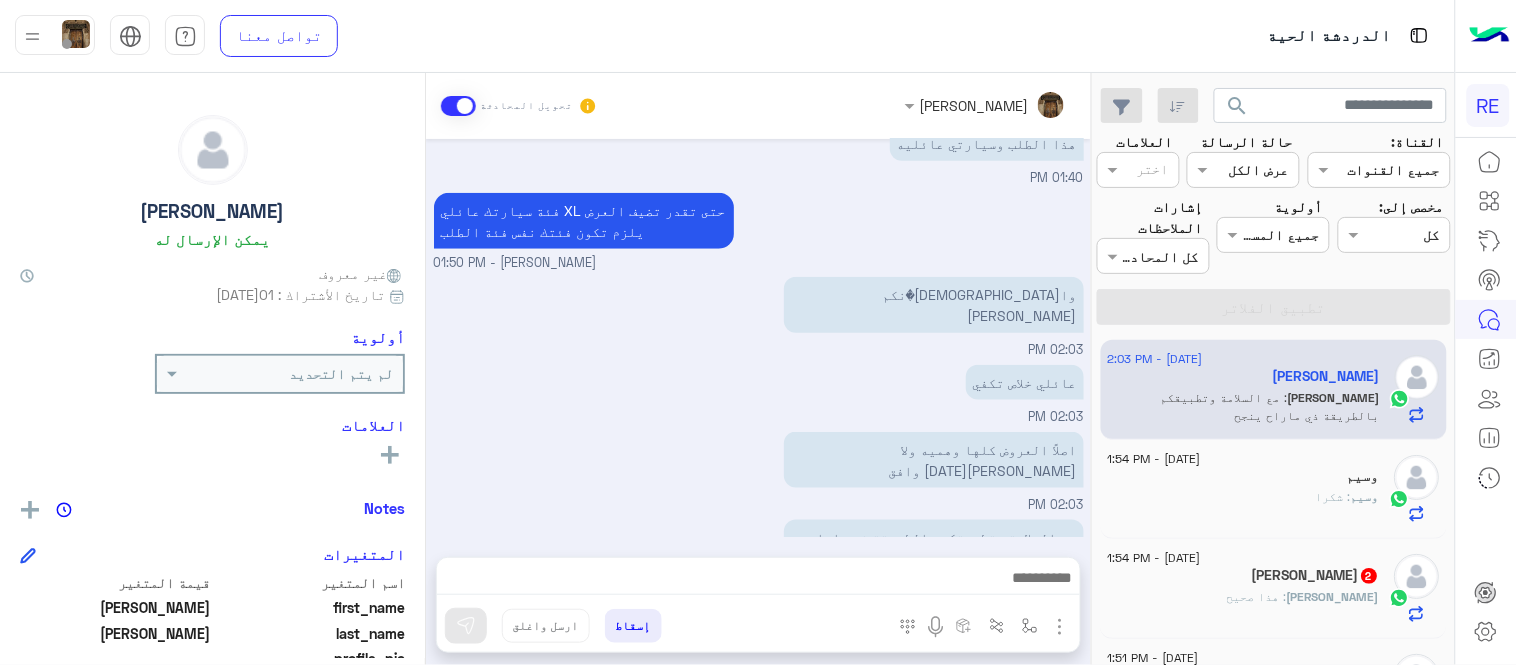 click on "وسيم : شكرا" 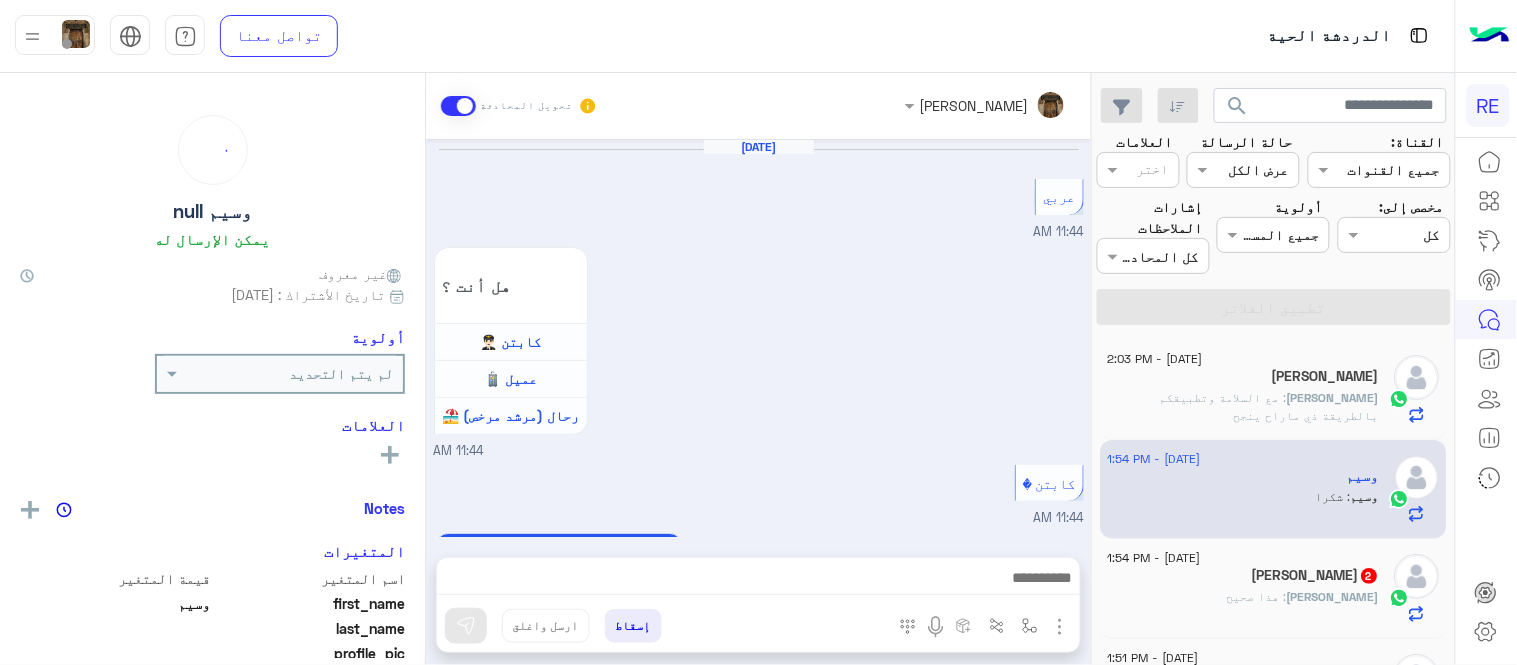 scroll, scrollTop: 885, scrollLeft: 0, axis: vertical 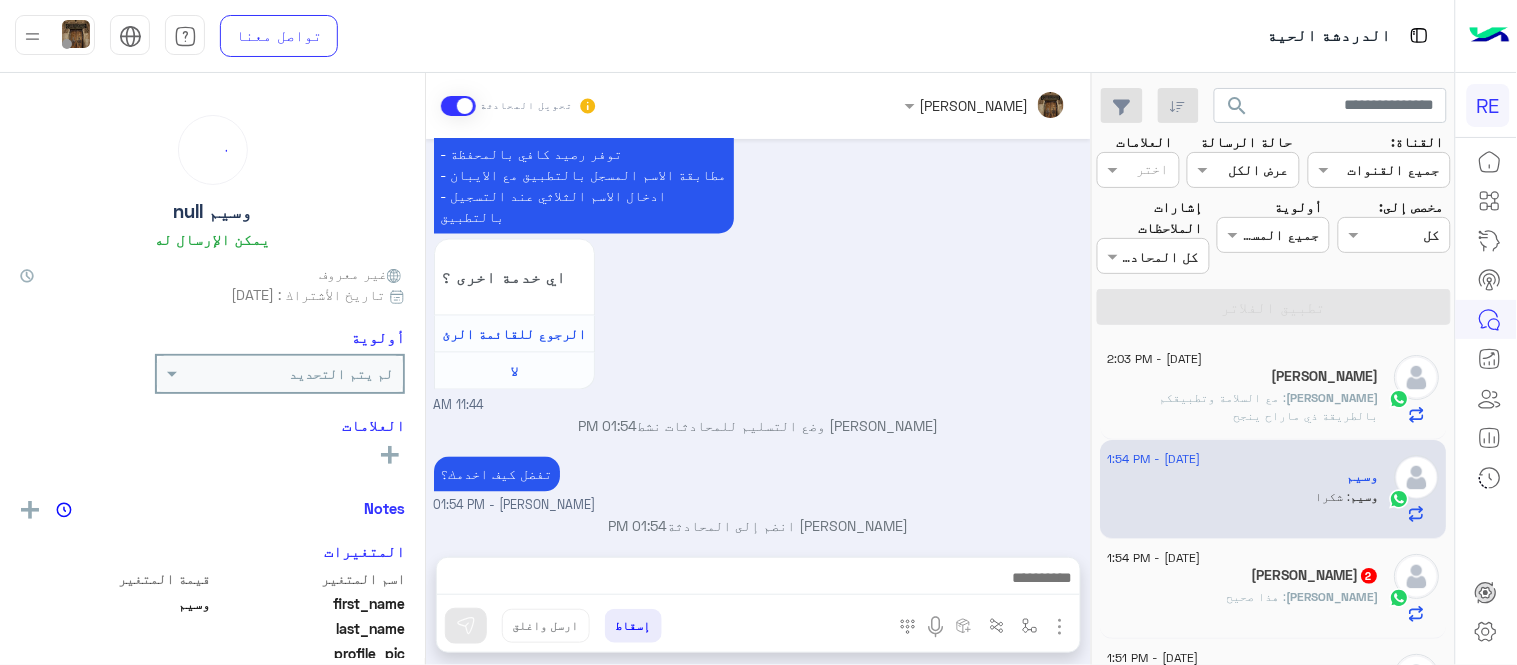 click on ": هذا صحيح" 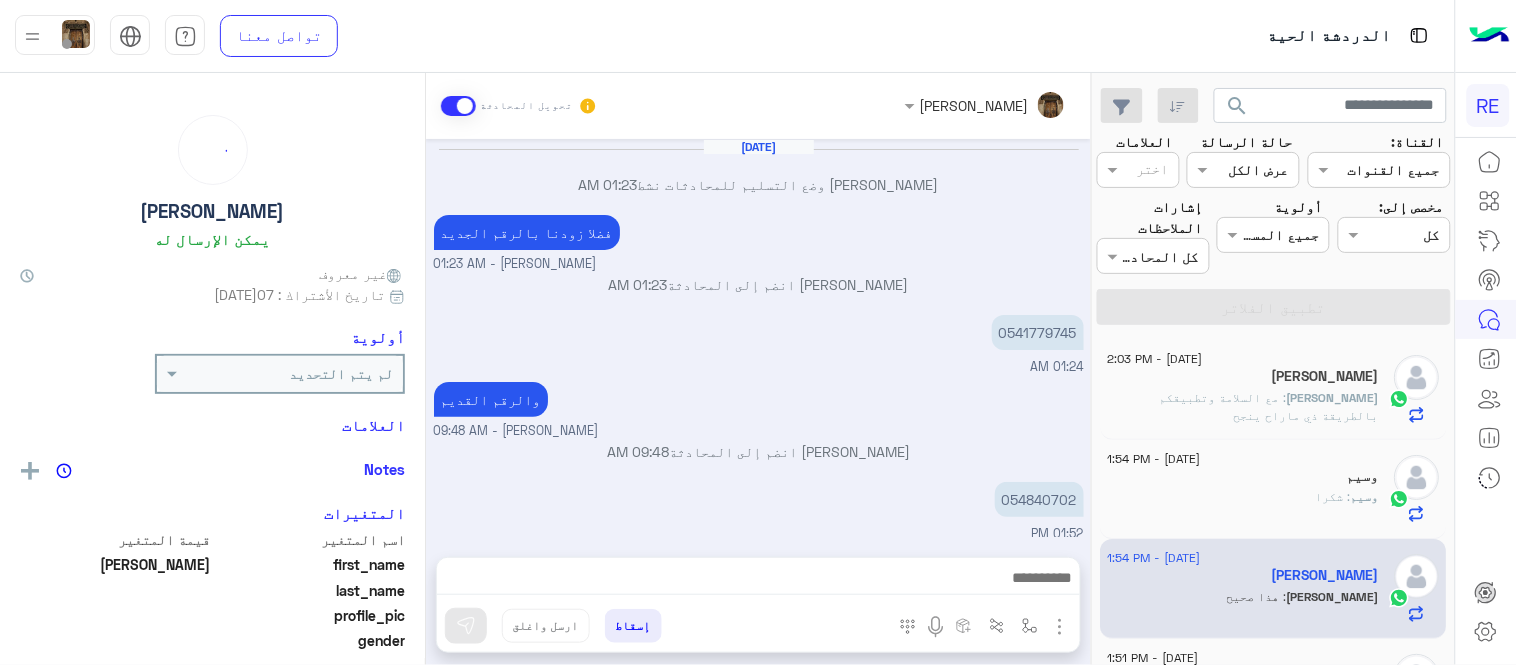 scroll, scrollTop: 237, scrollLeft: 0, axis: vertical 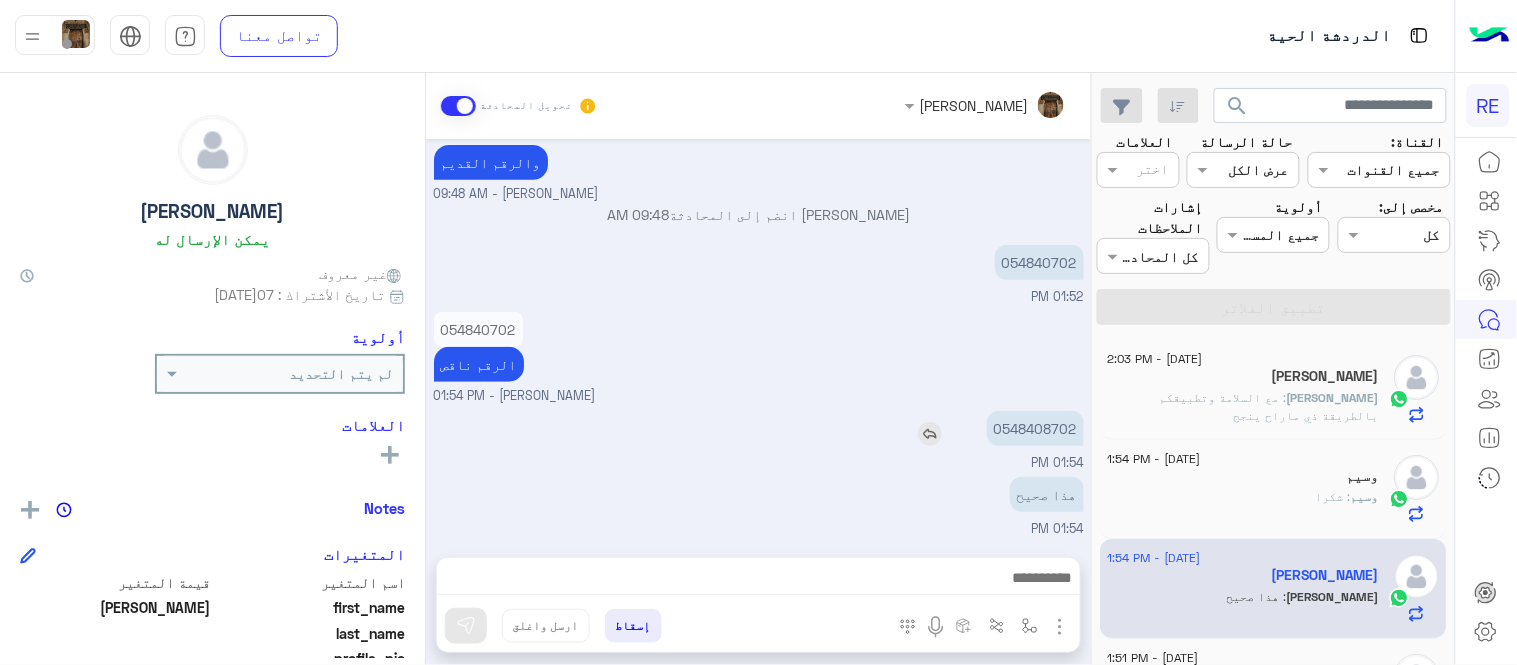 click on "0548408702" at bounding box center [1035, 428] 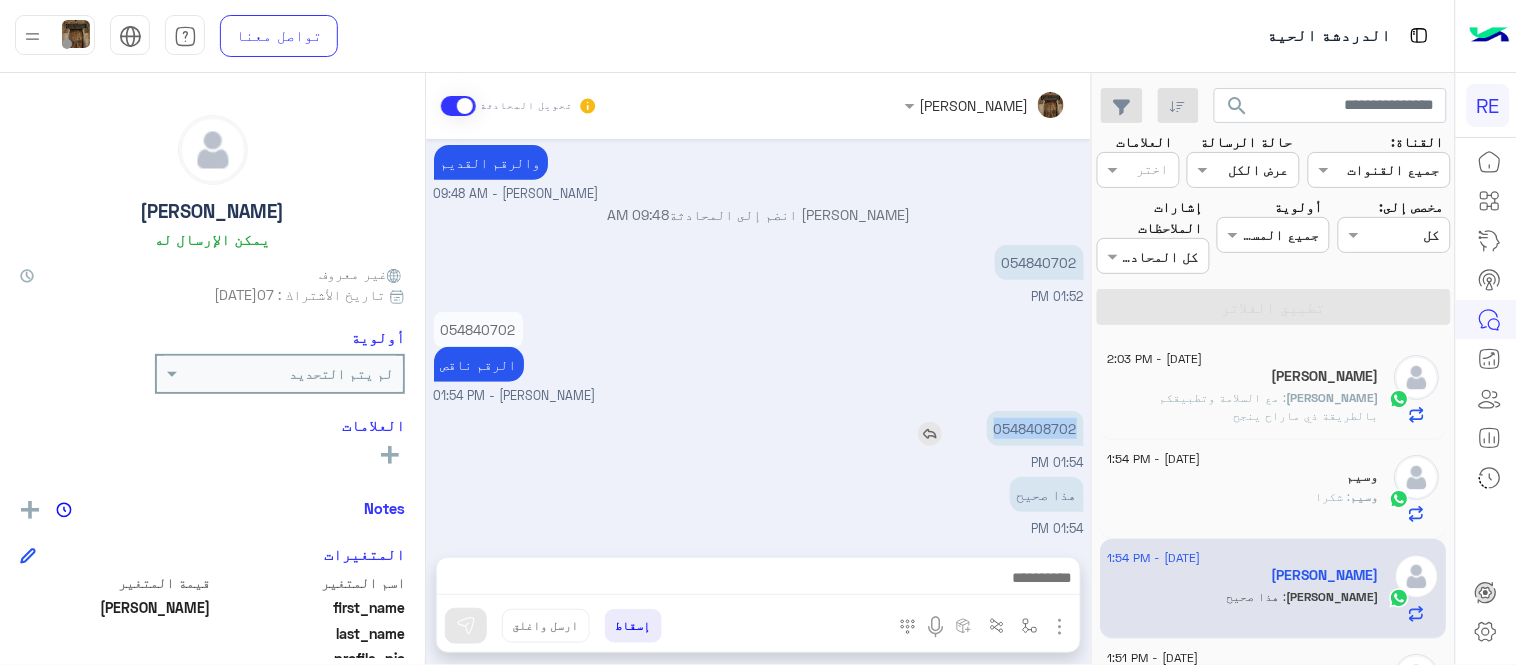 click on "0548408702" at bounding box center (1035, 428) 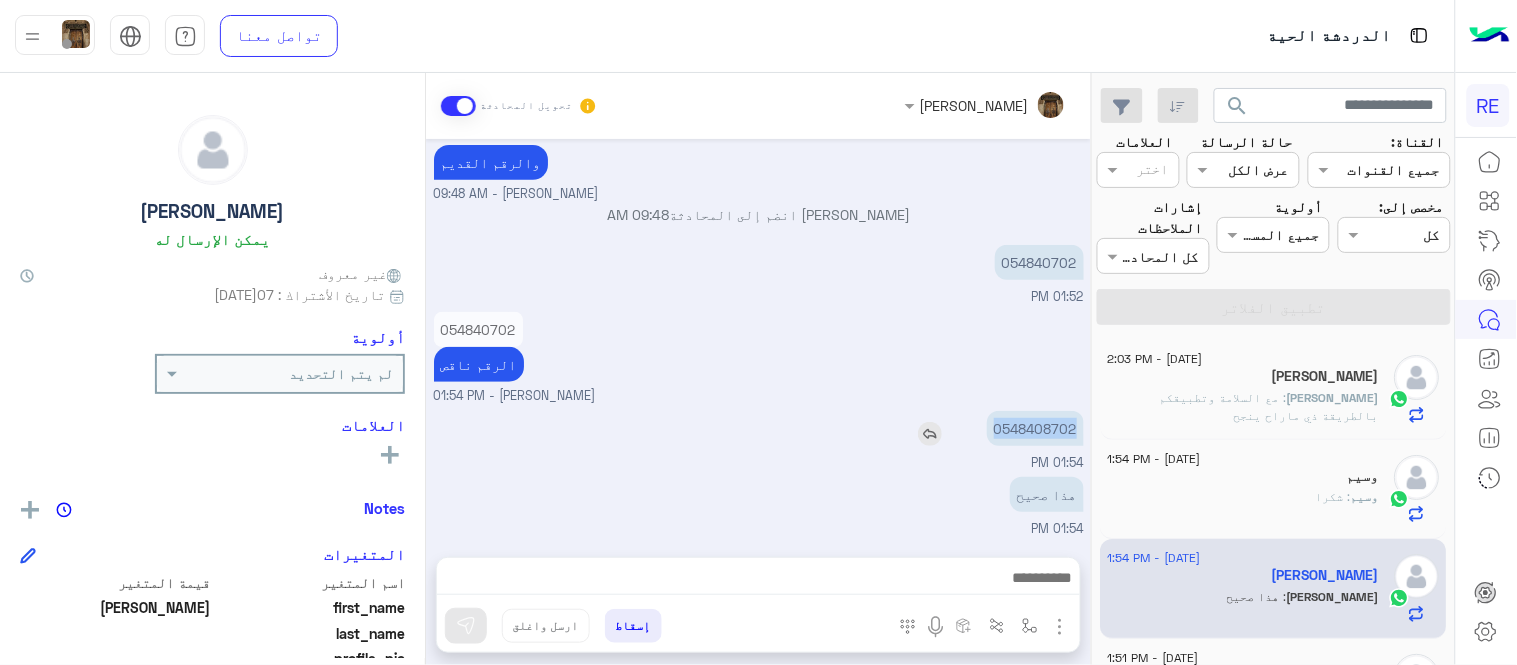 copy on "0548408702" 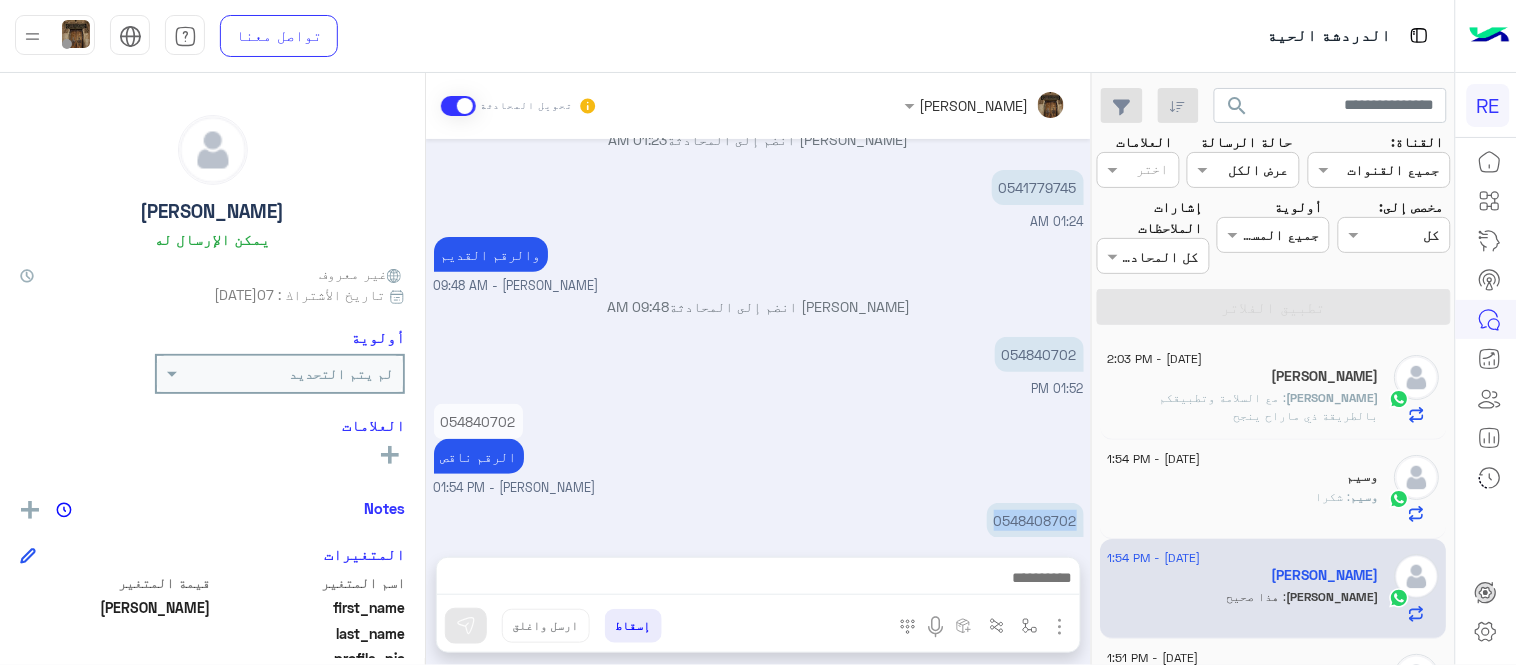 scroll, scrollTop: 141, scrollLeft: 0, axis: vertical 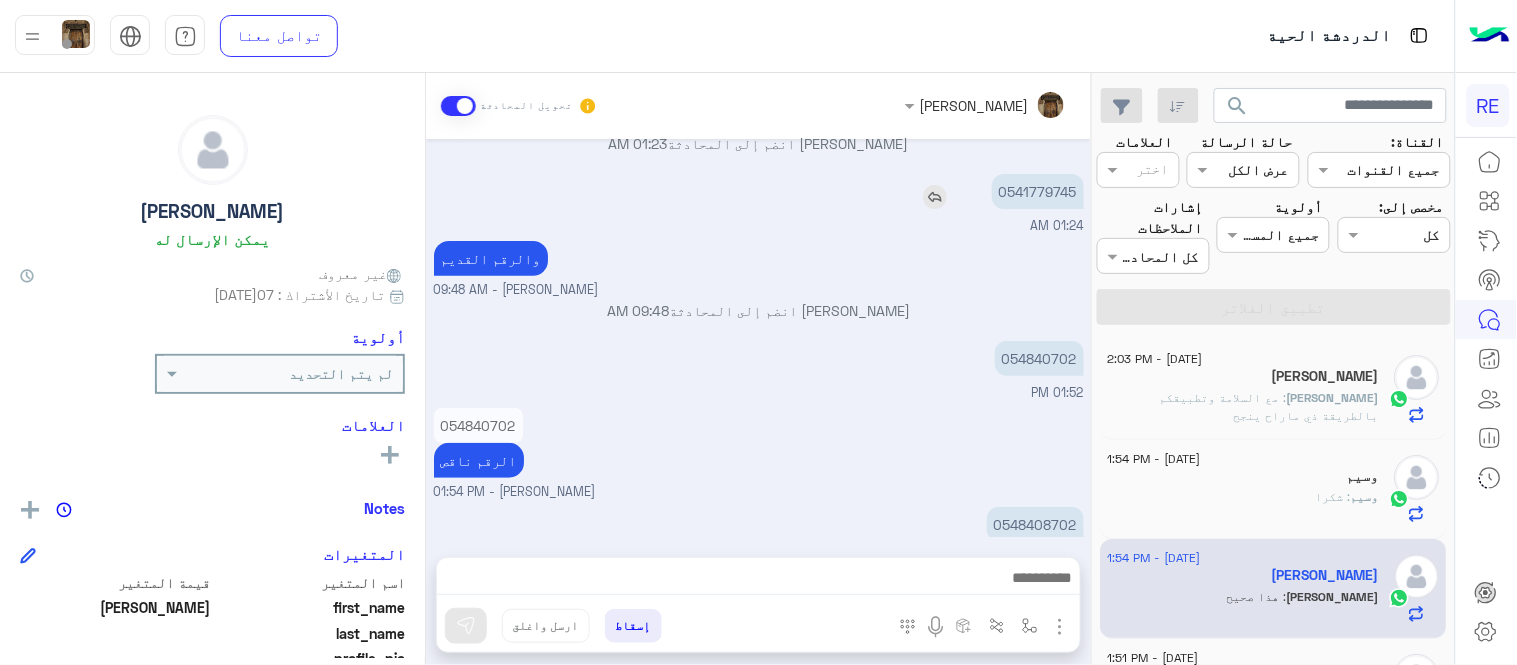 click on "0541779745" at bounding box center (1038, 191) 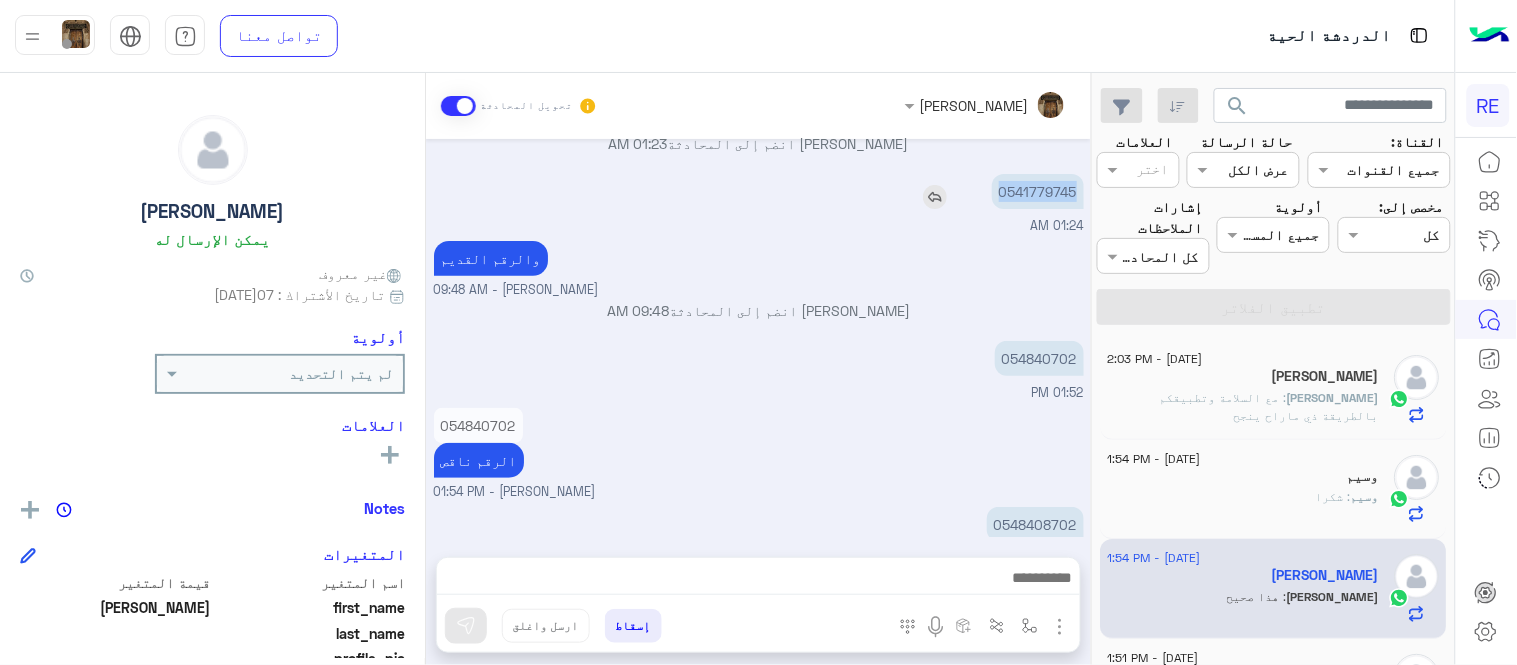 click on "0541779745" at bounding box center (1038, 191) 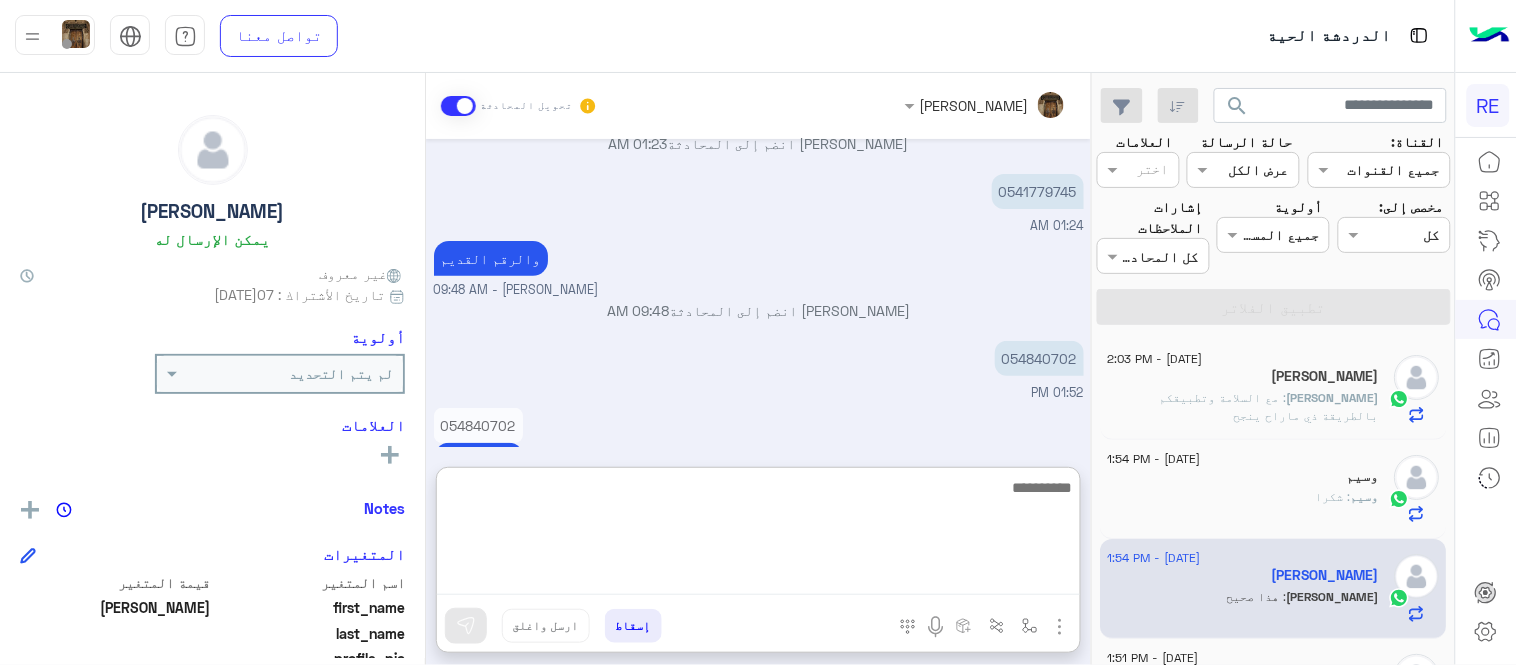 click at bounding box center [758, 535] 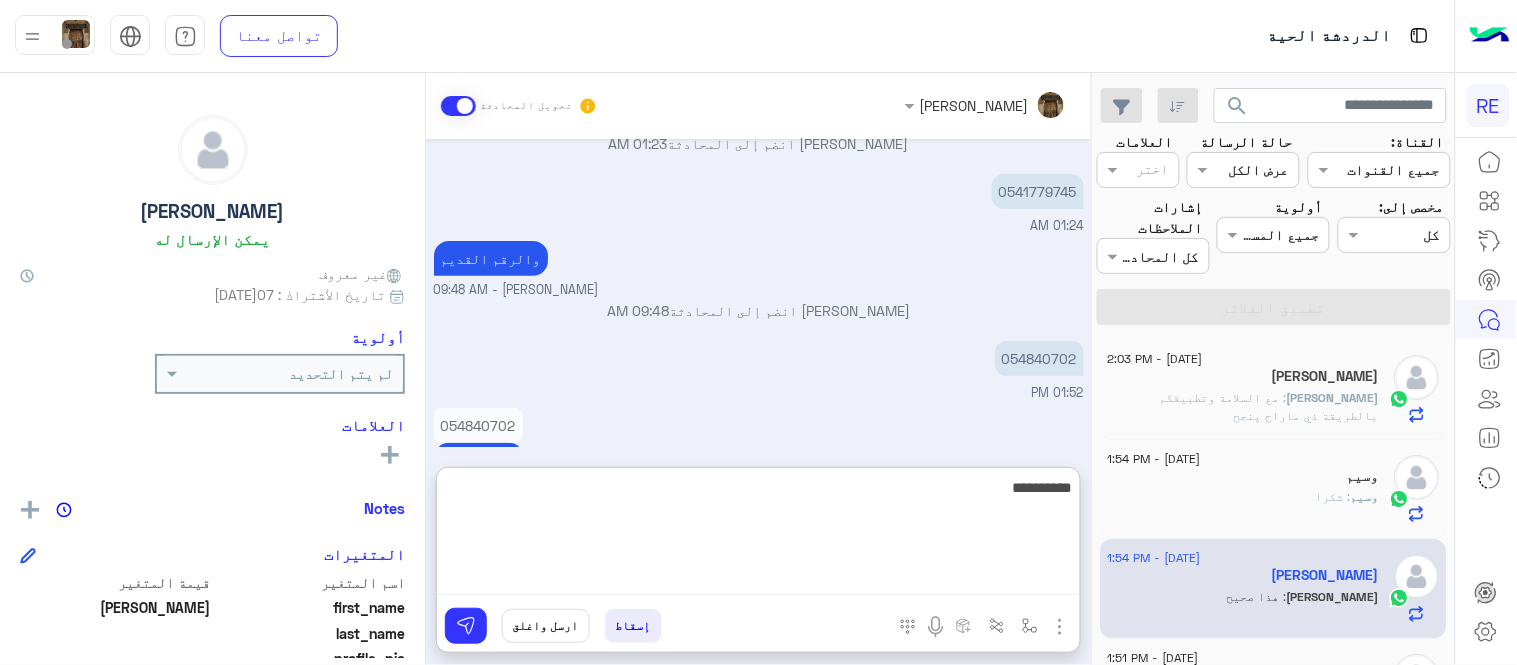 type on "**********" 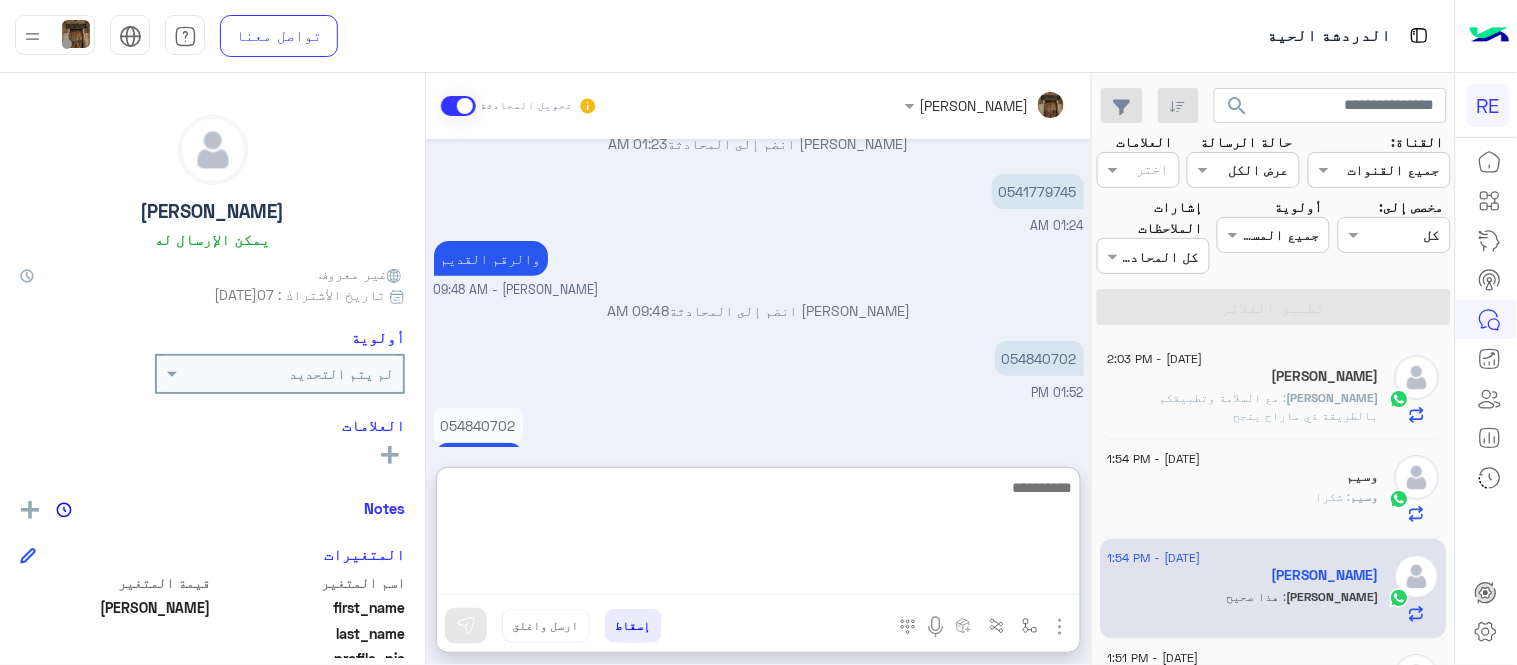scroll, scrollTop: 392, scrollLeft: 0, axis: vertical 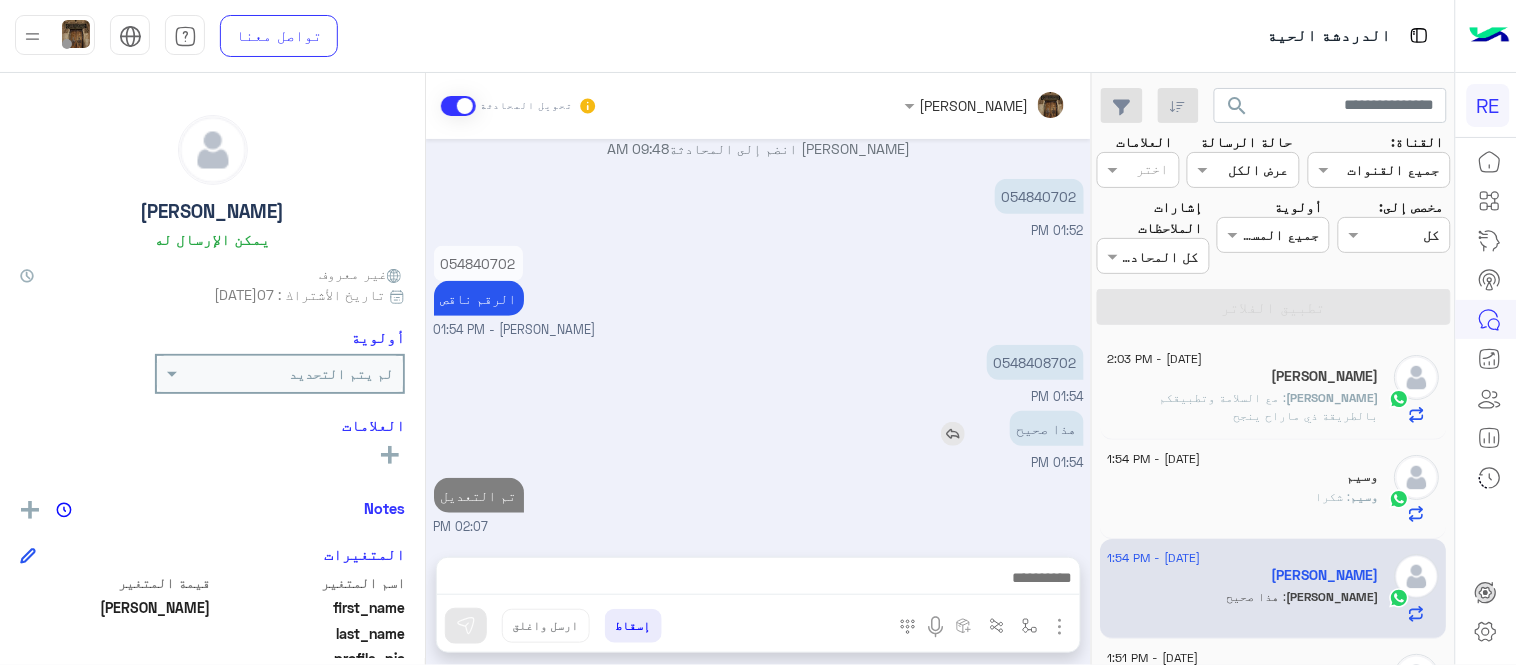 click on "[DATE]   [PERSON_NAME] وضع التسليم للمحادثات نشط   01:23 AM      فضلا زودنا بالرقم الجديد  [PERSON_NAME] -  01:23 AM   [PERSON_NAME] انضم إلى المحادثة   01:23 AM      0541779745   01:24 AM  والرقم القديم  [PERSON_NAME] -  09:48 AM   [PERSON_NAME] انضم إلى المحادثة   09:48 AM      054840702   01:52 PM  054840702 الرقم ناقص  [PERSON_NAME] -  01:54 PM  0548408702   01:54 PM  هذا صحيح   01:54 PM  تم التعديل   02:07 PM" at bounding box center [758, 338] 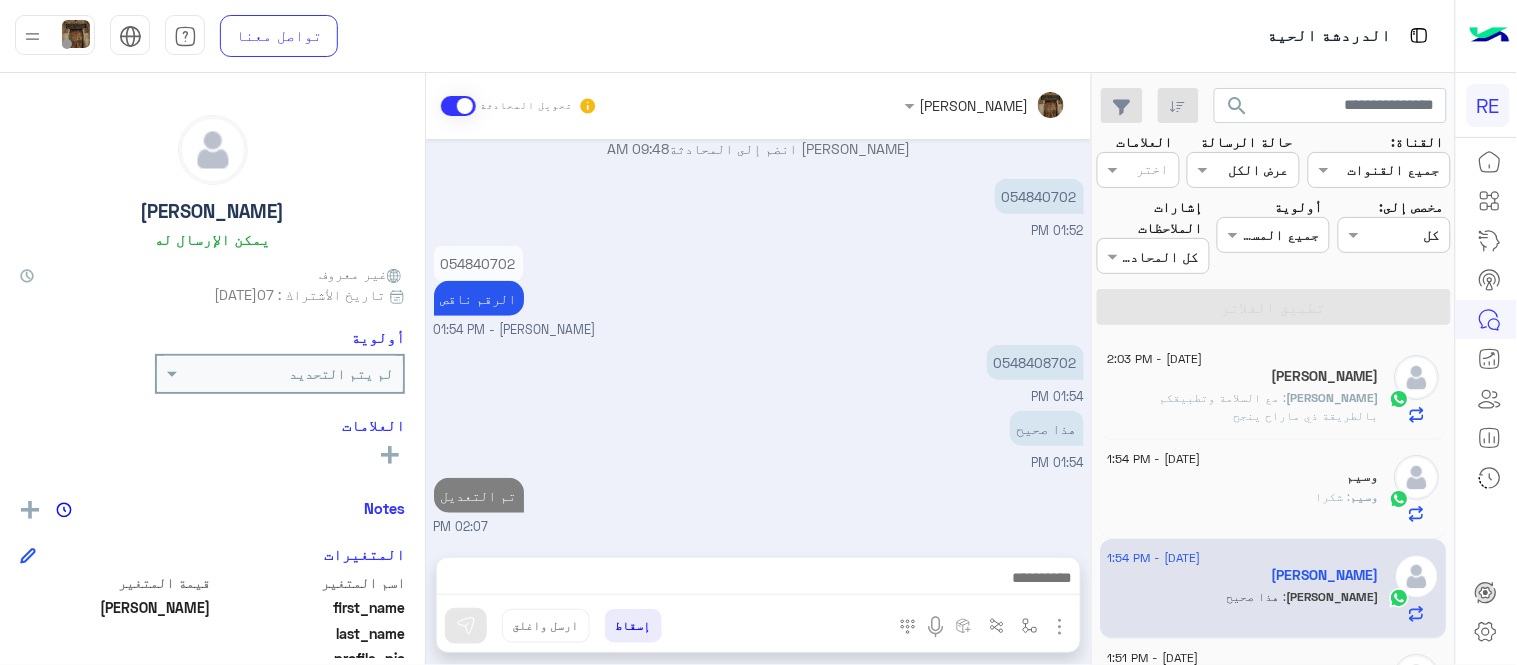 scroll, scrollTop: 302, scrollLeft: 0, axis: vertical 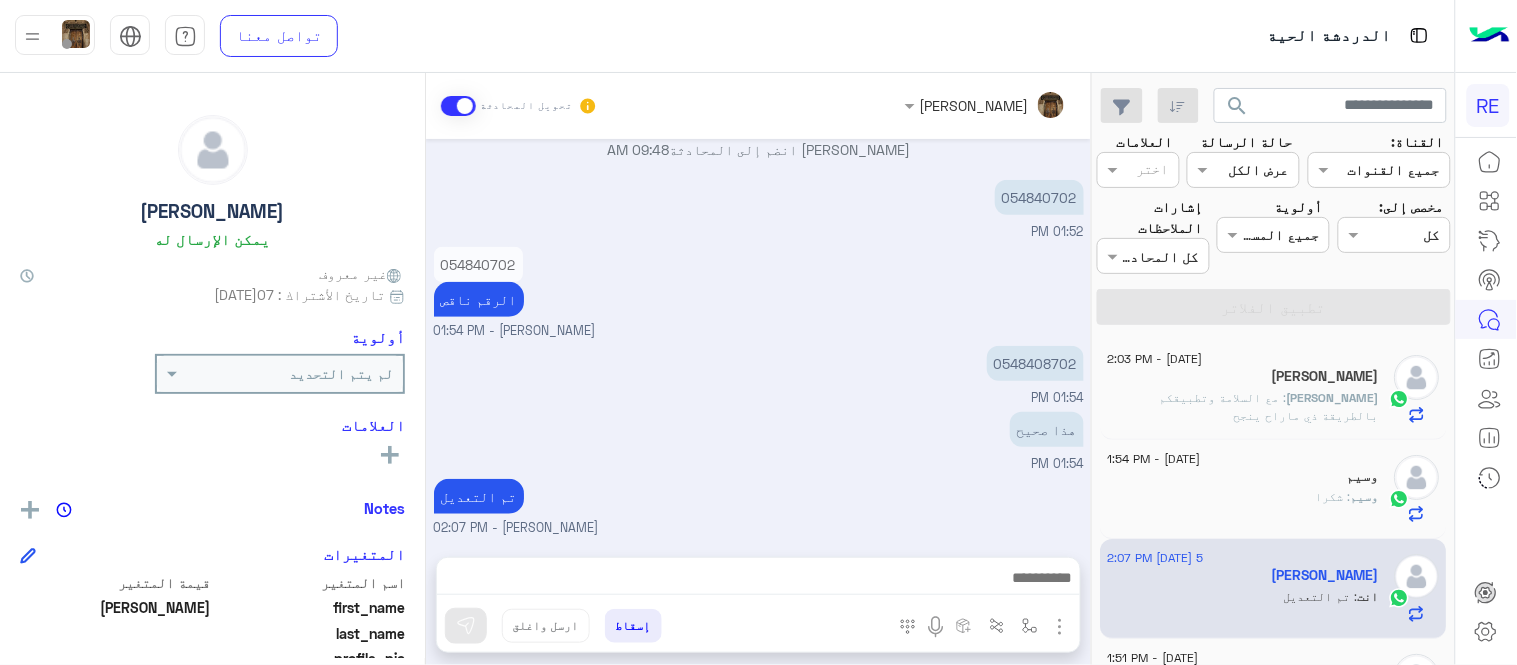 click on "search القناة: القناه جميع القنوات حالة الرسالة القناه عرض الكل العلامات اختر مخصص إلى: Assigned on كل أولوية جميع المستويات جميع المستويات إشارات الملاحظات اختر كل المحادثات تطبيق الفلاتر [DATE] - 2:03 PM  [PERSON_NAME] : مع السلامة وتطبيقكم بالطريقة ذي ماراح ينجح [DATE] - 1:54 PM  [PERSON_NAME] : شكرا [DATE] - 2:07 PM  [PERSON_NAME]  : تم التعديل  [DATE] - 1:51 PM  َ    انت  : تفضل كيف اخدمك؟ [DATE] - 1:50 PM  [DEMOGRAPHIC_DATA]   انت  : رقم الهاتف  [DATE] - 1:50 PM  اللهم لك الحمد والشكر  5 اللهم : بأستاذي ال[PERSON_NAME] الرد لي رغبه بالمشوار ارجو التأكد من عدد الركاب [DATE] - 1:49 PM  A🙄    انت  : الانشاء متوقف للكباتن  [DATE] - 1:08 PM 7 بوت 1" 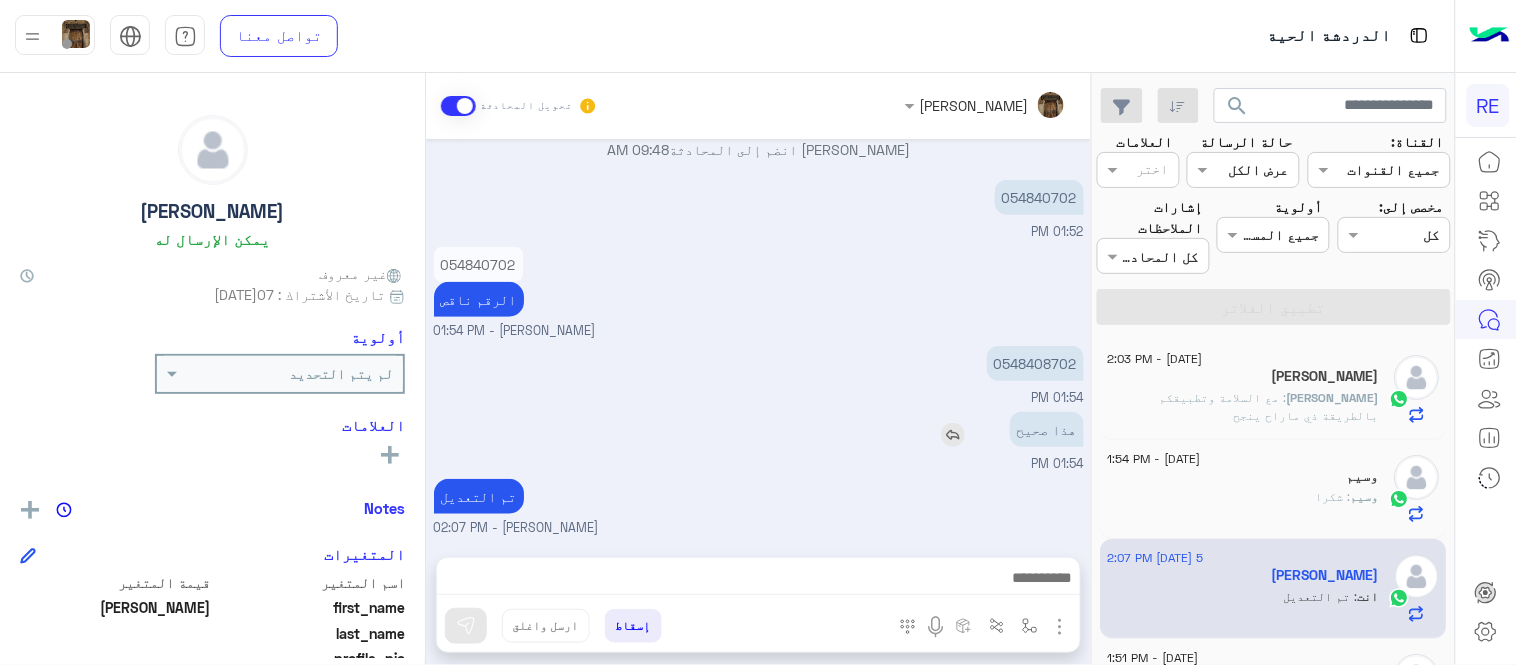 click on "هذا صحيح" at bounding box center [990, 429] 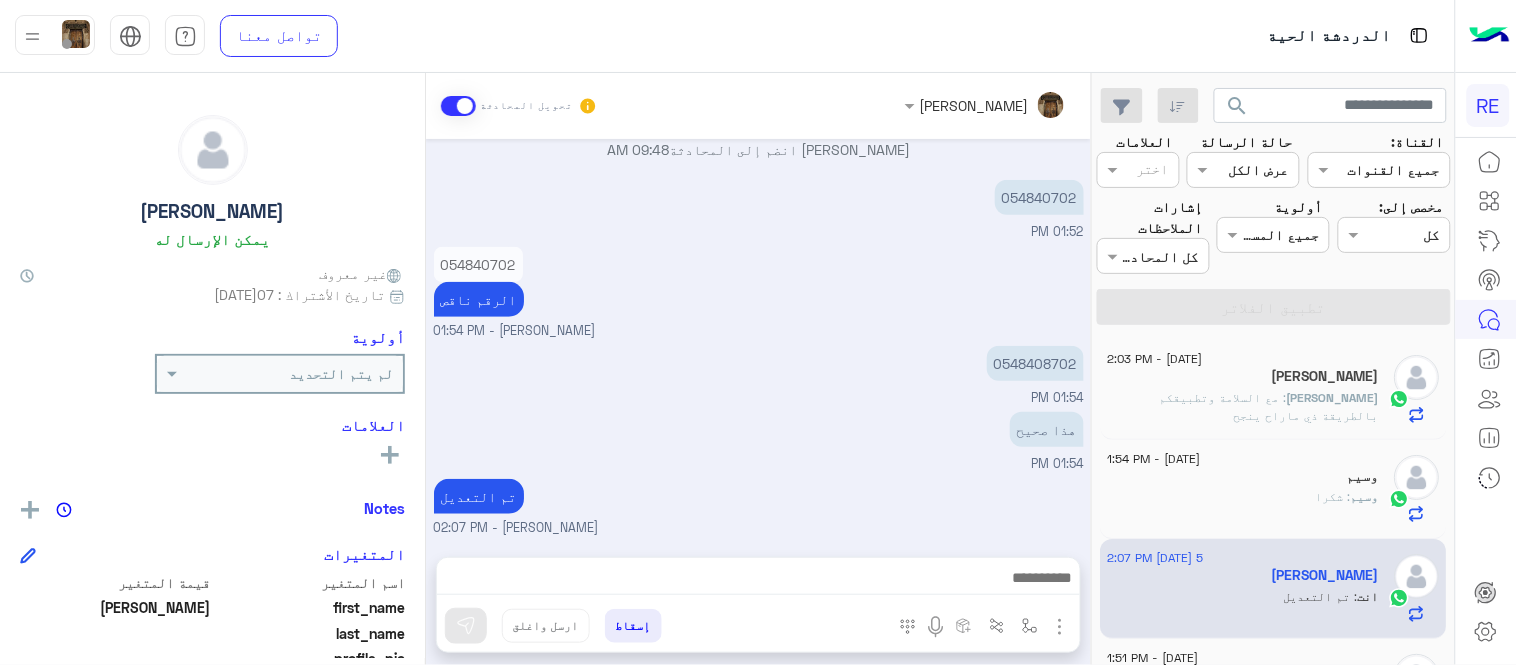 drag, startPoint x: 1100, startPoint y: 375, endPoint x: 1091, endPoint y: 370, distance: 10.29563 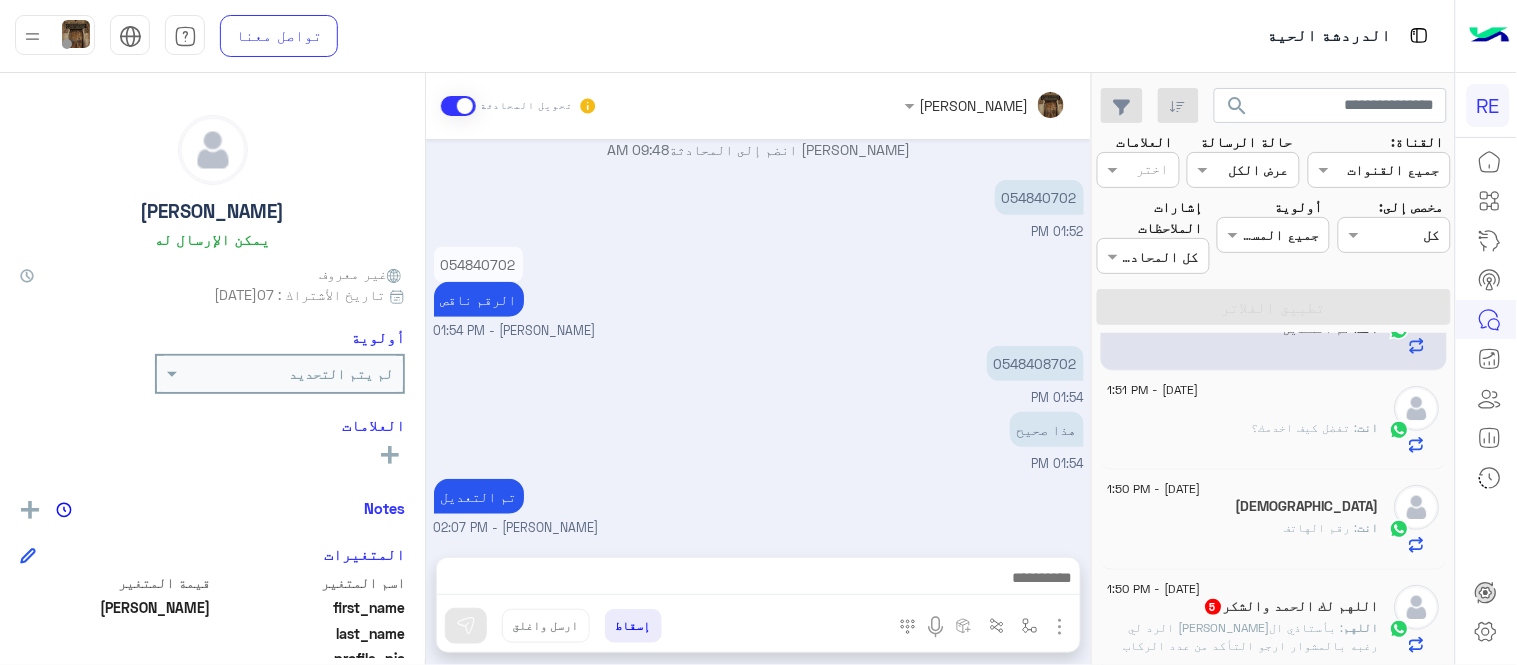 scroll, scrollTop: 276, scrollLeft: 0, axis: vertical 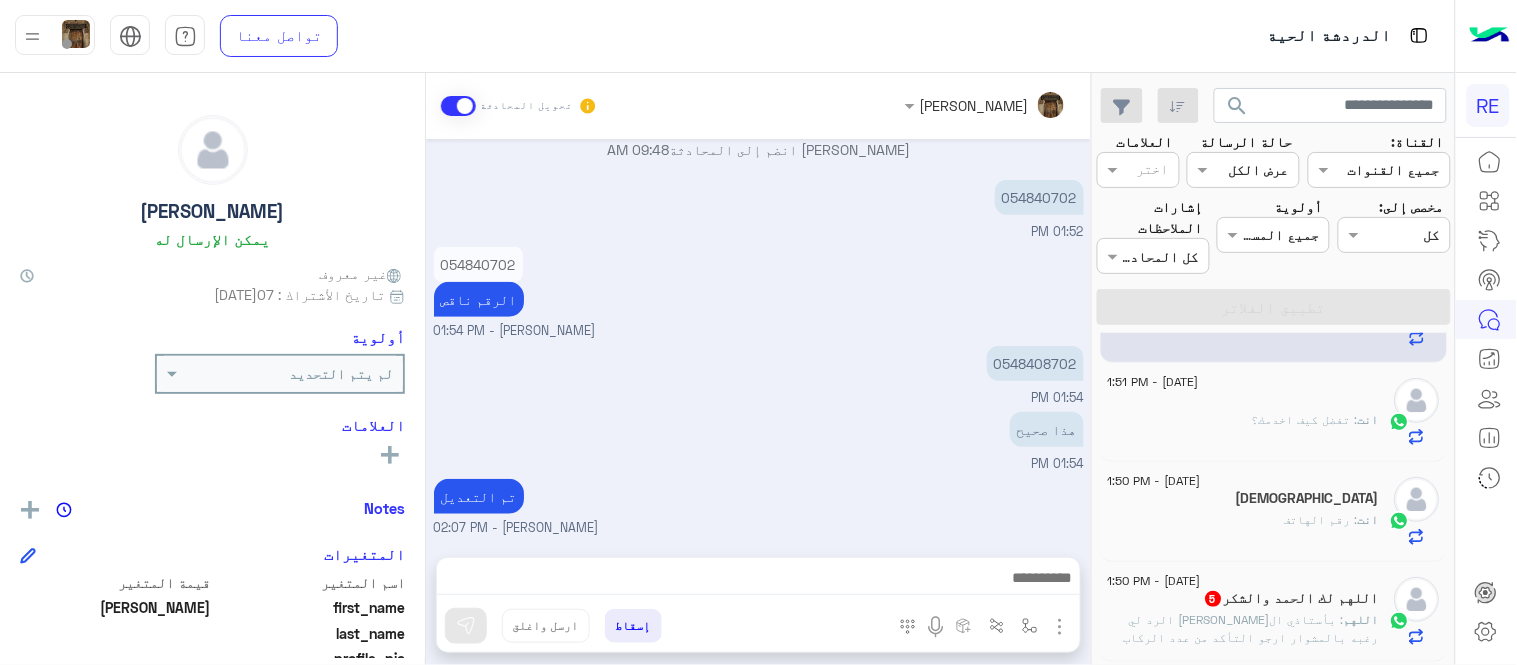 click on "[PERSON_NAME] تحويل المحادثة     [DATE]   [PERSON_NAME] وضع التسليم للمحادثات نشط   01:23 AM      فضلا زودنا بالرقم الجديد  [PERSON_NAME] -  01:23 AM   [PERSON_NAME] انضم إلى المحادثة   01:23 AM      0541779745   01:24 AM  والرقم القديم  [PERSON_NAME] -  09:48 AM   [PERSON_NAME] انضم إلى المحادثة   09:48 AM      054840702   01:52 PM  054840702 الرقم ناقص  [PERSON_NAME] -  01:54 PM  0548408702   01:54 PM  هذا صحيح   01:54 PM  تم التعديل  [PERSON_NAME] -  02:07 PM   إسقاط   ارسل واغلق" at bounding box center [758, 373] 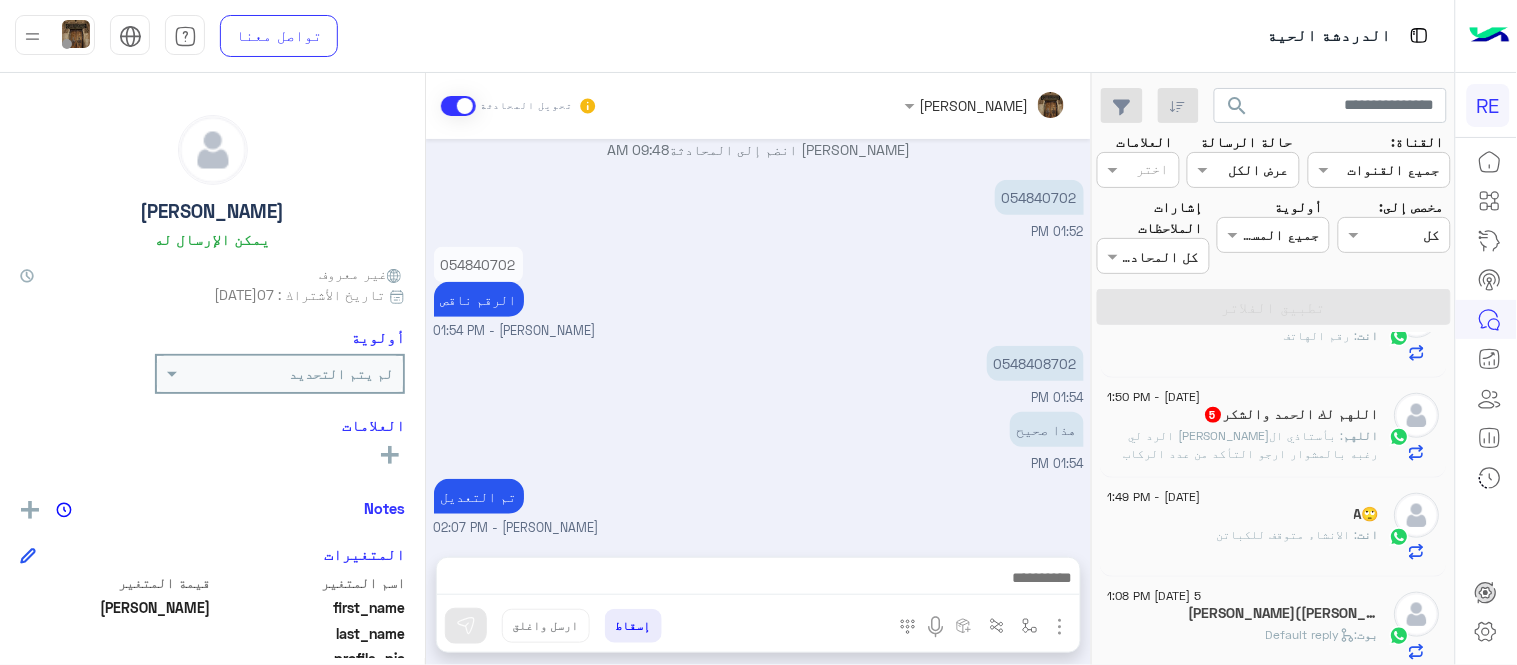 click on "اللهم : بأستاذي ال[PERSON_NAME] الرد لي رغبه بالمشوار ارجو التأكد من عدد الركاب" 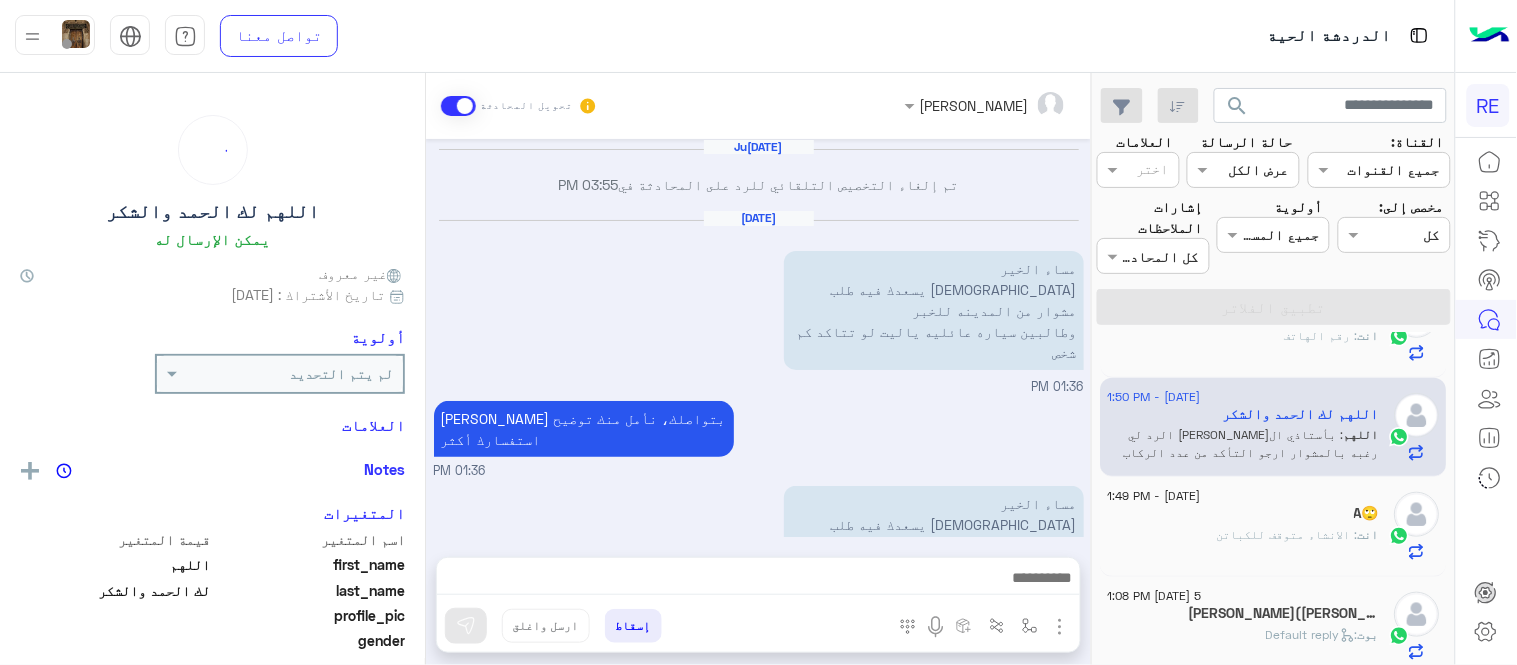scroll, scrollTop: 445, scrollLeft: 0, axis: vertical 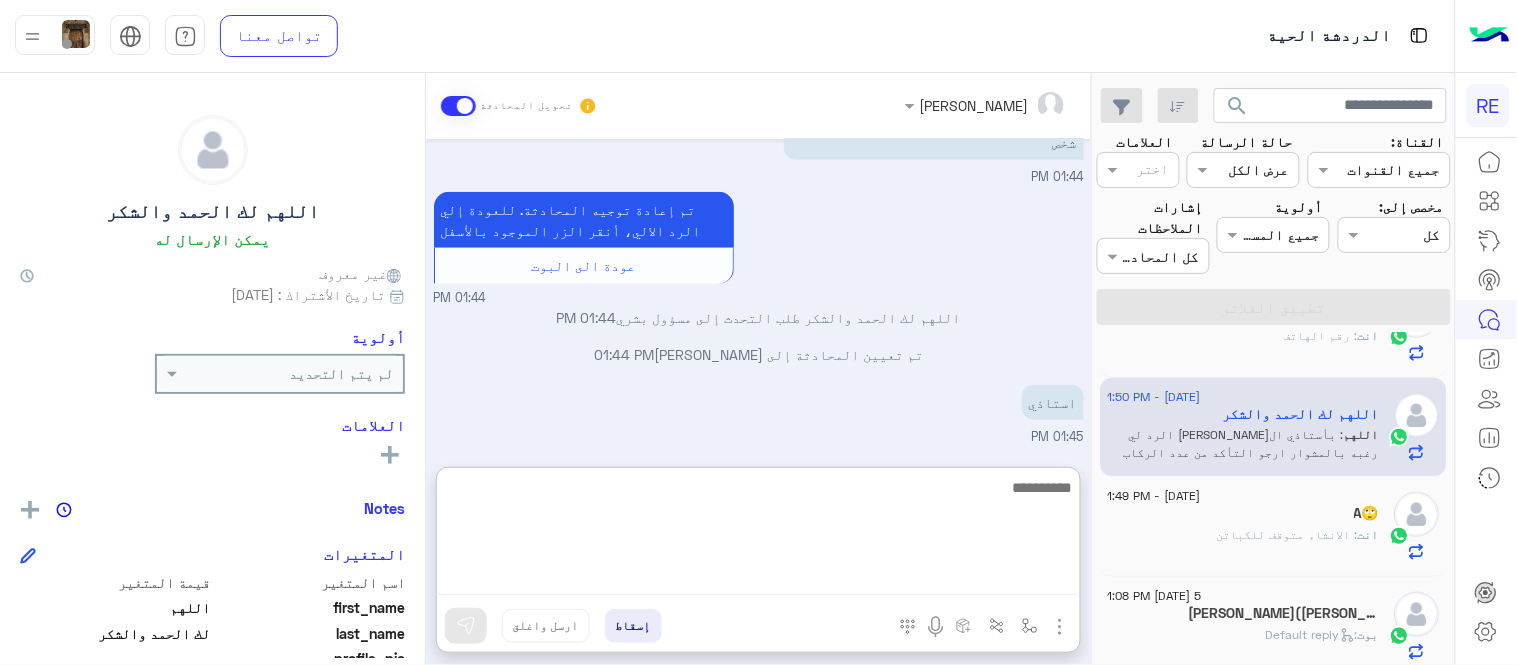 click at bounding box center [758, 535] 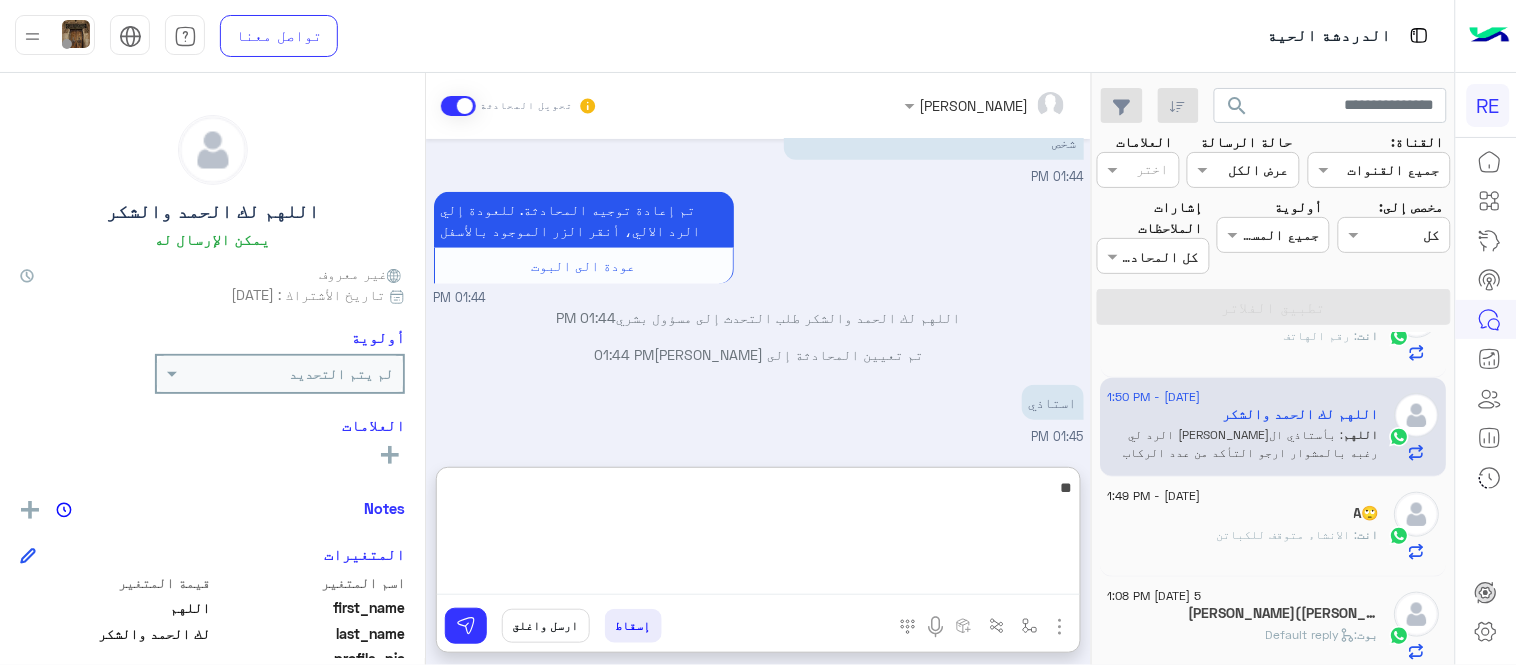 type on "*" 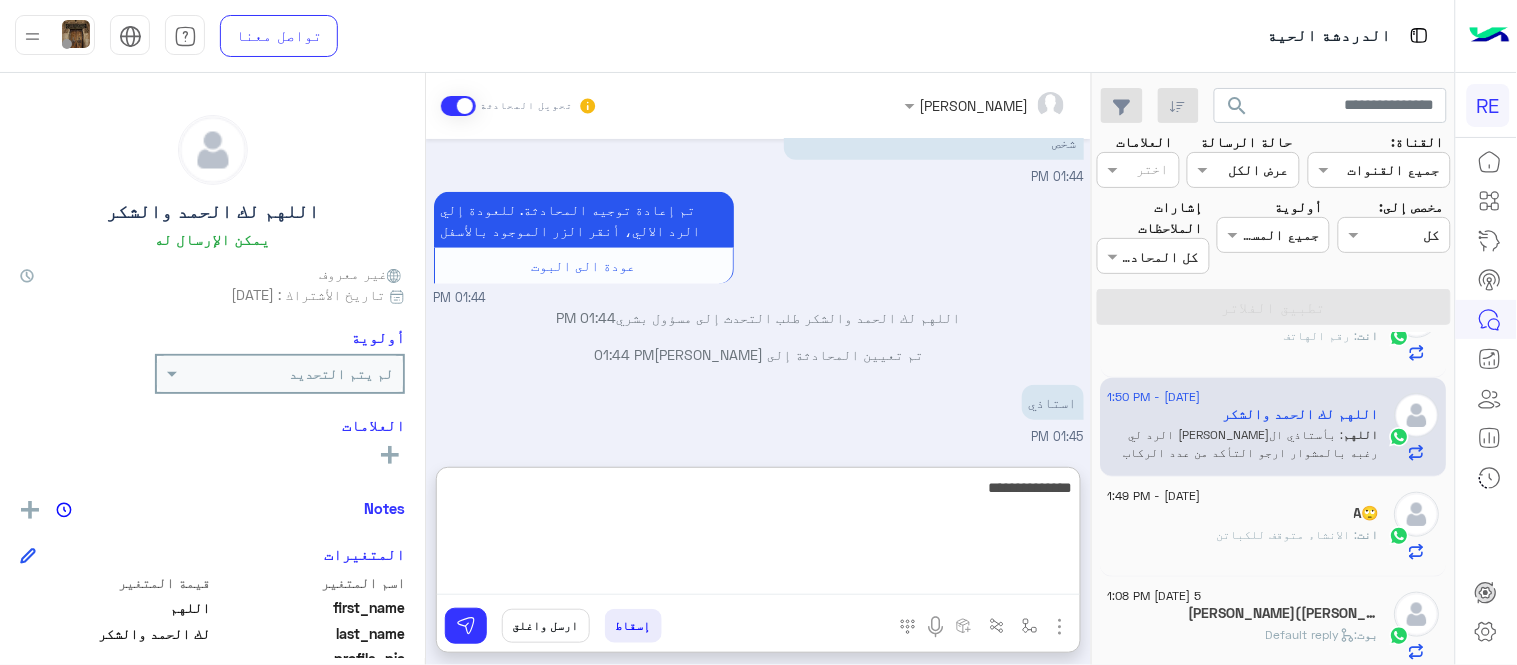 type on "**********" 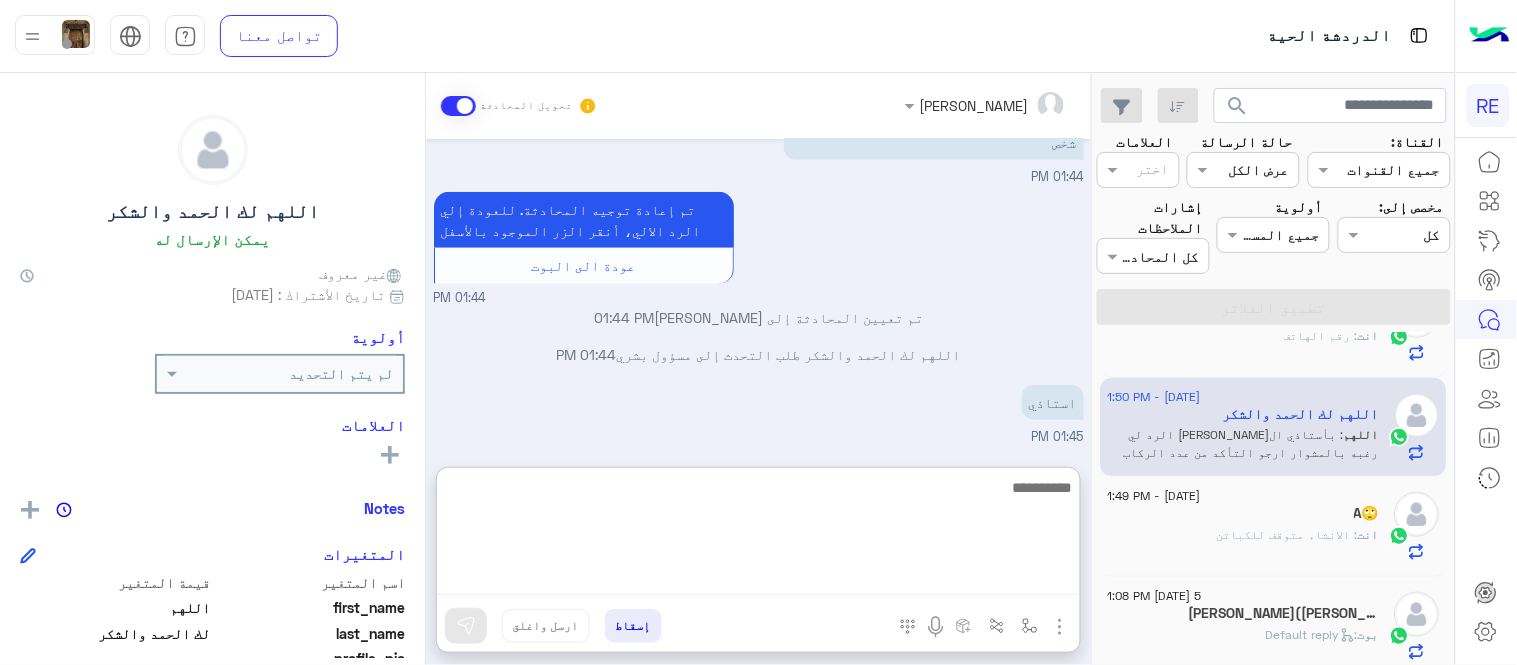 scroll, scrollTop: 598, scrollLeft: 0, axis: vertical 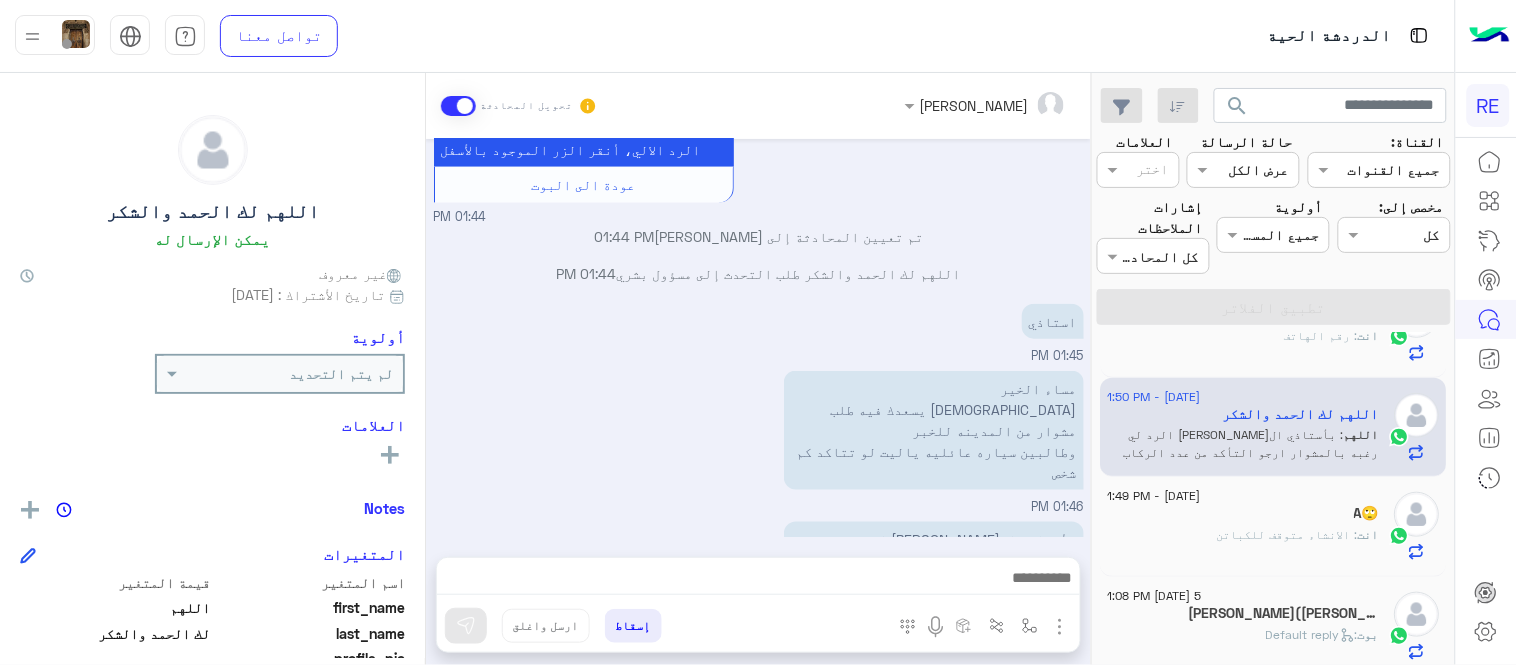 click on "Ju[DATE]   تم إلغاء التخصيص التلقائي للرد على المحادثة في   03:55 PM       [DATE]  مساء الخير  الله يسعدك فيه طلب مشوار من المدينه للخبر  وطالبين سياره عائليه ياليت لو تتاكد كم شخص   01:36 PM  [PERSON_NAME]نا بتواصلك، نأمل منك توضيح استفسارك أكثر    01:36 PM  مساء الخير  الله يسعدك فيه طلب مشوار من المدينه للخبر  وطالبين سياره عائليه [PERSON_NAME] لو تتاكد كم شخص   01:44 PM  تم إعادة توجيه المحادثة. للعودة إلي الرد الالي، أنقر الزر الموجود بالأسفل  عودة الى البوت     01:44 PM   تم تعيين المحادثة إلى [PERSON_NAME]   01:44 PM       اللهم لك الحمد والشكر طلب التحدث إلى مسؤول بشري   01:44 PM      استاذي   01:45 PM  مساء الخير    01:46 PM    01:50 PM" at bounding box center [758, 338] 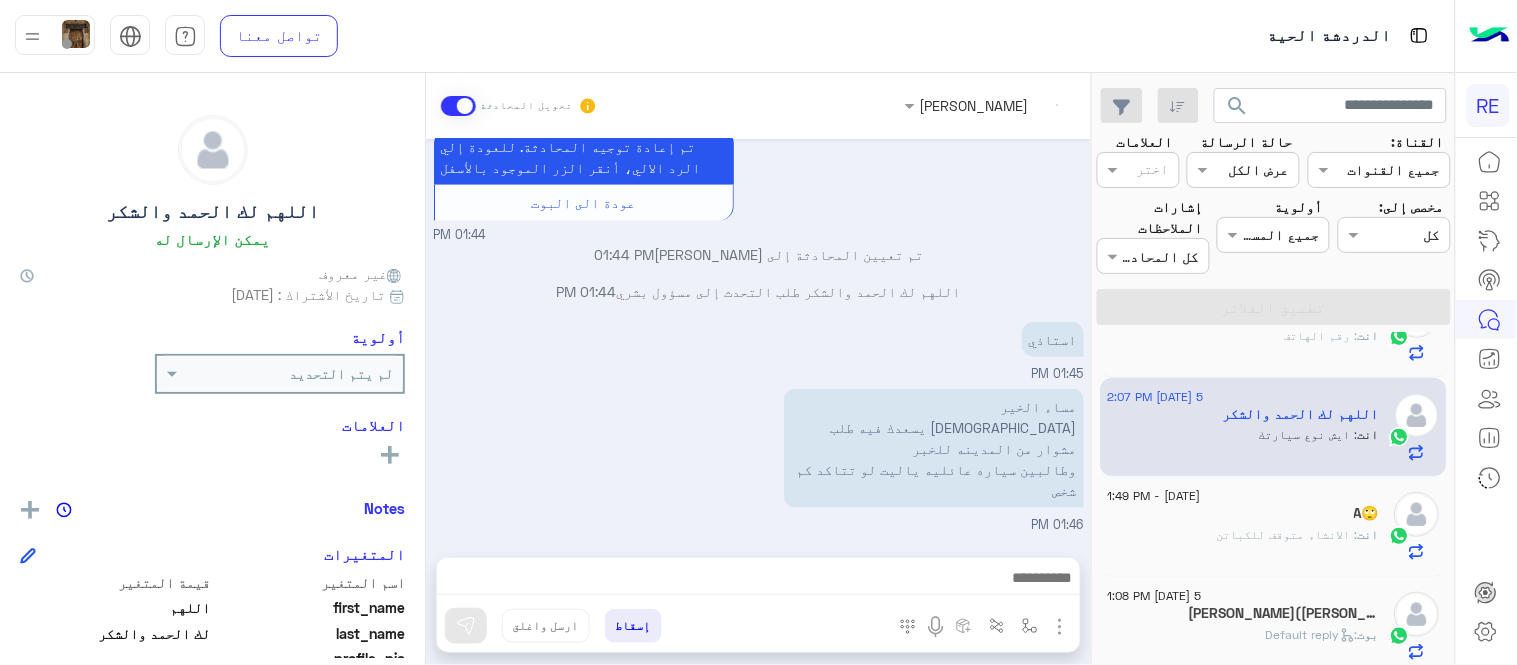scroll, scrollTop: 545, scrollLeft: 0, axis: vertical 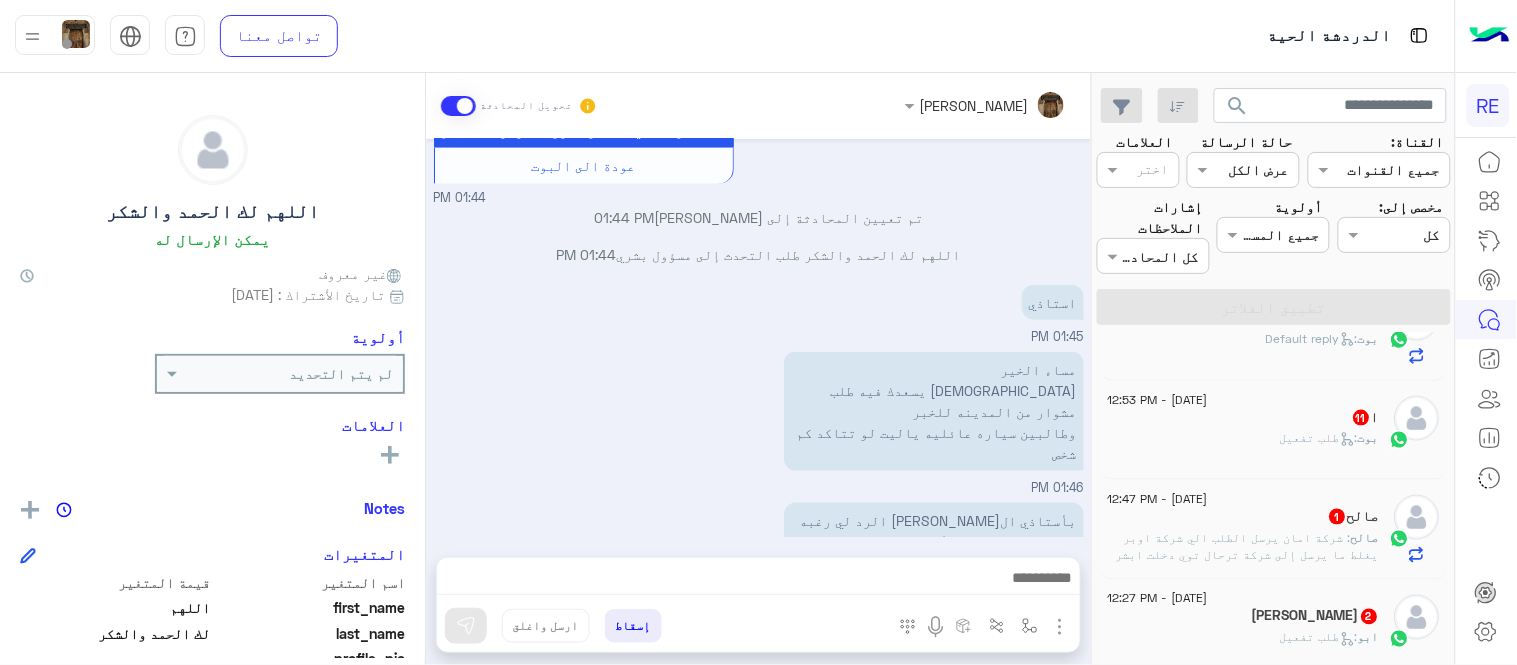 click on "بوت :   طلب تفعيل" 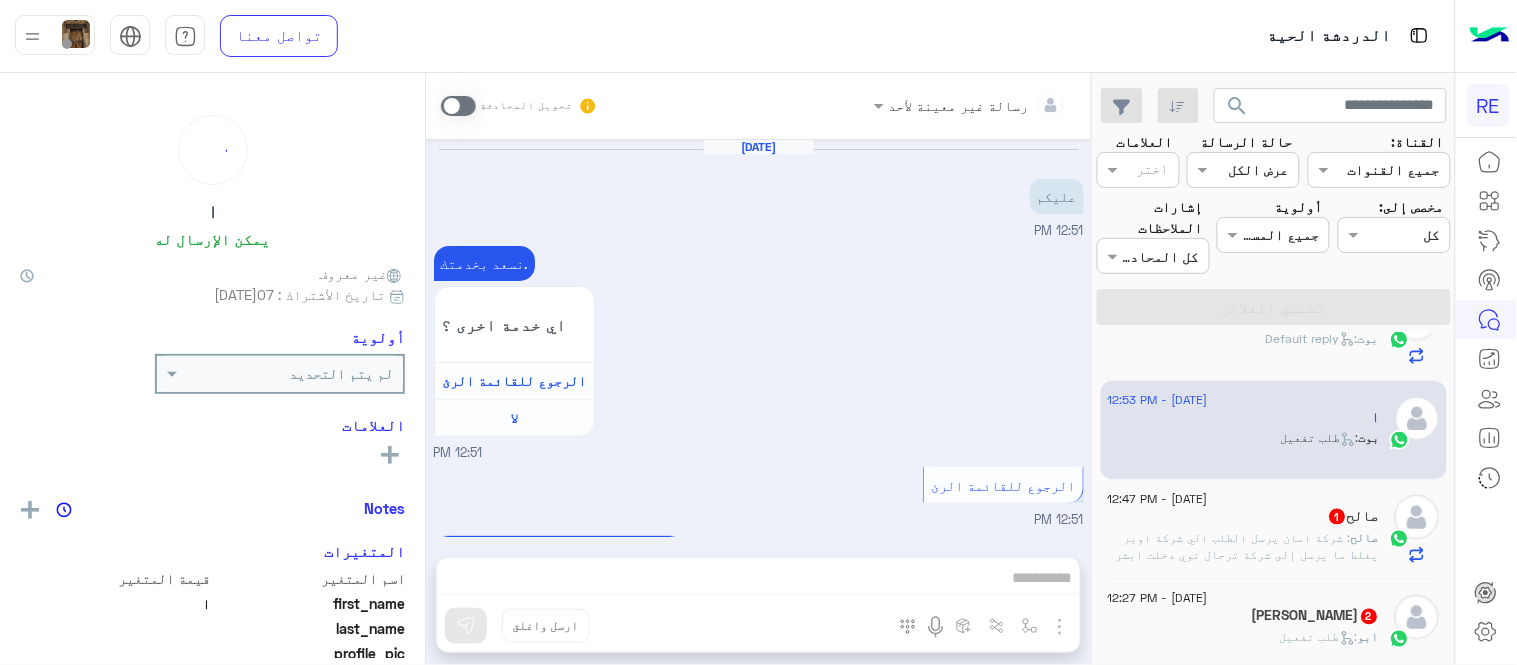 scroll, scrollTop: 1497, scrollLeft: 0, axis: vertical 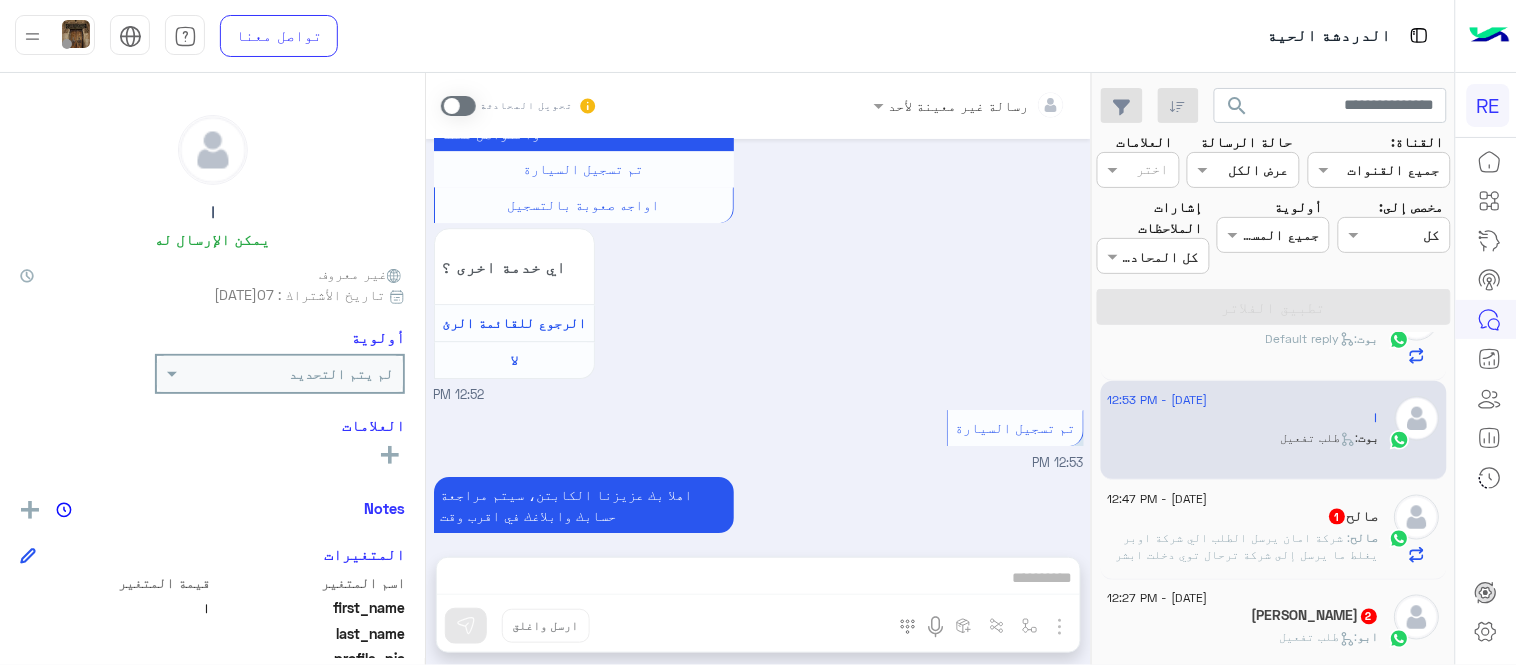 click at bounding box center [458, 106] 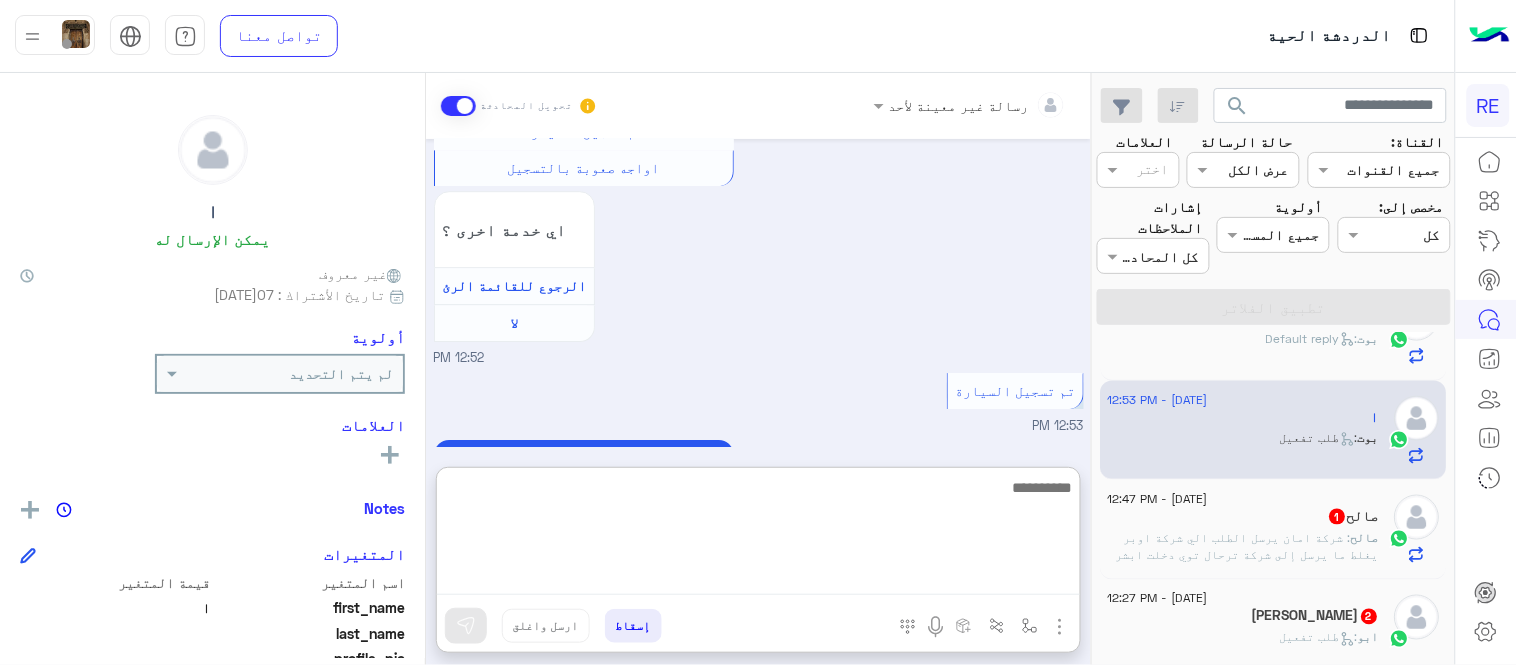 click at bounding box center [758, 535] 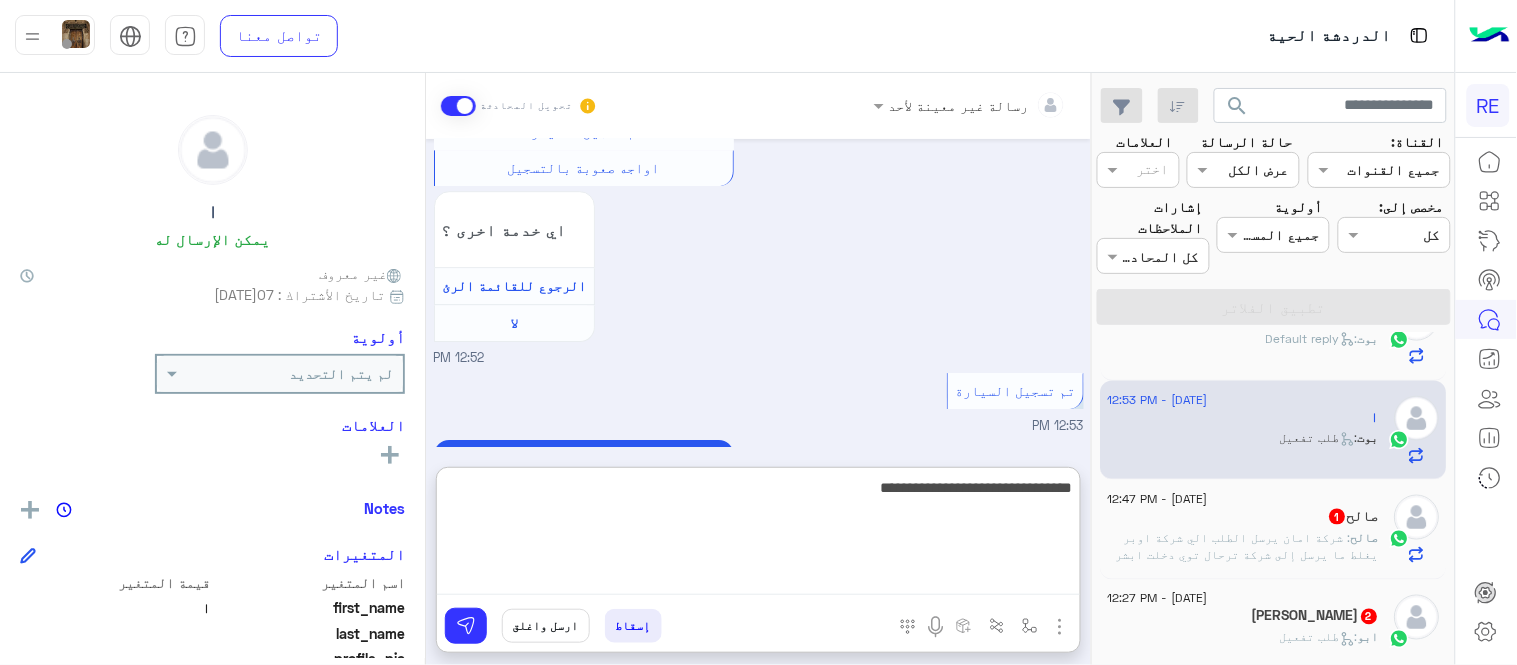 type on "**********" 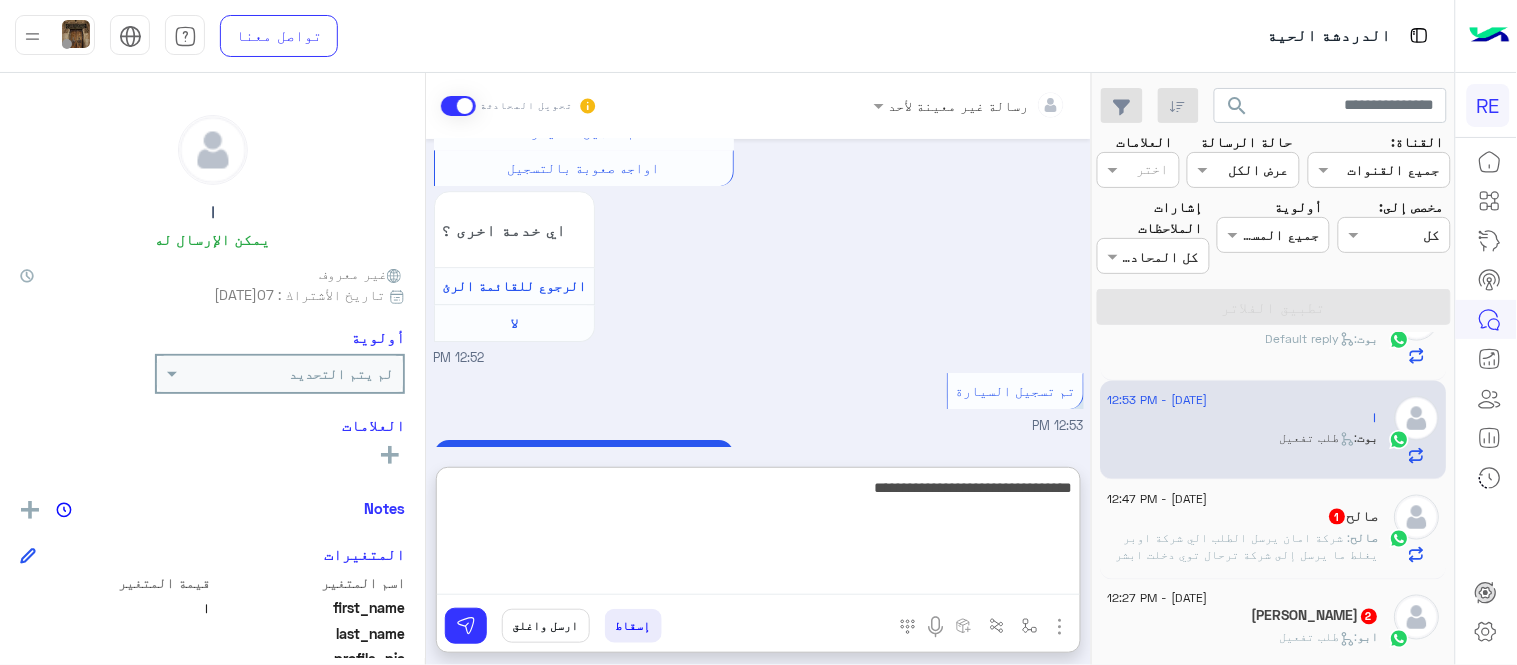 type 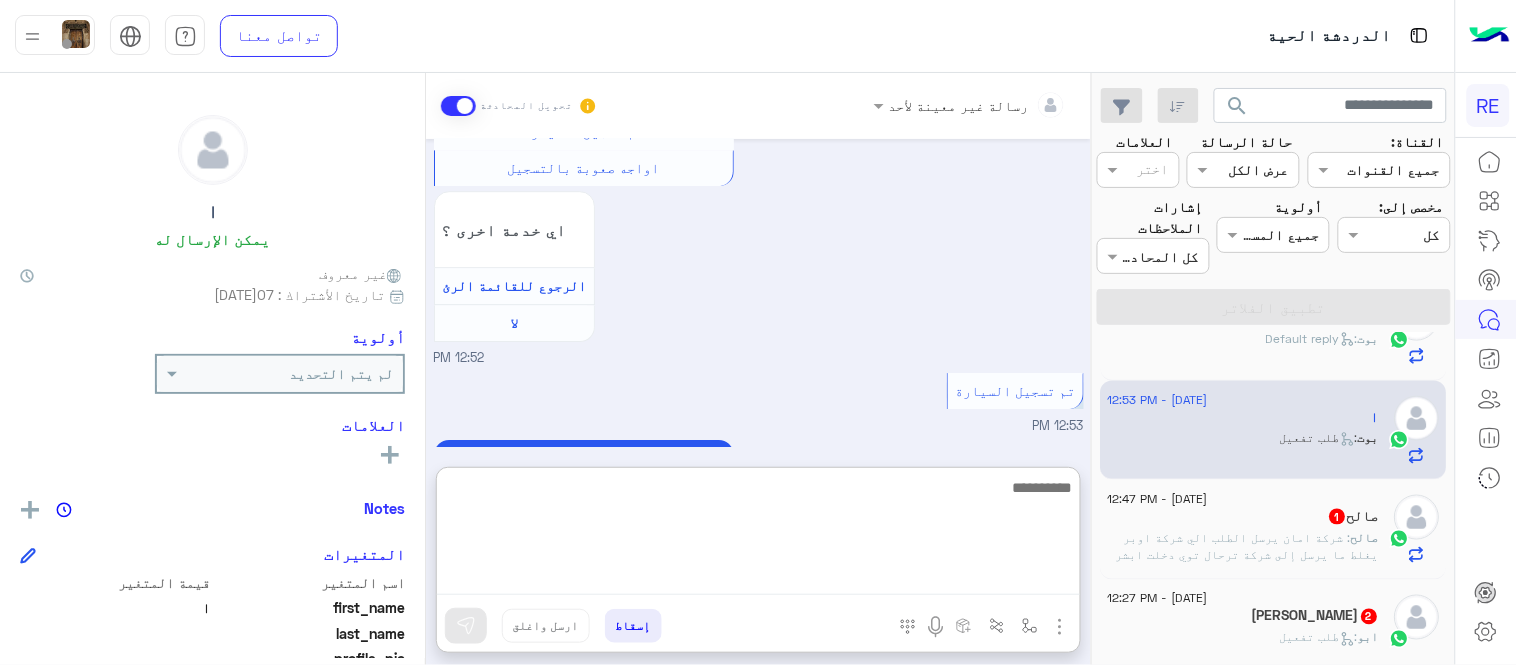 scroll, scrollTop: 1687, scrollLeft: 0, axis: vertical 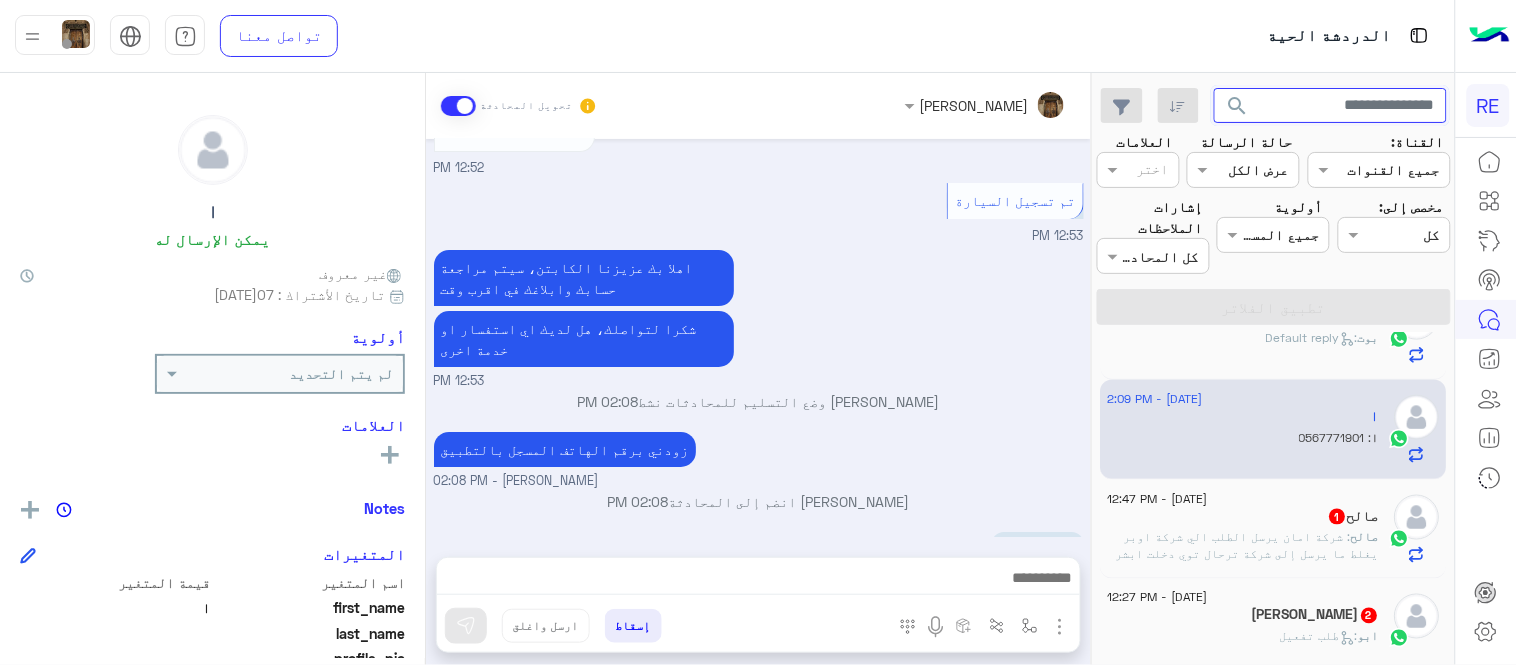 click at bounding box center [1331, 106] 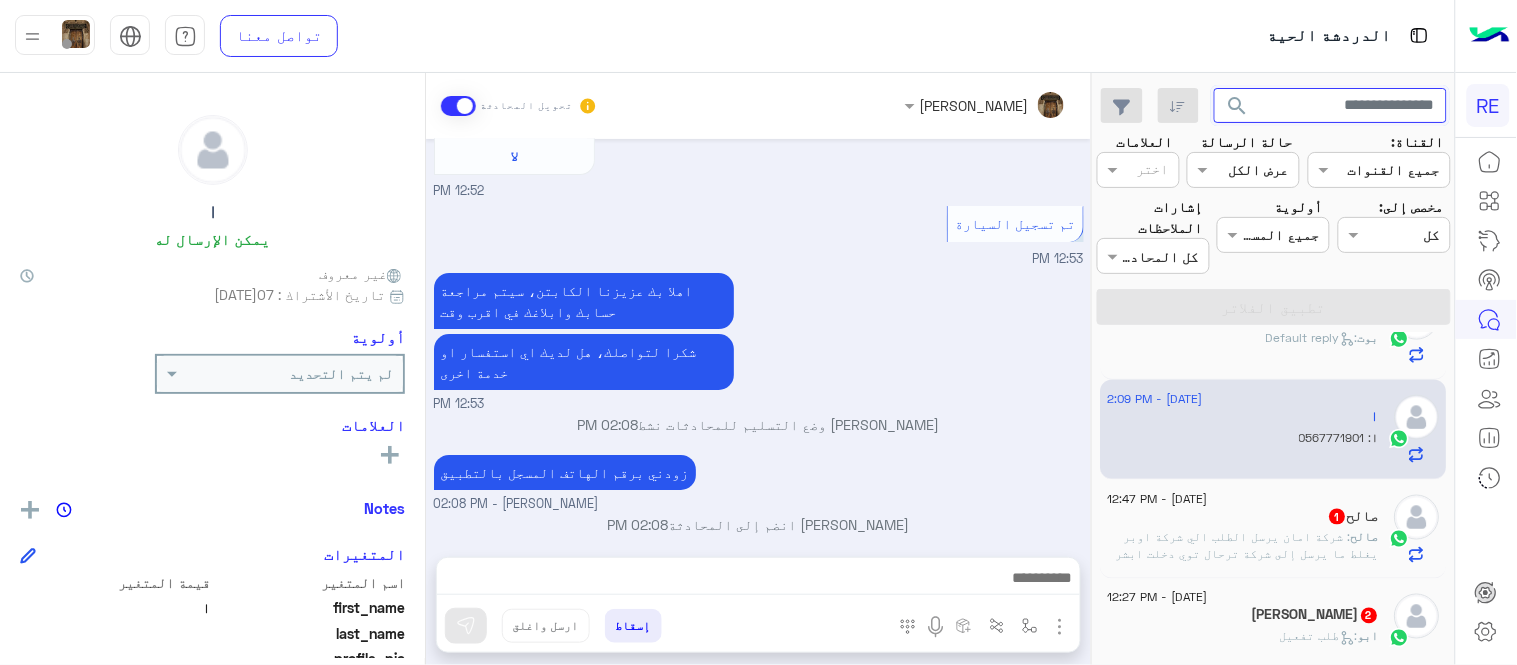 paste on "*********" 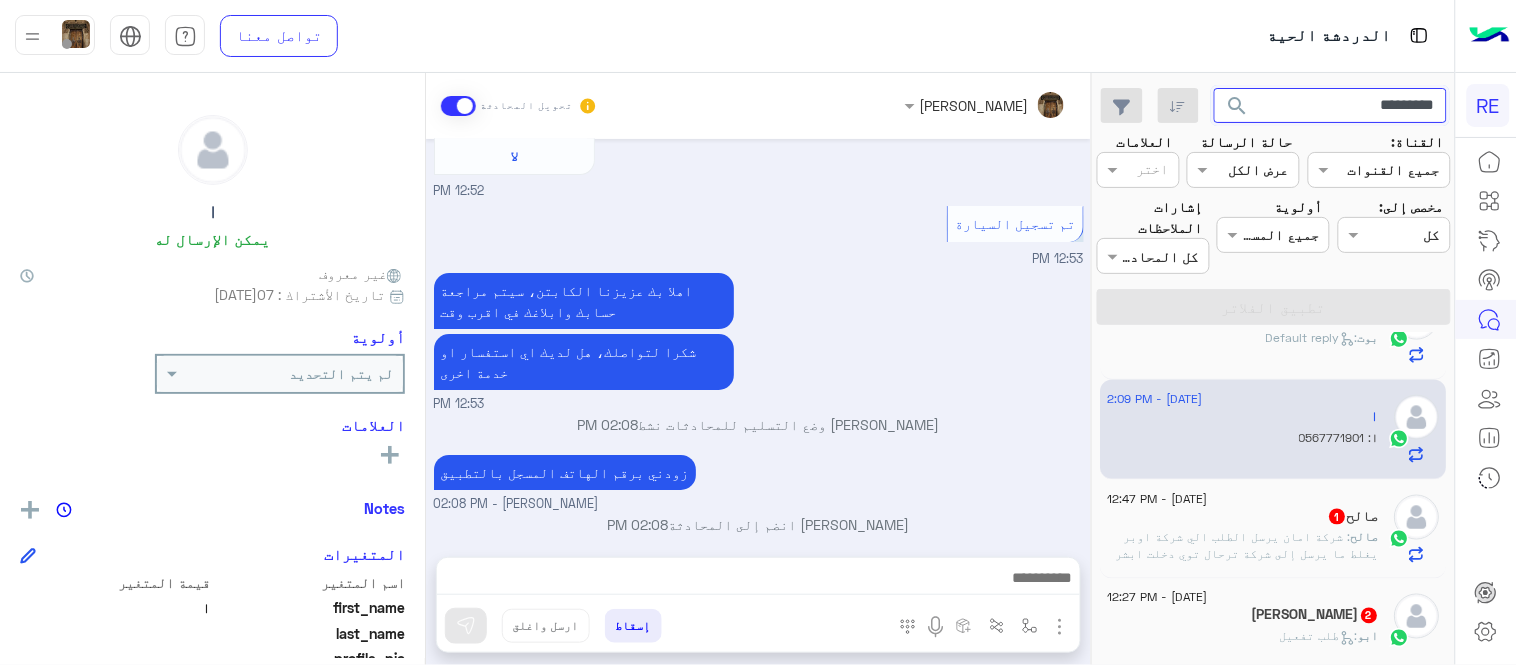 type on "*********" 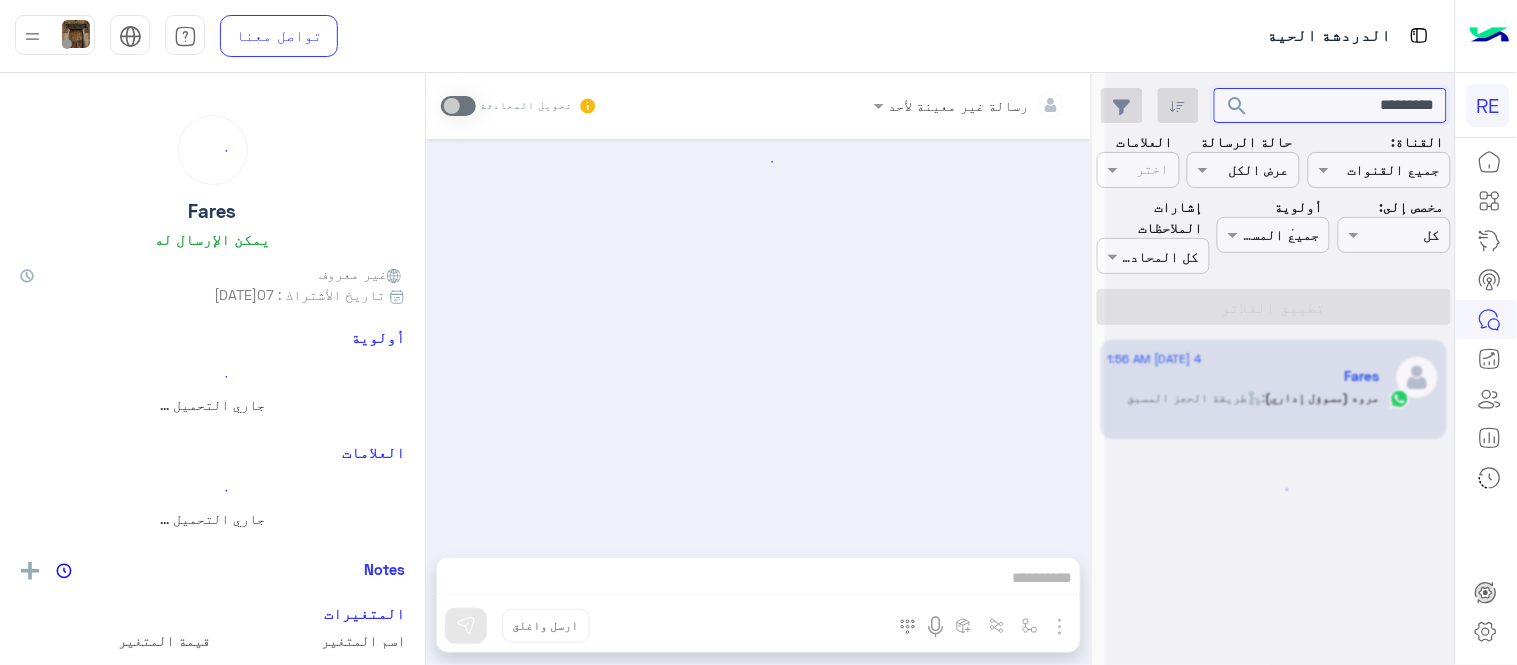 scroll, scrollTop: 0, scrollLeft: 0, axis: both 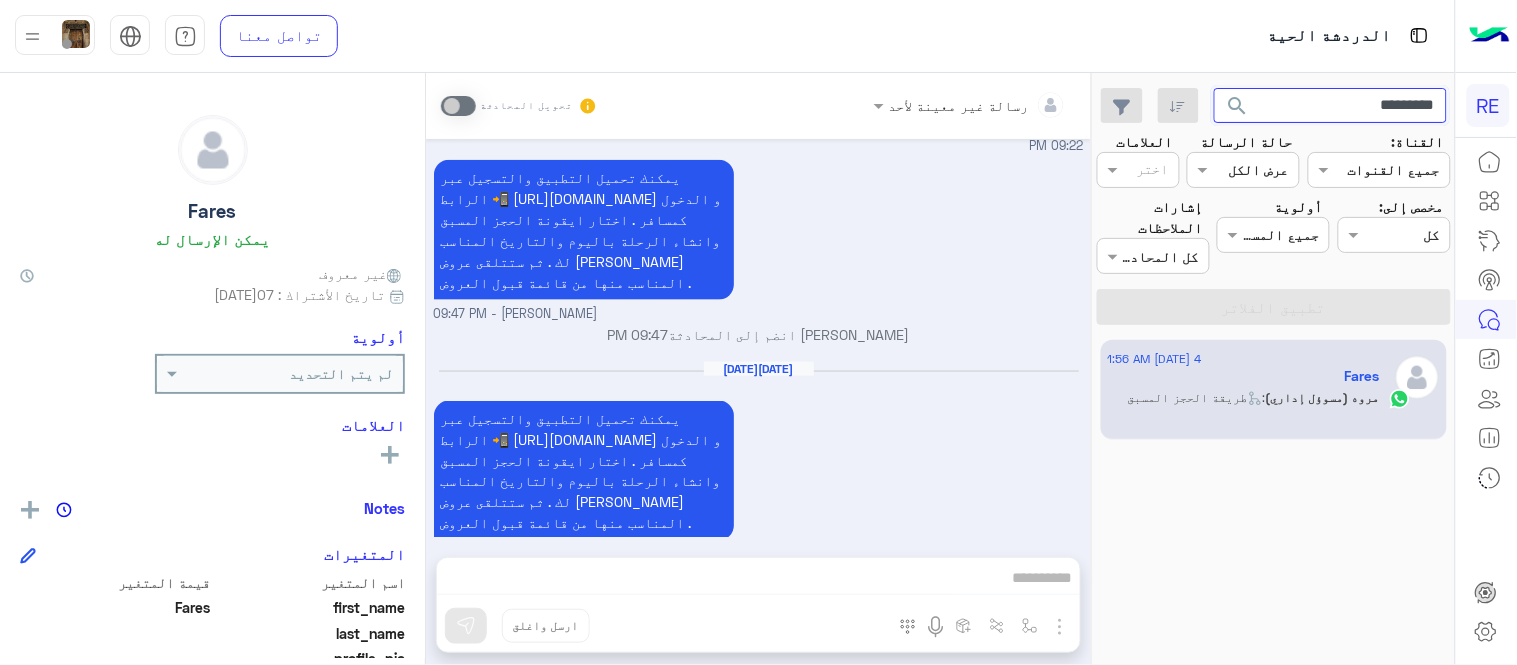 click on "*********" at bounding box center (1331, 106) 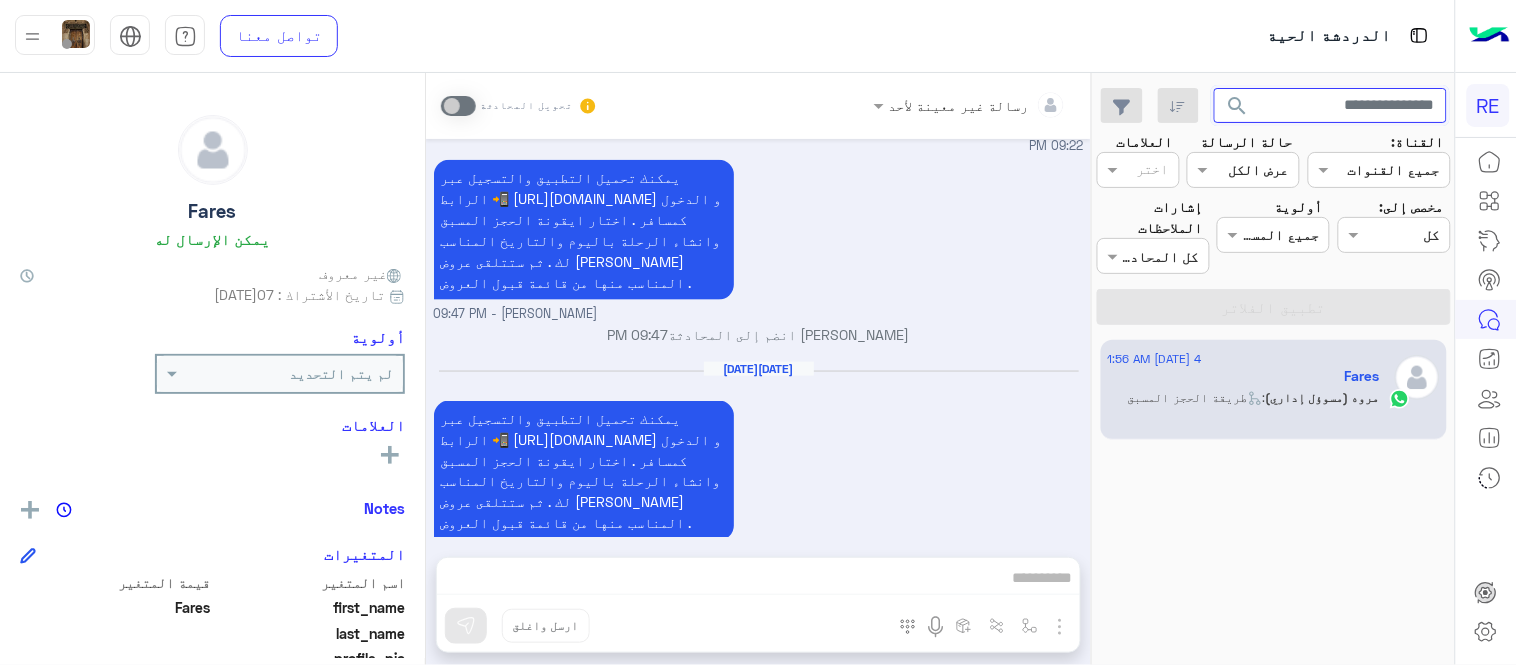 type 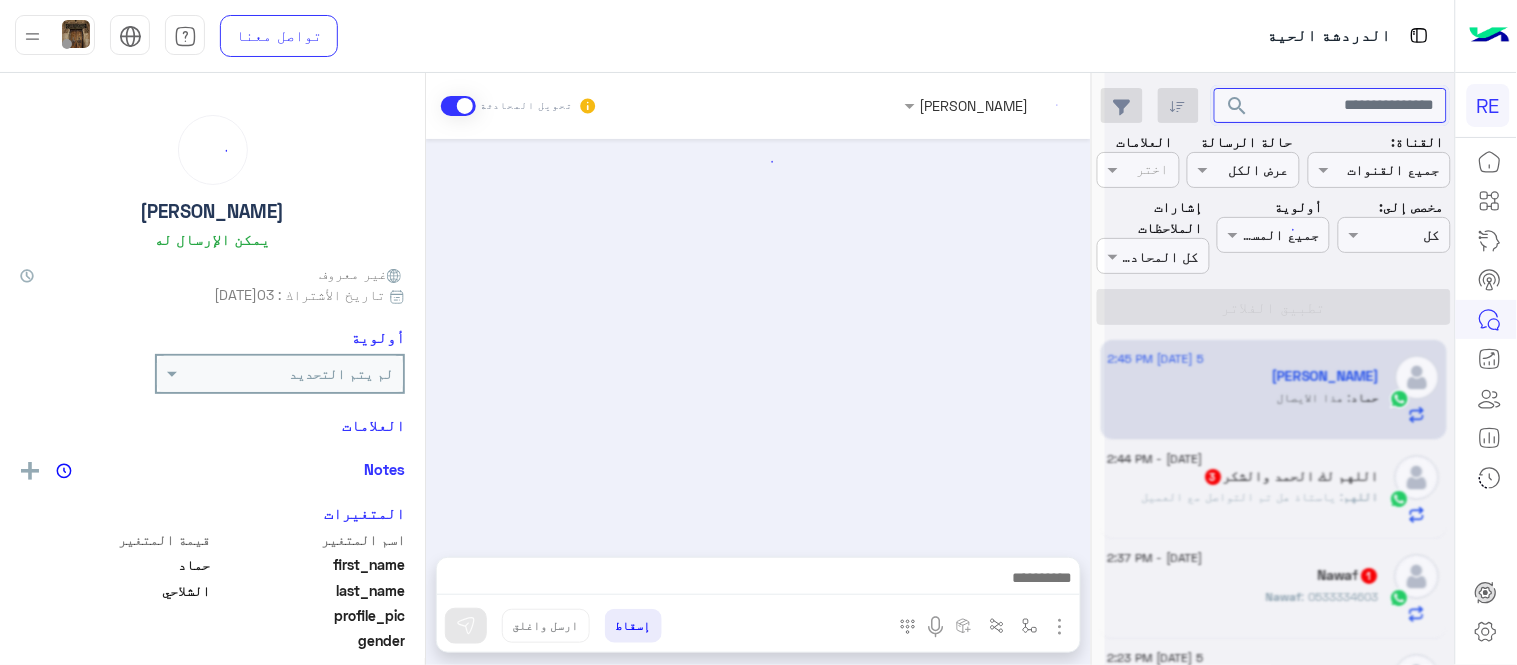 scroll, scrollTop: 502, scrollLeft: 0, axis: vertical 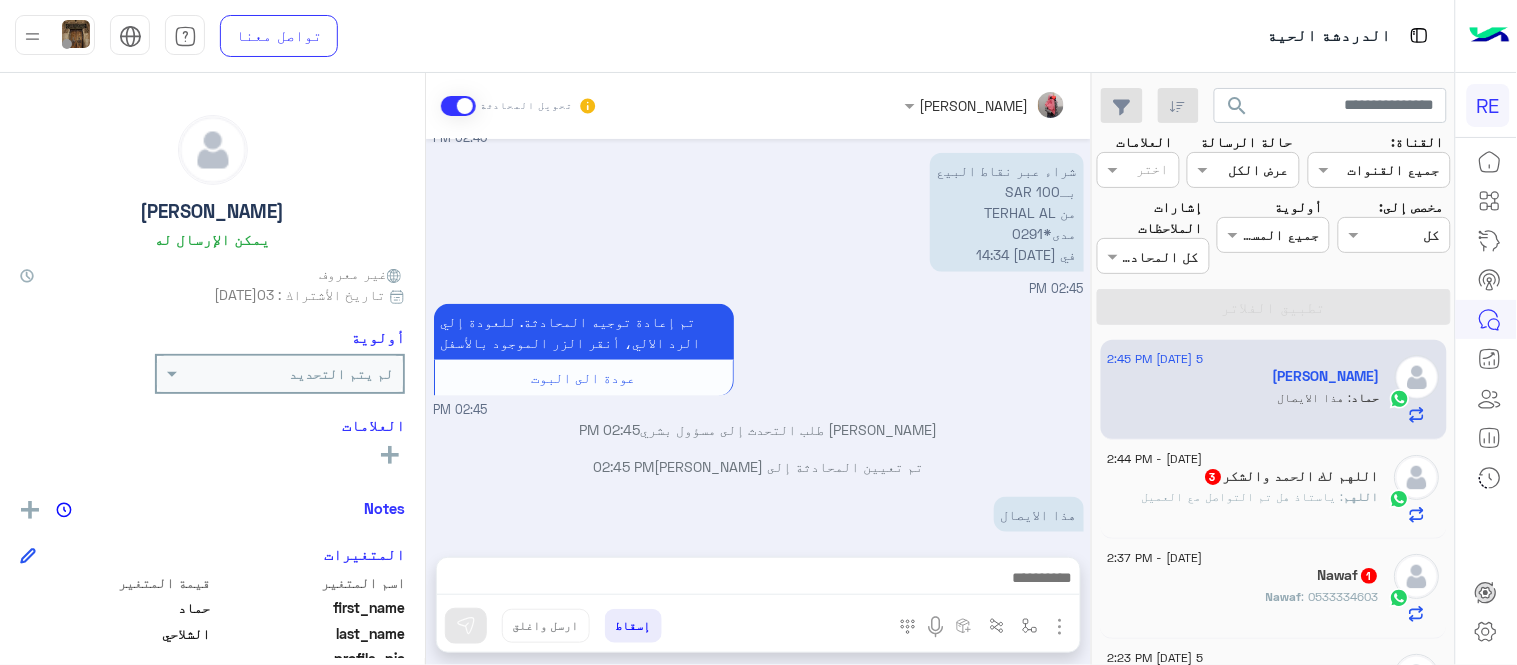 click on ": ياستاذ هل تم التواصل مع العميل" 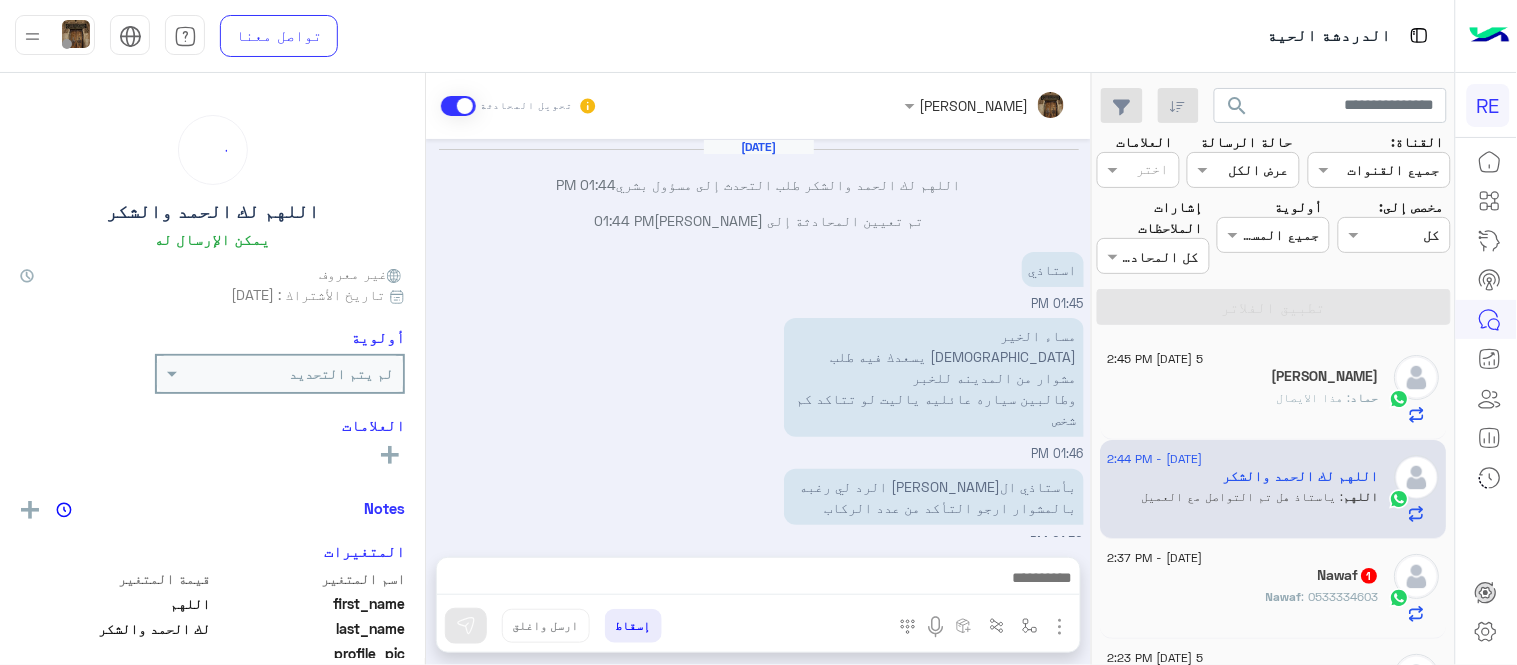 scroll, scrollTop: 271, scrollLeft: 0, axis: vertical 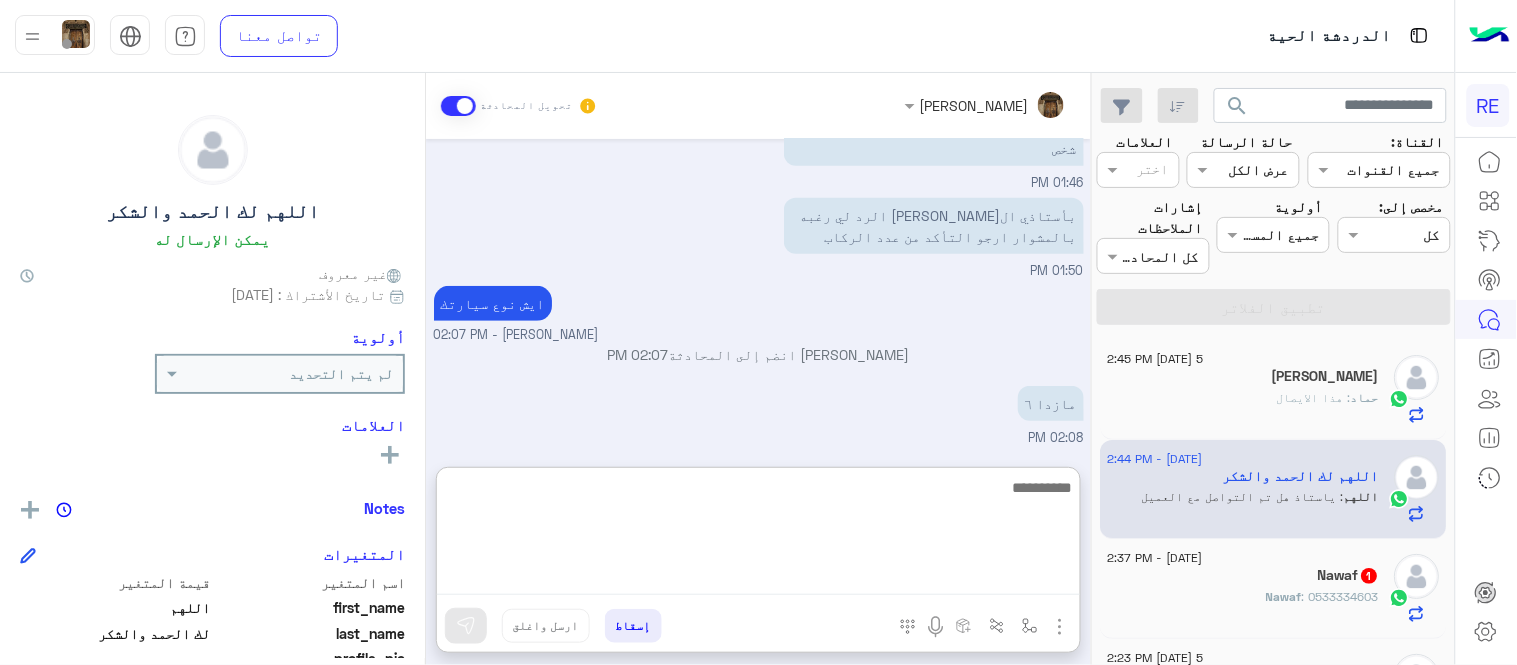 click at bounding box center (758, 535) 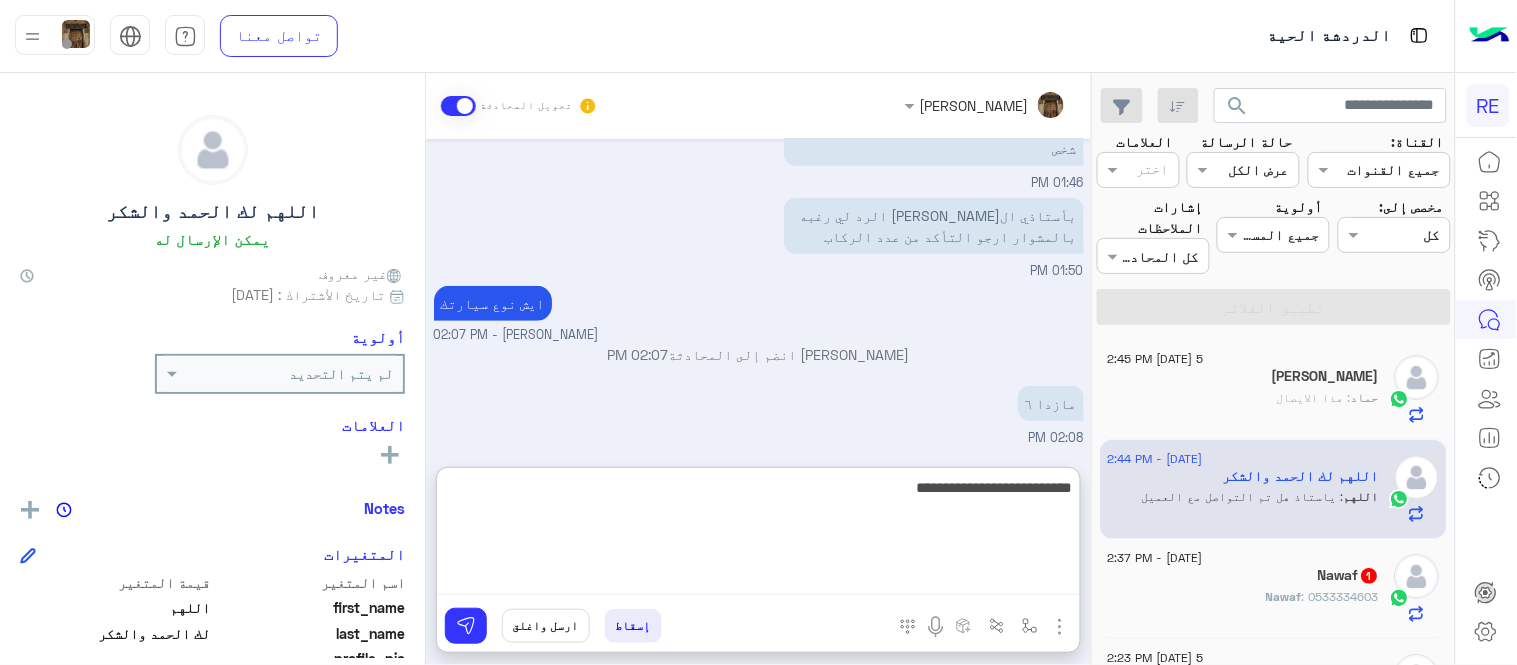 type on "**********" 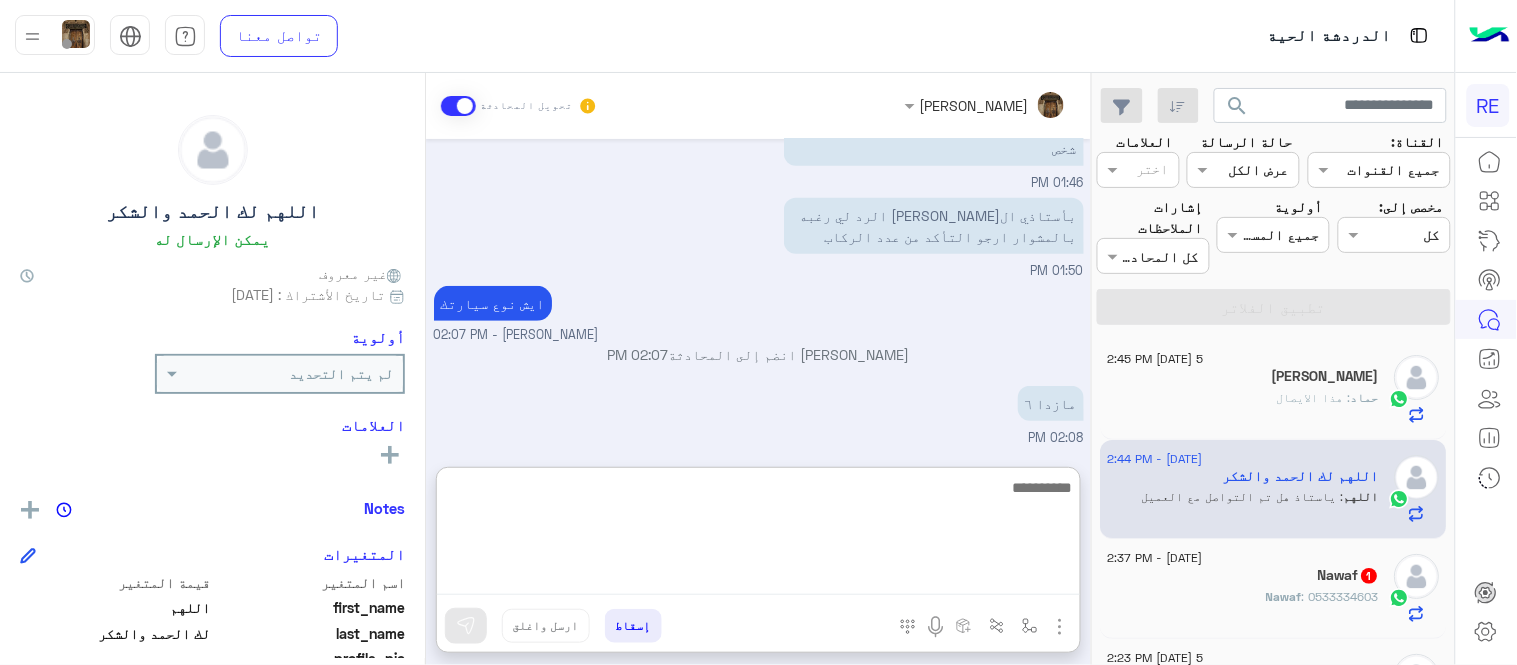 scroll, scrollTop: 425, scrollLeft: 0, axis: vertical 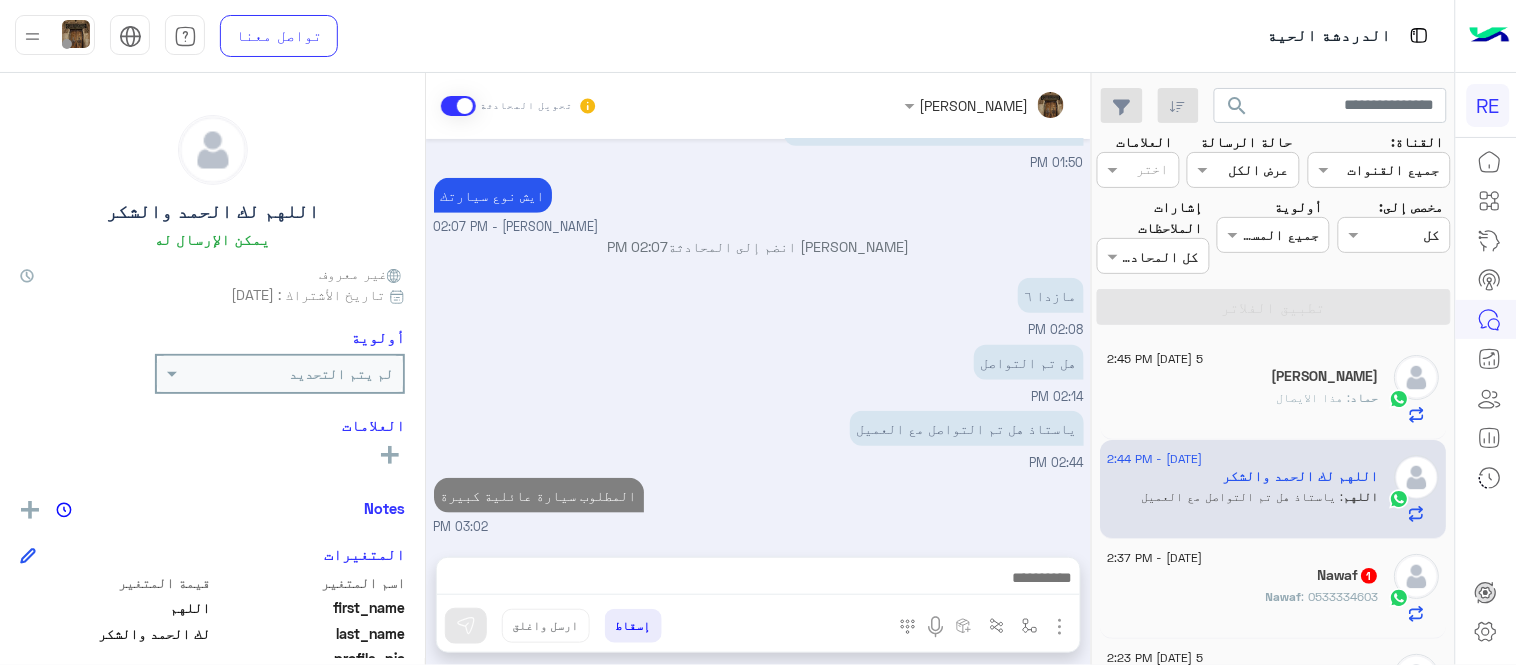 click on "[PERSON_NAME]" 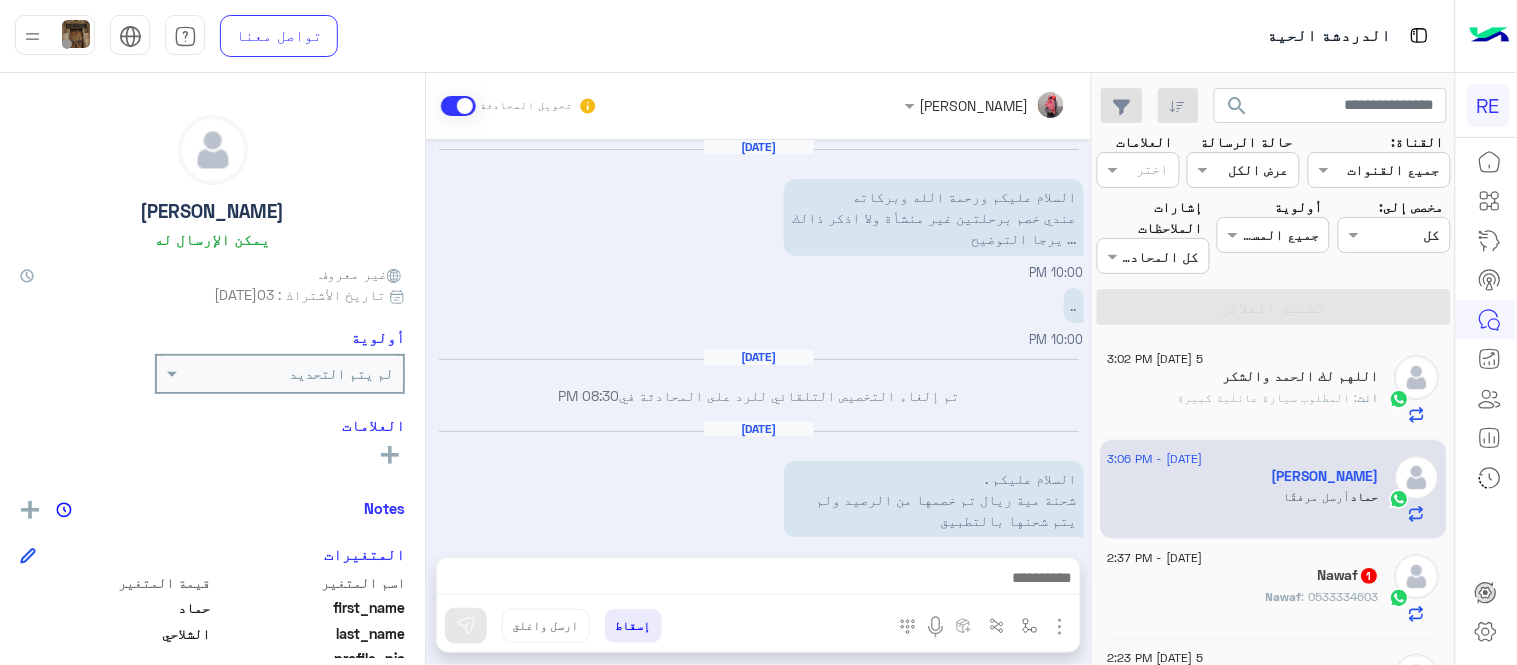 scroll, scrollTop: 587, scrollLeft: 0, axis: vertical 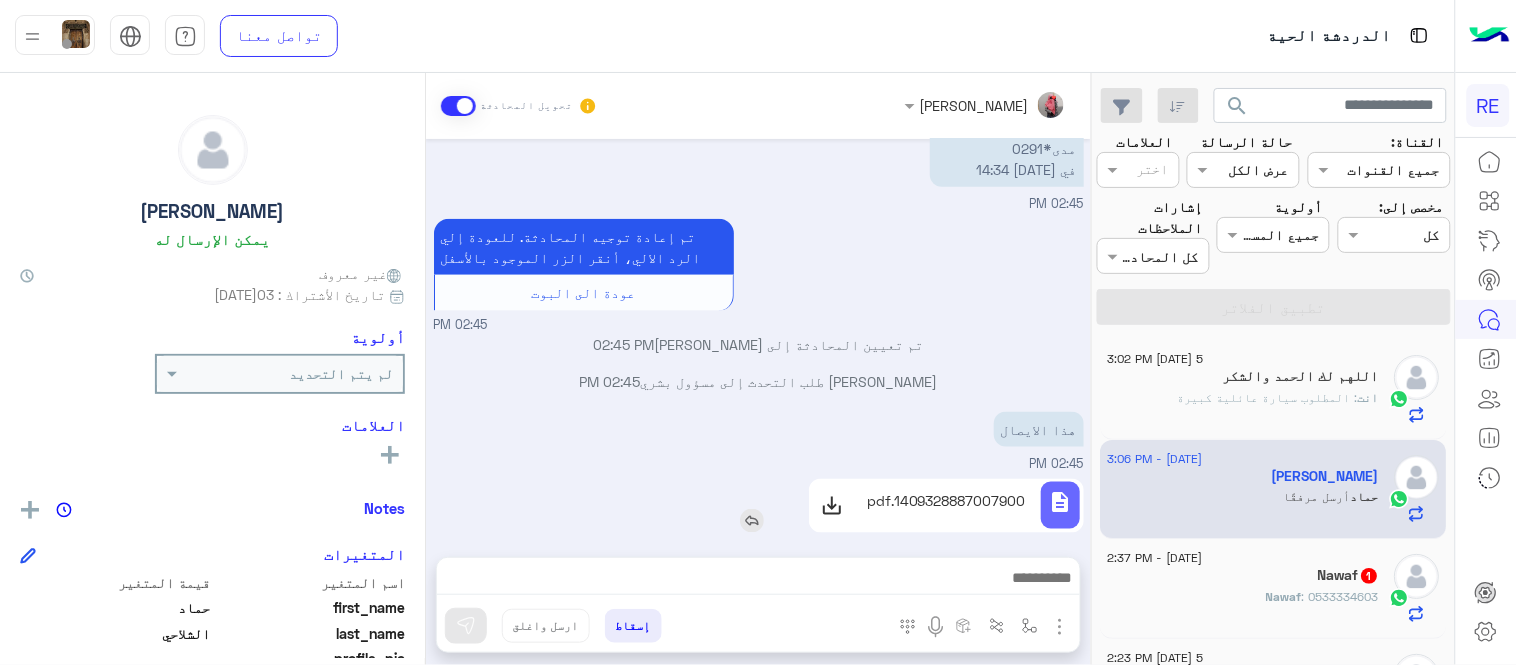 click on "1409328887007900.pdf" 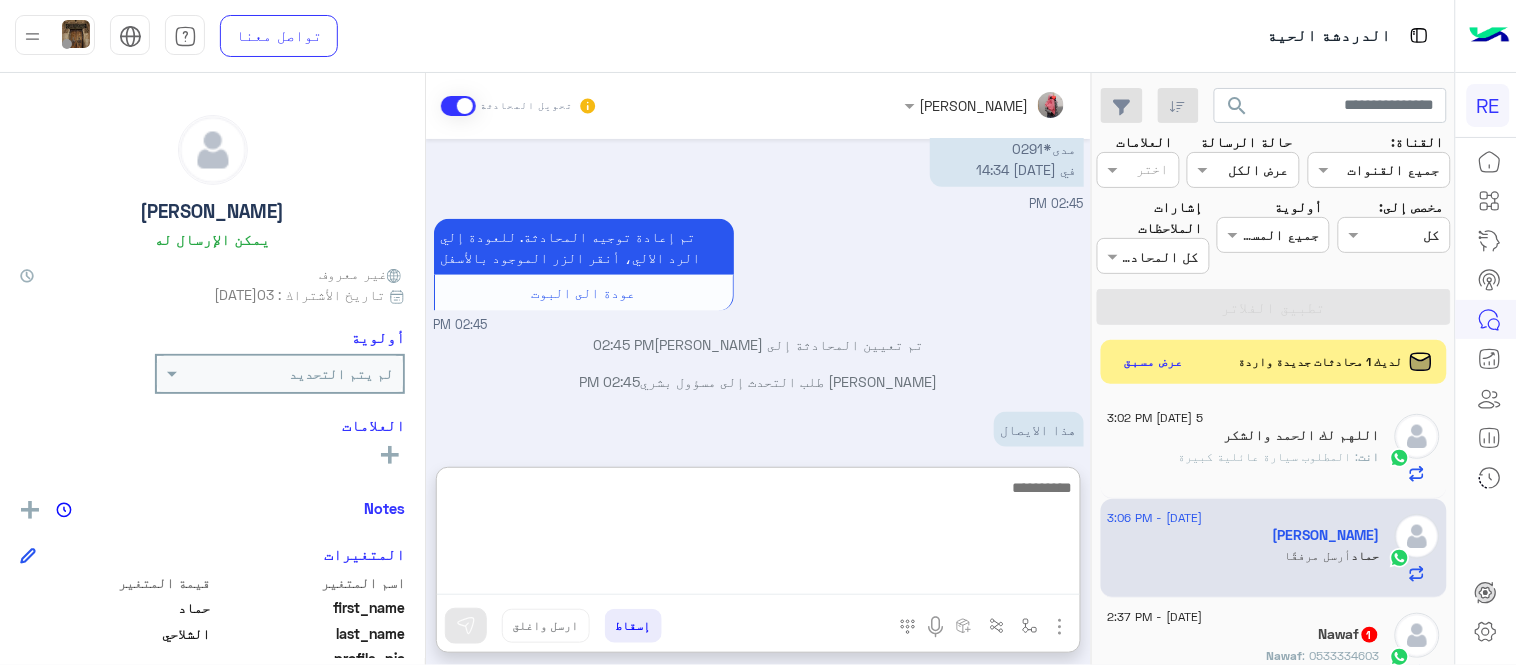 click at bounding box center [758, 535] 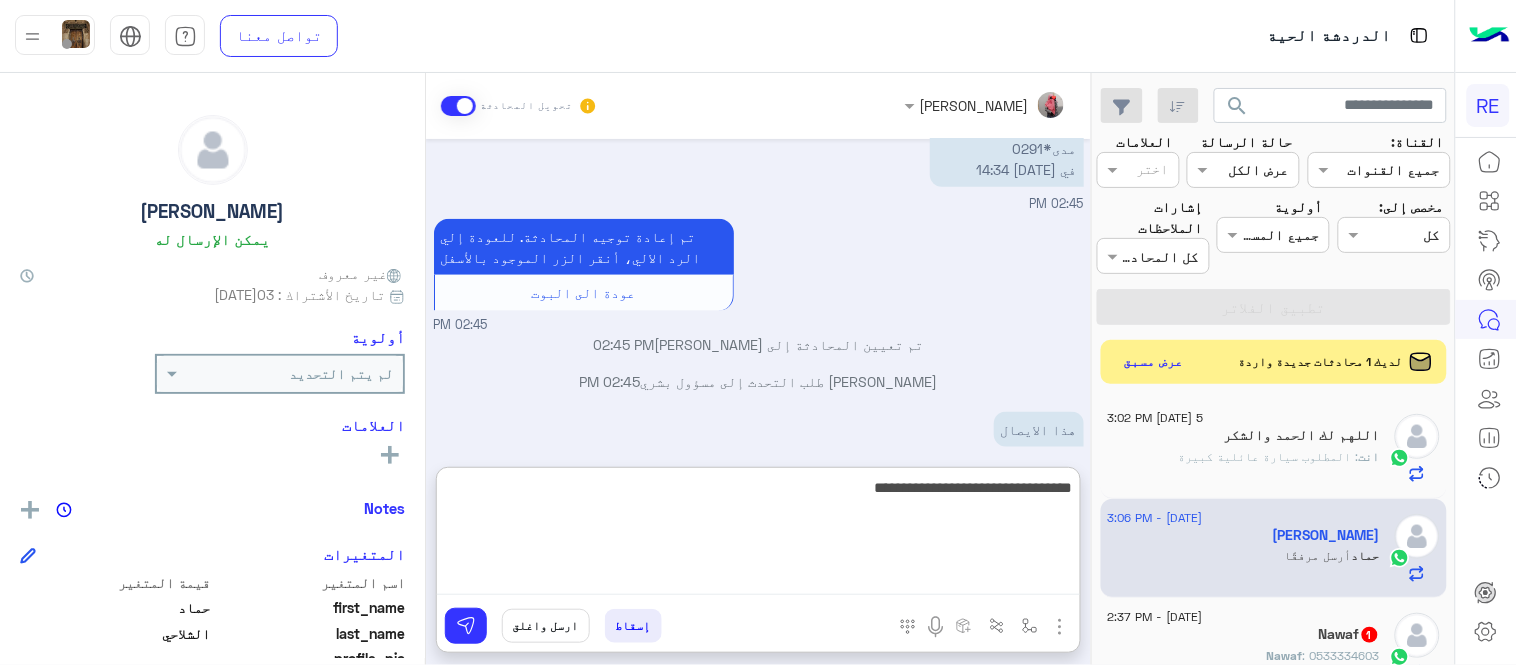 type on "**********" 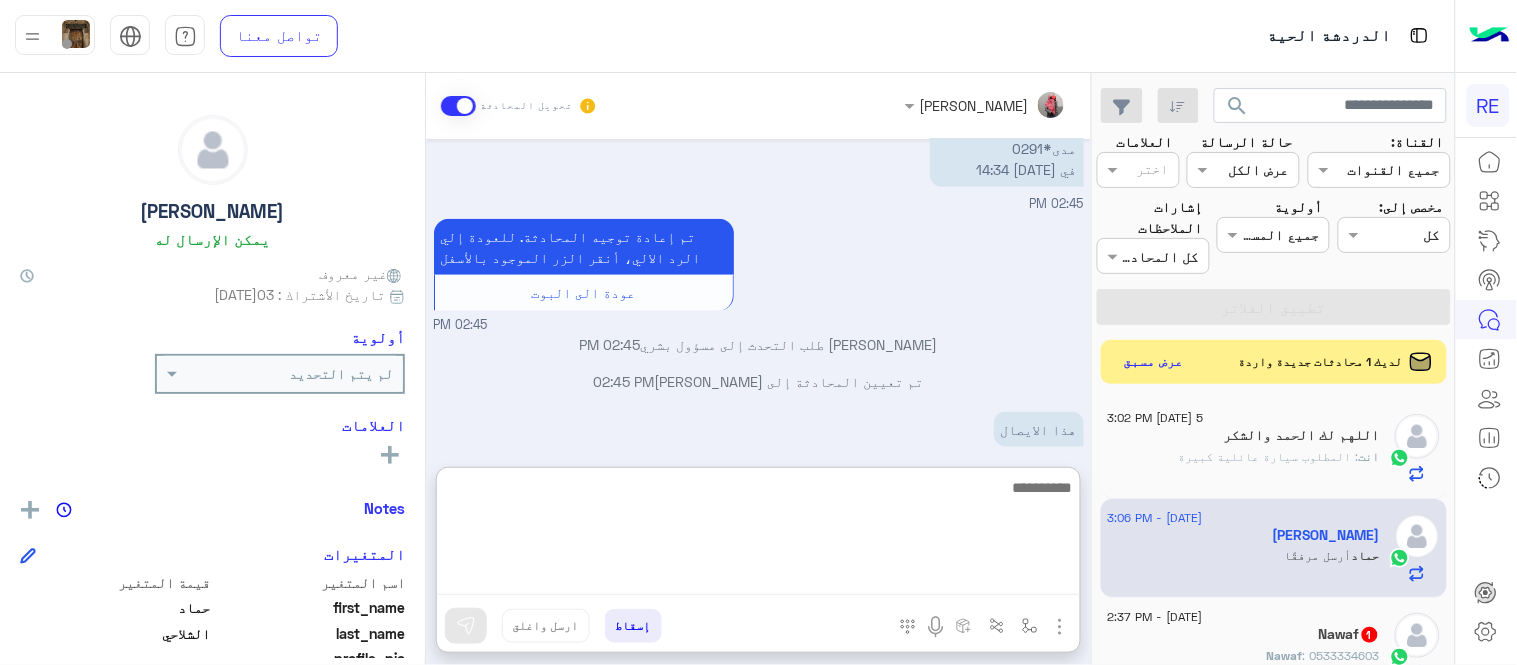 scroll, scrollTop: 741, scrollLeft: 0, axis: vertical 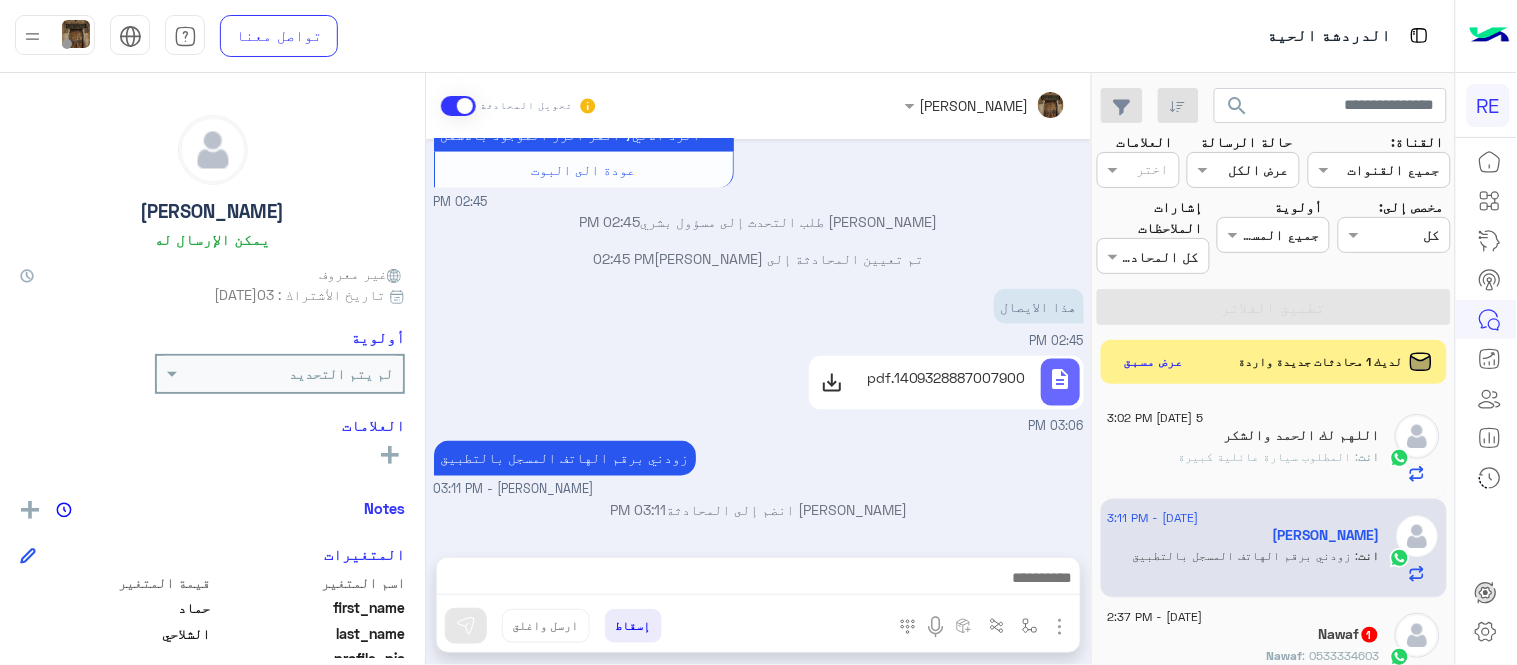 click on "[DATE]  السلام عليكم ورحمة الله وبركاته  عندي خصم برحلتين غير منشأة ولا اذكر ذالك ... يرجا التوضيح   10:00 PM  ..   10:00 PM   [DATE]   تم إلغاء التخصيص التلقائي للرد على المحادثة في   08:30 PM       [DATE]  السلام عليكم . شحنة مية ريال تم خصمها من الرصيد ولم يتم شحنها بالتطبيق   02:45 PM  [PERSON_NAME]نا بتواصلك، نأمل منك توضيح استفسارك أكثر    02:45 PM  شراء عبر نقاط البيع بـ100 SAR من TERHAL AL مدى*0291 في [DATE] 14:34   02:45 PM  تم إعادة توجيه المحادثة. للعودة إلي الرد الالي، أنقر الزر الموجود بالأسفل  عودة الى البوت     02:45 PM   [PERSON_NAME] طلب التحدث إلى مسؤول بشري   02:45 PM       تم تعيين المحادثة إلى [PERSON_NAME]   02:45 PM" at bounding box center (758, 338) 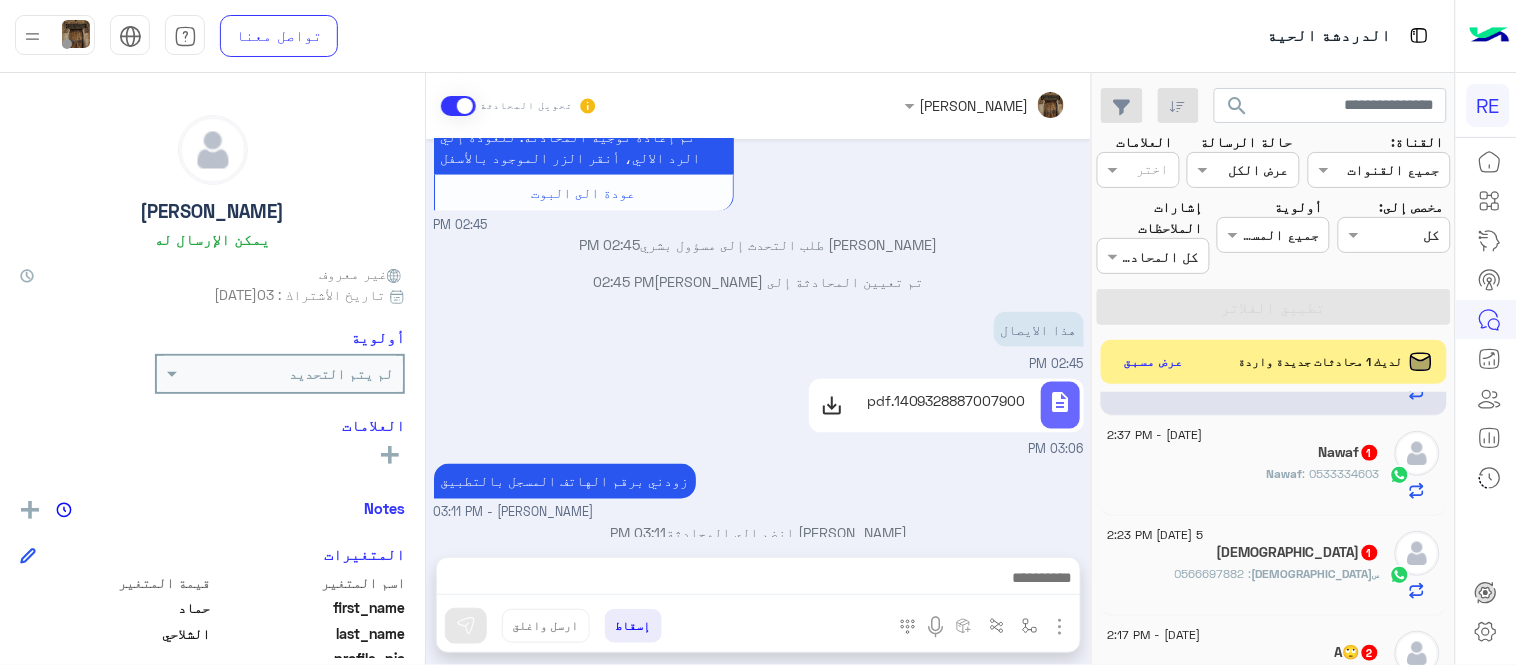 scroll, scrollTop: 191, scrollLeft: 0, axis: vertical 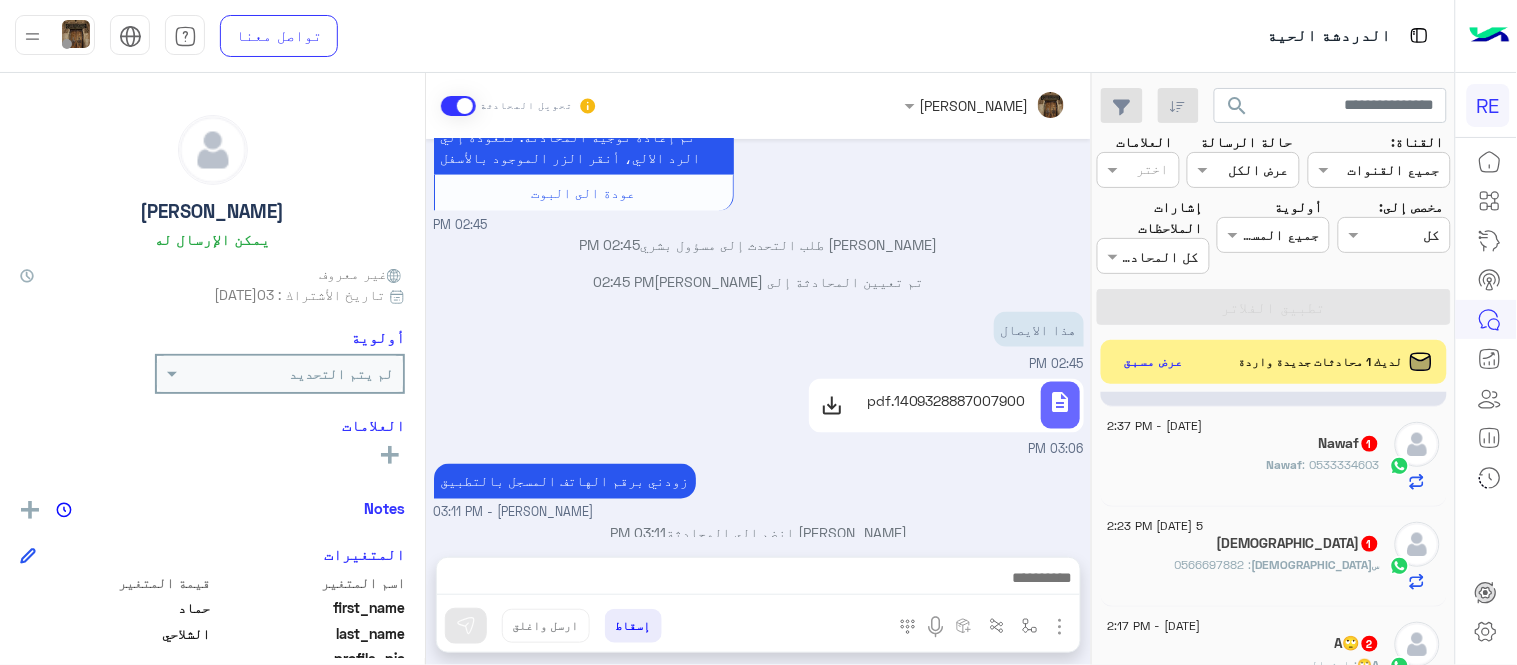click on "Nawaf : 0533334603" 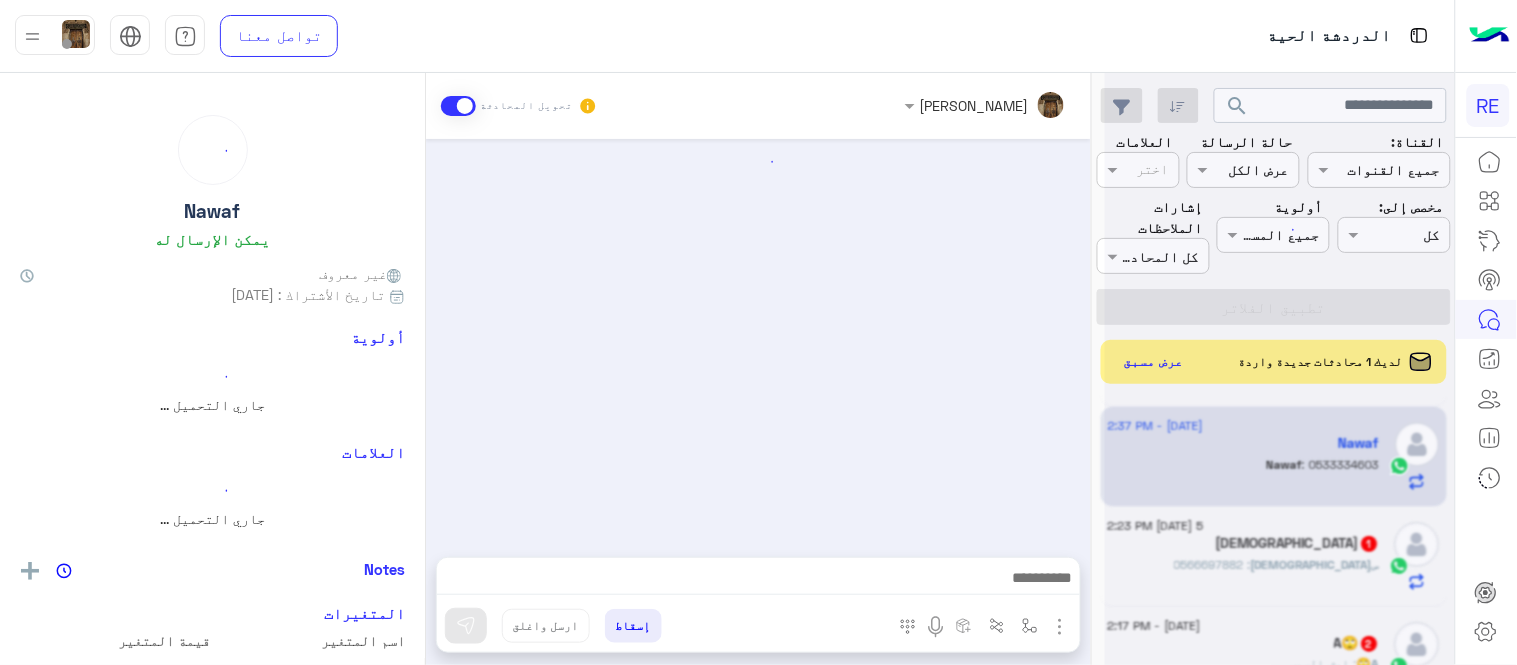 scroll, scrollTop: 1332, scrollLeft: 0, axis: vertical 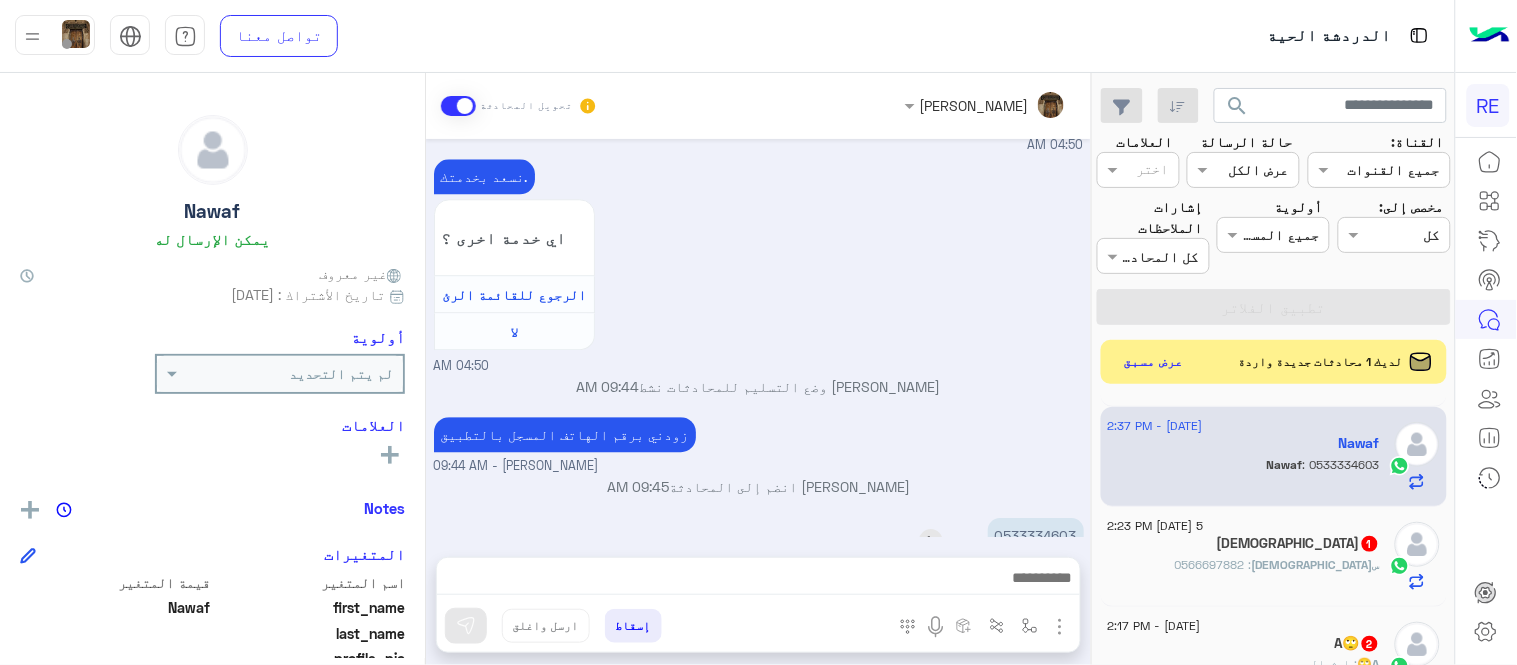 click on "0533334603" at bounding box center [1036, 535] 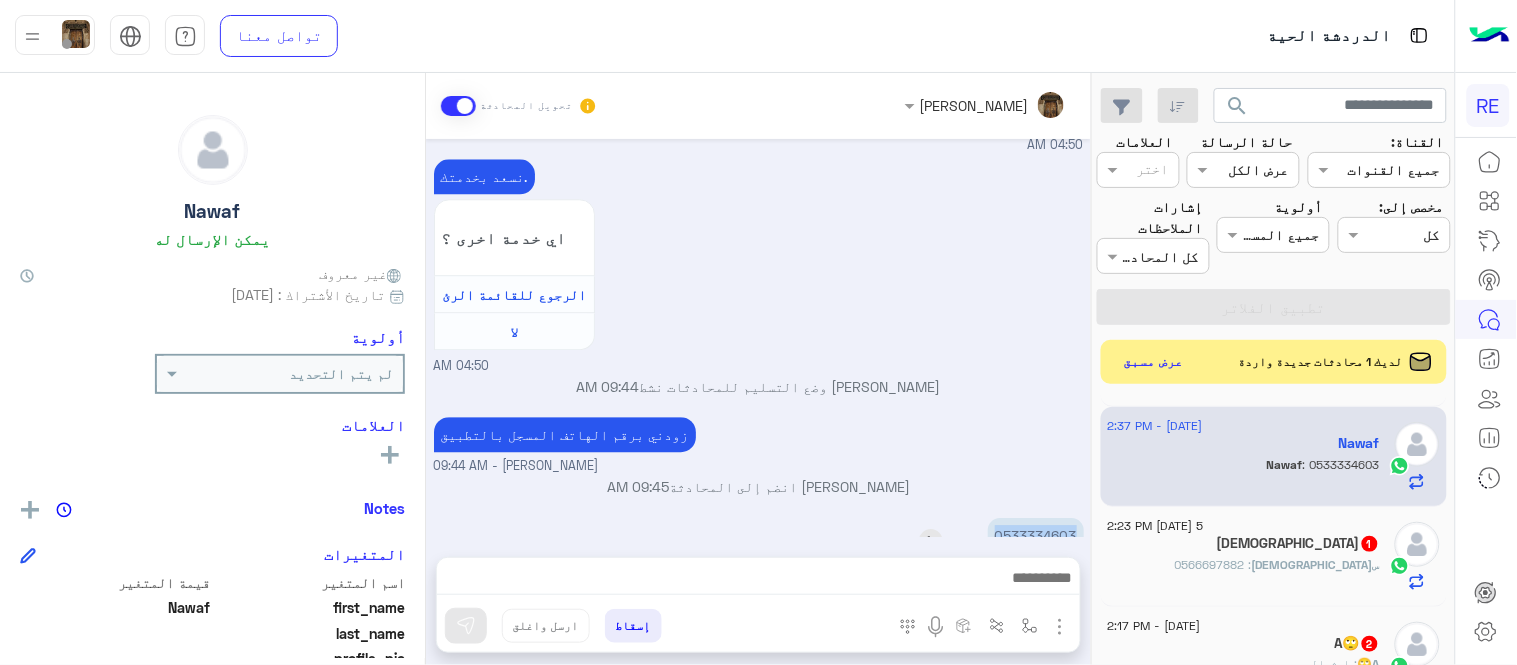 click on "0533334603" at bounding box center [1036, 535] 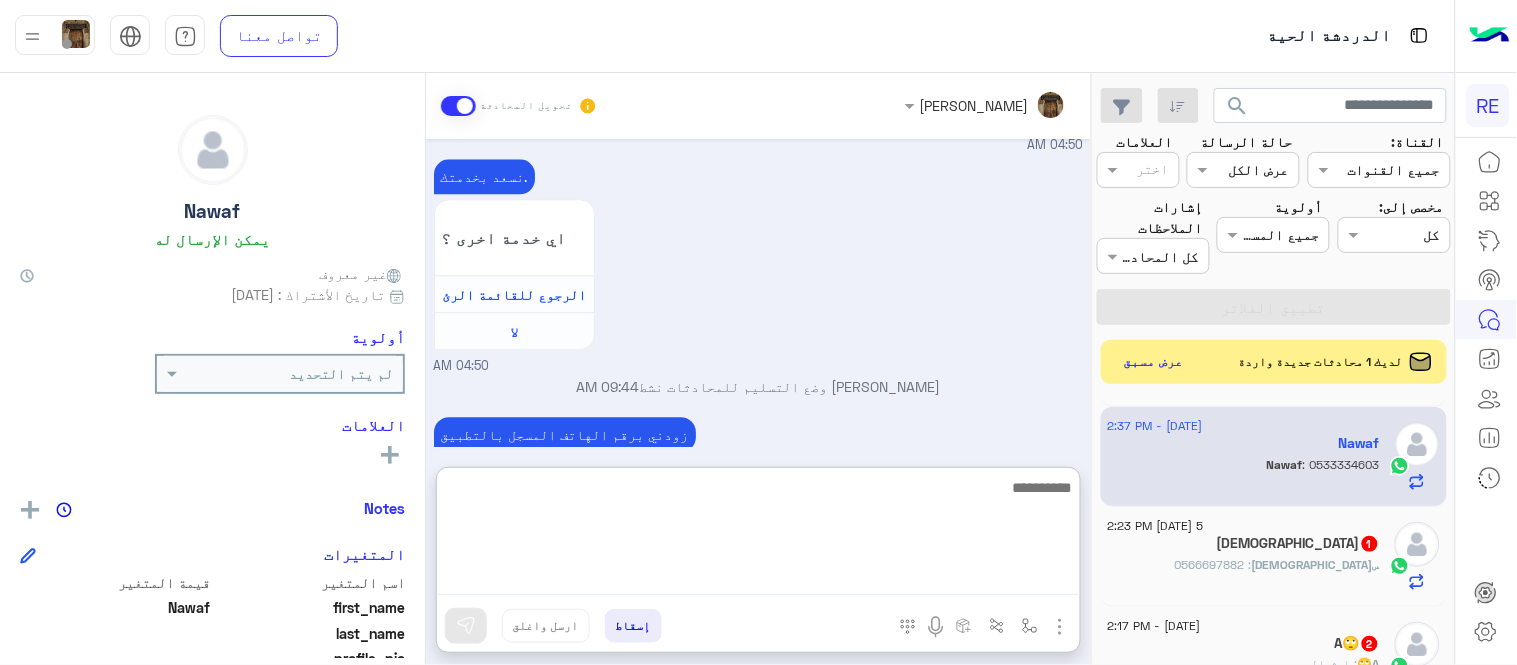 click at bounding box center [758, 535] 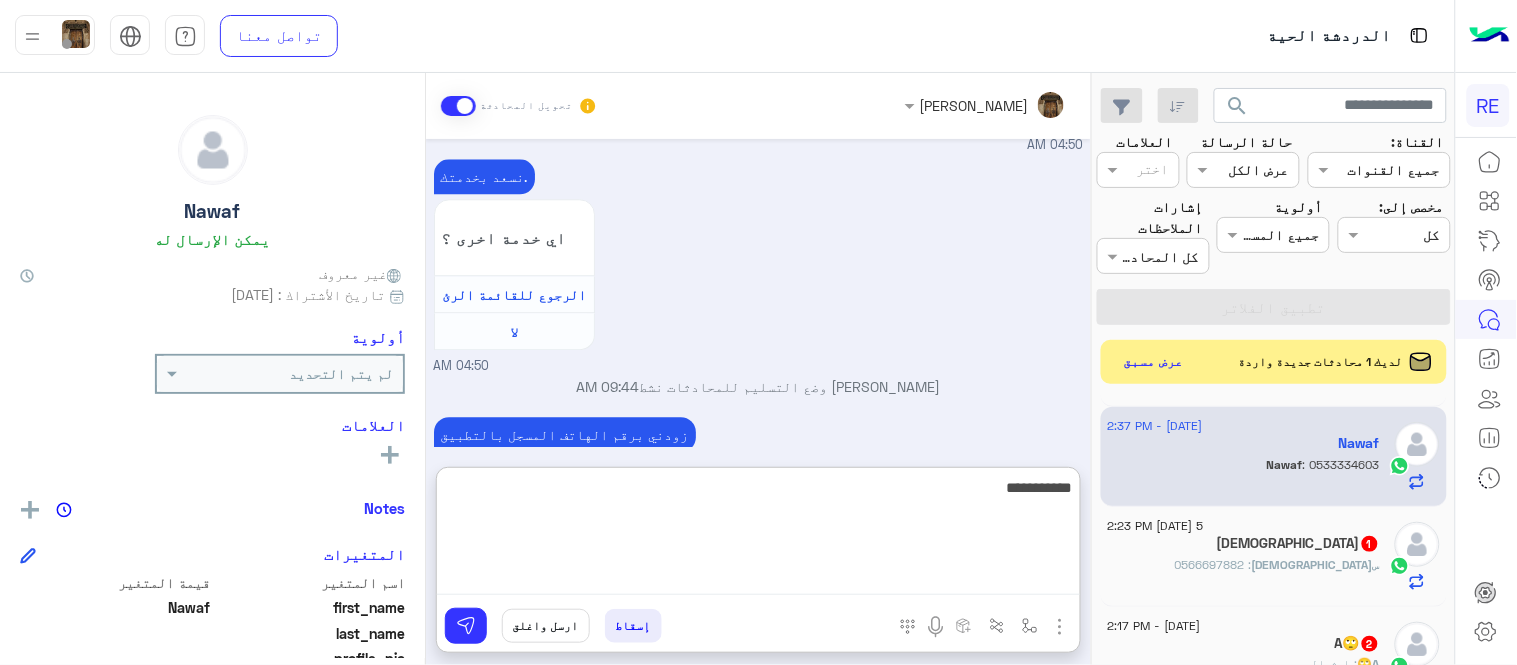 type on "**********" 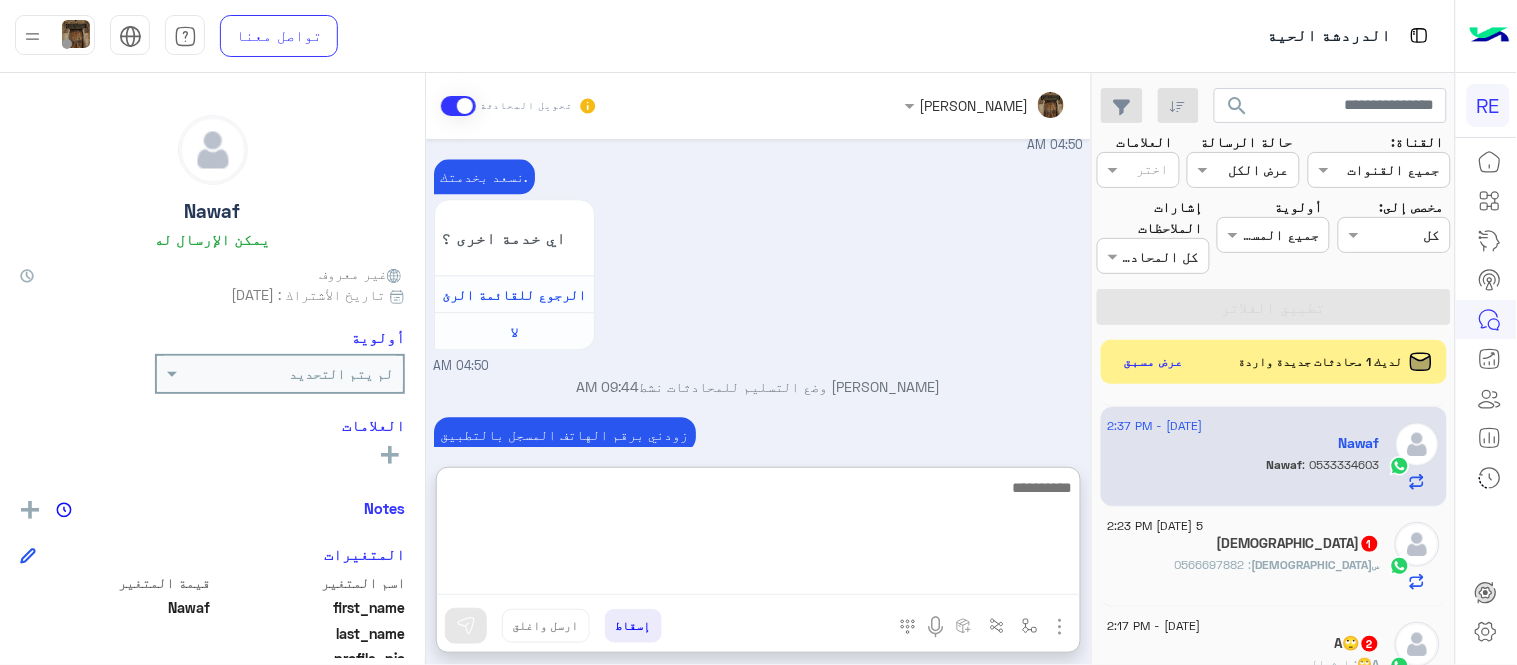 scroll, scrollTop: 1485, scrollLeft: 0, axis: vertical 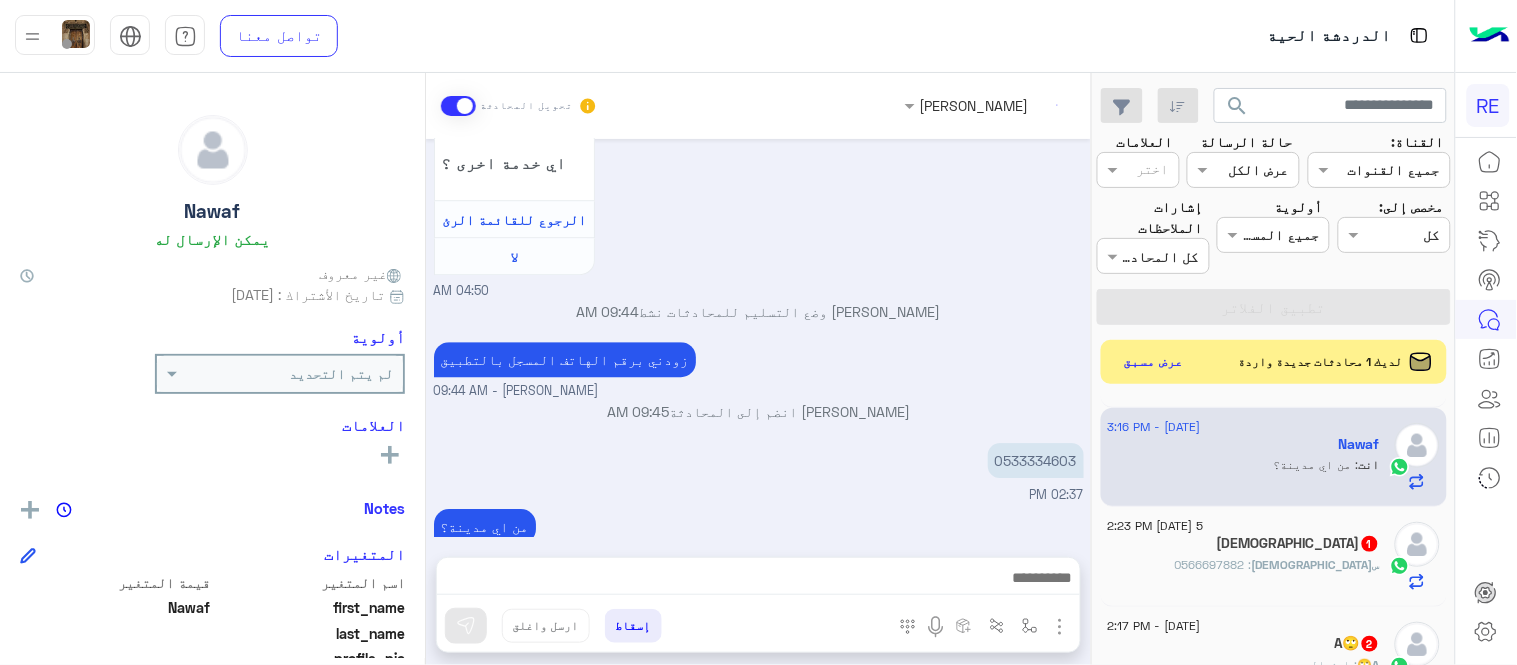 click on "[DATE][DATE]  يمكنك الاطلاع على شروط الانضمام لرحلة ك (كابتن ) الموجودة بالصورة أعلاه،
لتحميل التطبيق عبر الرابط التالي : 📲
[URL][DOMAIN_NAME]    يسعدنا انضمامك لتطبيق رحلة يمكنك اتباع الخطوات الموضحة لتسجيل بيانات سيارتك بالفيديو التالي  : عزيزي الكابتن، فضلًا ، للرغبة بتفعيل الحساب قم برفع البيانات عبر التطبيق والتواصل معنا  تم تسجيل السيارة   اواجه صعوبة بالتسجيل  اي خدمة اخرى ؟  الرجوع للقائمة الرئ   لا     04:49 AM   تم تسجيل السيارة    04:49 AM  اهلا بك عزيزنا الكابتن، سيتم مراجعة حسابك وابلاغك في اقرب وقت شكرا لتواصلك، هل لديك اي استفسار او خدمة اخرى    04:49 AM  ايه   04:49 AM    04:50 AM" at bounding box center [758, 338] 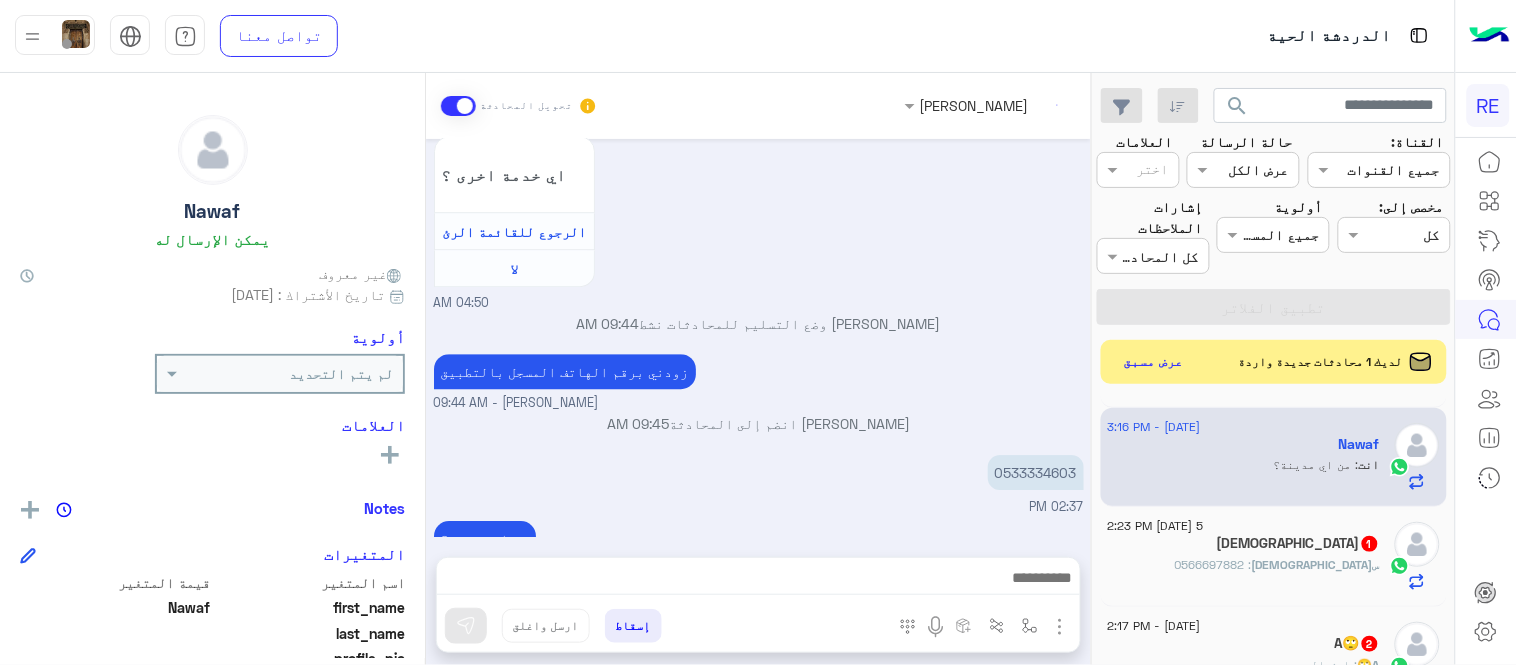 scroll, scrollTop: 192, scrollLeft: 0, axis: vertical 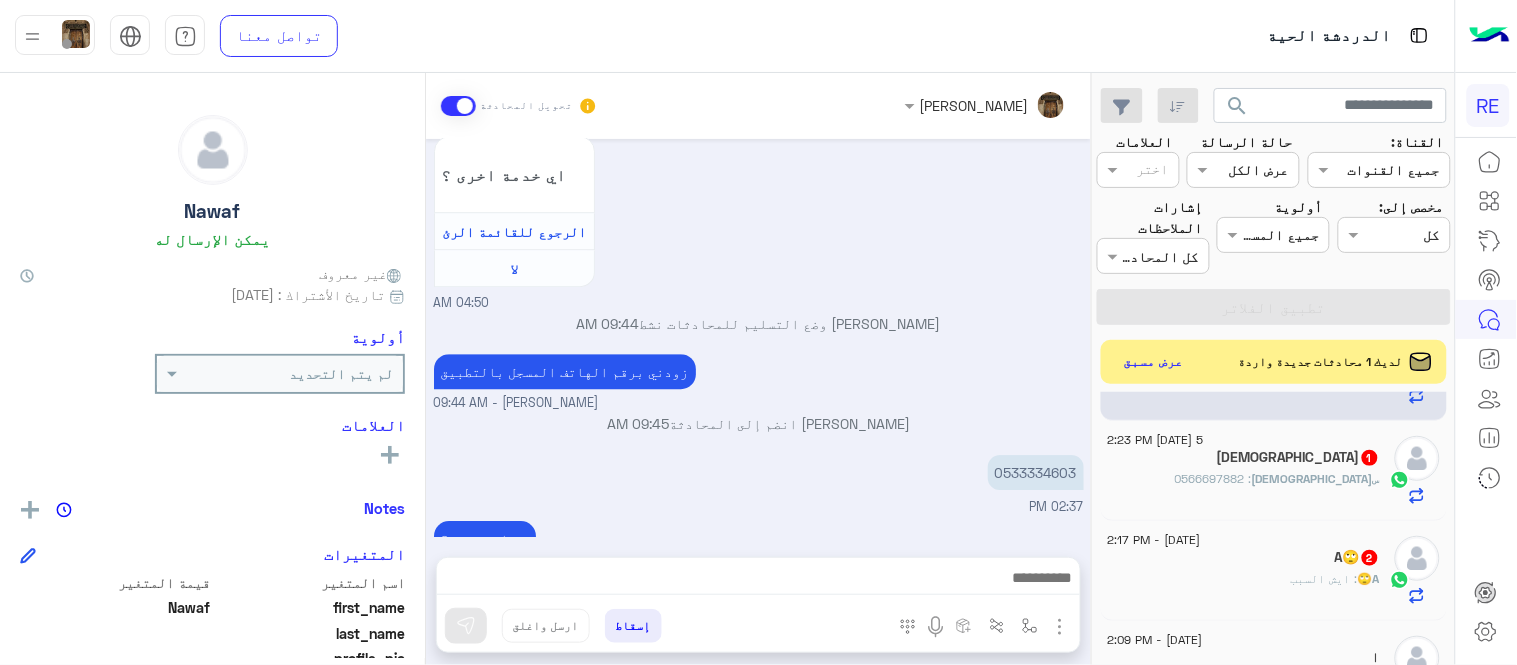 click on "[DEMOGRAPHIC_DATA] : 0566697882" 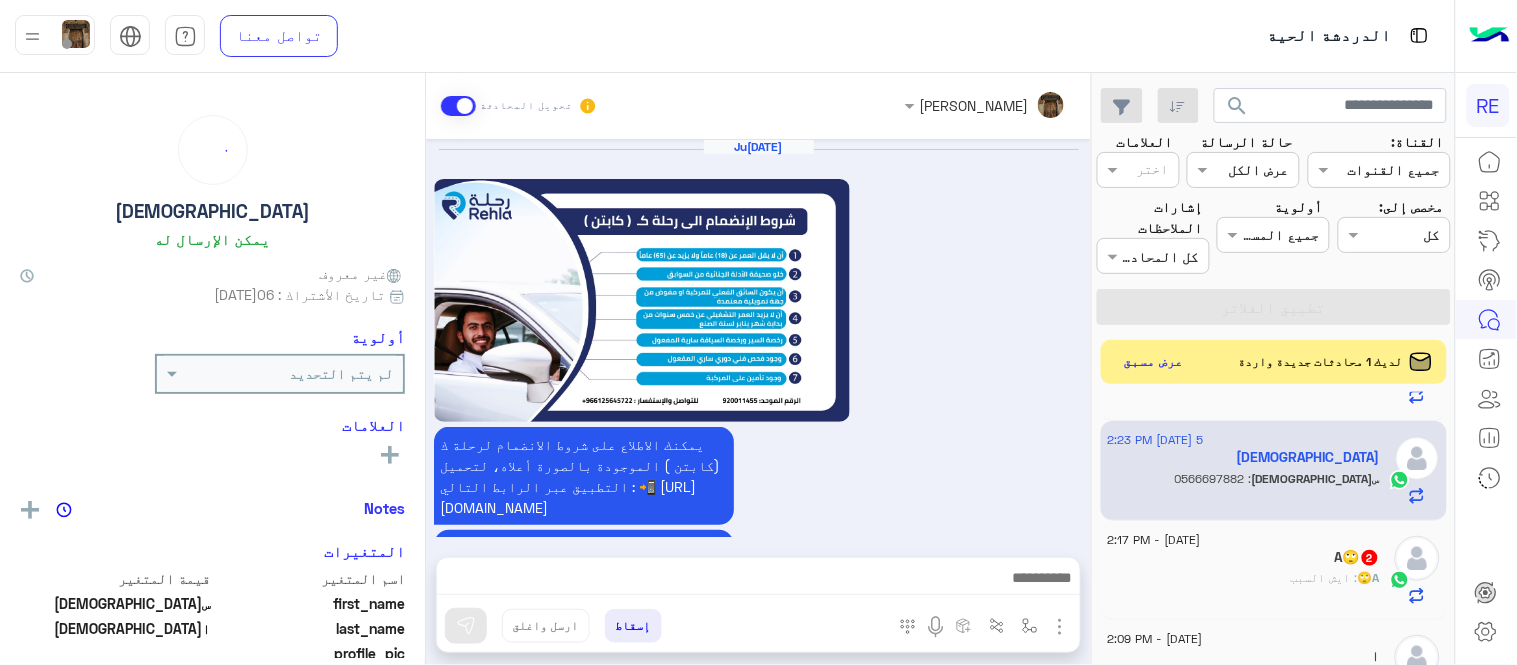 scroll, scrollTop: 1167, scrollLeft: 0, axis: vertical 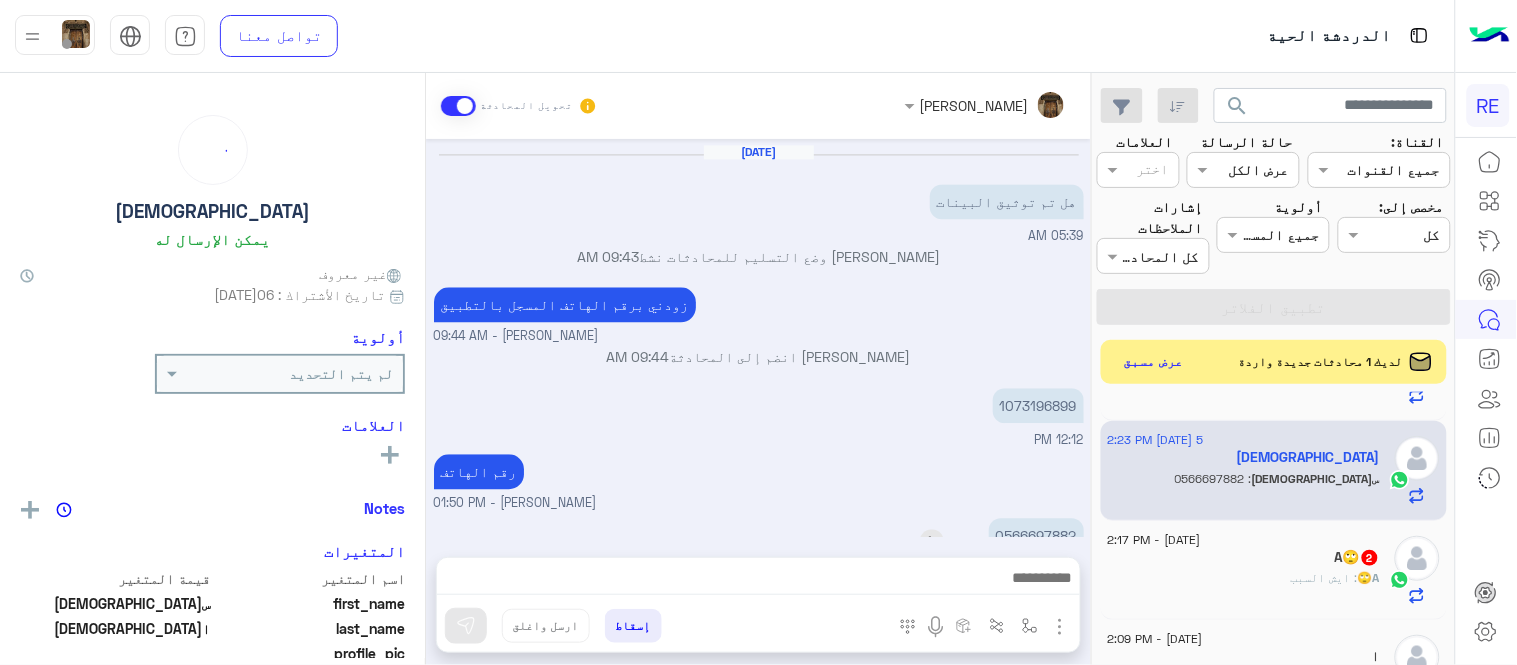 click on "0566697882" at bounding box center [1036, 535] 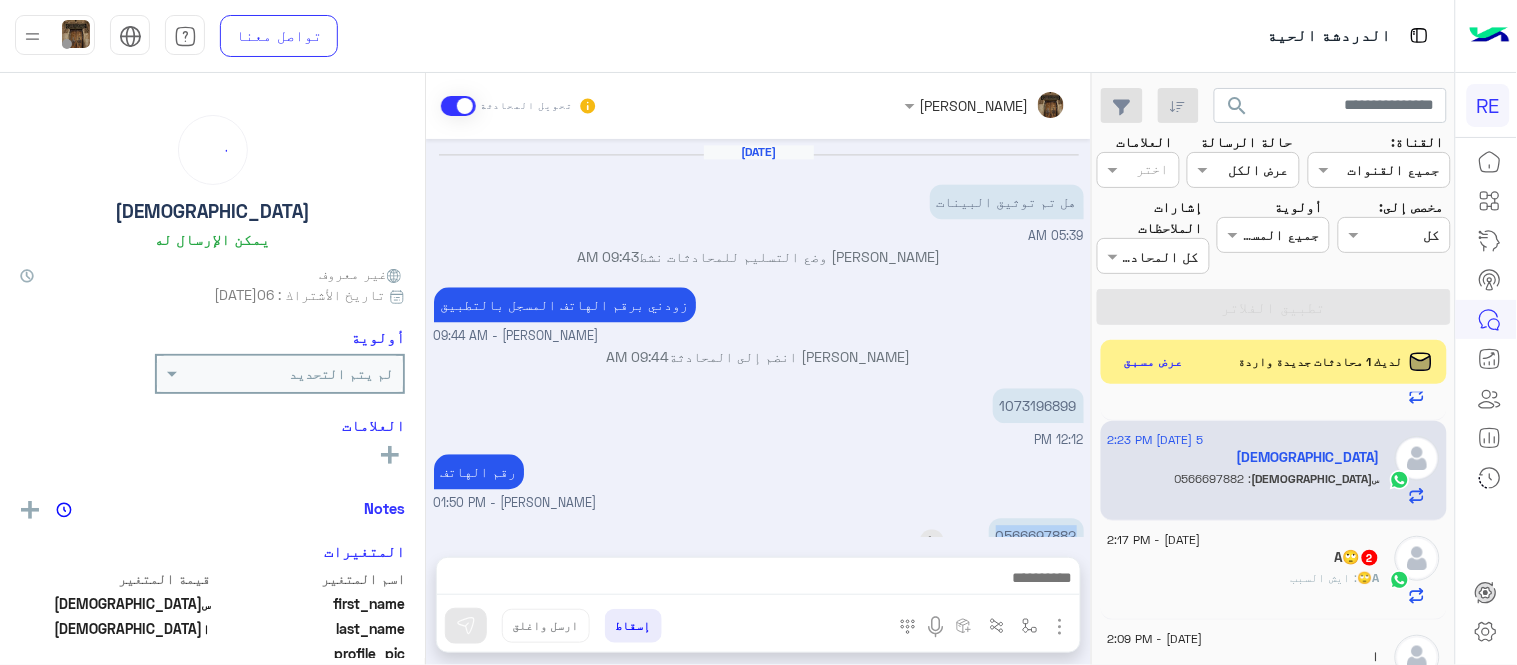 click on "0566697882" at bounding box center [1036, 535] 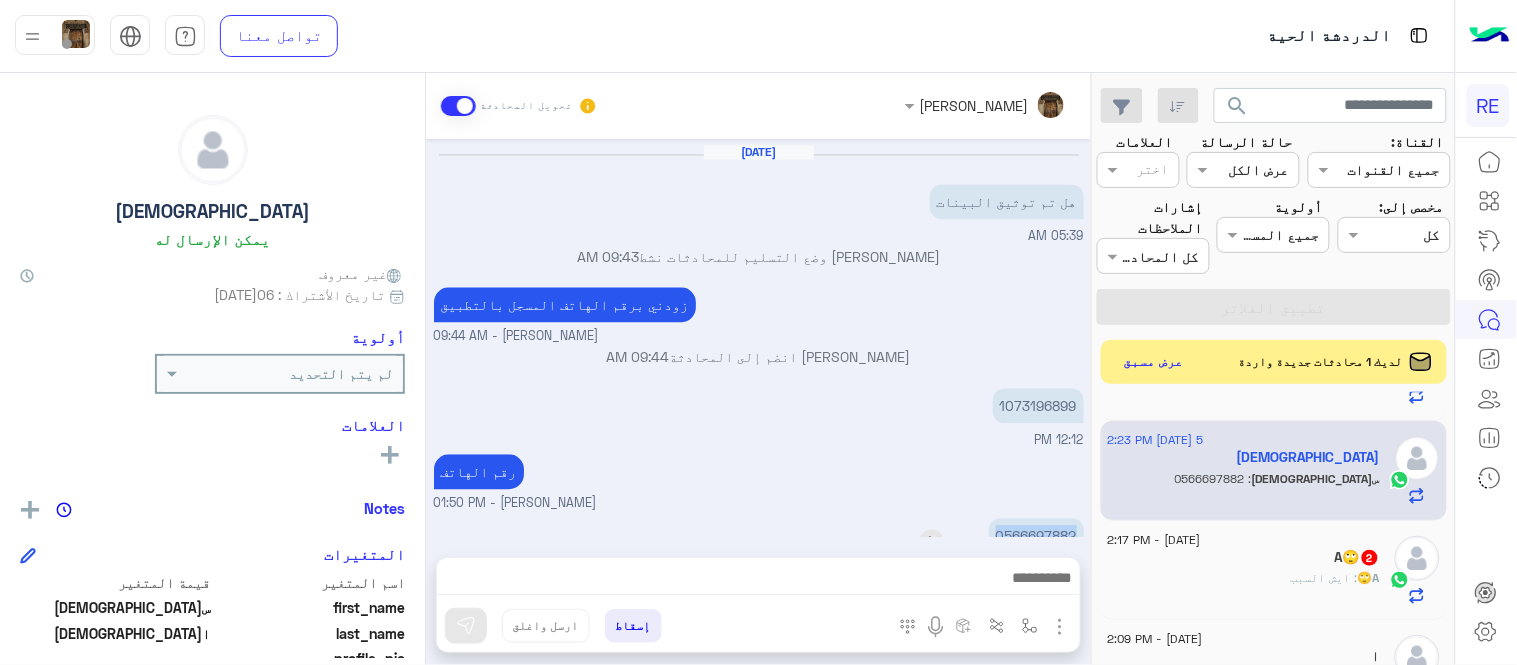 copy on "0566697882" 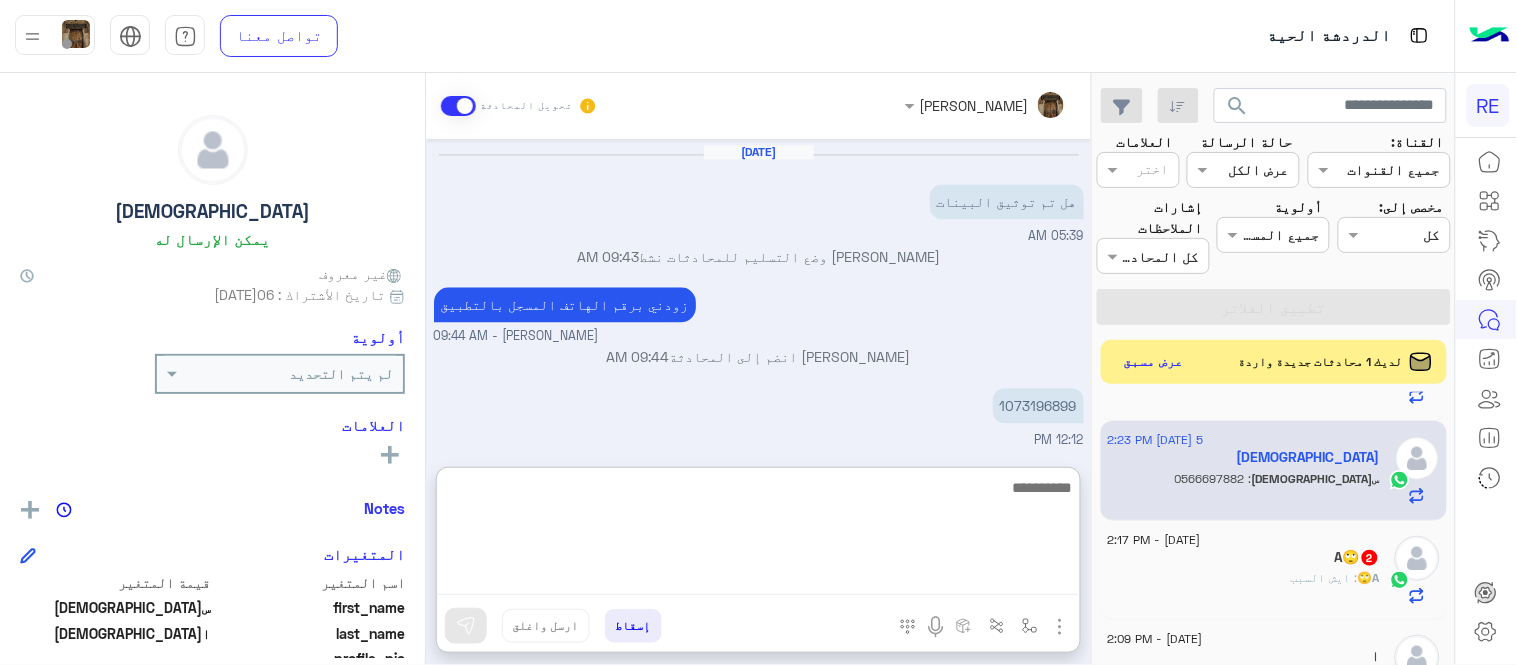 click at bounding box center (758, 535) 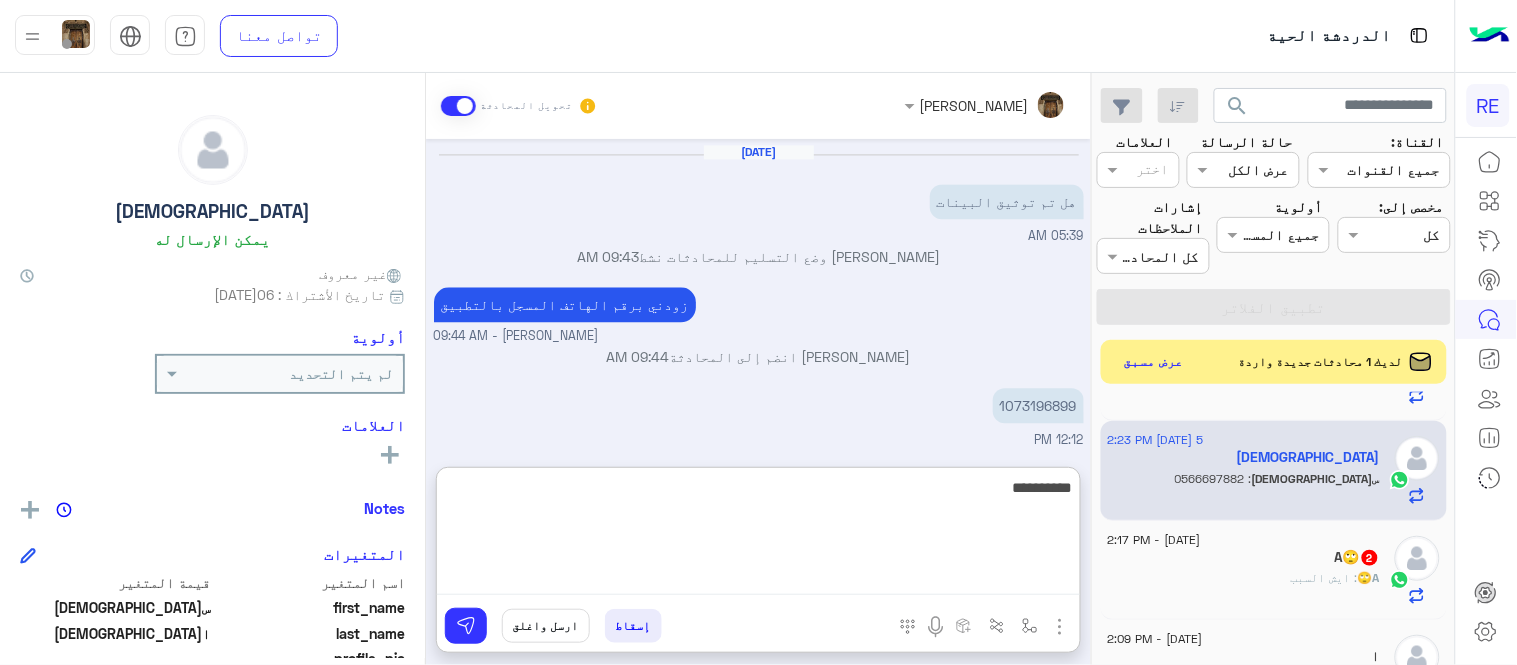 type on "**********" 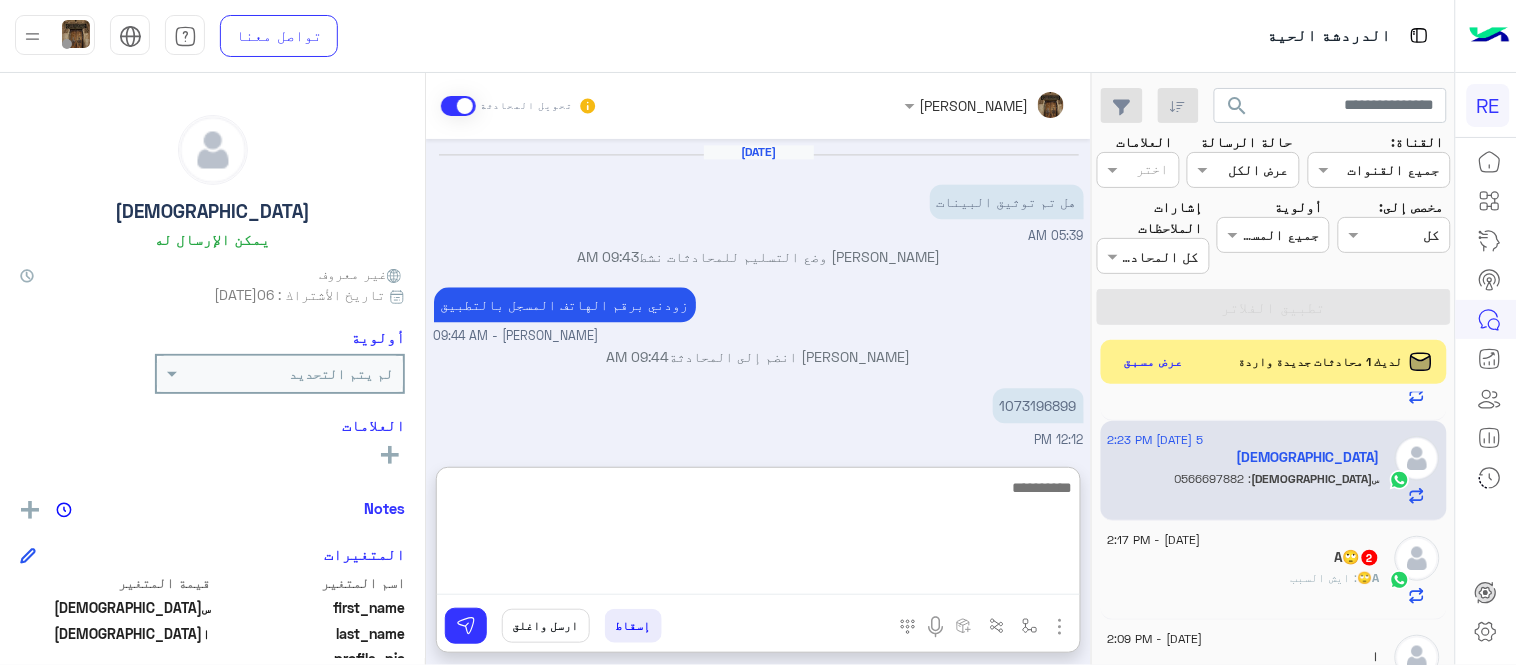 scroll, scrollTop: 1321, scrollLeft: 0, axis: vertical 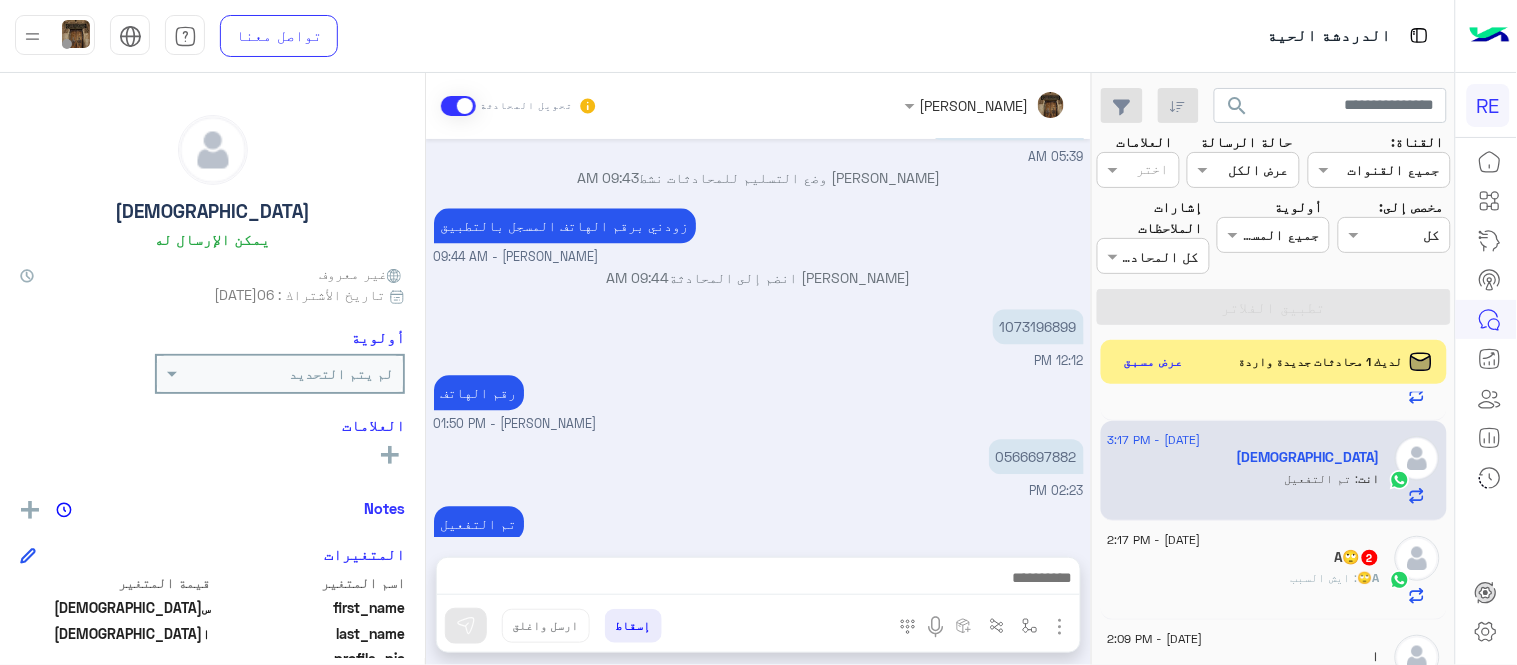 click on "[DATE]  يمكنك الاطلاع على شروط الانضمام لرحلة ك (كابتن ) الموجودة بالصورة أعلاه،
لتحميل التطبيق عبر الرابط التالي : 📲
[URL][DOMAIN_NAME]    يسعدنا انضمامك لتطبيق رحلة يمكنك اتباع الخطوات الموضحة لتسجيل بيانات سيارتك بالفيديو التالي  : عزيزي الكابتن، فضلًا ، للرغبة بتفعيل الحساب قم برفع البيانات عبر التطبيق والتواصل معنا  تم تسجيل السيارة   اواجه صعوبة بالتسجيل  اي خدمة اخرى ؟  الرجوع للقائمة الرئ   لا     05:34 AM   تم تسجيل السيارة    05:35 AM  اهلا بك عزيزنا الكابتن، سيتم مراجعة حسابك وابلاغك في اقرب وقت شكرا لتواصلك، هل لديك اي استفسار او خدمة اخرى    05:35 AM   [DATE]    05:39 AM" at bounding box center (758, 338) 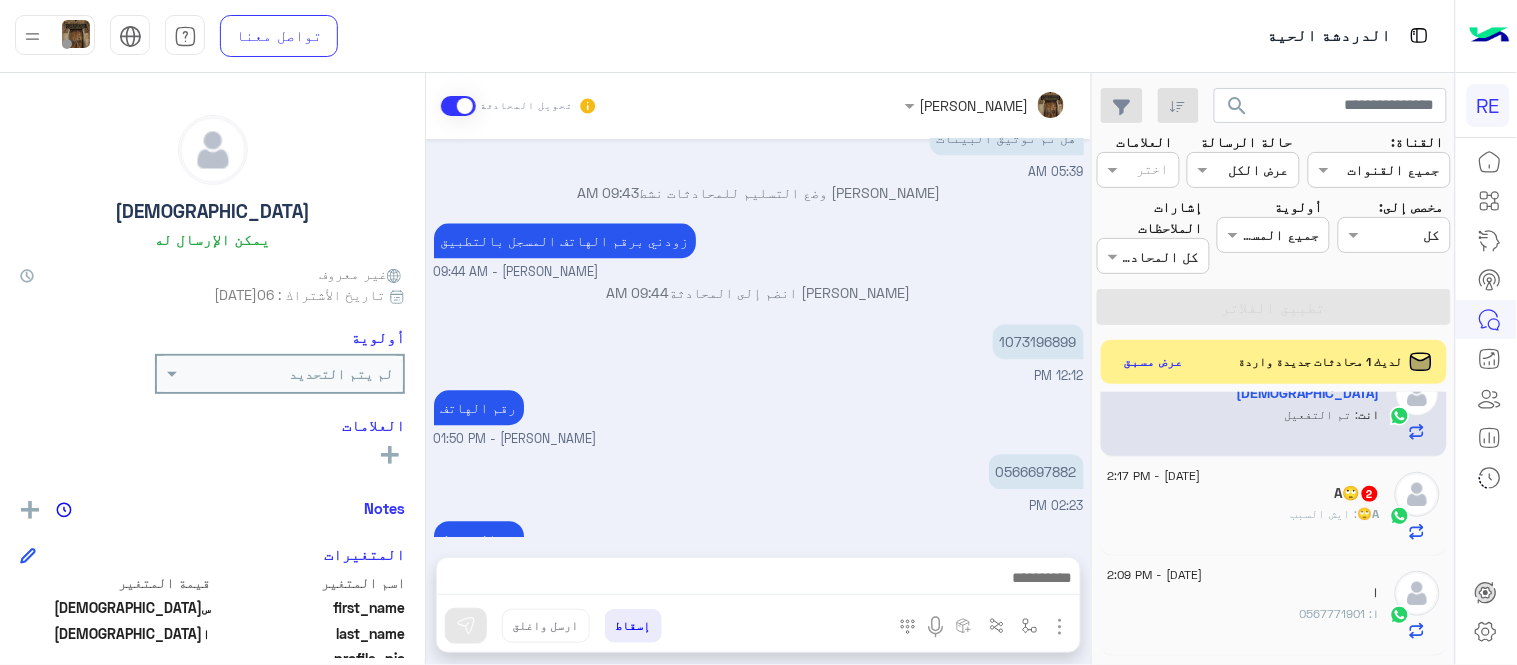 scroll, scrollTop: 388, scrollLeft: 0, axis: vertical 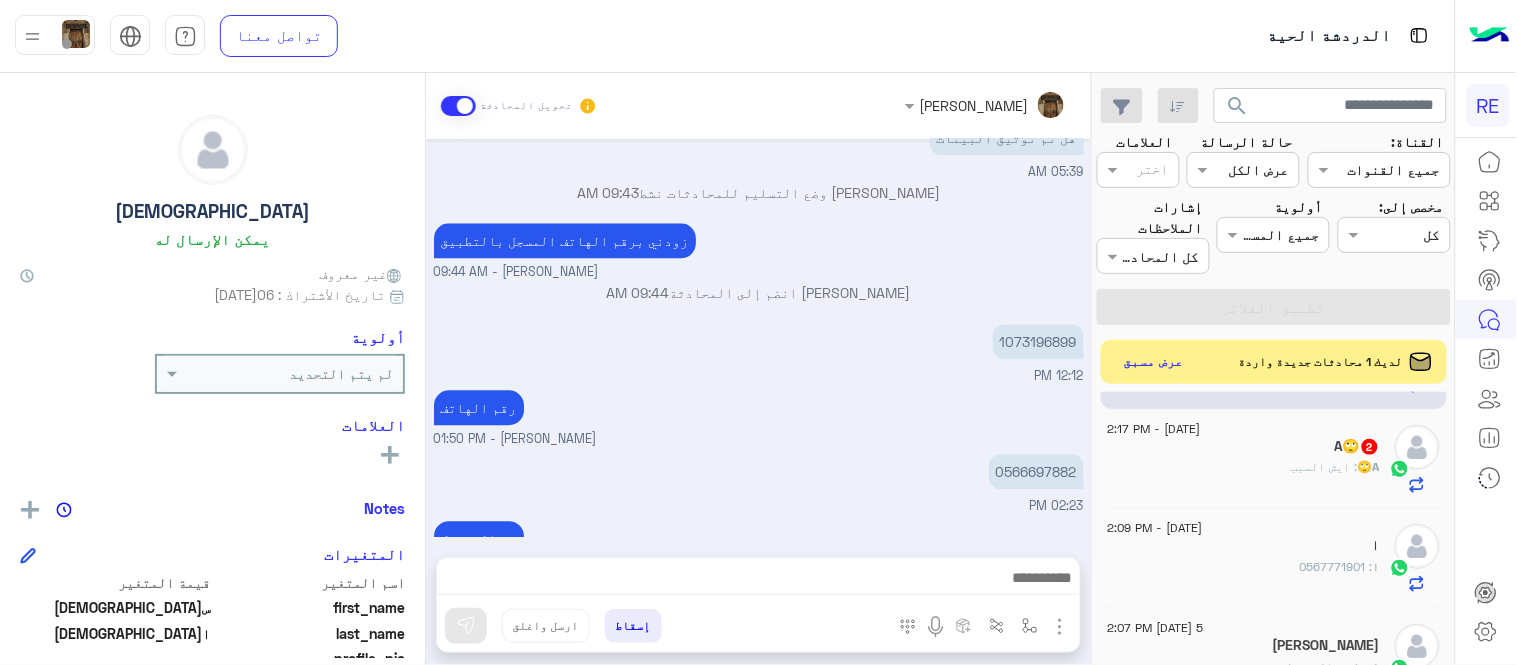 click on "[DATE] - 2:17 PM  A🙄   2 A🙄 : ايش السبب" 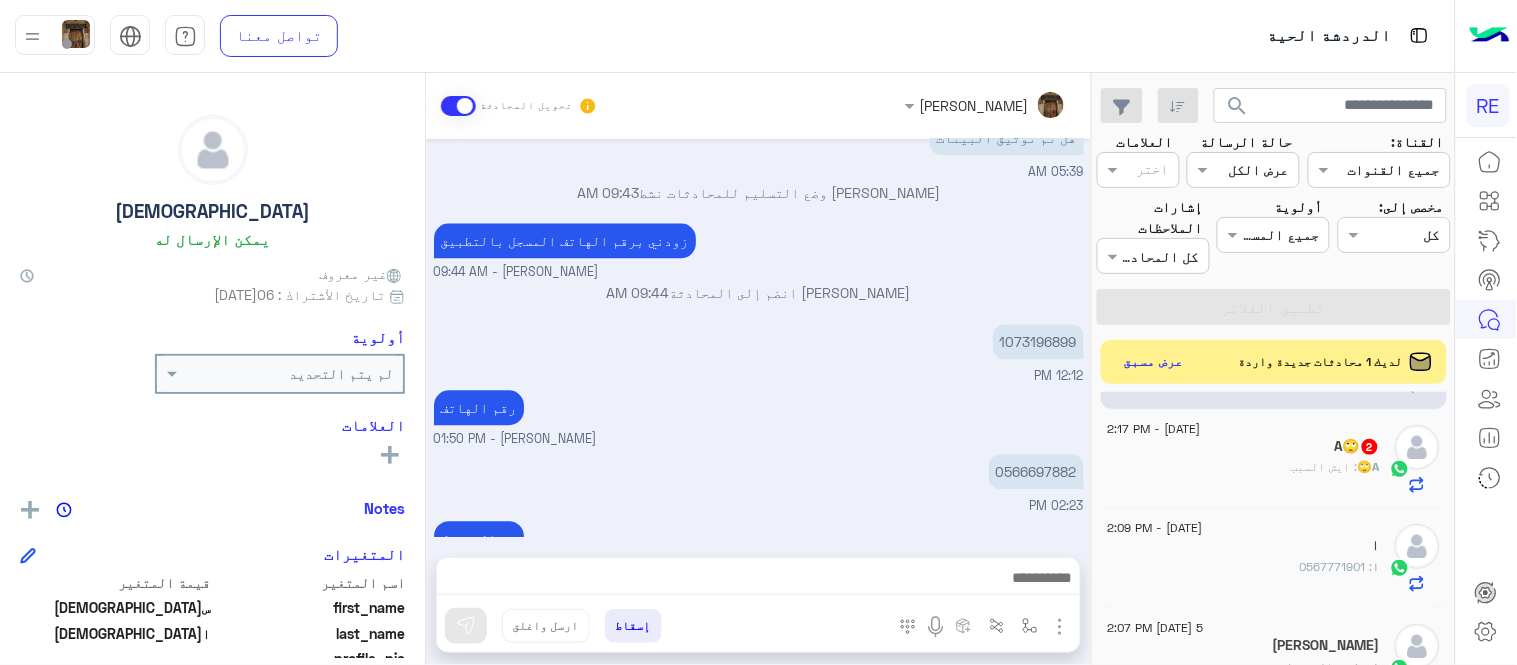 click on "A🙄 : ايش السبب" 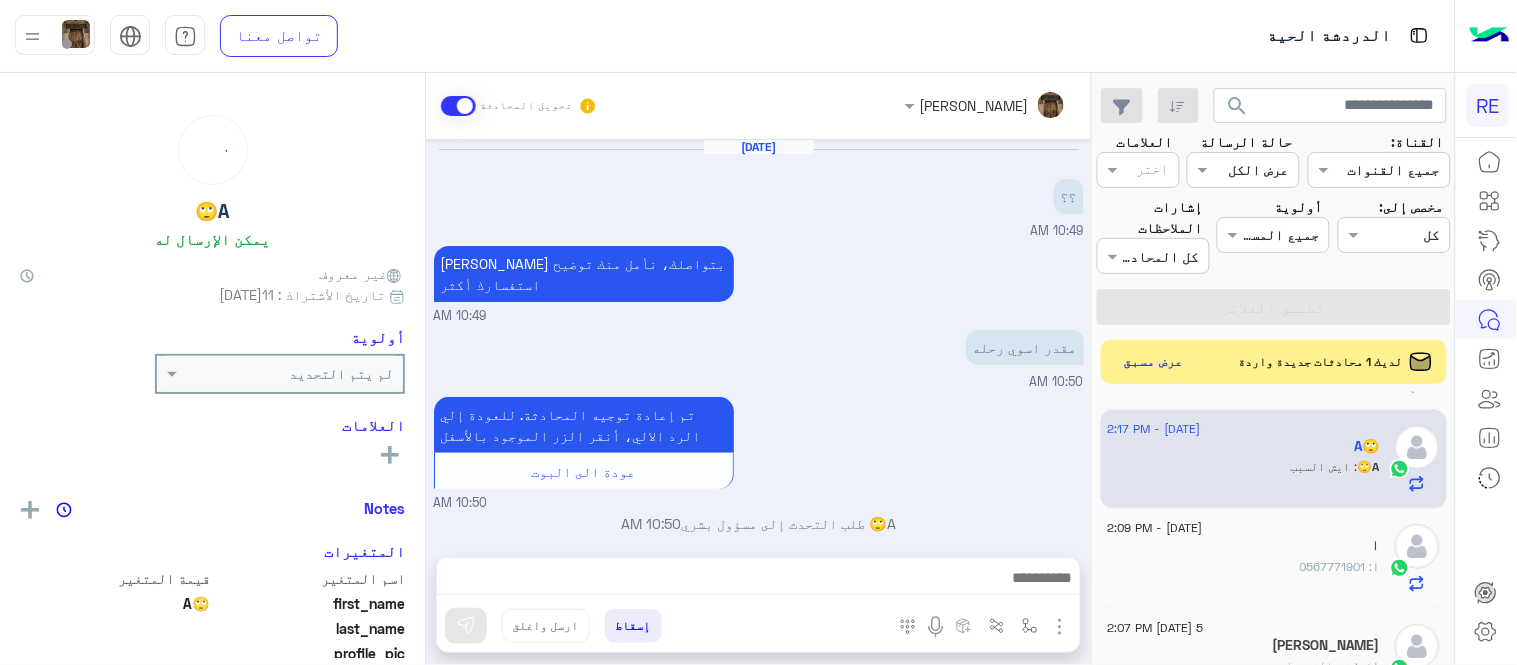scroll, scrollTop: 260, scrollLeft: 0, axis: vertical 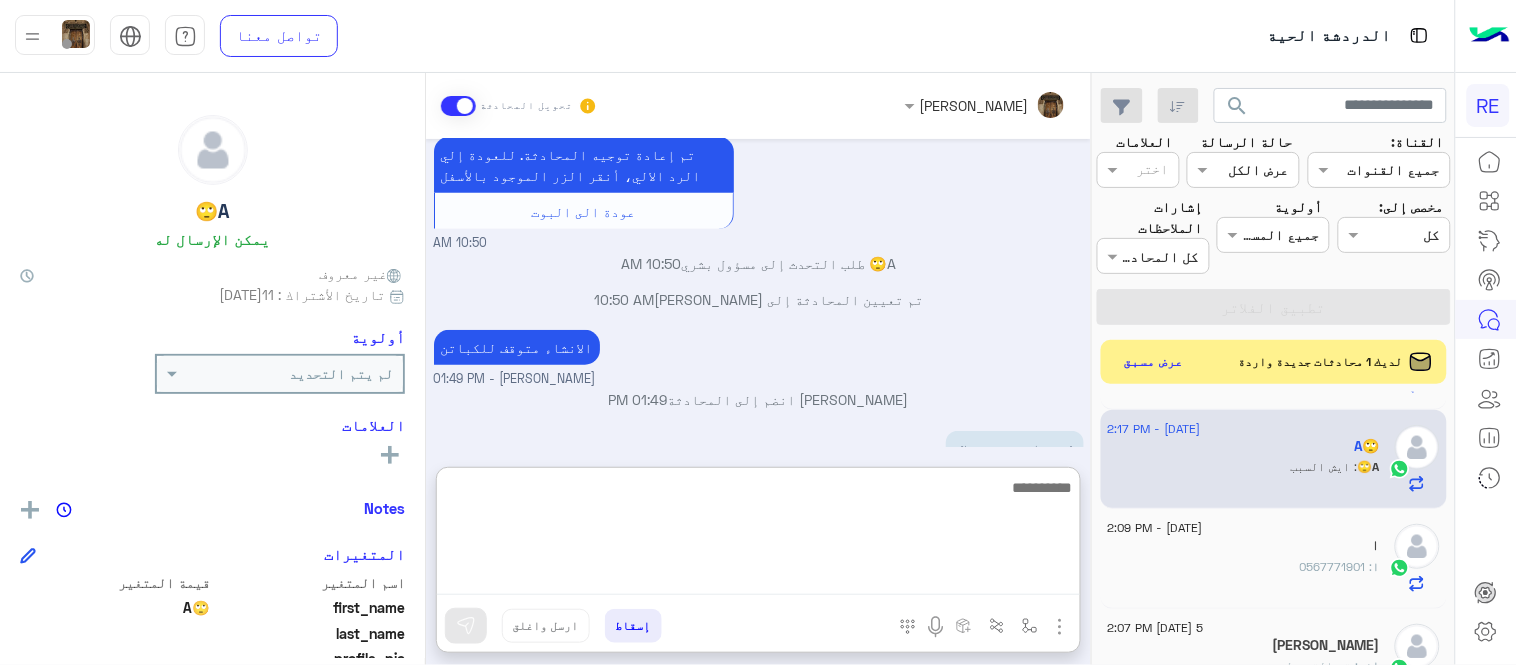 click at bounding box center (758, 535) 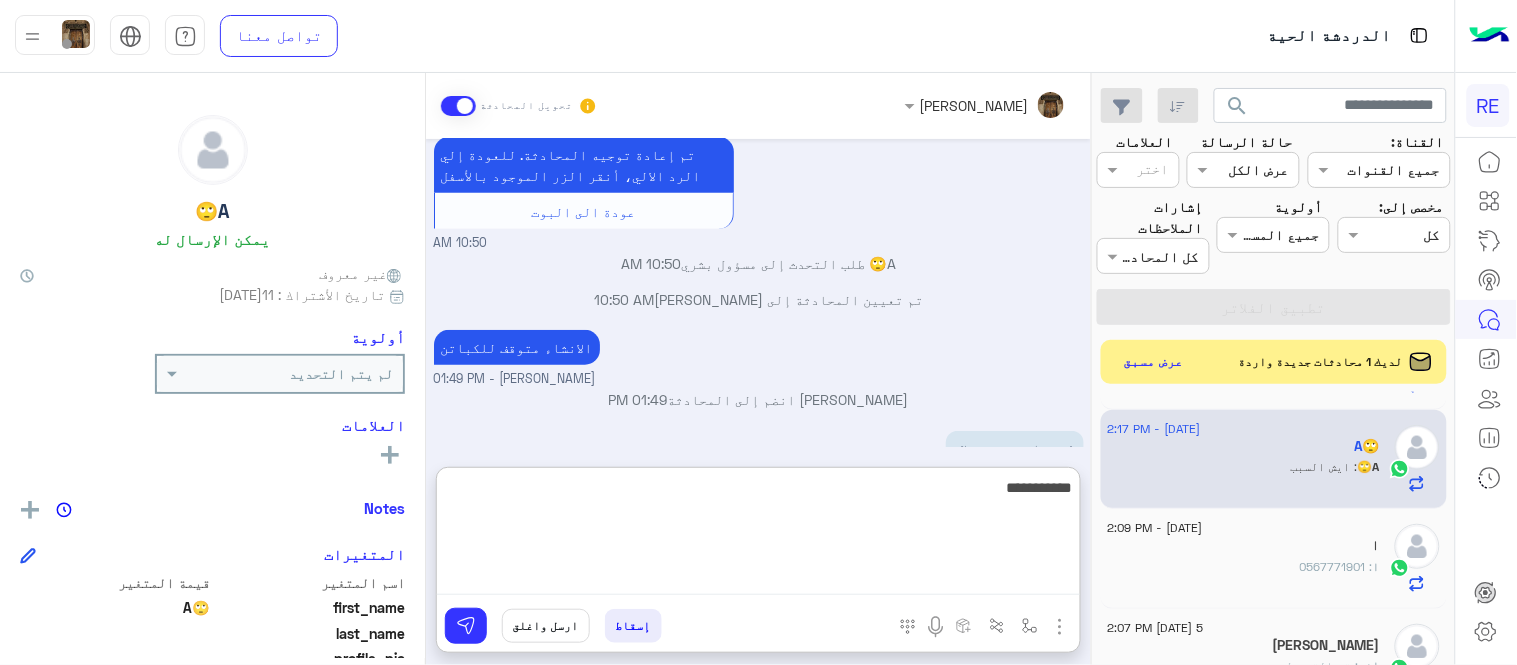 type on "**********" 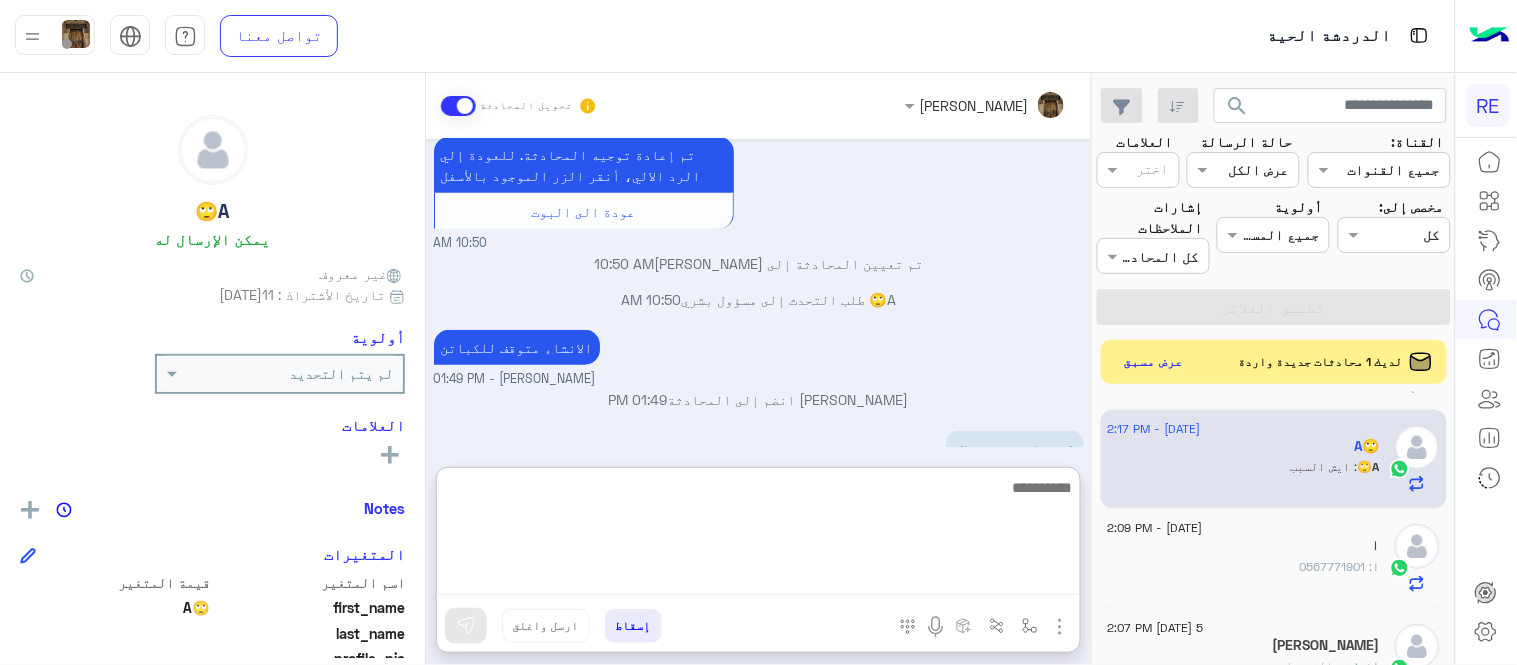 scroll, scrollTop: 414, scrollLeft: 0, axis: vertical 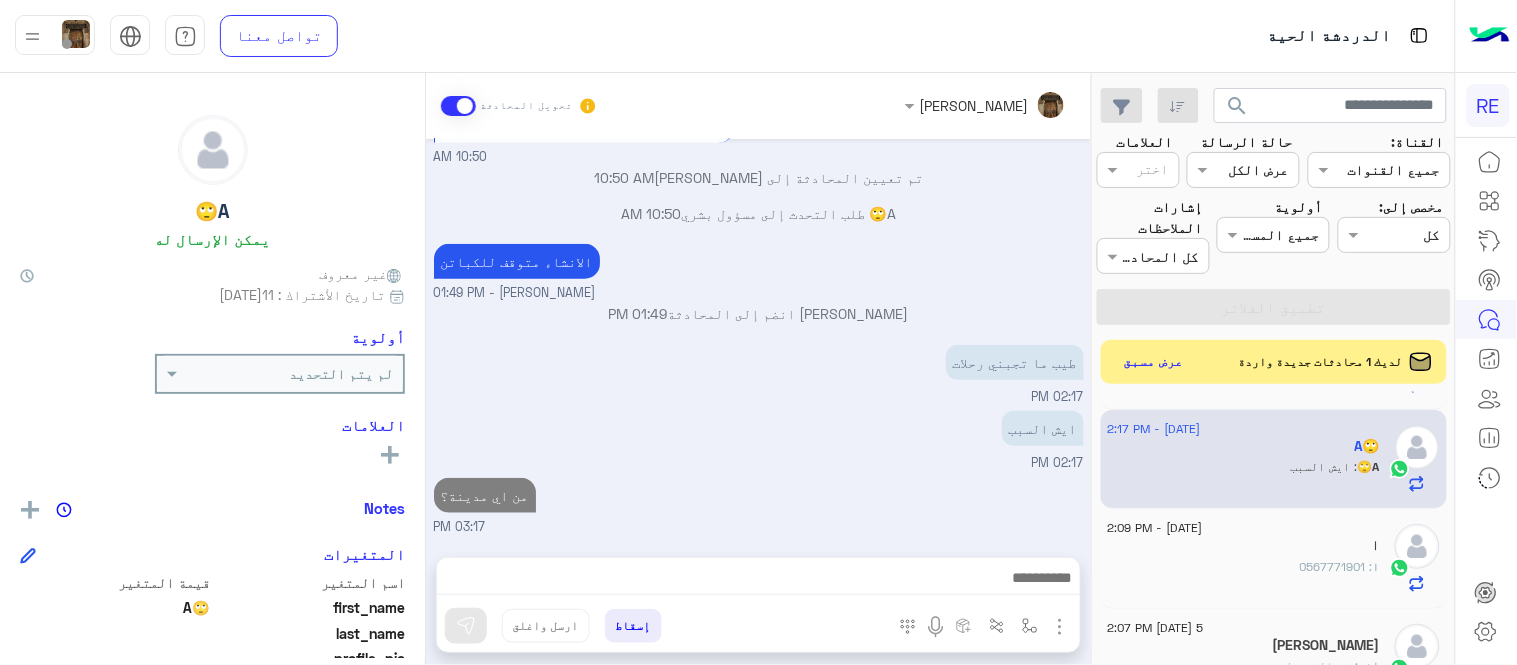 click on "[DATE]  ؟؟   10:49 AM  [PERSON_NAME] بتواصلك، نأمل منك توضيح استفسارك أكثر    10:49 AM  مقدر اسوي رحله   10:50 AM  تم إعادة توجيه المحادثة. للعودة إلي الرد الالي، أنقر الزر الموجود بالأسفل  عودة الى البوت     10:50 AM   تم تعيين المحادثة إلى [PERSON_NAME]   10:50 AM       A🙄  طلب التحدث إلى مسؤول بشري   10:50 AM      الانشاء متوقف للكباتن  [PERSON_NAME] -  01:49 PM   [PERSON_NAME] انضم إلى المحادثة   01:49 PM      طيب ما تجبني رحلات   02:17 PM  ايش السبب   02:17 PM  من اي مدينة؟   03:17 PM" at bounding box center (758, 338) 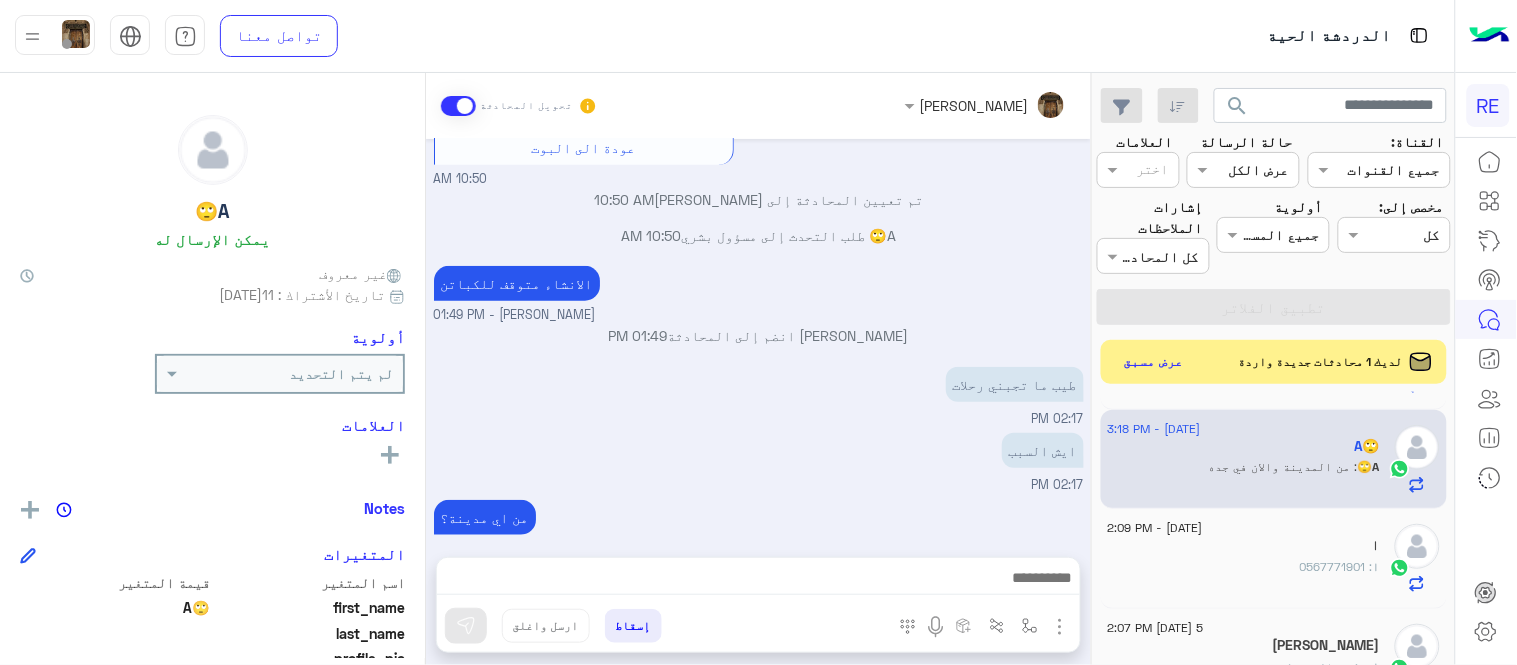 scroll, scrollTop: 390, scrollLeft: 0, axis: vertical 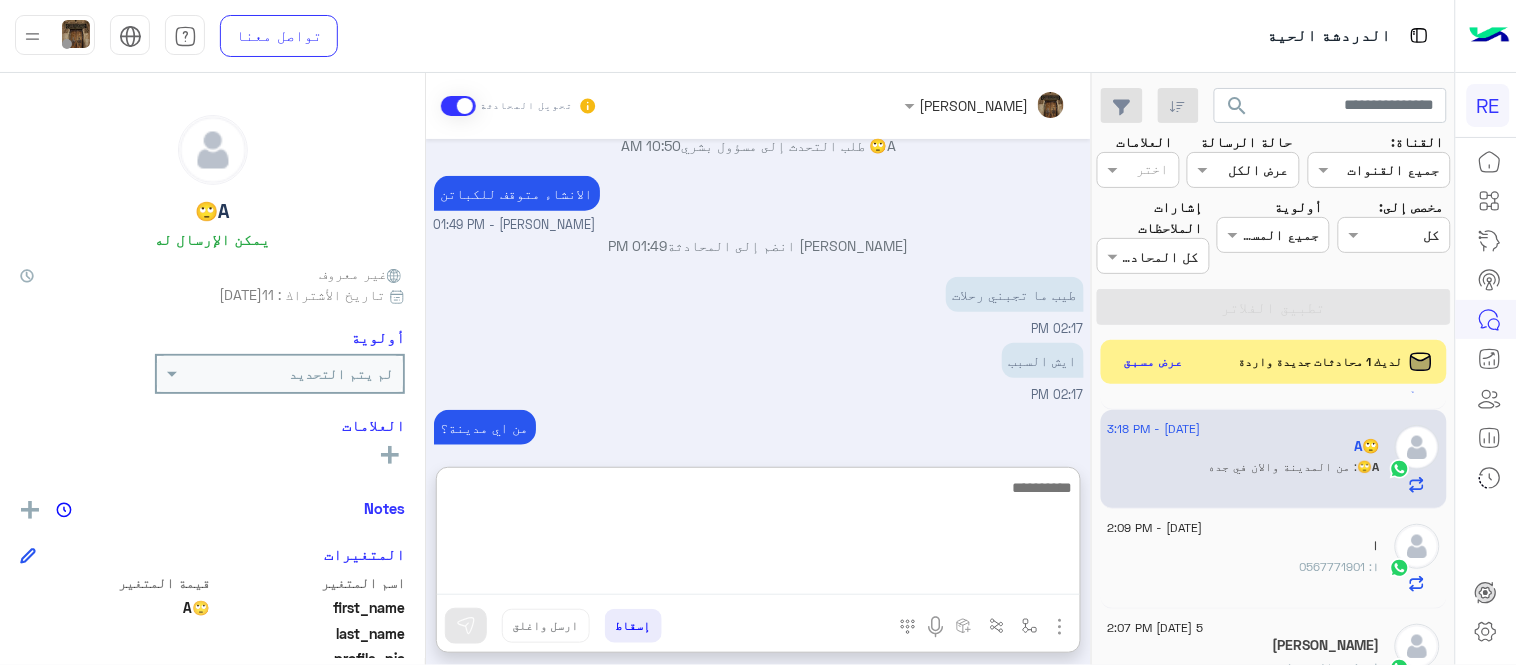 click at bounding box center (758, 535) 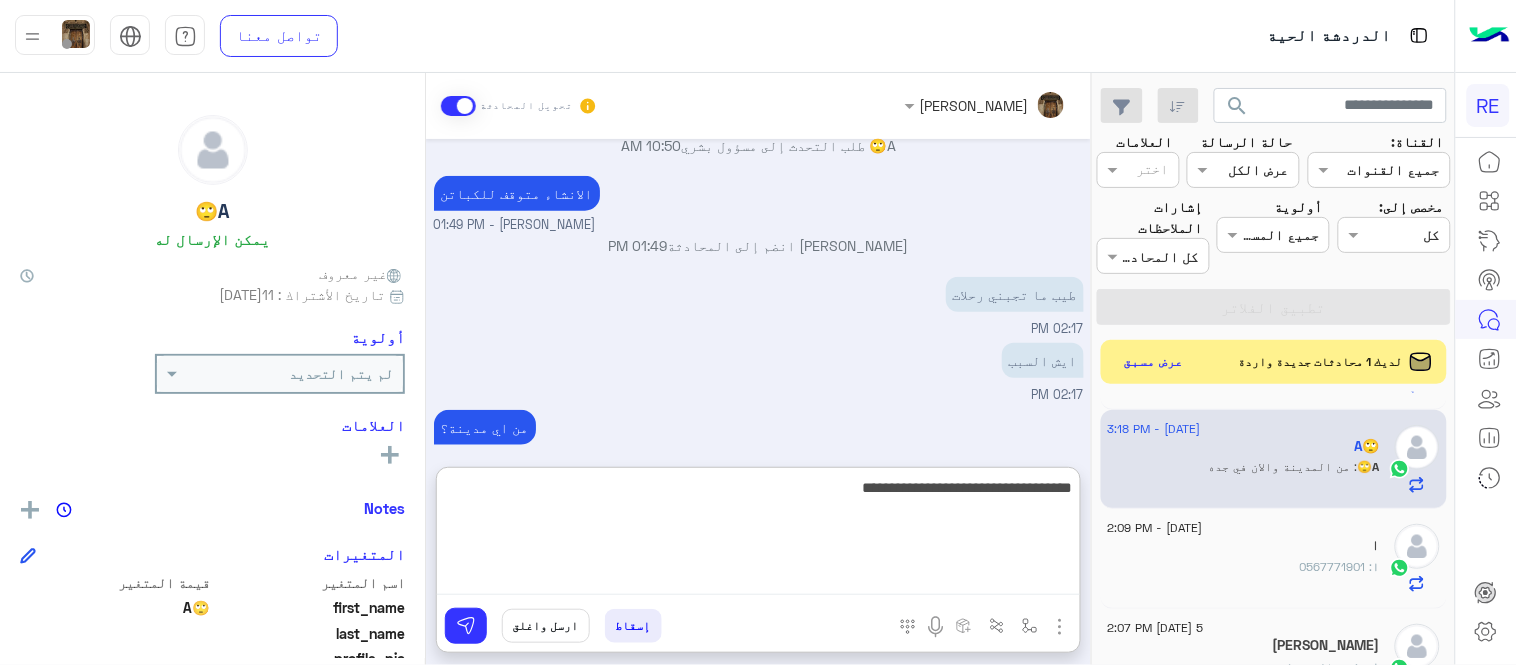 type on "**********" 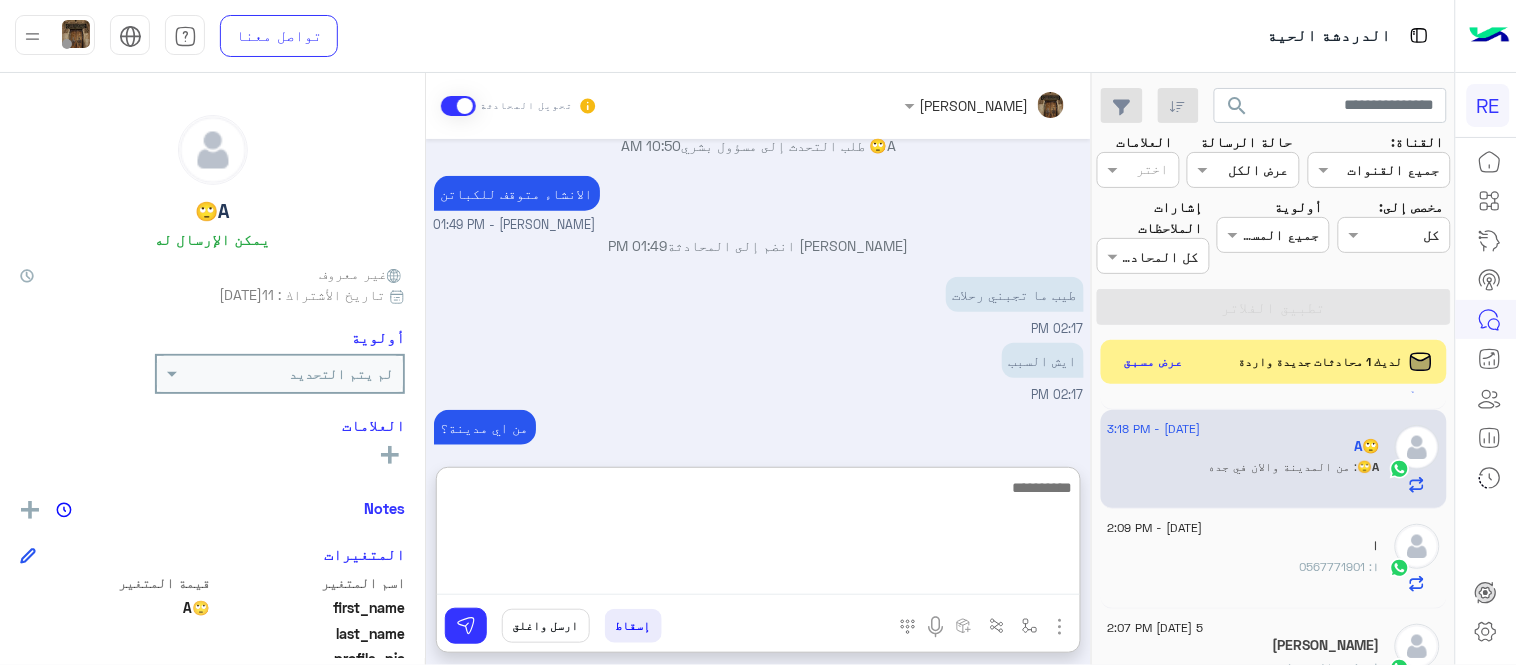 scroll, scrollTop: 544, scrollLeft: 0, axis: vertical 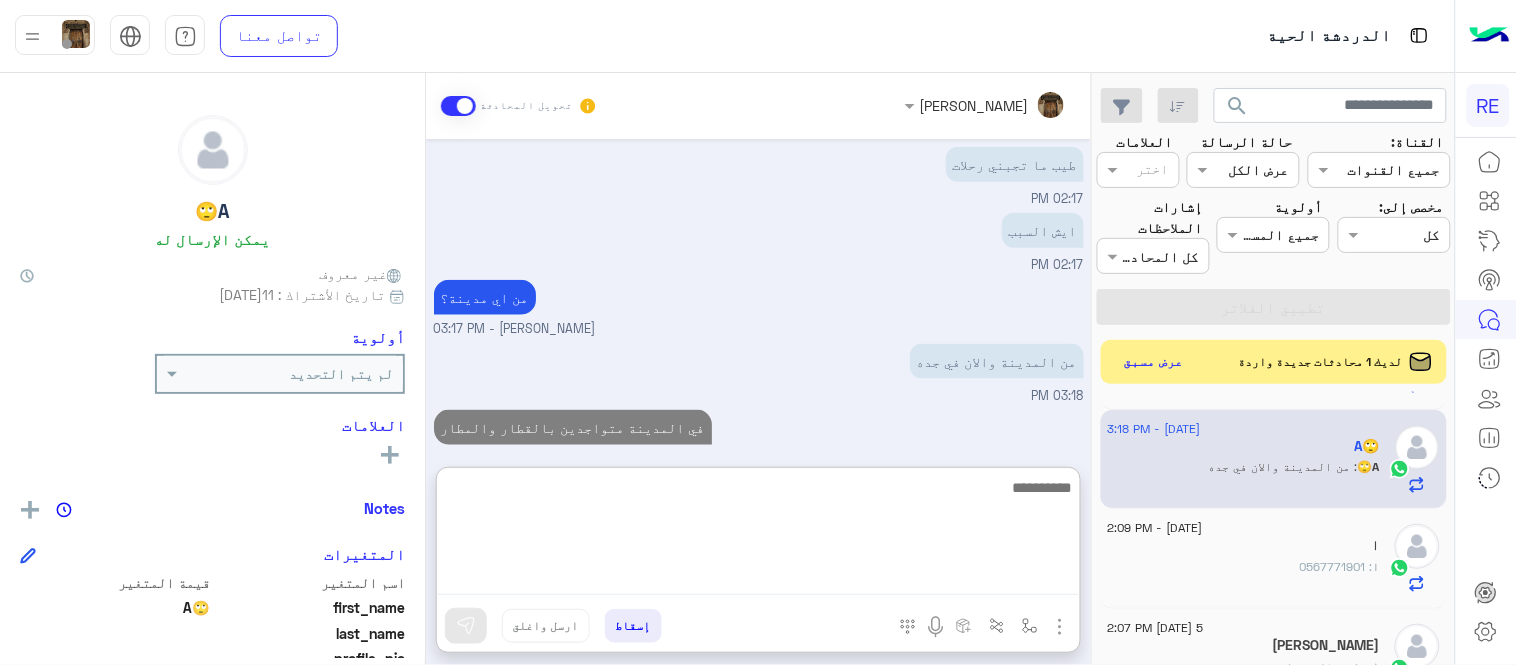 type on "*" 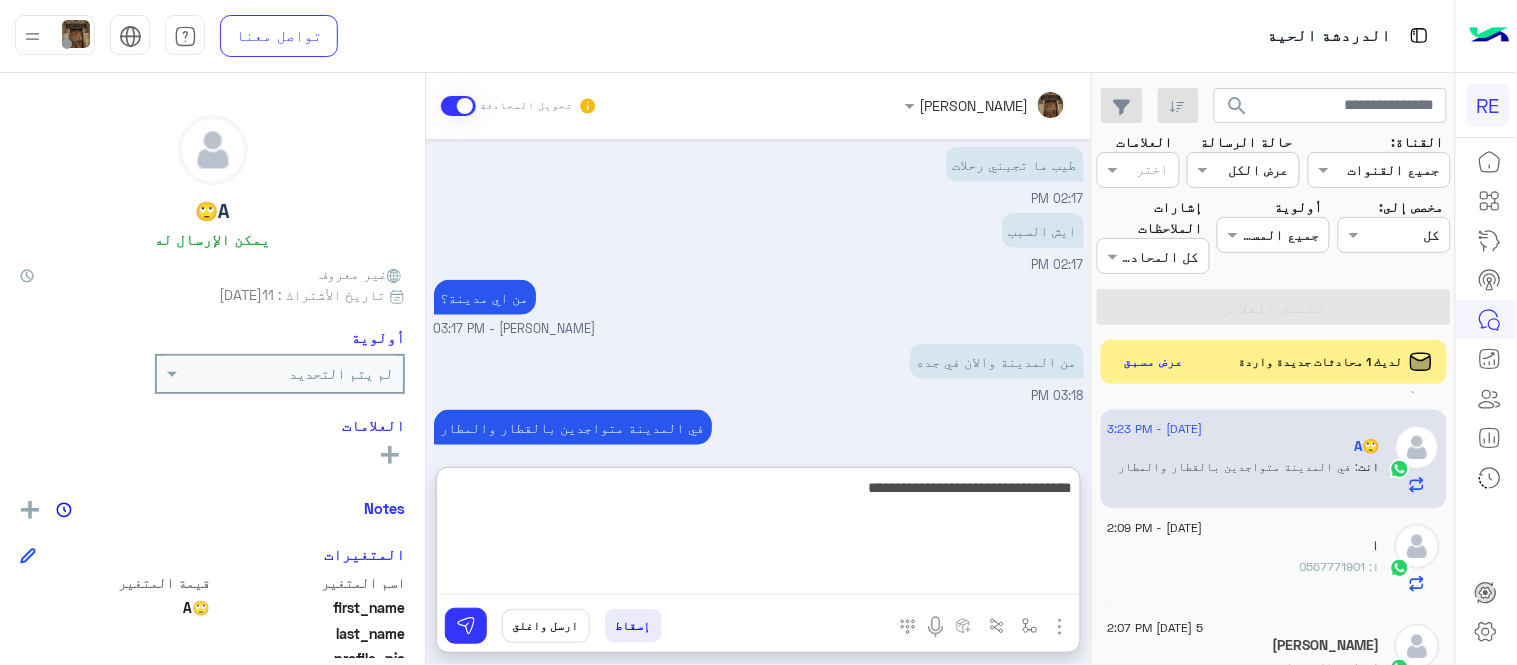 type on "**********" 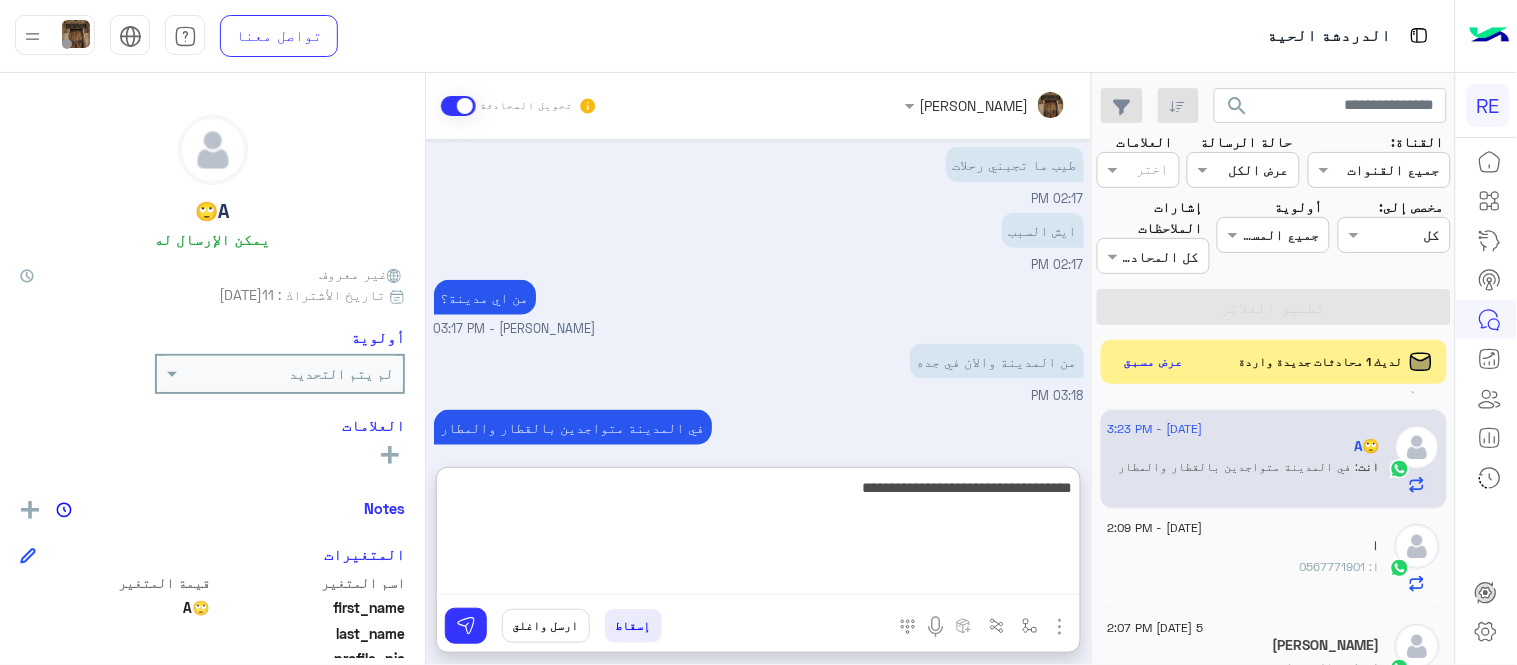 type 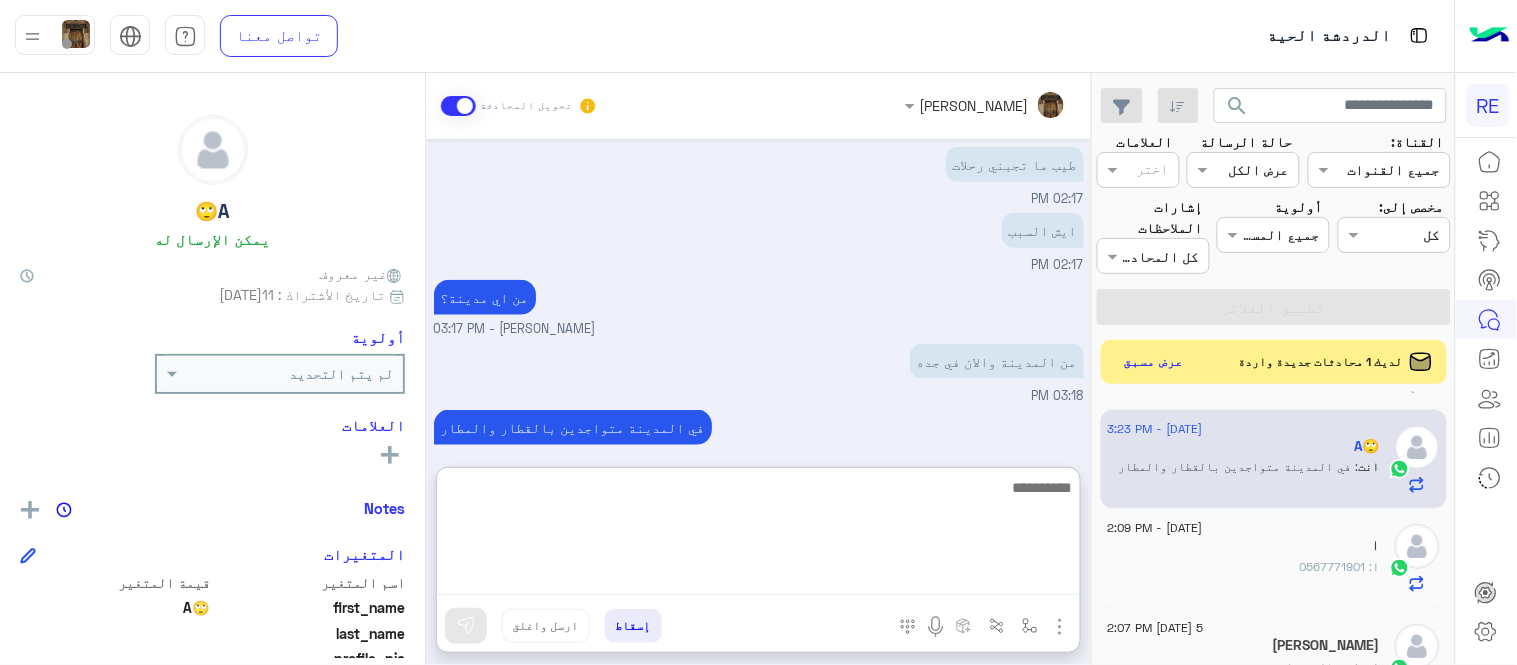scroll, scrollTop: 607, scrollLeft: 0, axis: vertical 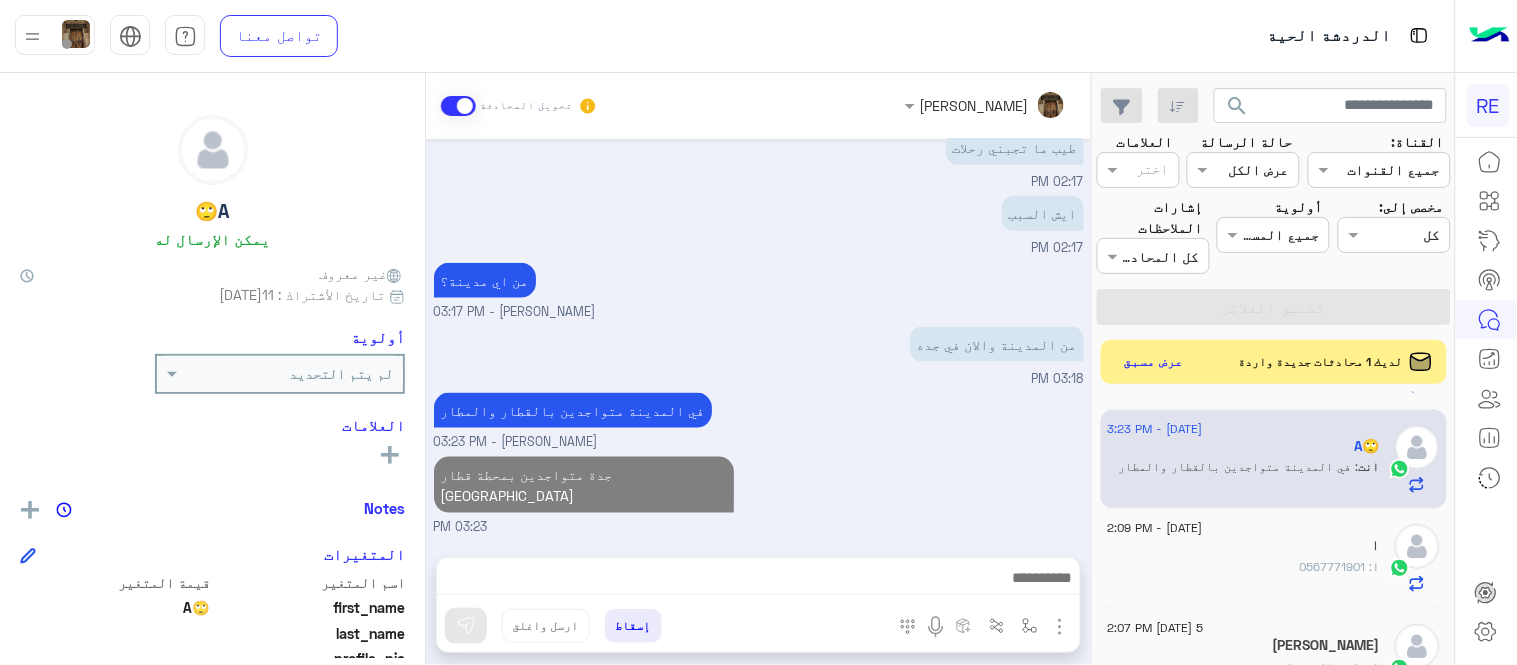 click on "[DATE][DATE]  ؟؟   10:49 AM  [PERSON_NAME] بتواصلك، نأمل منك توضيح استفسارك أكثر    10:49 AM  مقدر اسوي رحله   10:50 AM  تم إعادة توجيه المحادثة. للعودة إلي الرد الالي، أنقر الزر الموجود بالأسفل  عودة الى البوت     10:50 AM   A🙄  طلب التحدث إلى مسؤول بشري   10:50 AM       تم تعيين المحادثة إلى [PERSON_NAME]   10:50 AM      الانشاء متوقف للكباتن  [PERSON_NAME] -  01:49 PM   [PERSON_NAME] انضم إلى المحادثة   01:49 PM      طيب ما تجبني رحلات   02:17 PM  ايش السبب   02:17 PM  من اي مدينة؟  [PERSON_NAME] -  03:17 PM  من المدينة والان في جده   03:18 PM  في المدينة متواجدين بالقطار والمطار  [PERSON_NAME] -  03:23 PM  جدة متواجدين بمحطة قطار [GEOGRAPHIC_DATA]   03:23 PM" at bounding box center (758, 338) 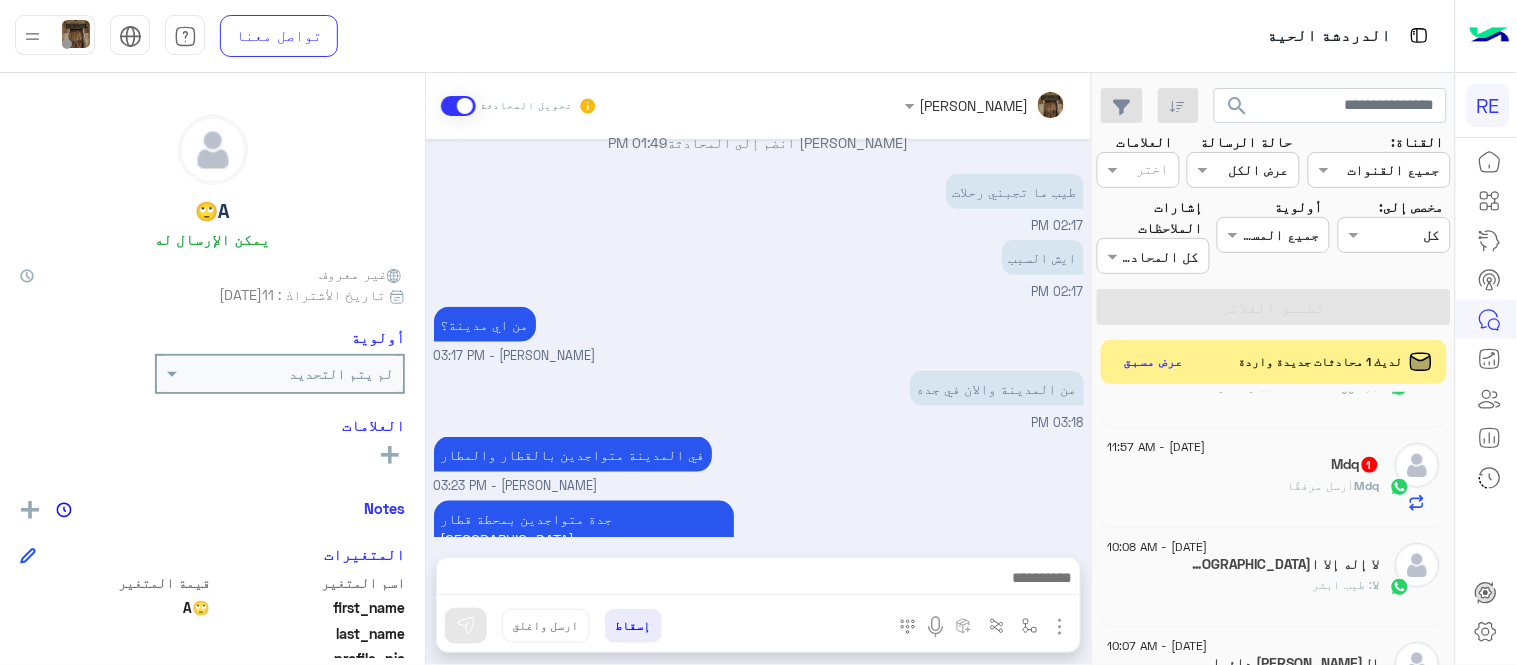 scroll, scrollTop: 1307, scrollLeft: 0, axis: vertical 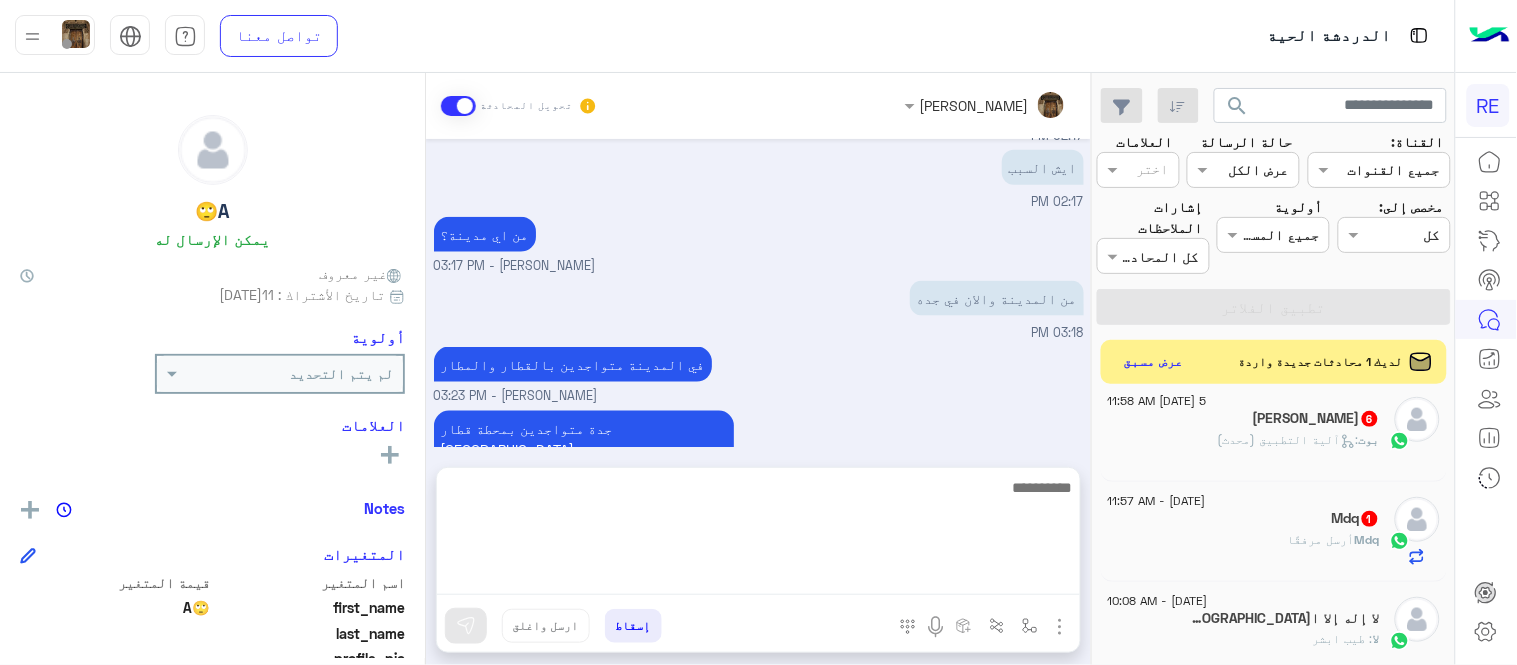 click at bounding box center (758, 535) 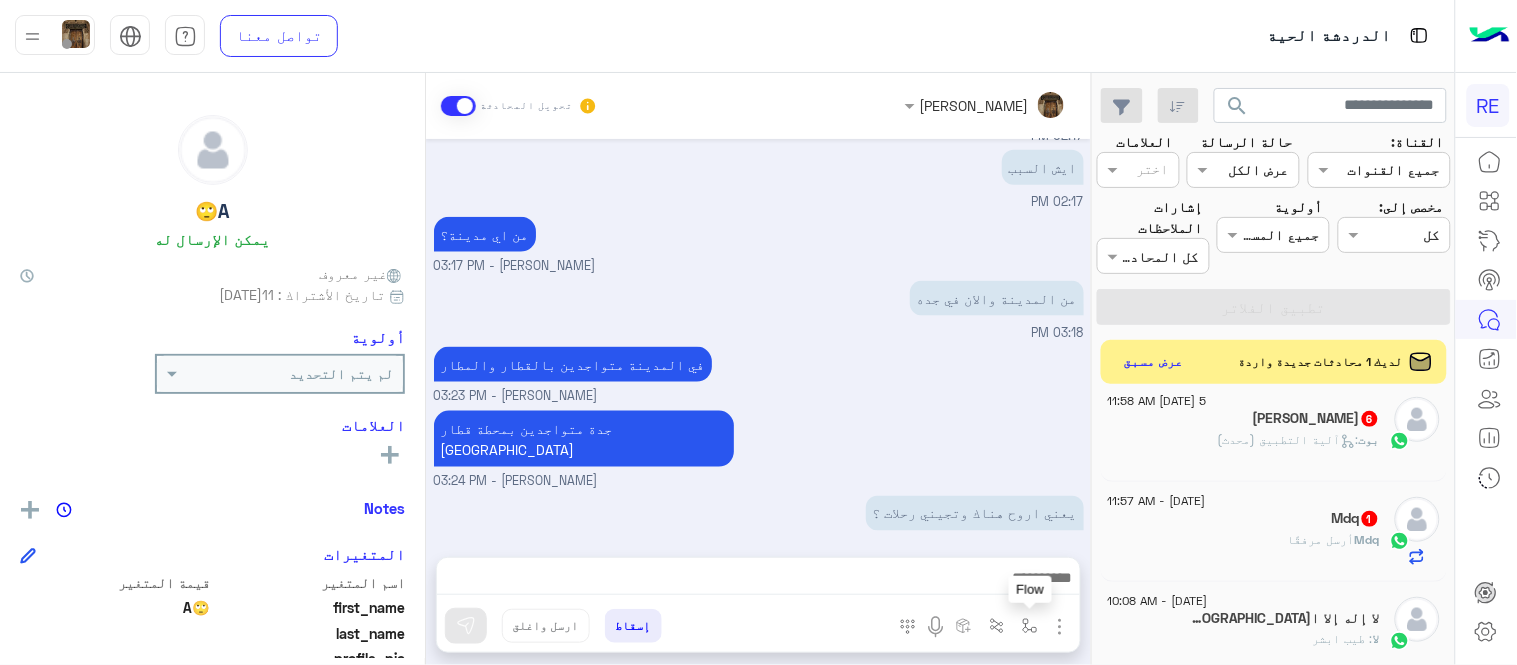 click at bounding box center [1030, 626] 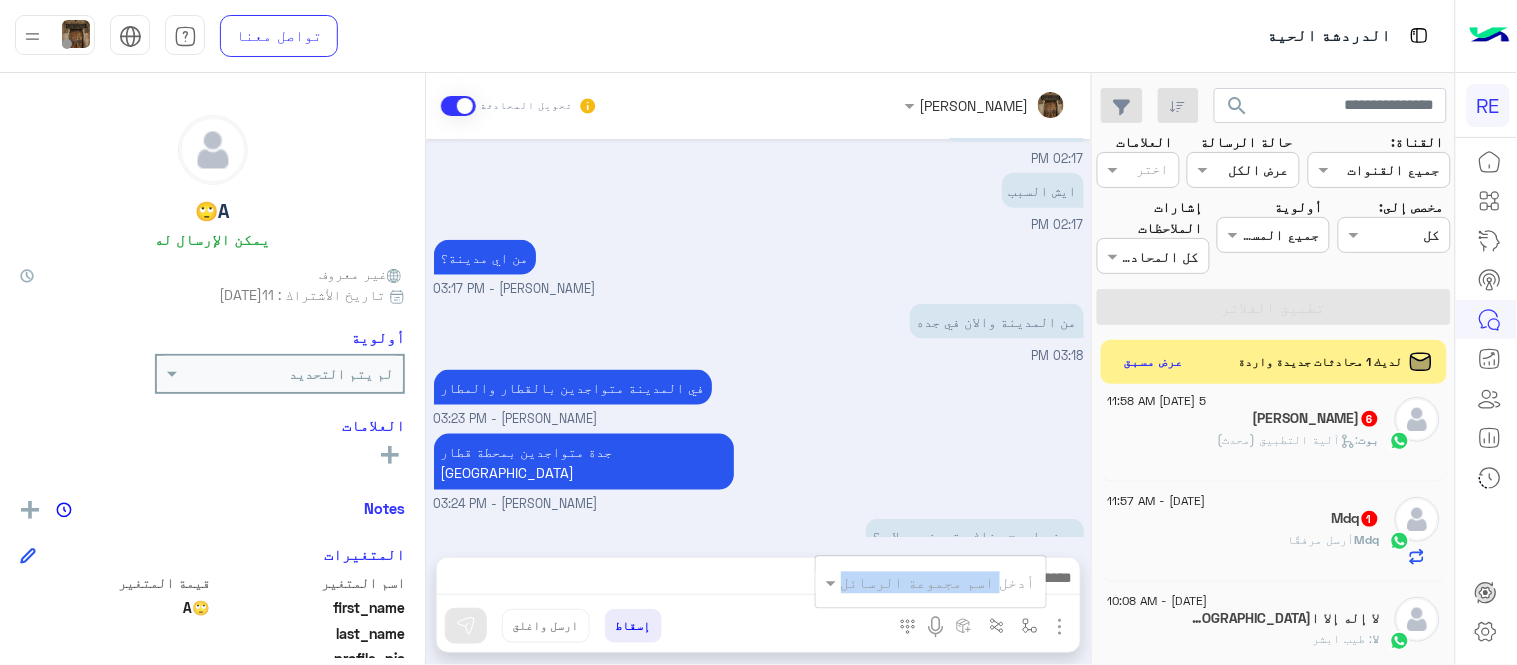 drag, startPoint x: 1005, startPoint y: 606, endPoint x: 982, endPoint y: 583, distance: 32.526913 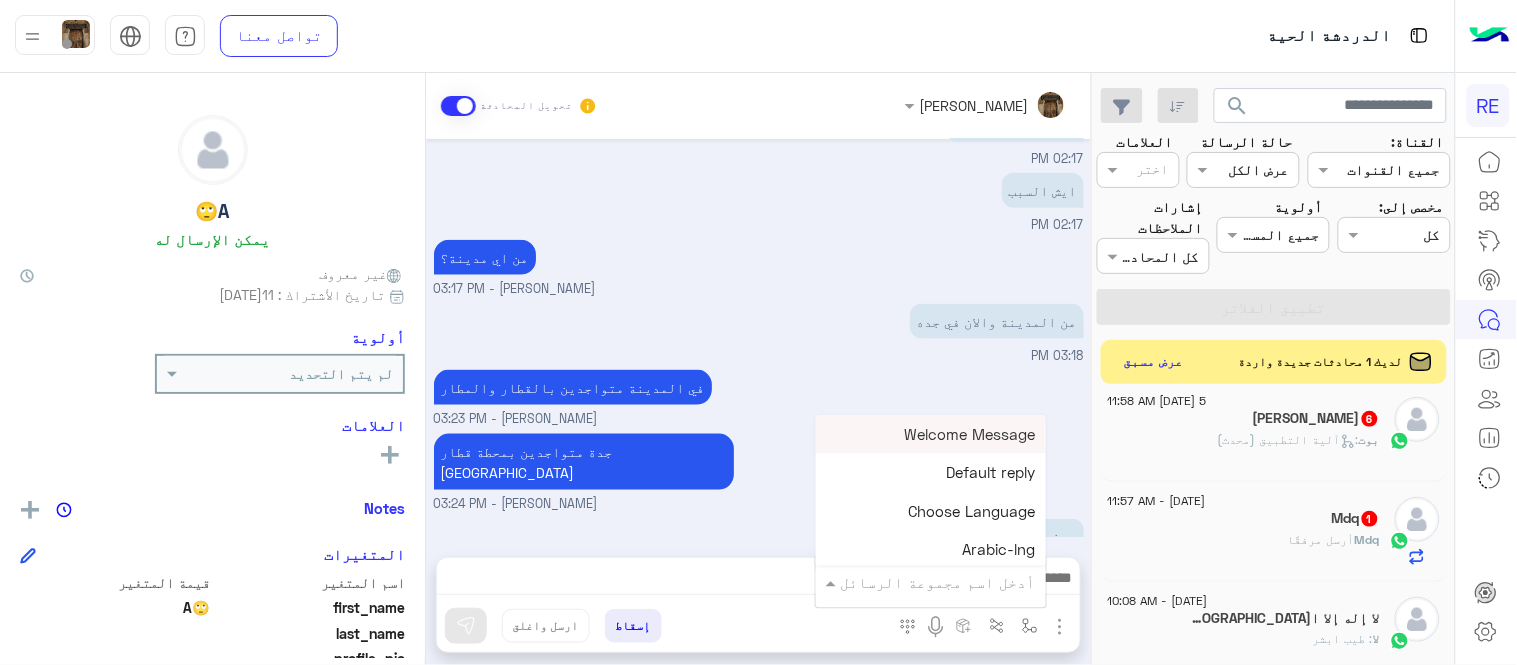 click at bounding box center (959, 582) 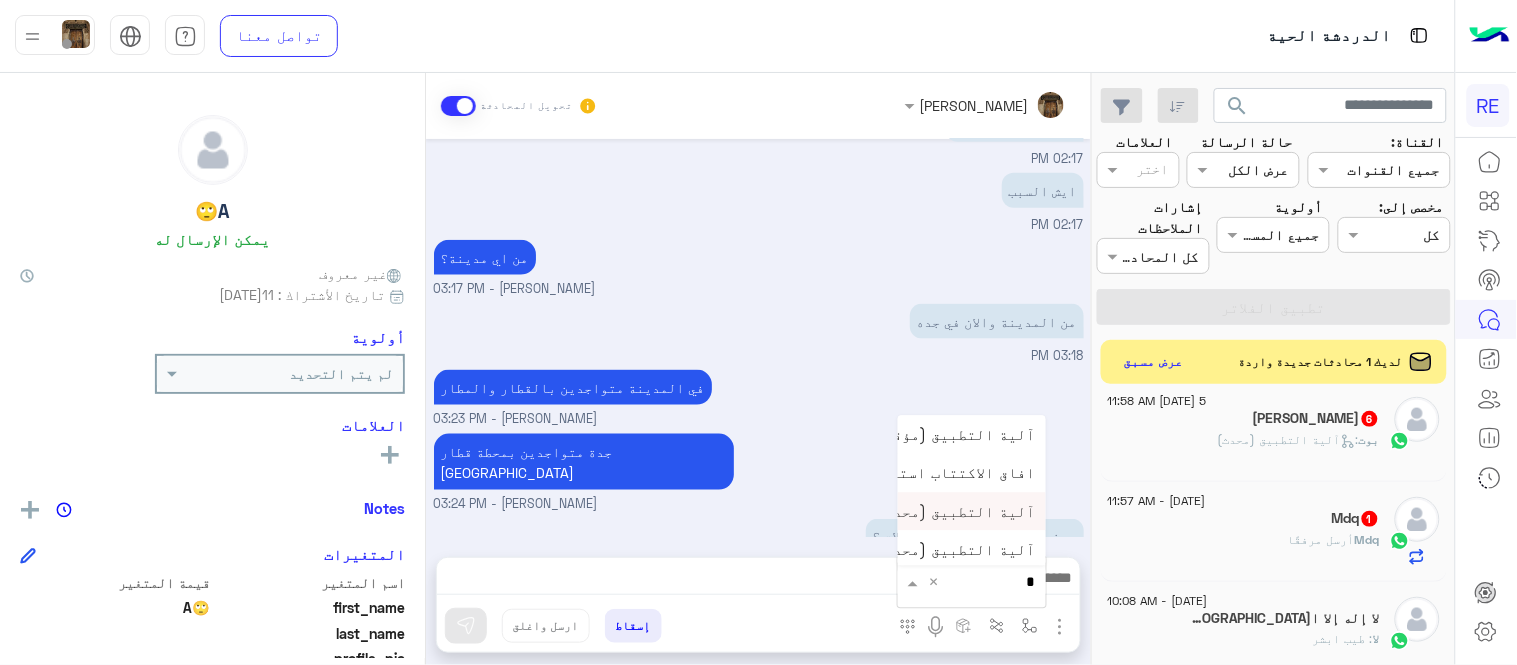click on "آلية التطبيق (محدث)" at bounding box center (957, 511) 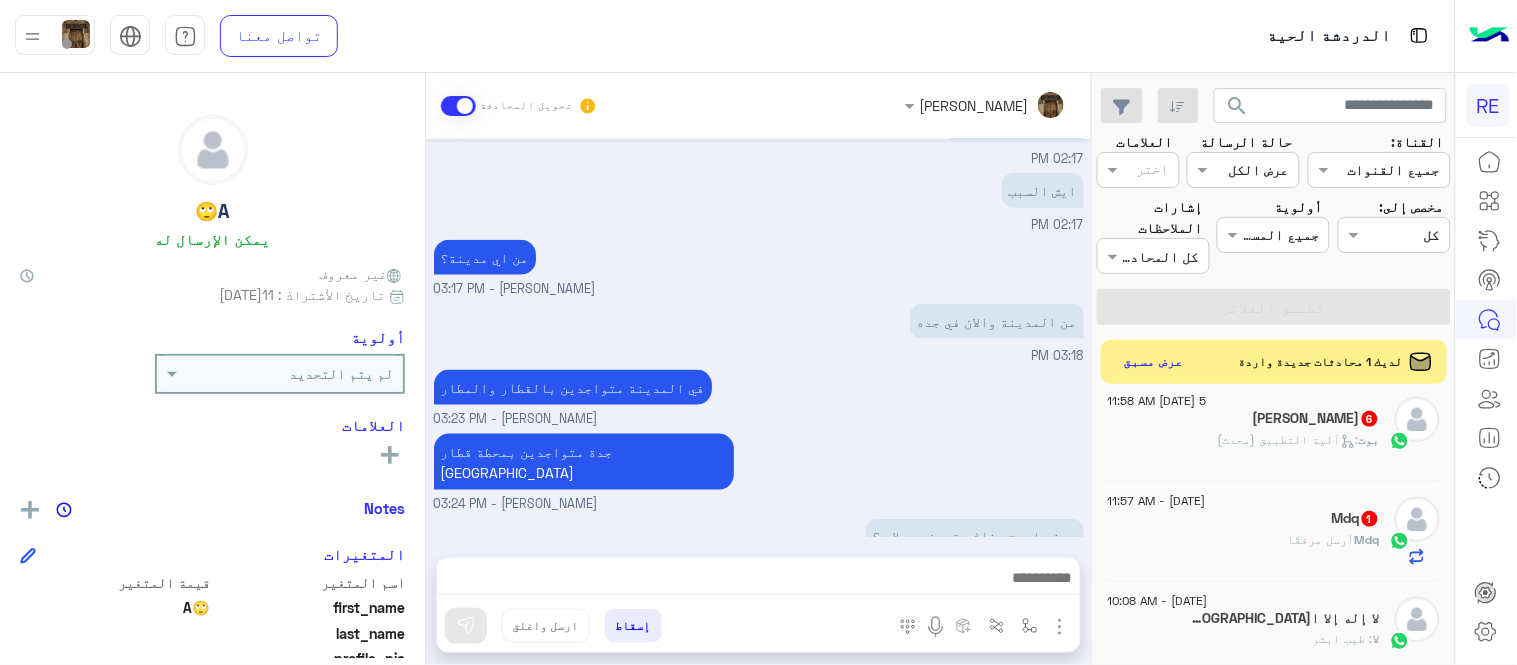 type on "**********" 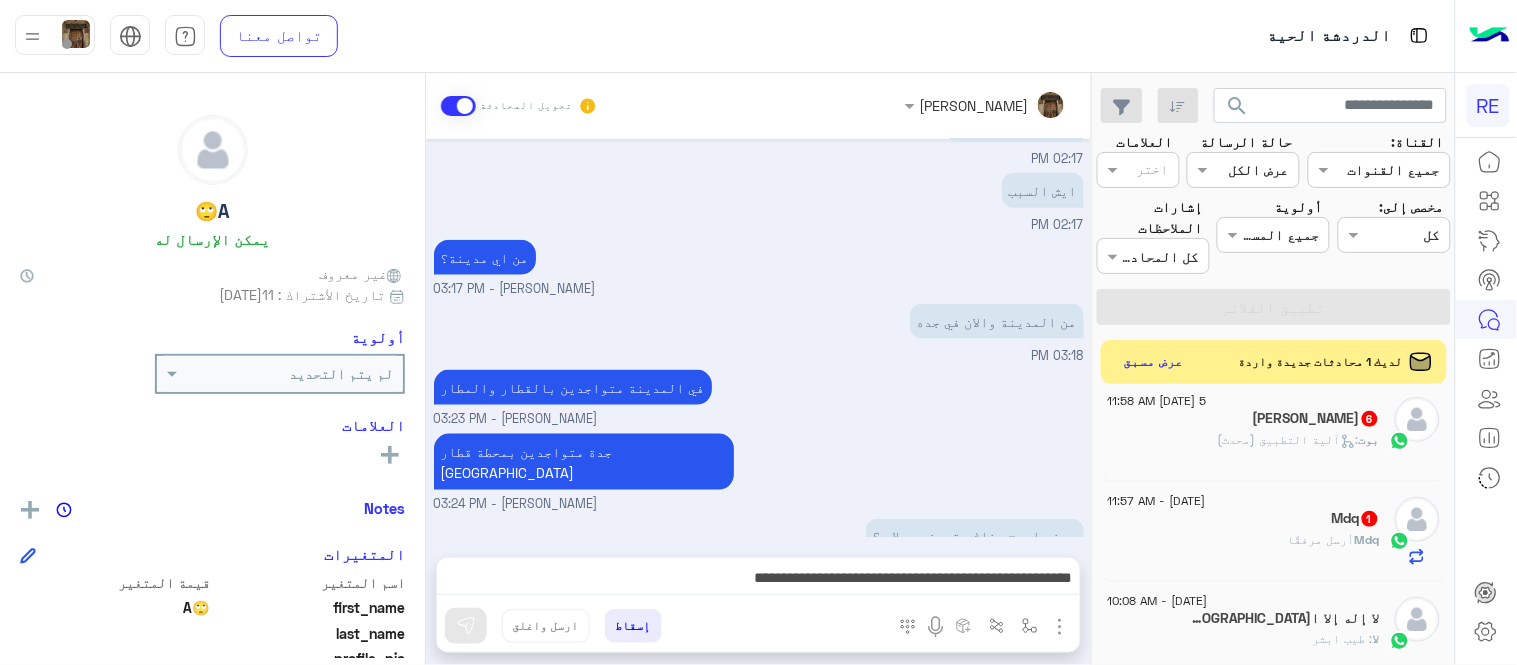 click at bounding box center (466, 626) 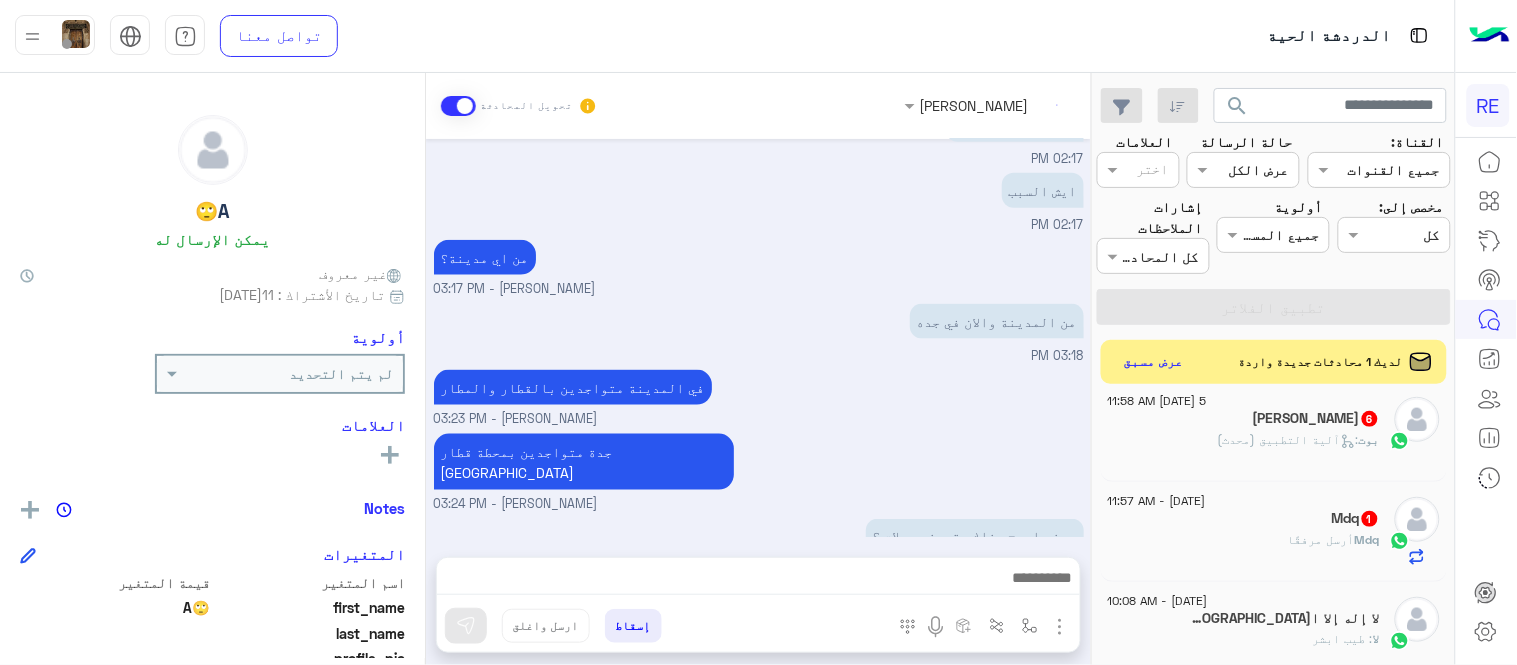 scroll, scrollTop: 1445, scrollLeft: 0, axis: vertical 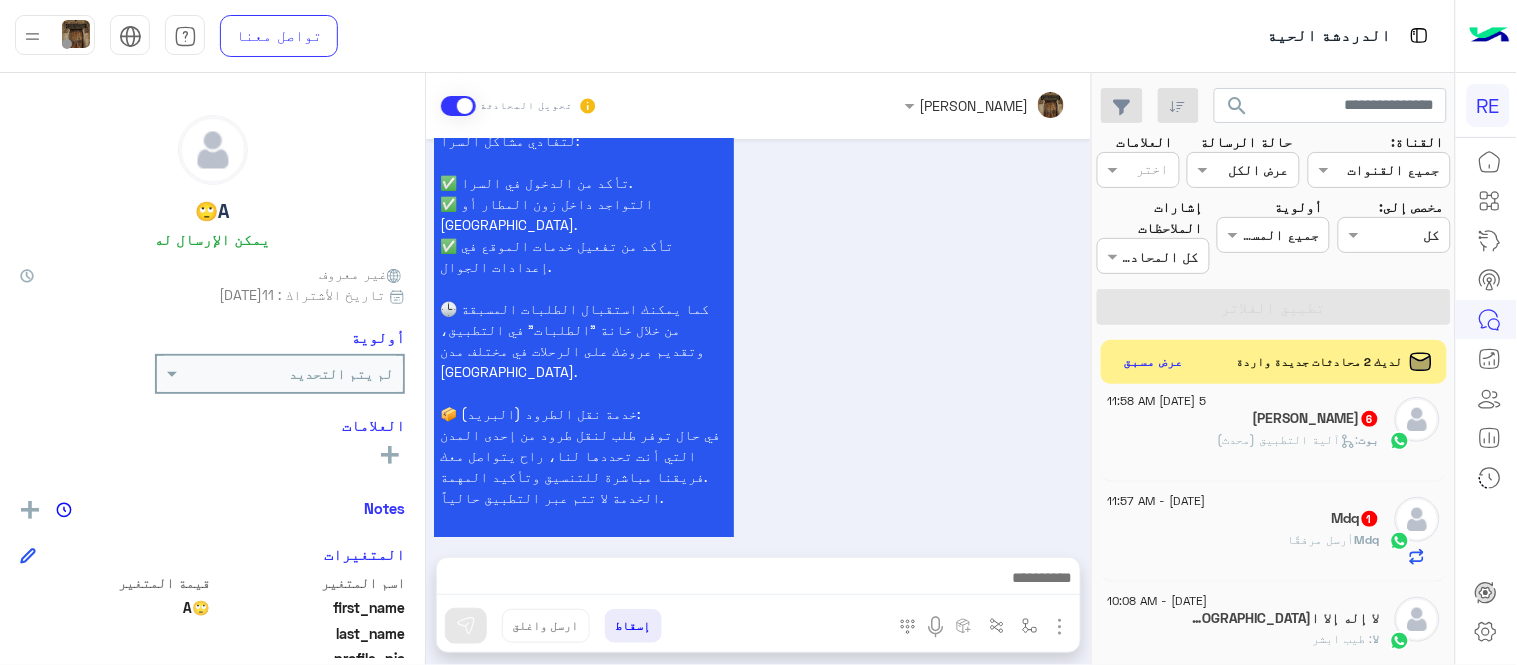 click on "Mdq  أرسل مرفقًا" 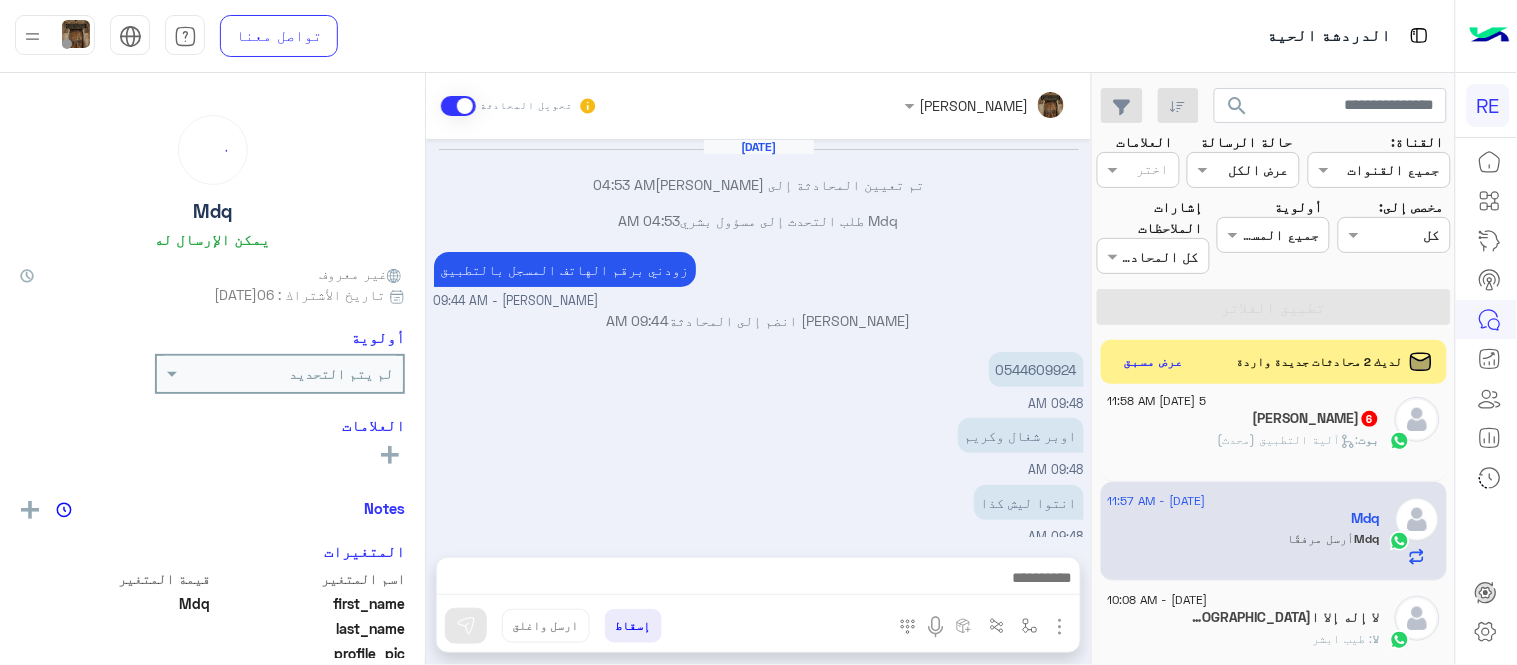 scroll, scrollTop: 424, scrollLeft: 0, axis: vertical 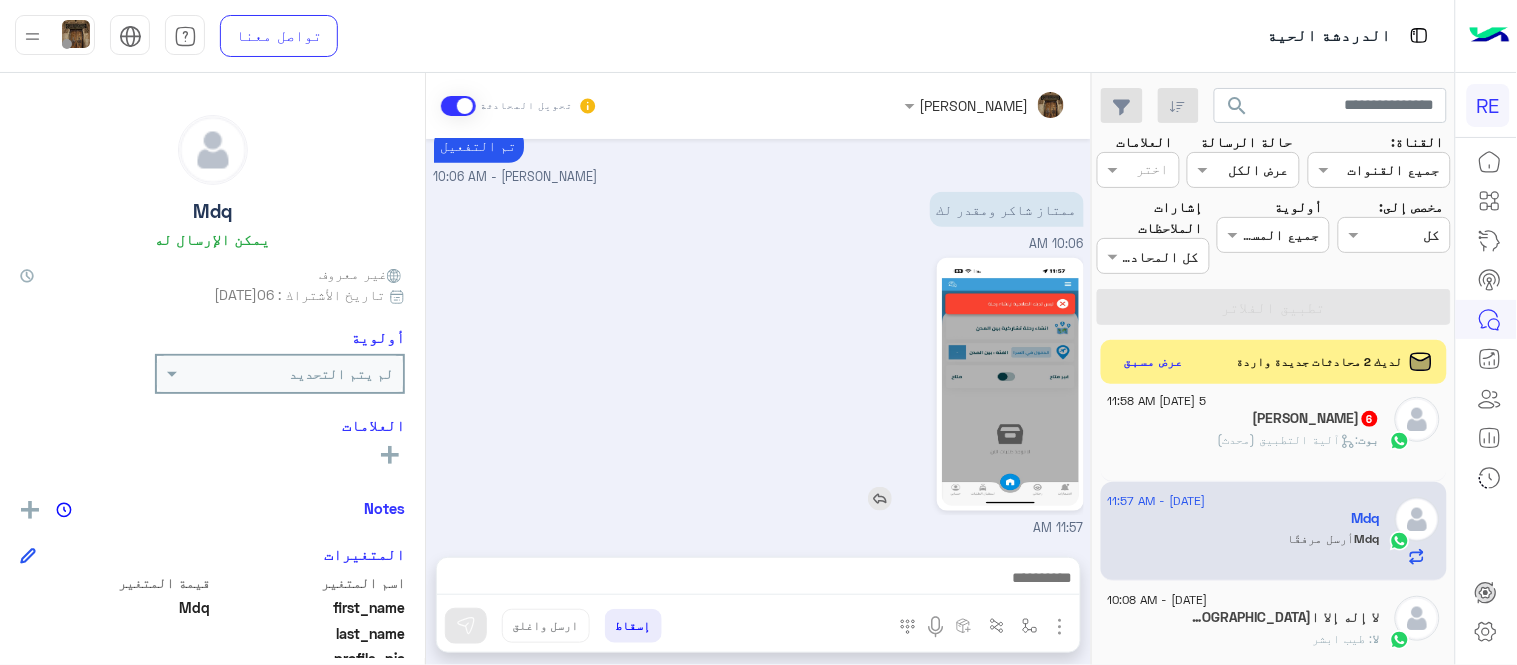 click 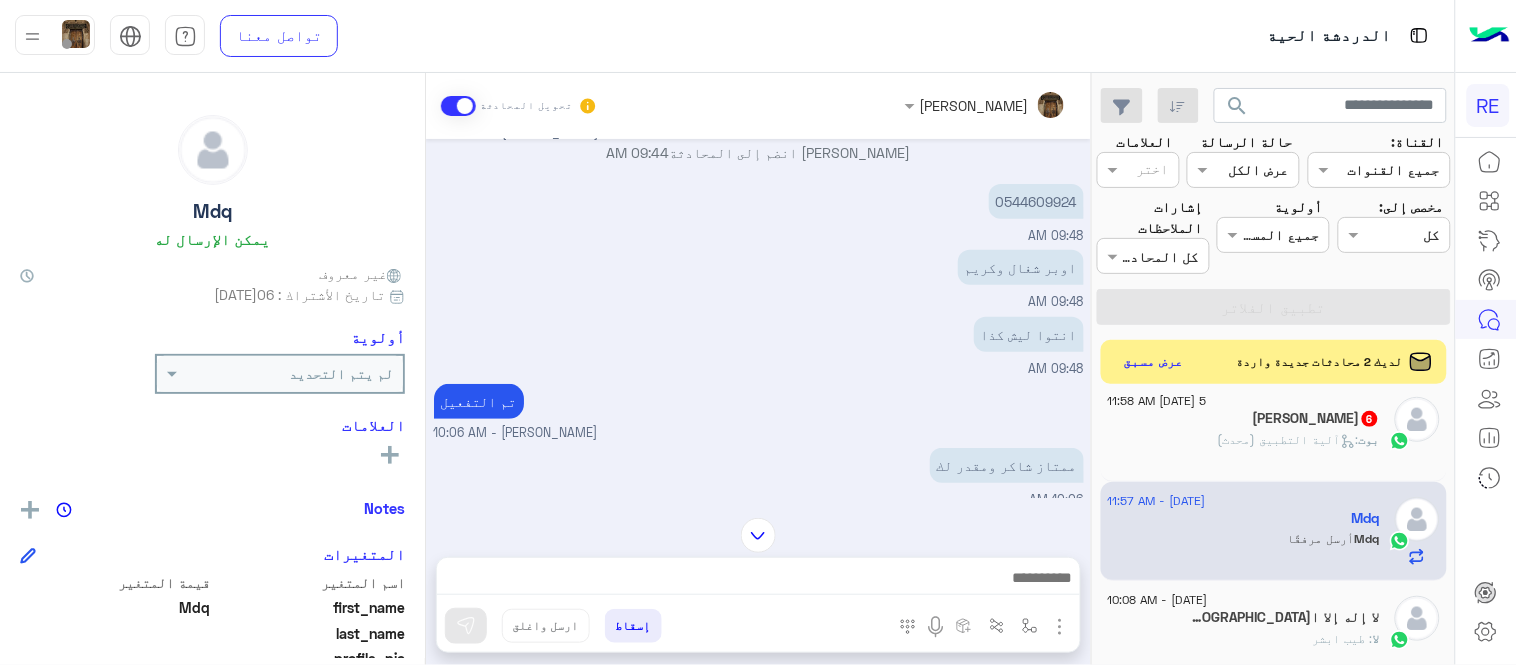 scroll, scrollTop: 424, scrollLeft: 0, axis: vertical 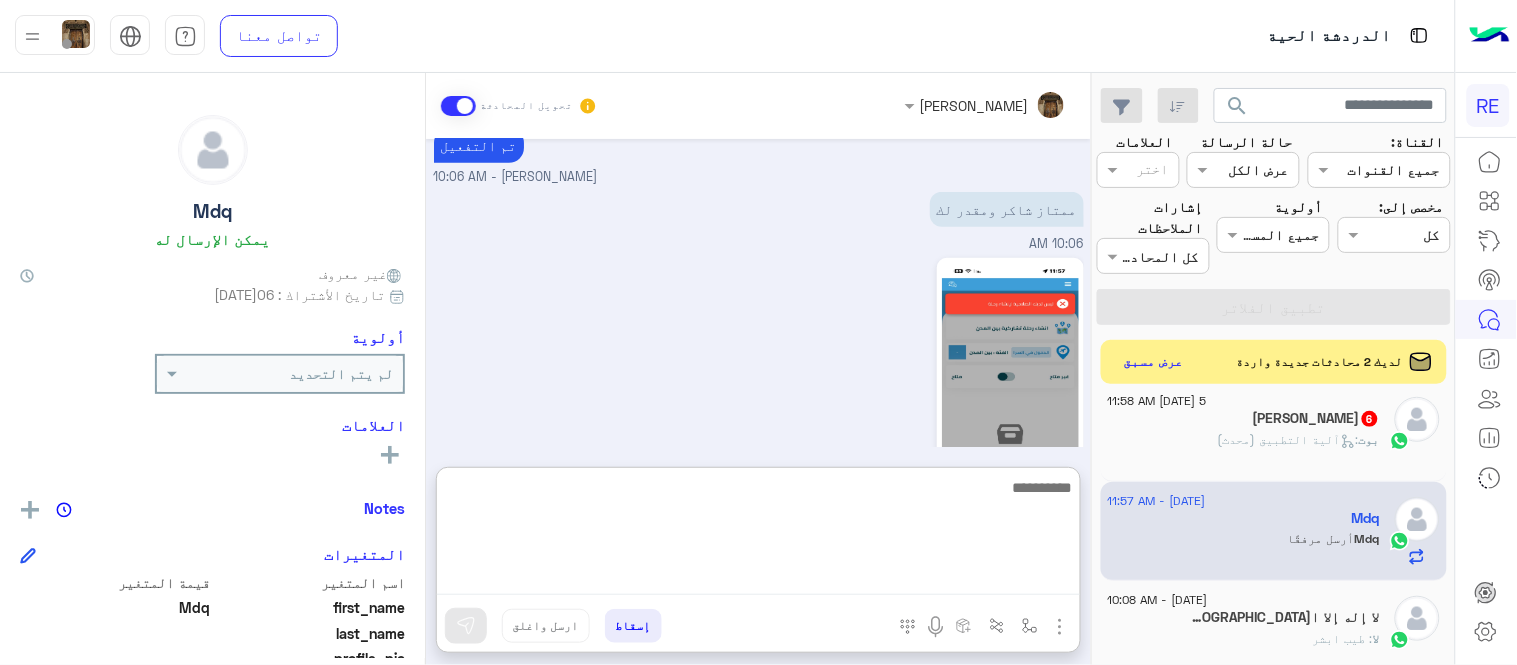 click at bounding box center [758, 535] 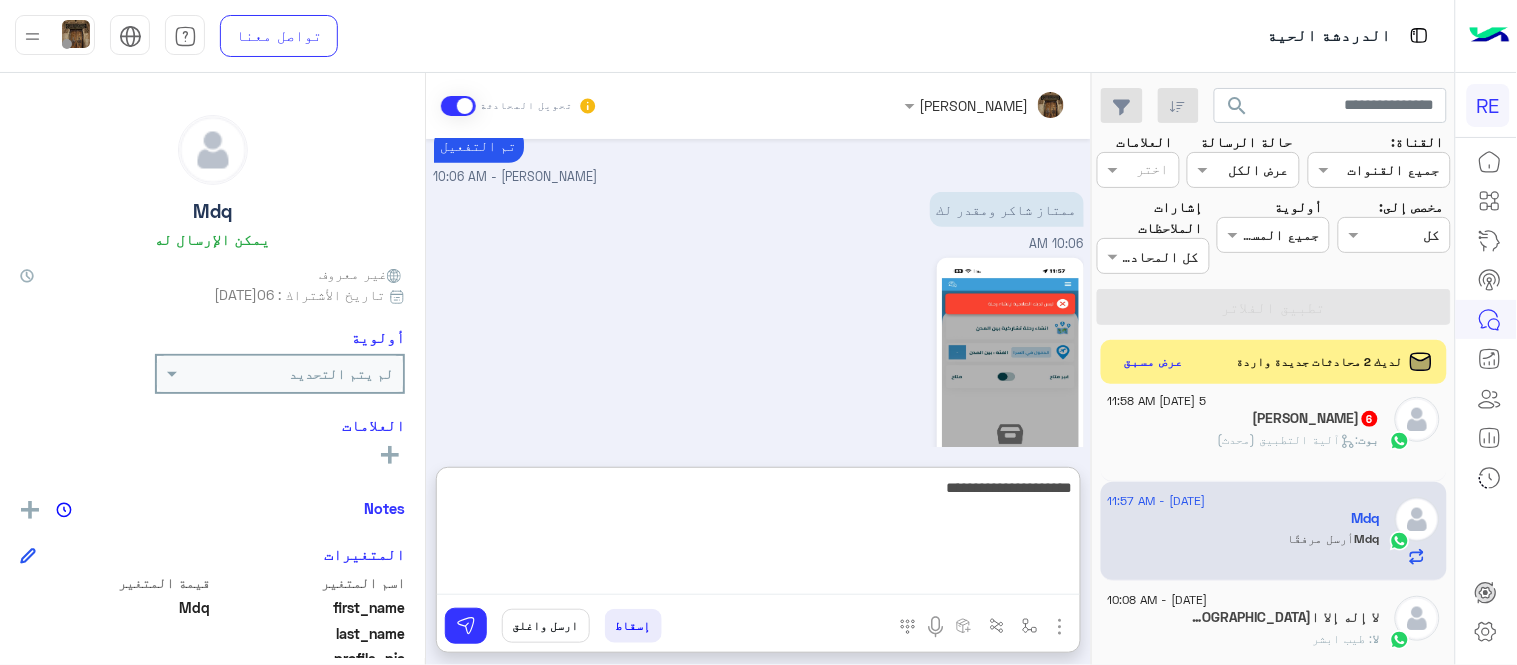 type on "**********" 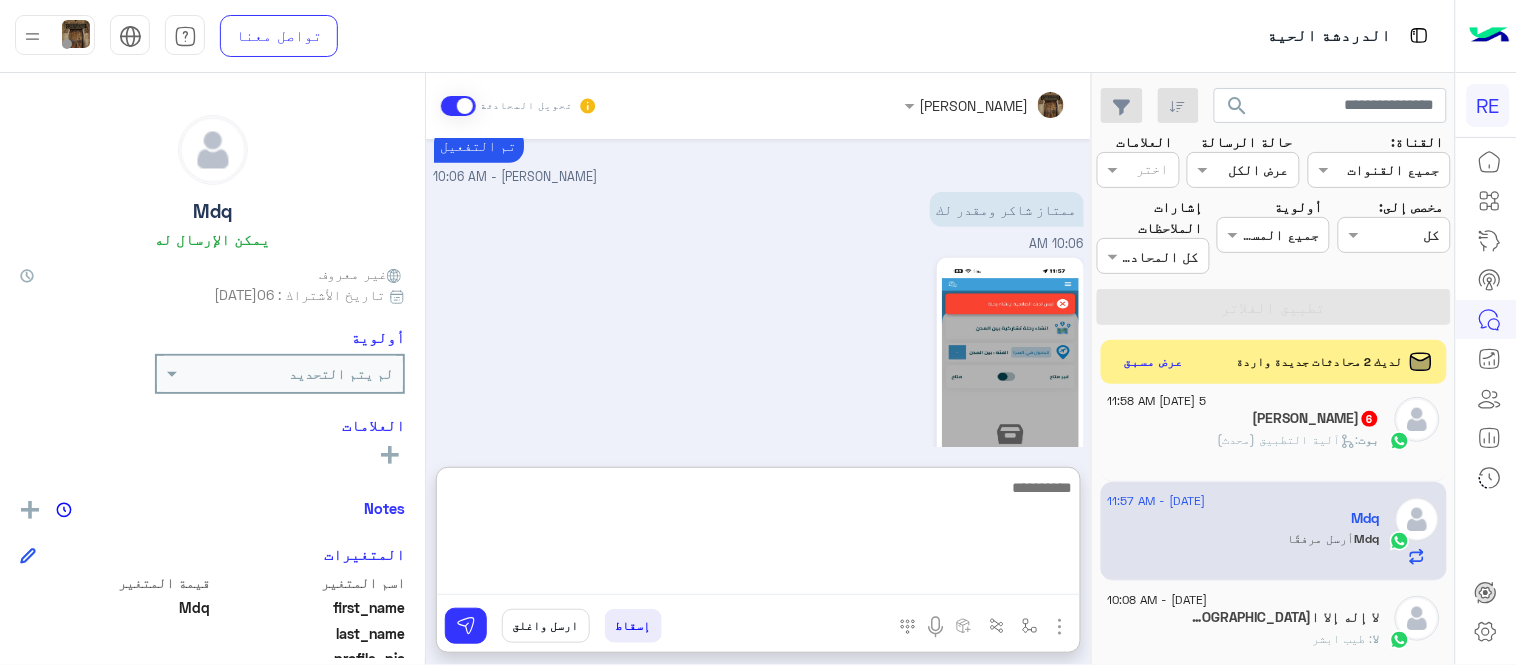 scroll, scrollTop: 577, scrollLeft: 0, axis: vertical 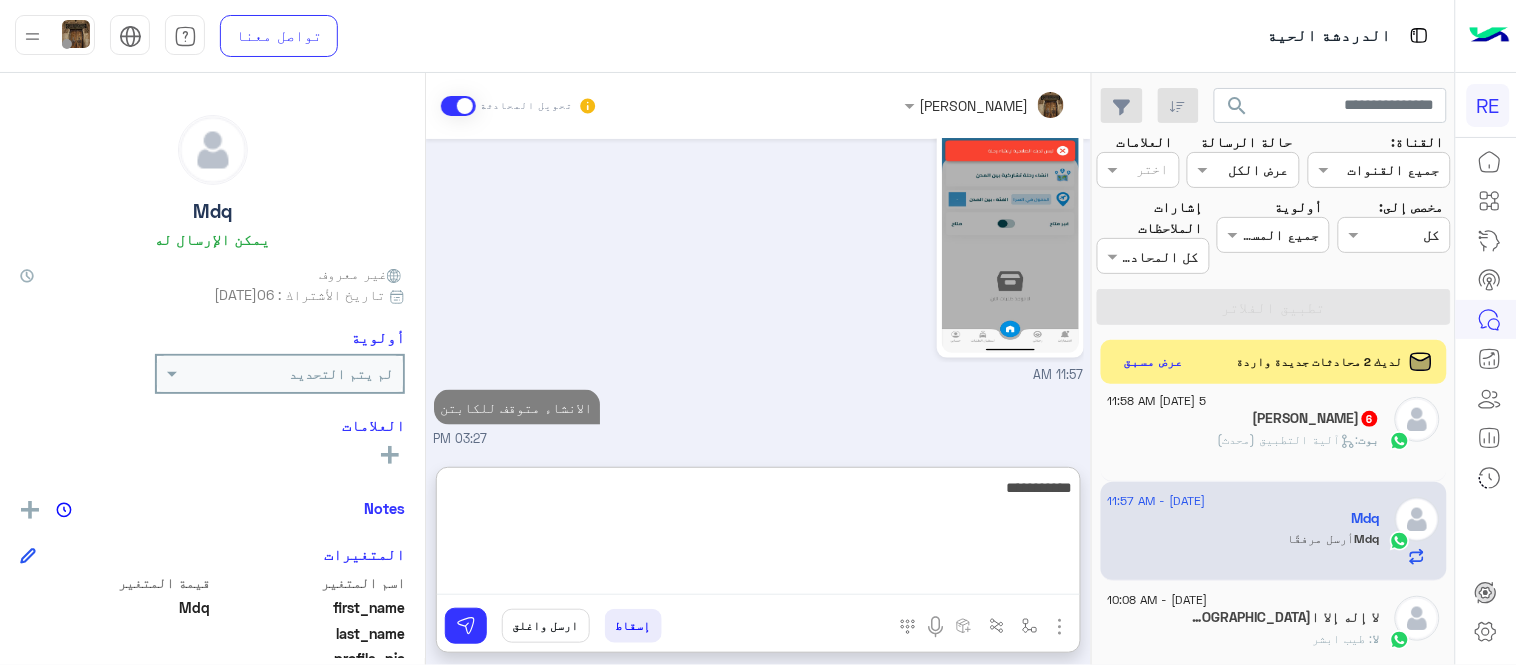 type on "**********" 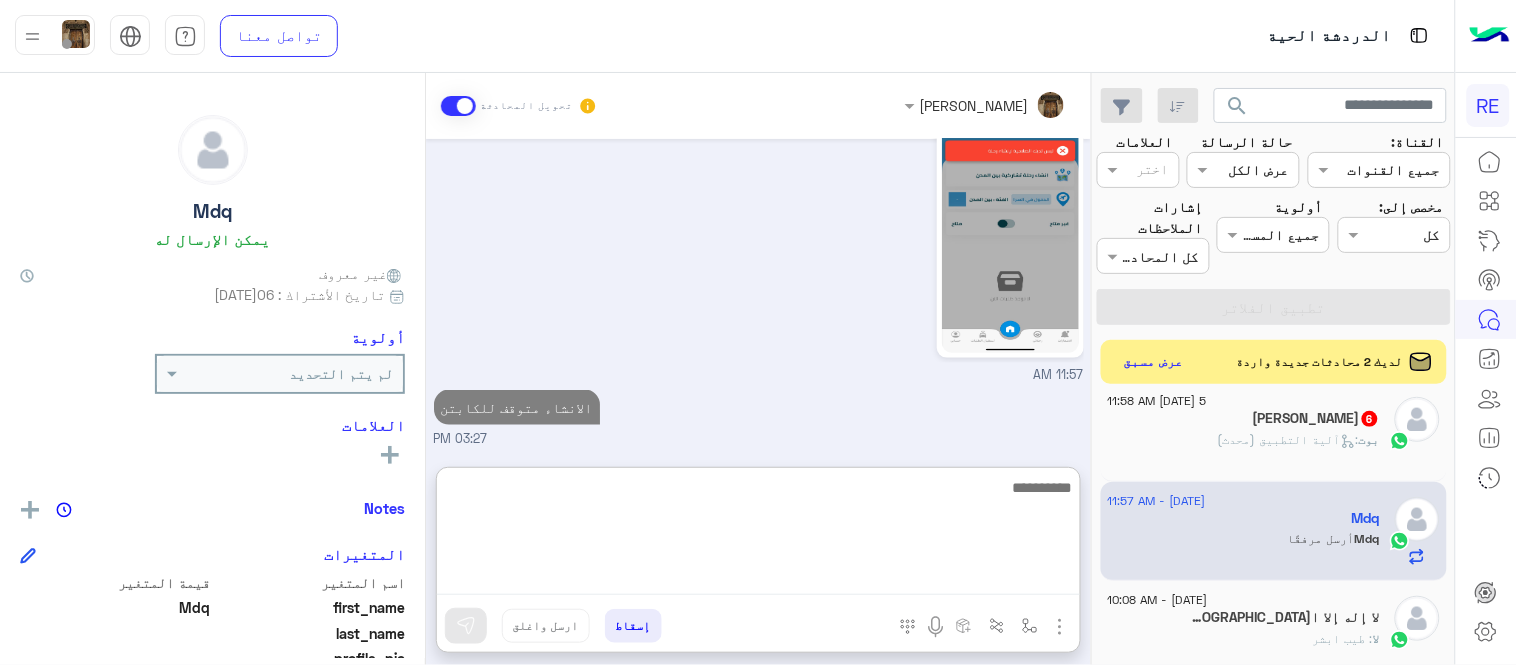 scroll, scrollTop: 641, scrollLeft: 0, axis: vertical 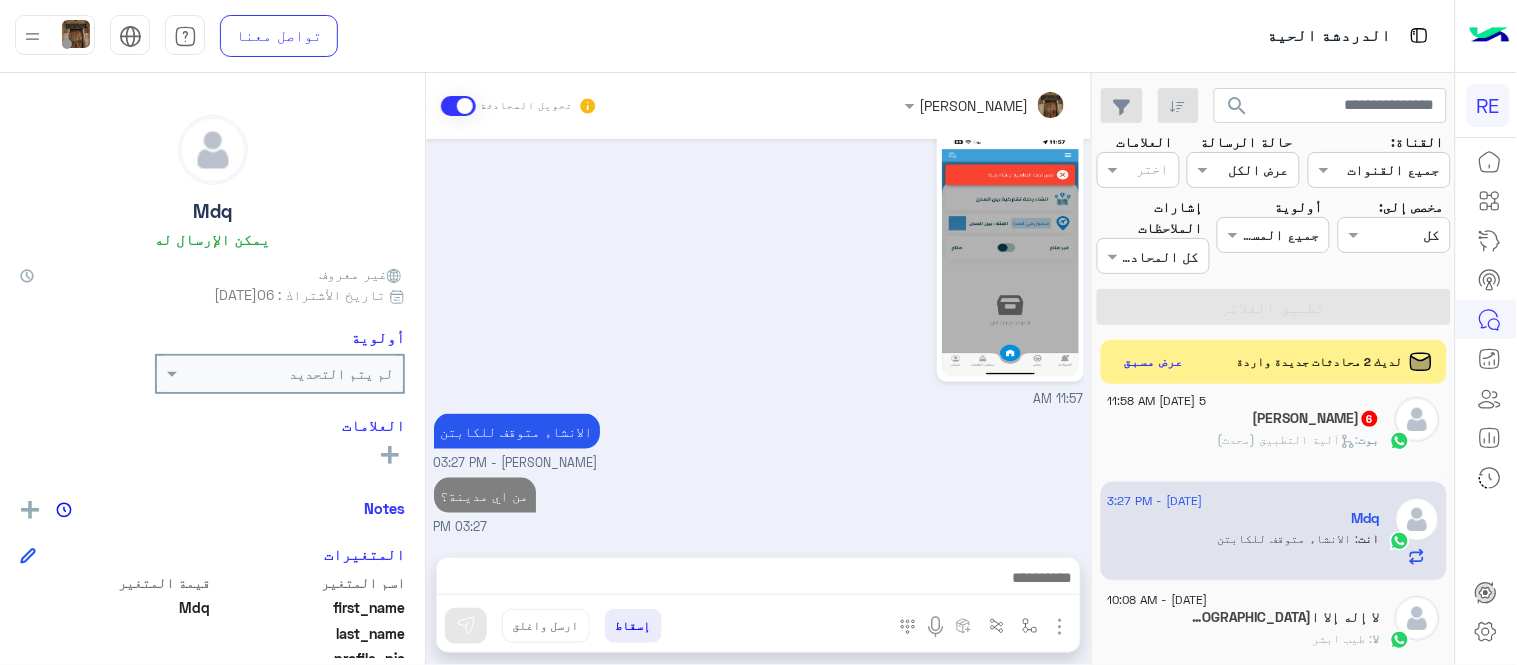 click on "[DATE]   Mdq  طلب التحدث إلى مسؤول بشري   04:53 AM       تم تعيين المحادثة إلى [PERSON_NAME]   04:53 AM      زودني برقم الهاتف المسجل بالتطبيق  [PERSON_NAME] -  09:44 AM   [PERSON_NAME] انضم إلى المحادثة   09:44 AM      0544609924   09:48 AM  اوبر شغال وكريم   09:48 AM  انتوا ليش كذا   09:48 AM  تم التفعيل  [PERSON_NAME] -  10:06 AM  ممتاز شاكر ومقدر لك   10:06 AM    11:57 AM  الانشاء متوقف للكابتن  [PERSON_NAME] -  03:27 PM  من اي مدينة؟   03:27 PM" at bounding box center (758, 338) 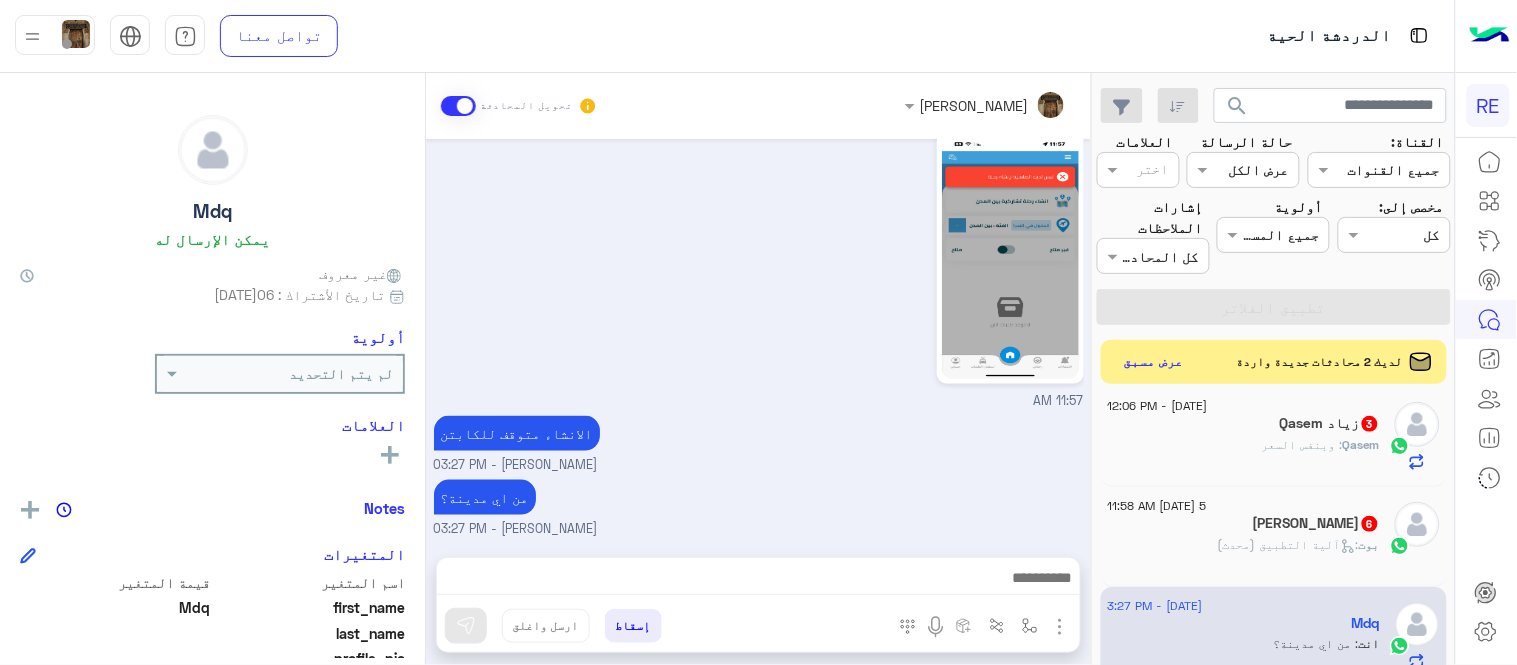 scroll, scrollTop: 1284, scrollLeft: 0, axis: vertical 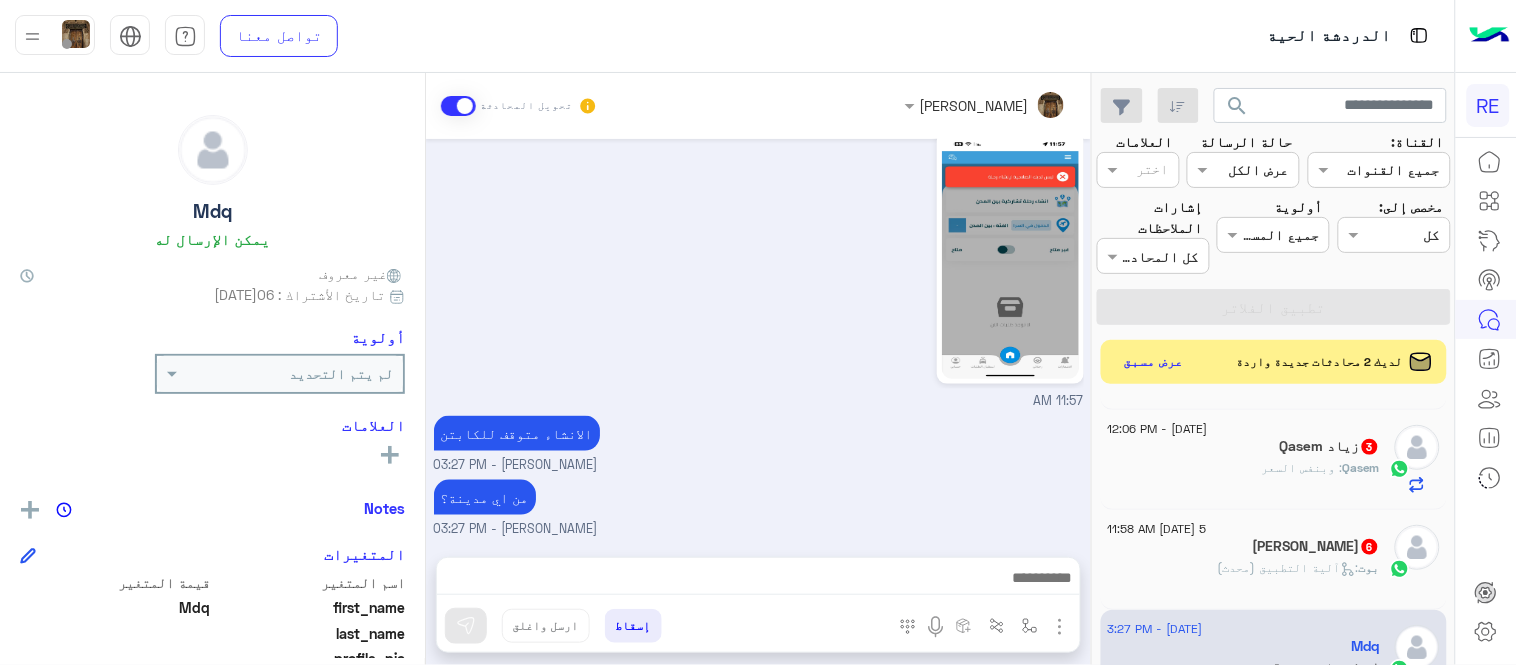 click on "أبو تركي  6" 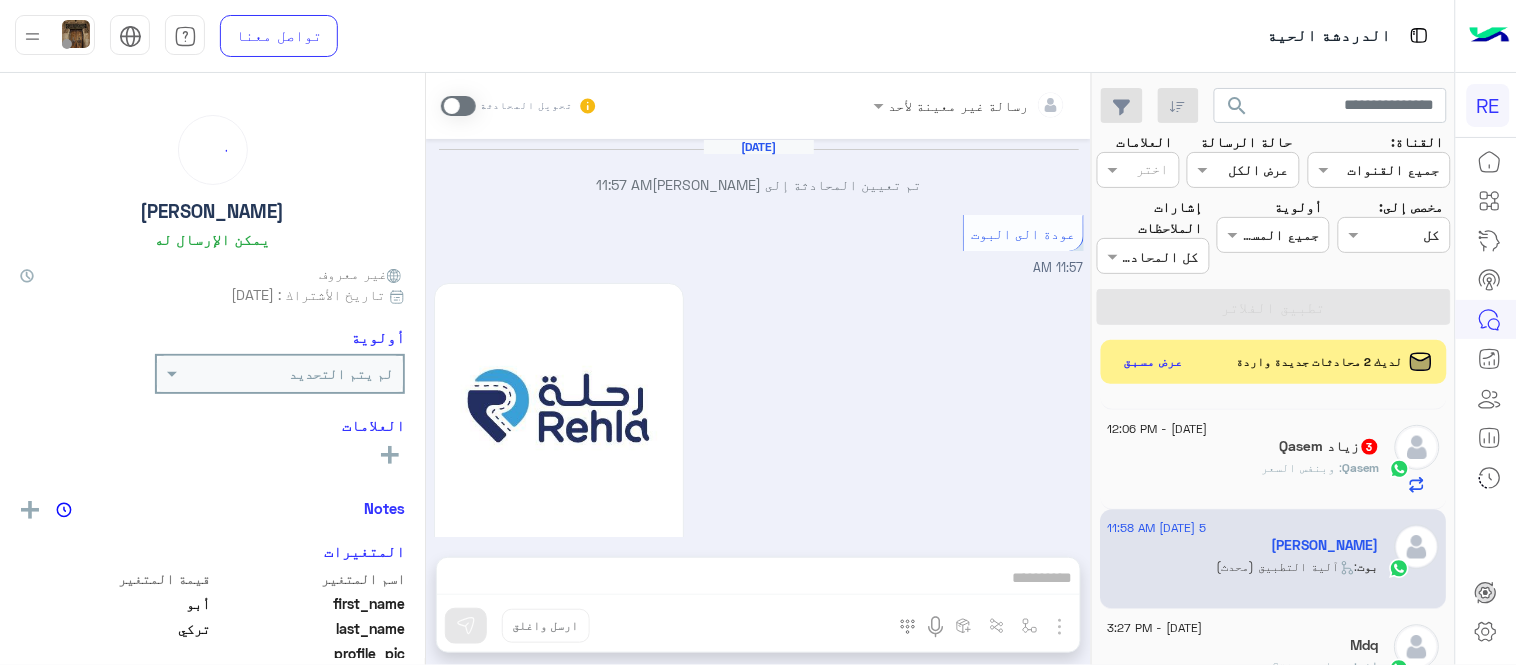 scroll, scrollTop: 1660, scrollLeft: 0, axis: vertical 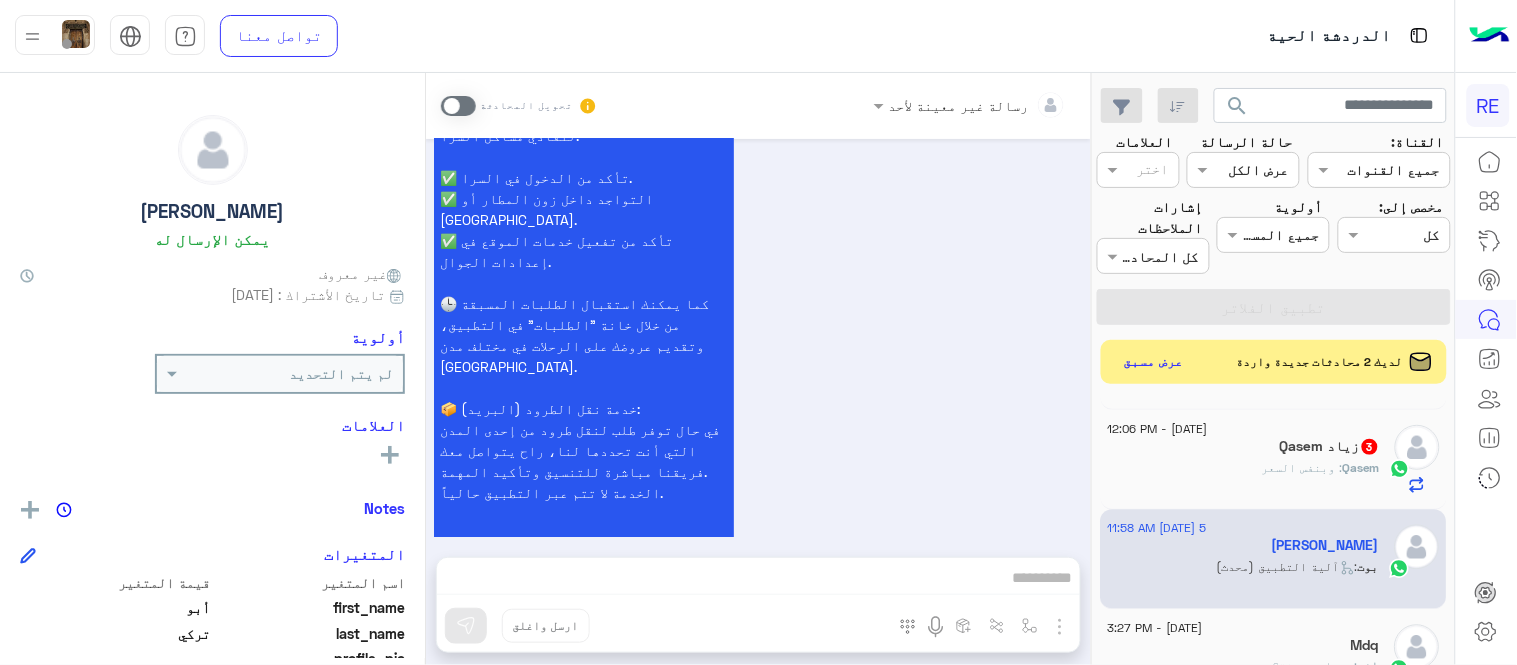 click on "سعداء بانضمامك، ونتطلع لأن تكون [DATE] شركائنا المميزين. 🔑 لتبدأ العمل ككابتن، يجب أولاً تفعيل حسابك بعد قبول بياناتك من هيئة النقل. خطوات البدء والدخول في السرا: 1️⃣ حمّل التطبيق وسجل بيانات سيارتك. 2️⃣ بعد قبول بياناتك من هيئة النقل وتفعيل حسابك، توجه إلى أقرب مطار أو محطة قطار. 3️⃣ عند الوصول، فعّل خيار "متاح" ثم اضغط على "الدخول في السرا". 4️⃣ بعد دخولك في السرا، ستبدأ في استقبال طلبات العملاء الموجهة من المرحلين المتواجدين في الموقع. لتفادي مشاكل السرا: ✅ تأكد من الدخول في السرا. ✅ التواجد داخل زون المطار أو [GEOGRAPHIC_DATA]. 📦 خدمة نقل الطرود (البريد):    11:58 AM" at bounding box center [759, 176] 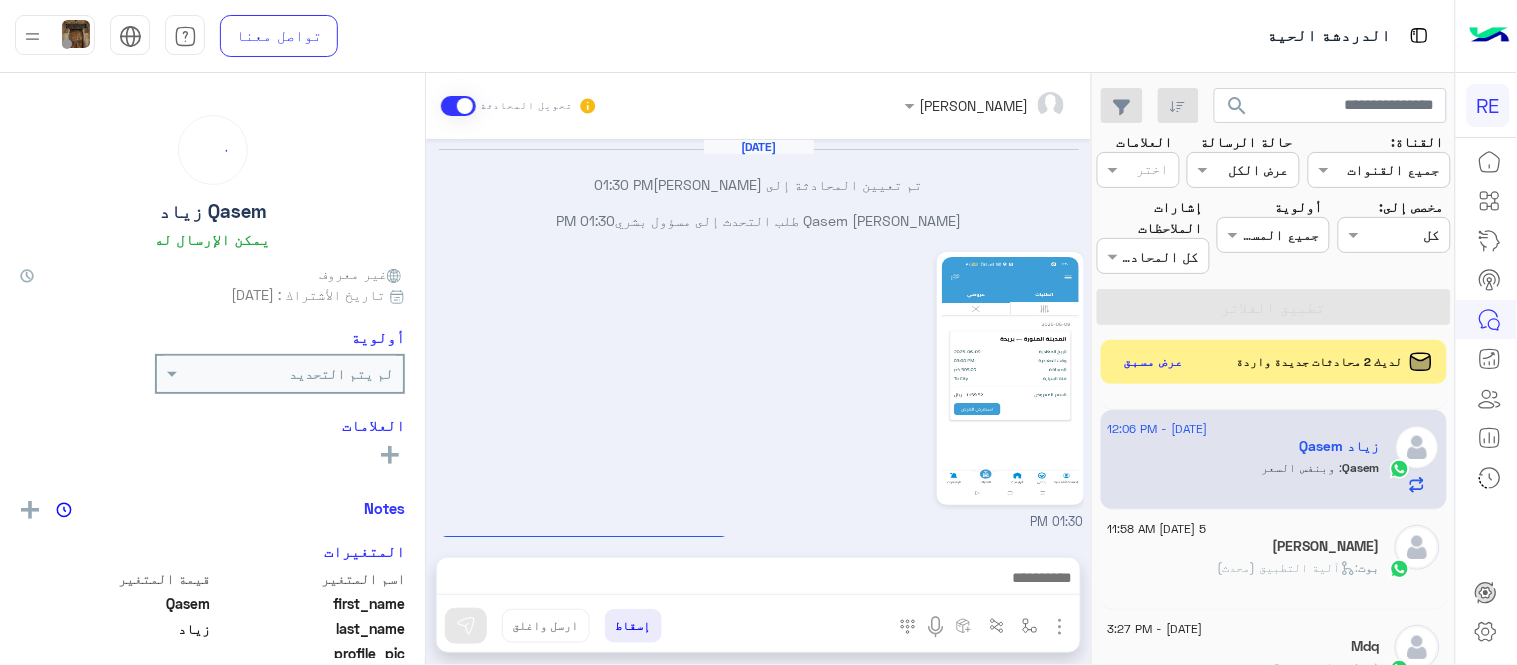 scroll, scrollTop: 722, scrollLeft: 0, axis: vertical 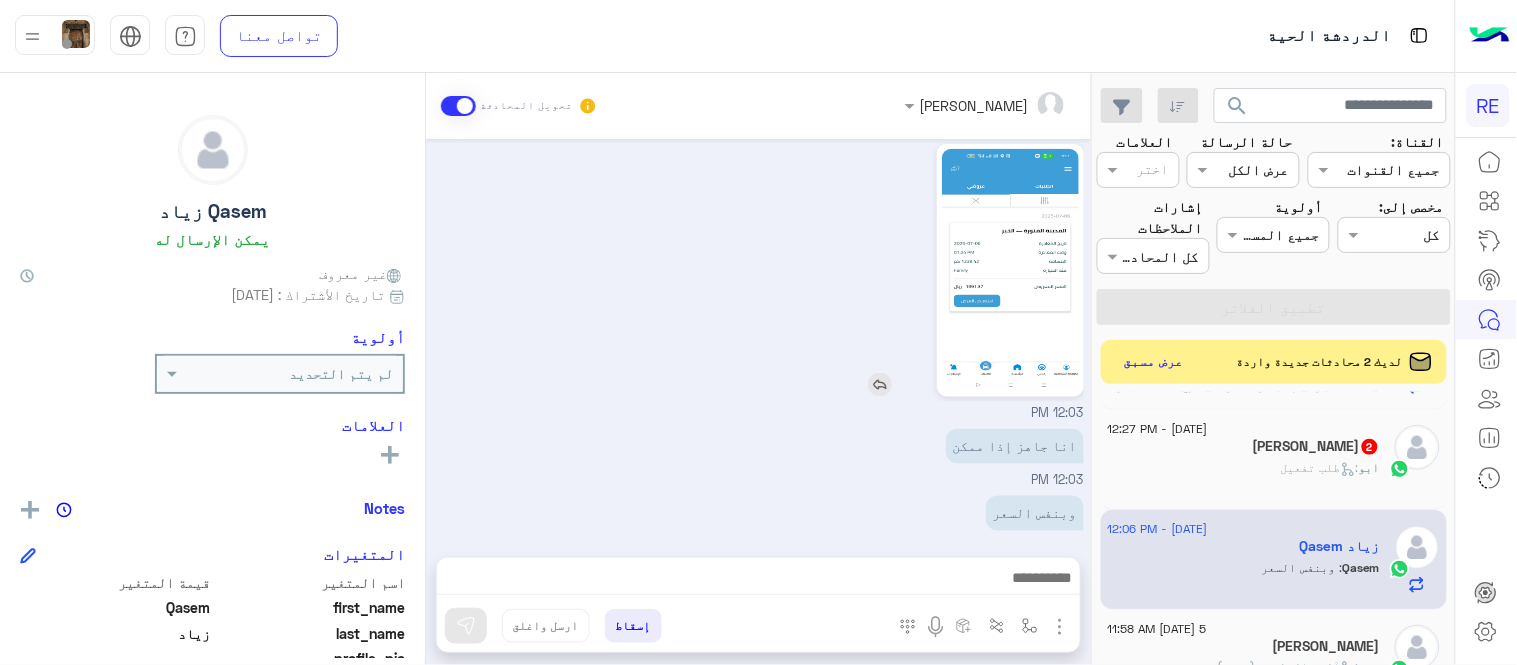 click 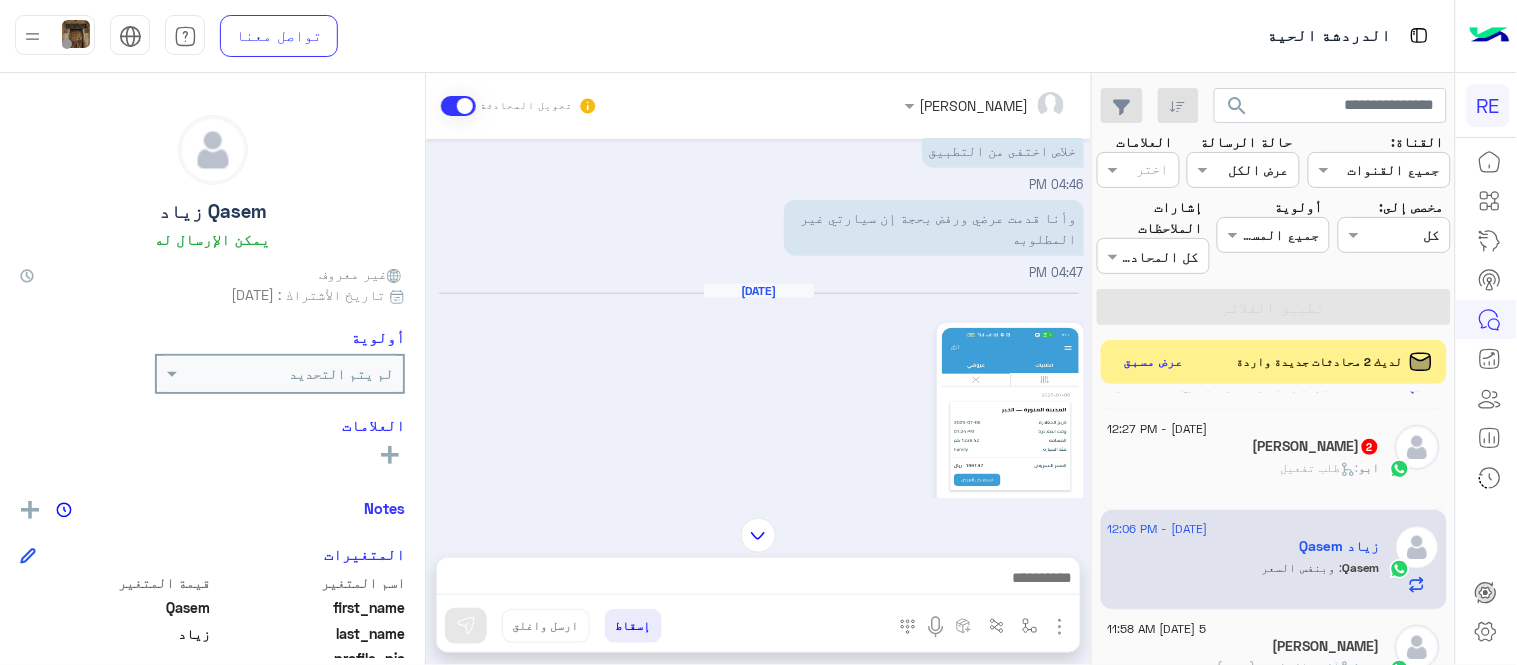 scroll, scrollTop: 722, scrollLeft: 0, axis: vertical 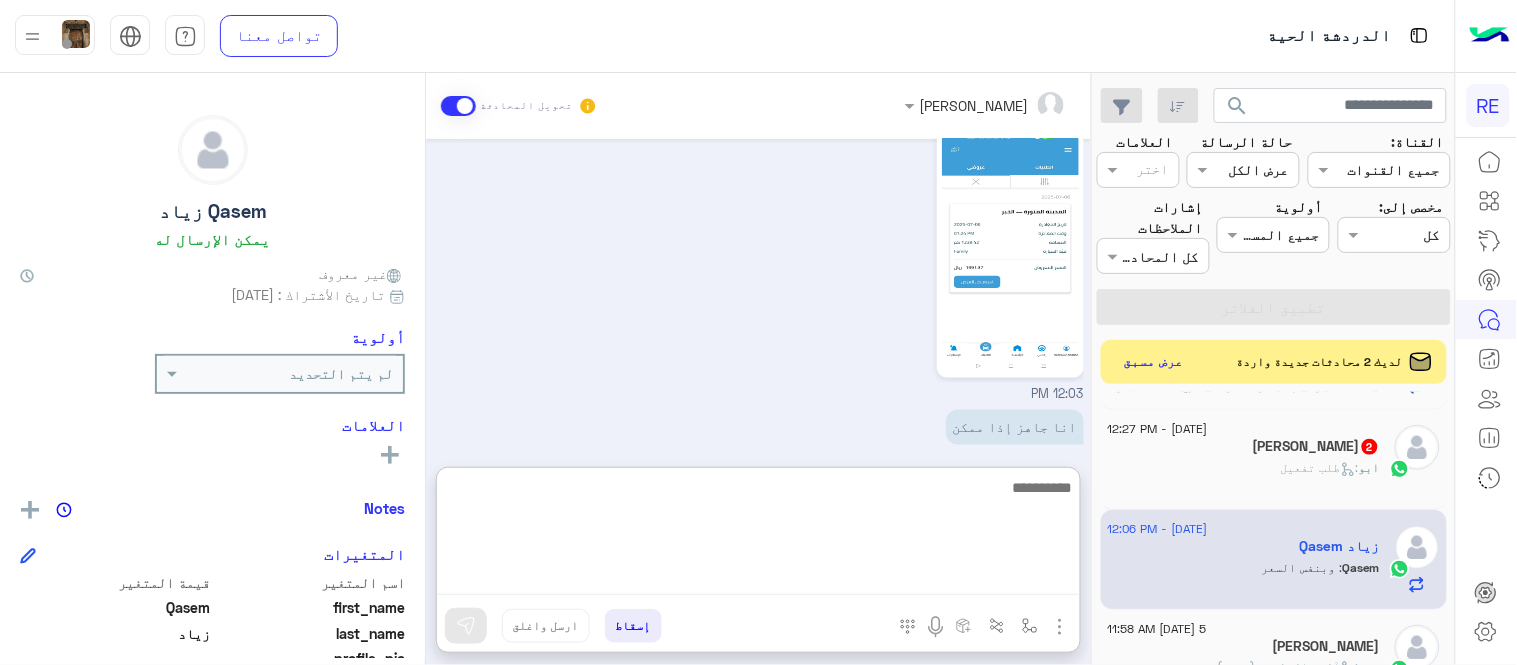 click at bounding box center [758, 535] 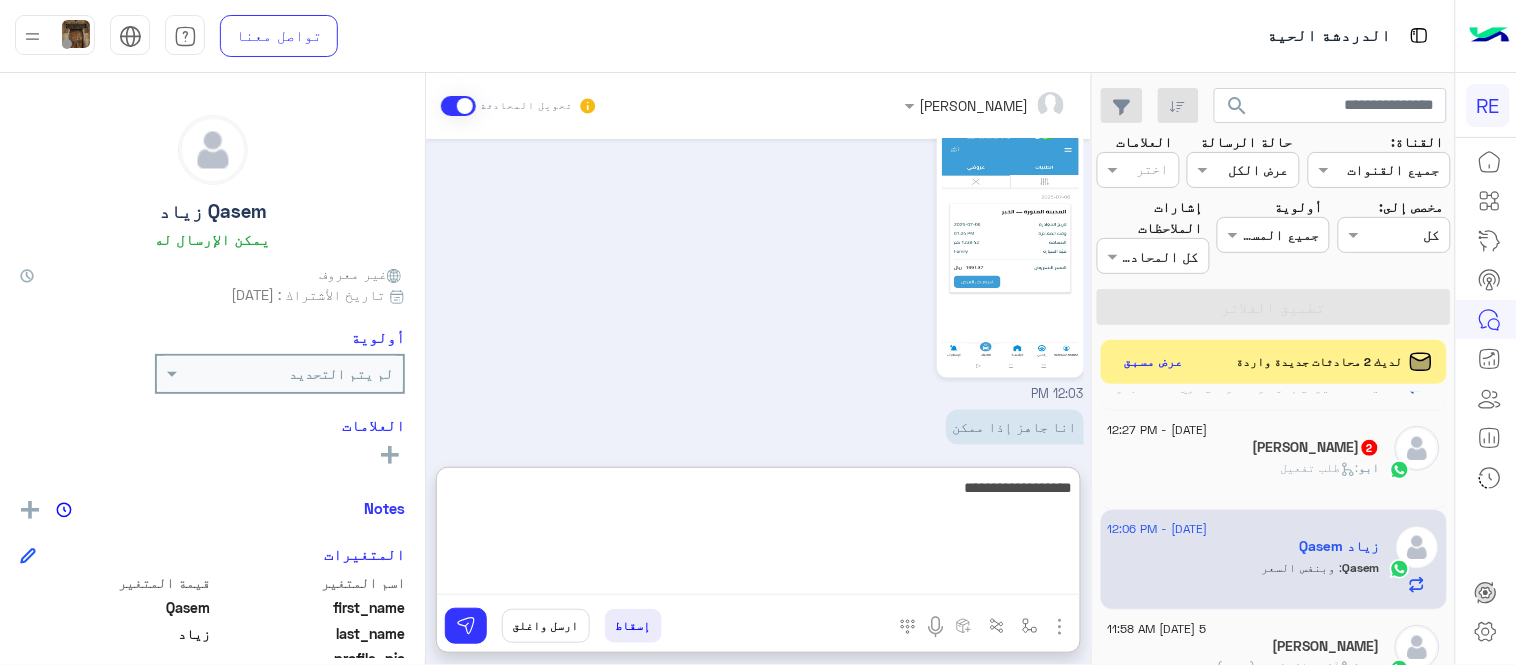 scroll, scrollTop: 1285, scrollLeft: 0, axis: vertical 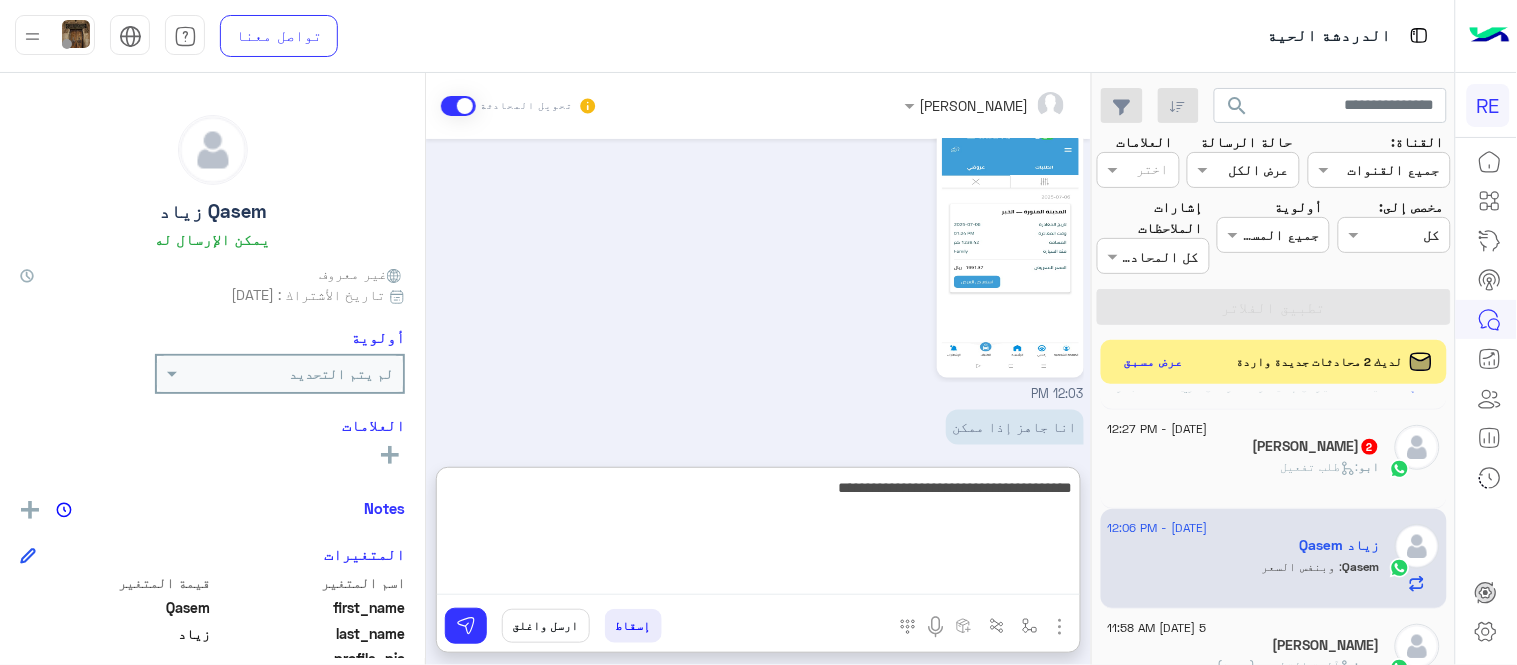 type on "**********" 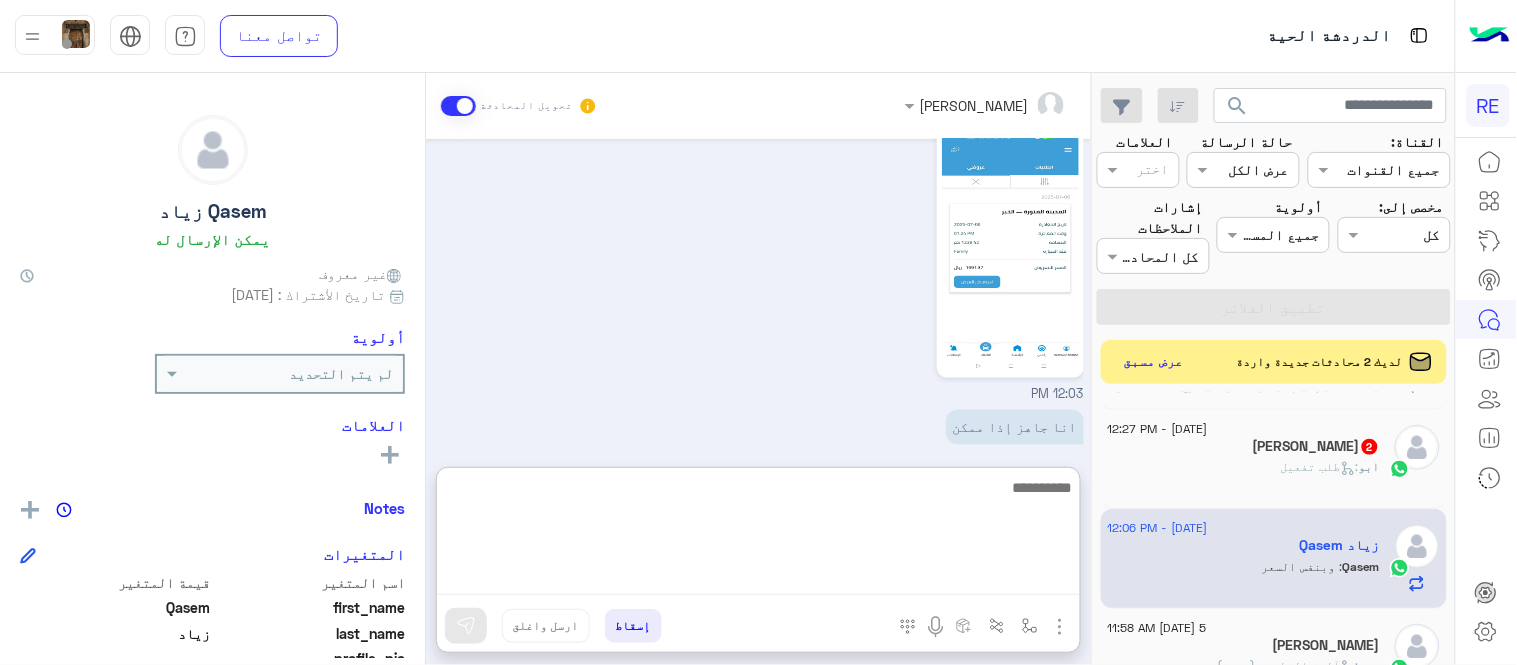 scroll, scrollTop: 875, scrollLeft: 0, axis: vertical 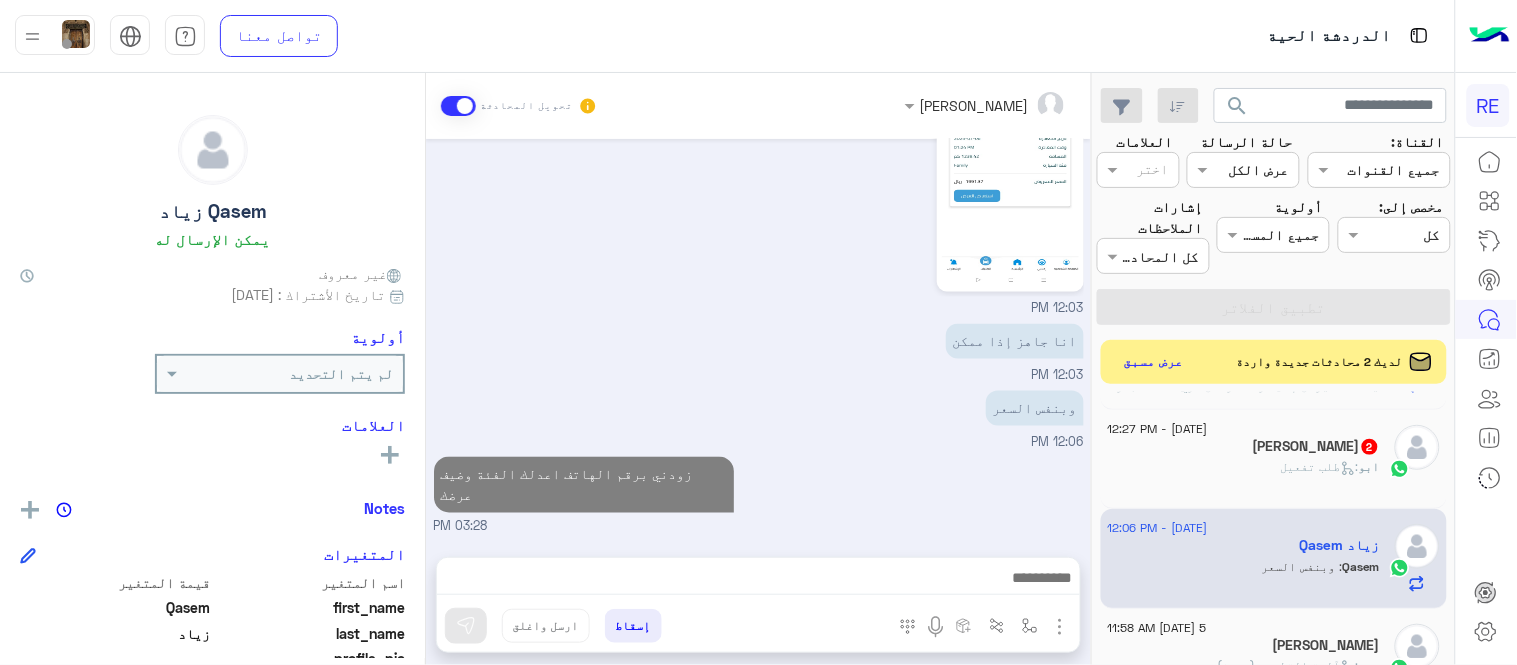 click on "[DATE]   Qasem زياد طلب التحدث إلى مسؤول بشري   01:30 PM       تم تعيين المحادثة إلى [PERSON_NAME]   01:30 PM        01:30 PM  ضيف عرضك اذا ناسب العميل بيقبله ويجيك اشعار بالقبول  [PERSON_NAME] -  04:45 PM   [PERSON_NAME] انضم إلى المحادثة   04:45 PM      خلاص اختفى من التطبيق   04:46 PM  وأنا قدمت عرضي ورفض بحجة إن سيارتي غير المطلوبه   04:47 PM   [DATE]    12:03 PM  انا جاهز إذا ممكن   12:03 PM  وبنفس السعر   12:06 PM  زودني برقم الهاتف اعدلك الفئة وضيف عرضك   03:28 PM" at bounding box center (758, 338) 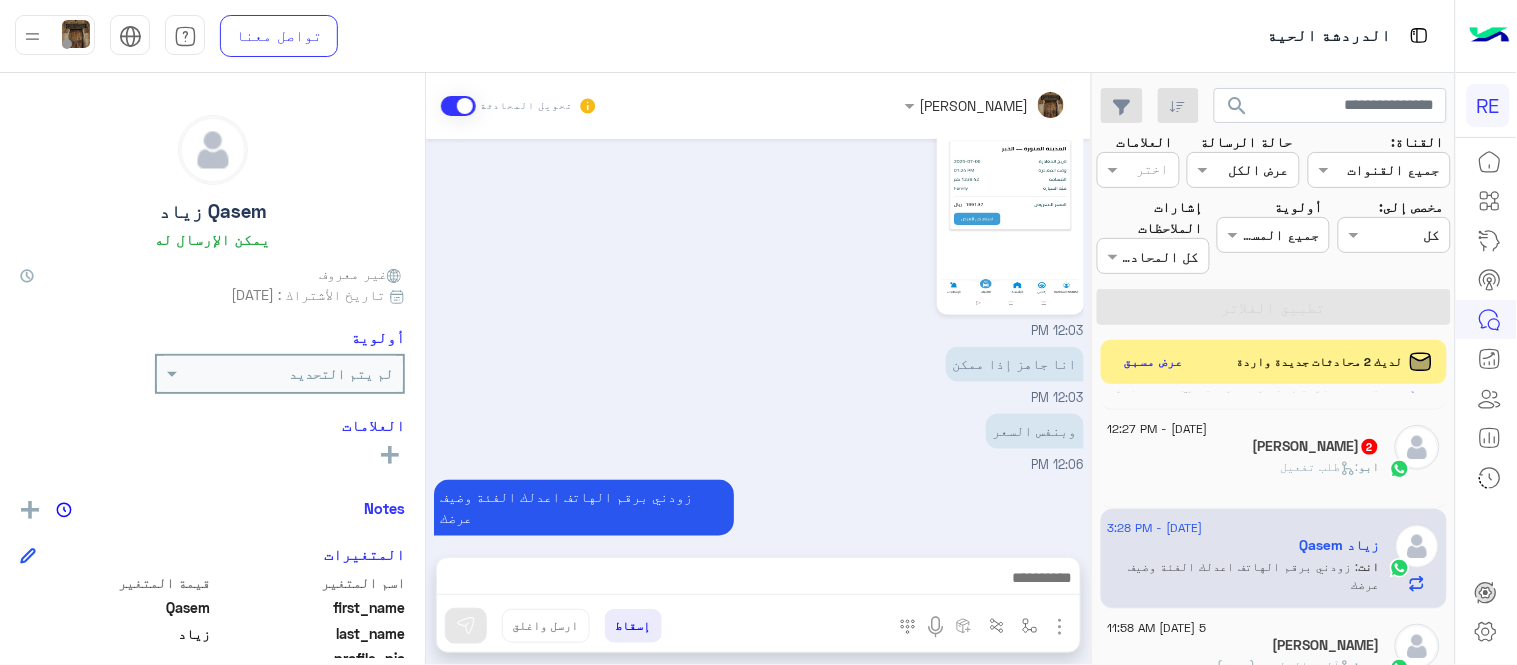 scroll, scrollTop: 822, scrollLeft: 0, axis: vertical 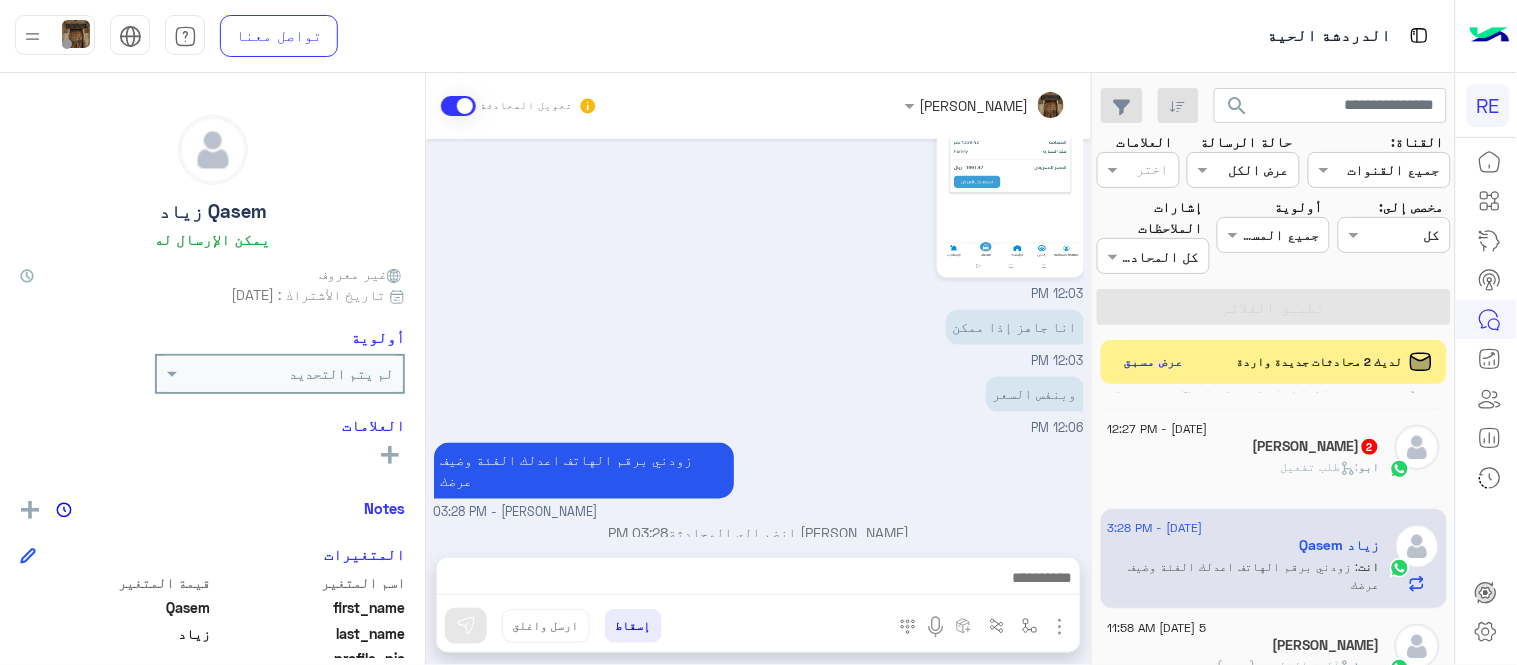 click on "ابو :   طلب تفعيل" 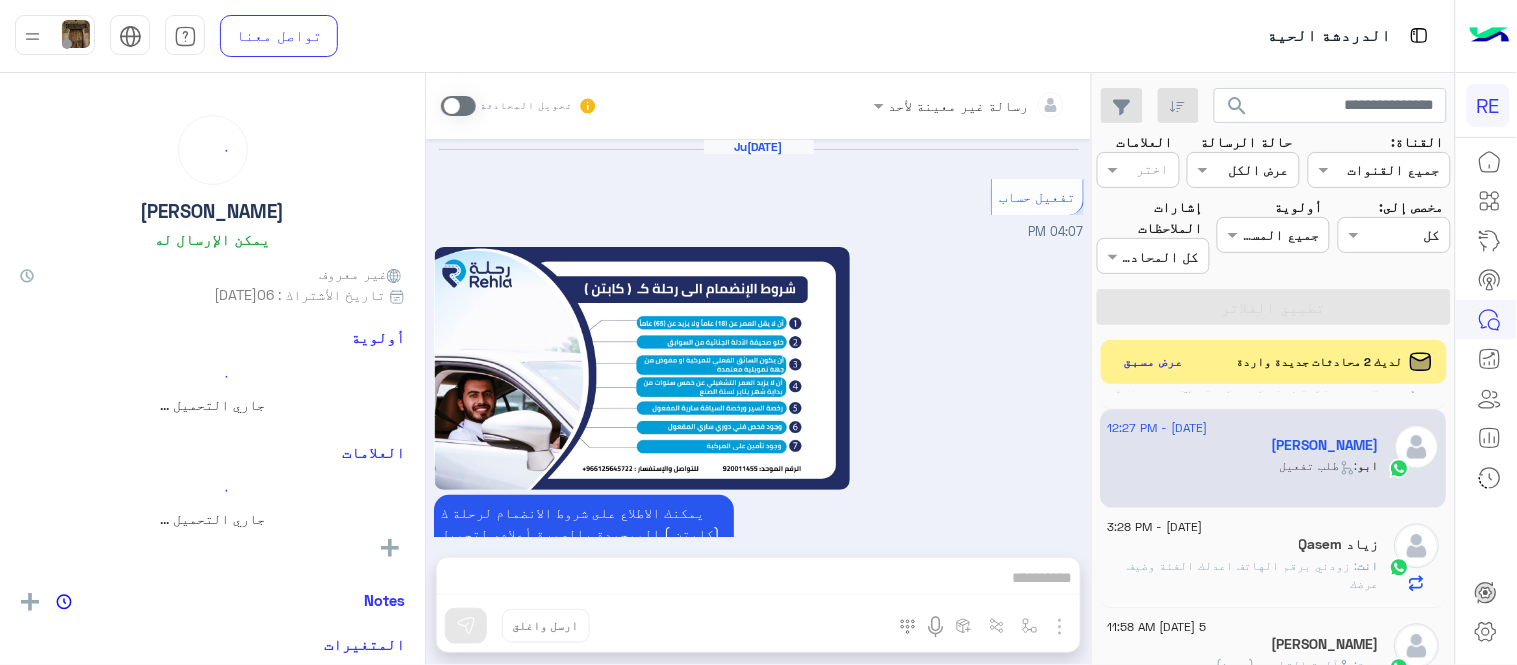 scroll, scrollTop: 2093, scrollLeft: 0, axis: vertical 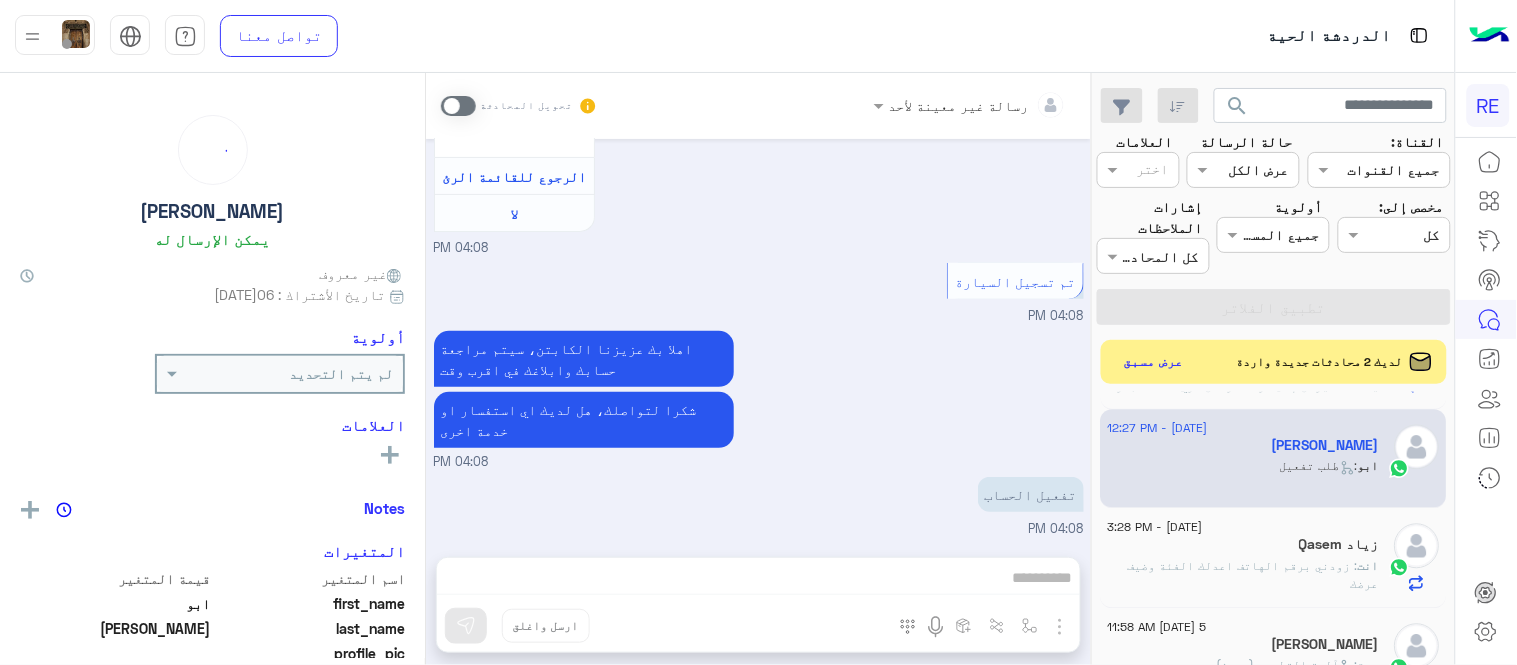 click on "رسالة غير معينة لأحد تحويل المحادثة     [DATE]   تفعيل حساب    04:07 PM  يمكنك الاطلاع على شروط الانضمام لرحلة ك (كابتن ) الموجودة بالصورة أعلاه،
لتحميل التطبيق عبر الرابط التالي : 📲
[URL][DOMAIN_NAME]    يسعدنا انضمامك لتطبيق رحلة يمكنك اتباع الخطوات الموضحة لتسجيل بيانات سيارتك بالفيديو التالي  : عزيزي الكابتن، فضلًا ، للرغبة بتفعيل الحساب قم برفع البيانات عبر التطبيق والتواصل معنا  تم تسجيل السيارة   اواجه صعوبة بالتسجيل  اي خدمة اخرى ؟  الرجوع للقائمة الرئ   لا     04:07 PM   الرجوع للقائمة الرئ    04:07 PM  اختر [DATE] الخدمات التالية:    04:07 PM   تفعيل حساب    04:08 PM     تم تسجيل السيارة   لا" at bounding box center [758, 373] 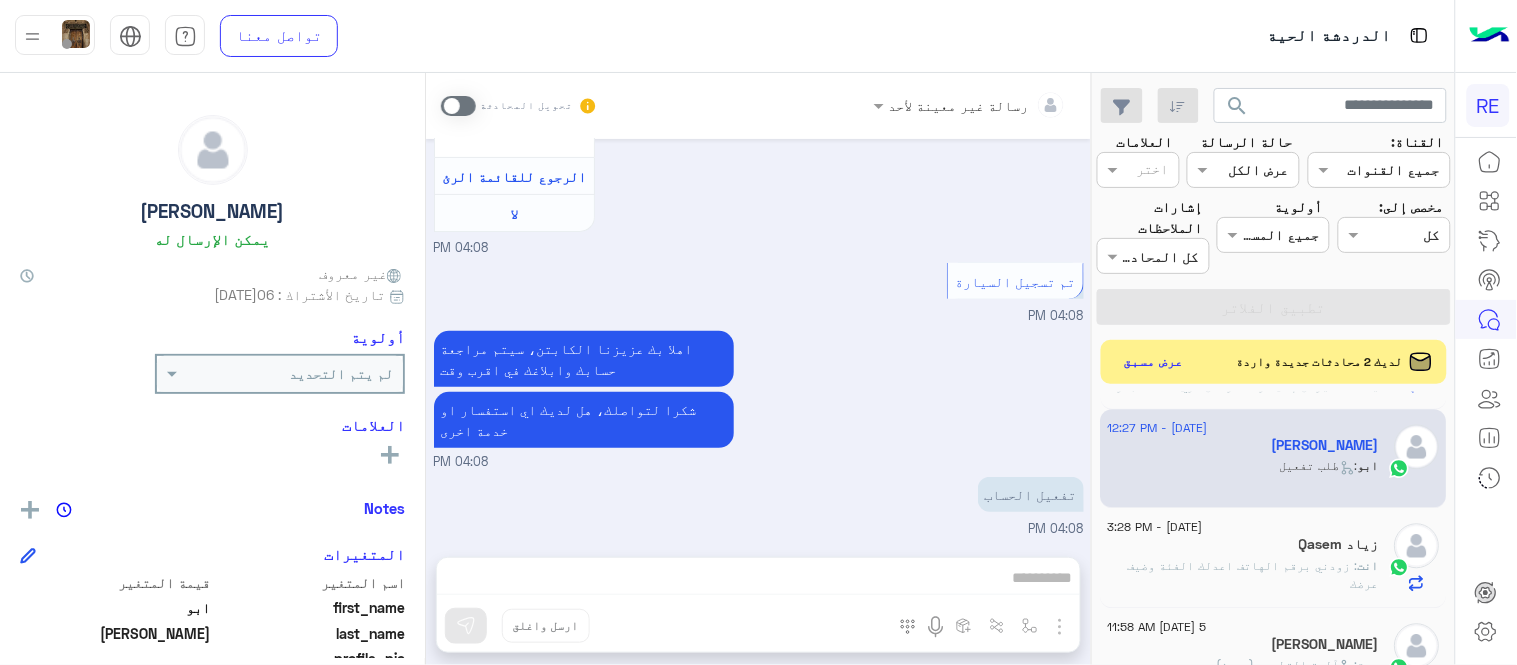 click at bounding box center [458, 106] 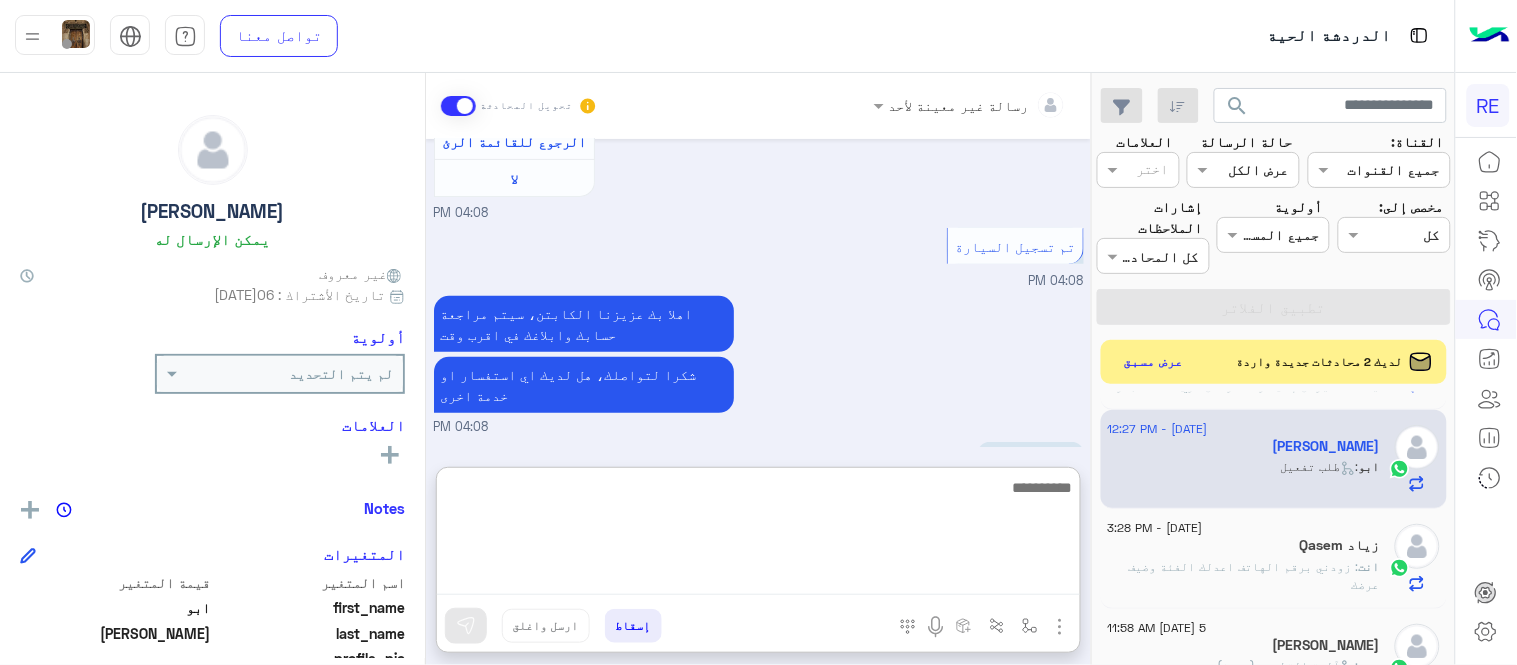 click at bounding box center (758, 535) 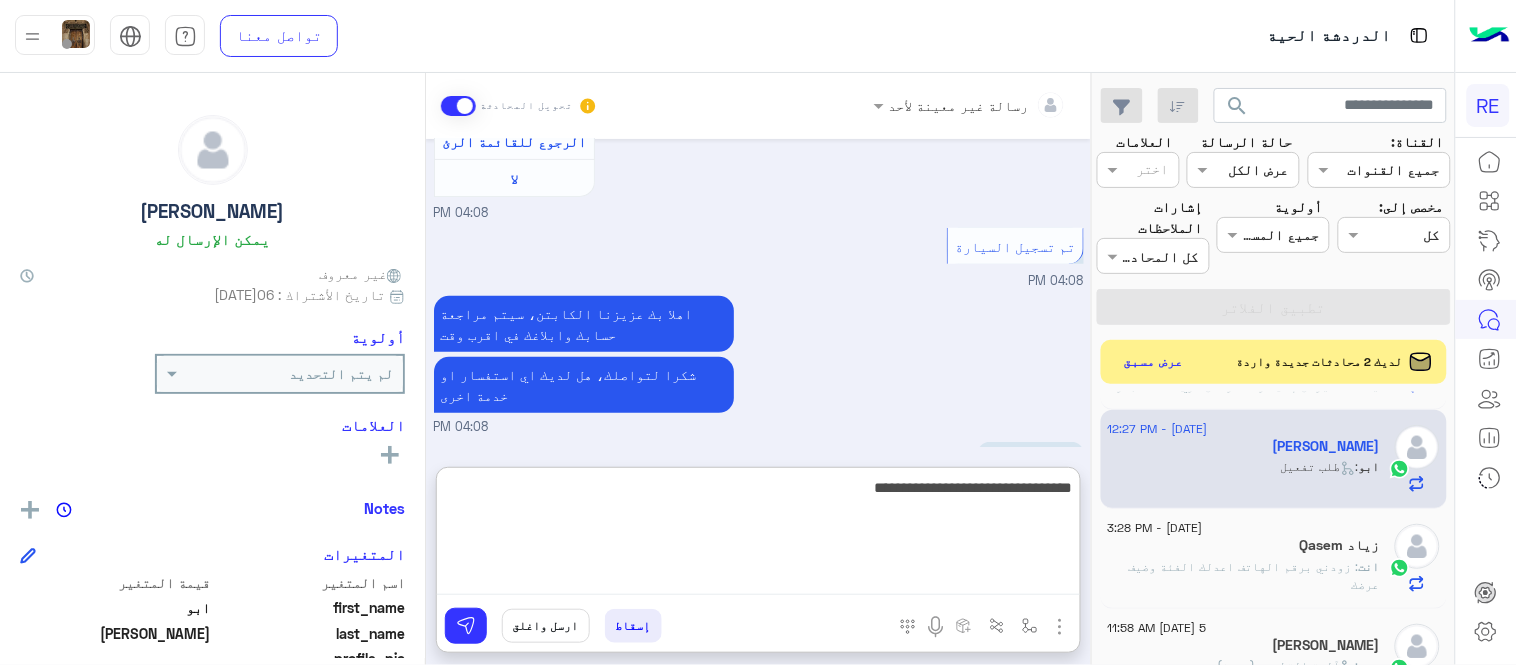 type on "**********" 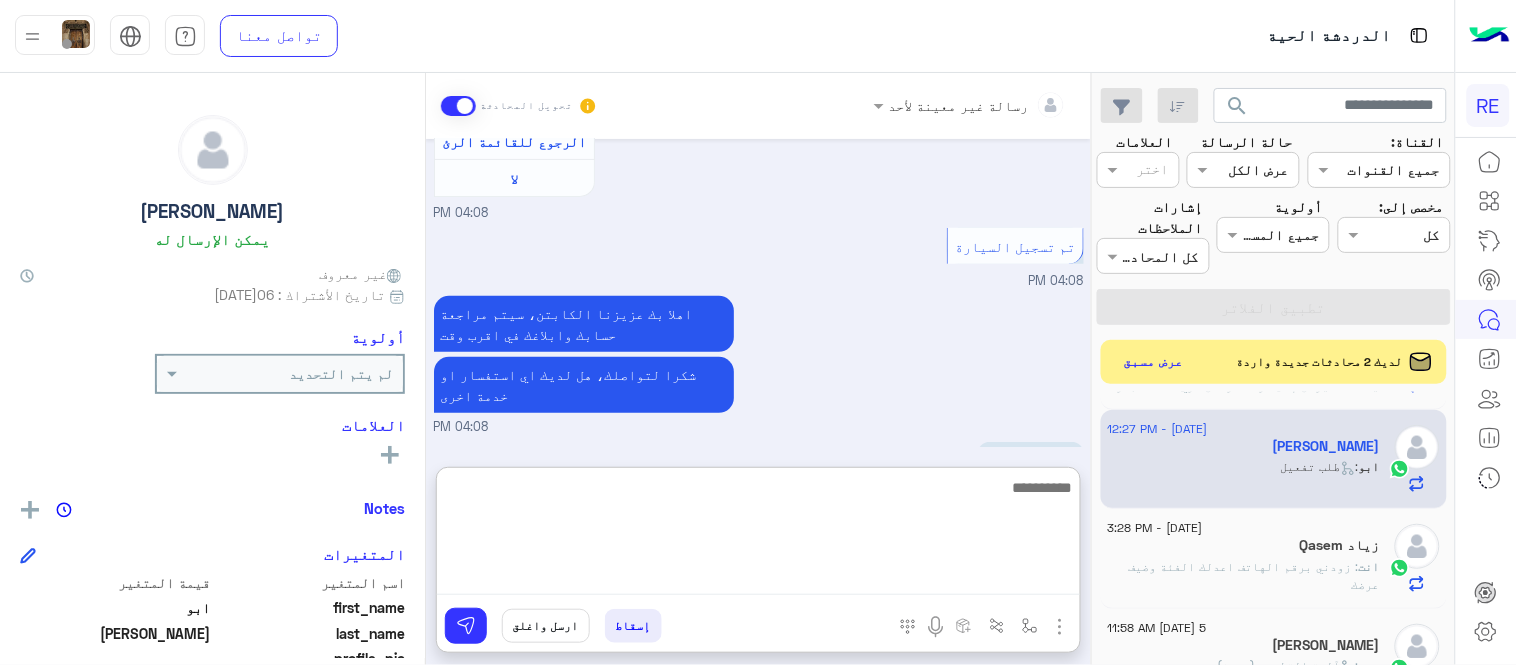 scroll, scrollTop: 2283, scrollLeft: 0, axis: vertical 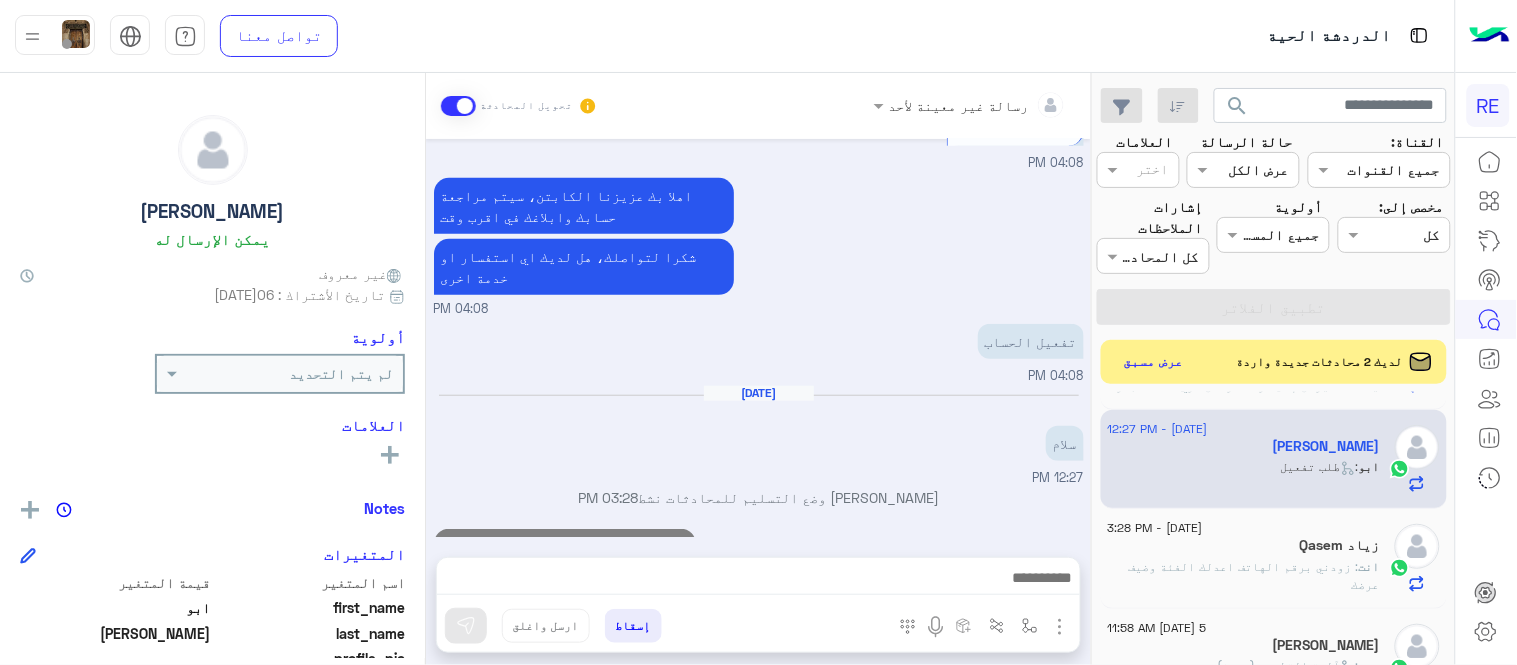 click on "Ju[DATE]   تفعيل حساب    04:07 PM  يمكنك الاطلاع على شروط الانضمام لرحلة ك (كابتن ) الموجودة بالصورة أعلاه،
لتحميل التطبيق عبر الرابط التالي : 📲
[URL][DOMAIN_NAME]    يسعدنا انضمامك لتطبيق رحلة يمكنك اتباع الخطوات الموضحة لتسجيل بيانات سيارتك بالفيديو التالي  : عزيزي الكابتن، فضلًا ، للرغبة بتفعيل الحساب قم برفع البيانات عبر التطبيق والتواصل معنا  تم تسجيل السيارة   اواجه صعوبة بالتسجيل  اي خدمة اخرى ؟  الرجوع للقائمة الرئ   لا     04:07 PM   الرجوع للقائمة الرئ    04:07 PM  اختر ا[DATE]�خدمات التالية:    04:07 PM   تفعيل حساب    04:08 PM     تم تسجيل السيارة   اواجه صعوبة بالتسجيل  اي خدمة اخرى ؟  لا" at bounding box center [758, 338] 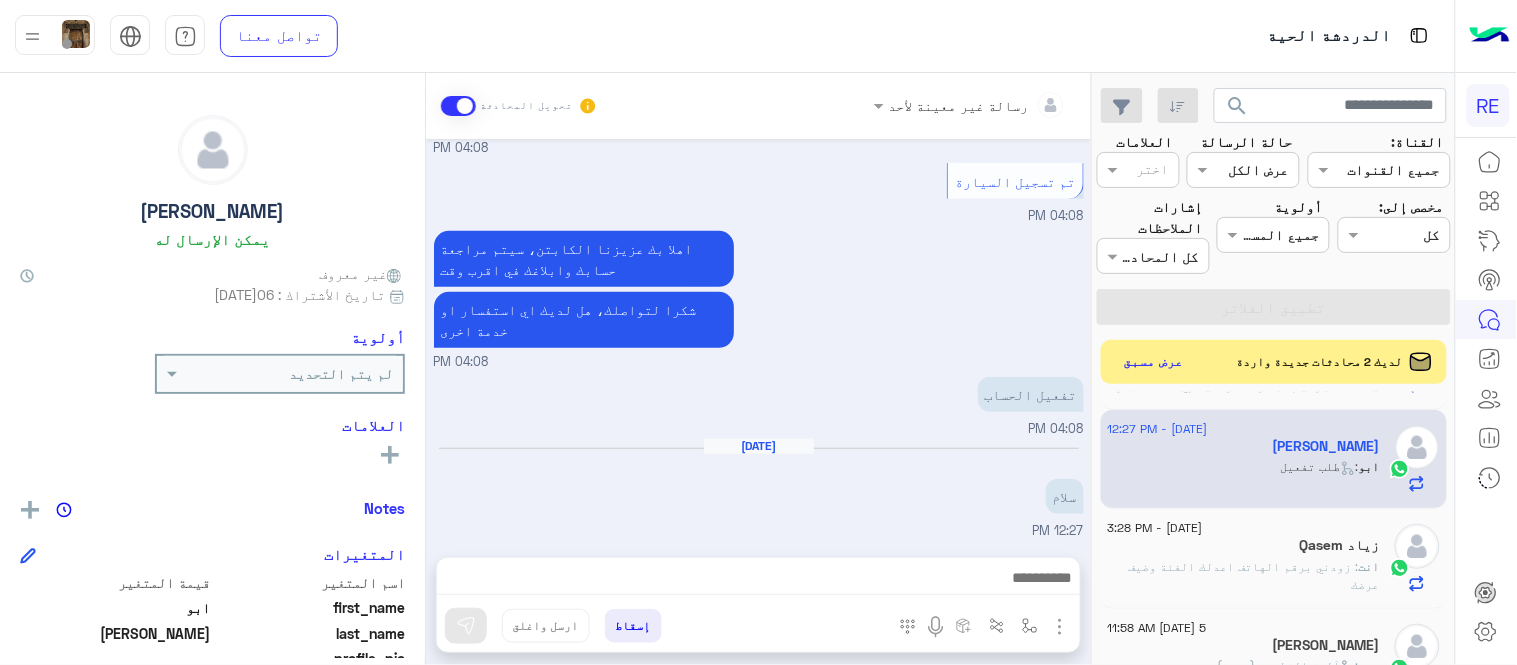 scroll, scrollTop: 2228, scrollLeft: 0, axis: vertical 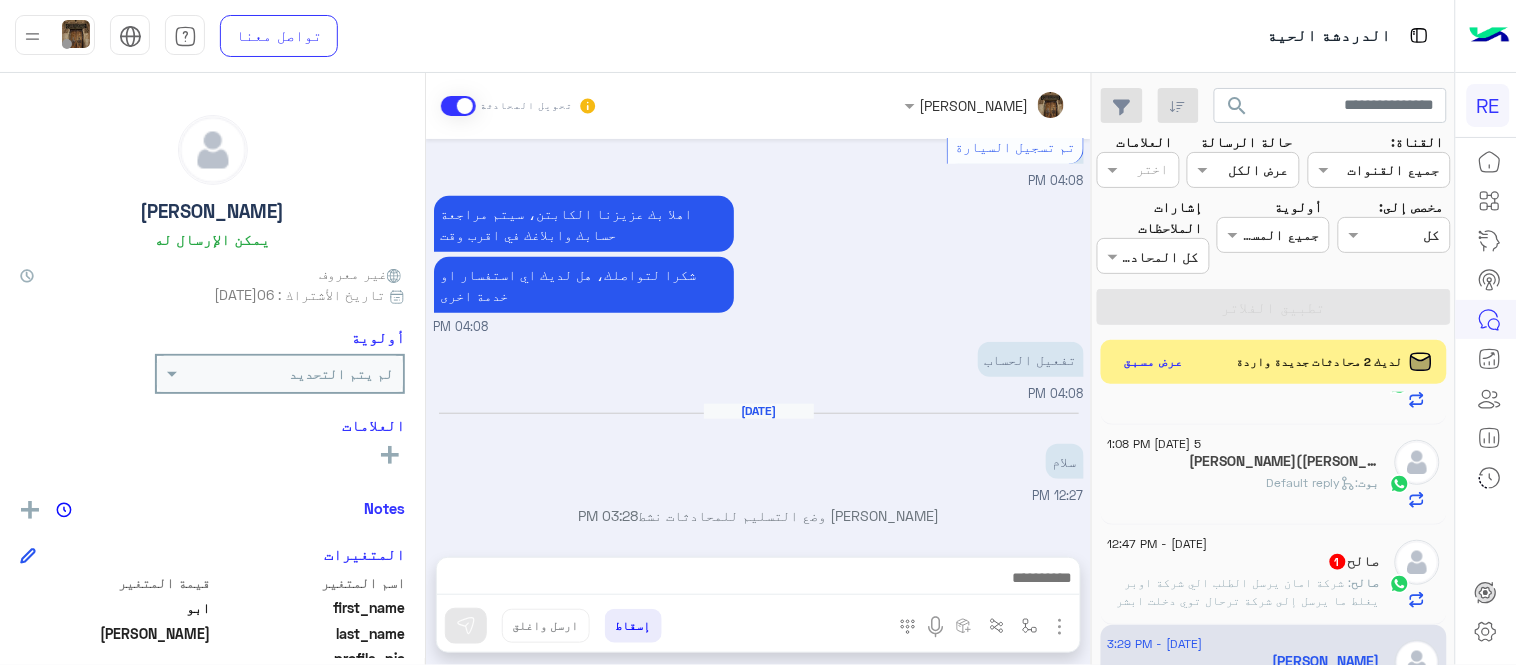 click on "صالح   1" 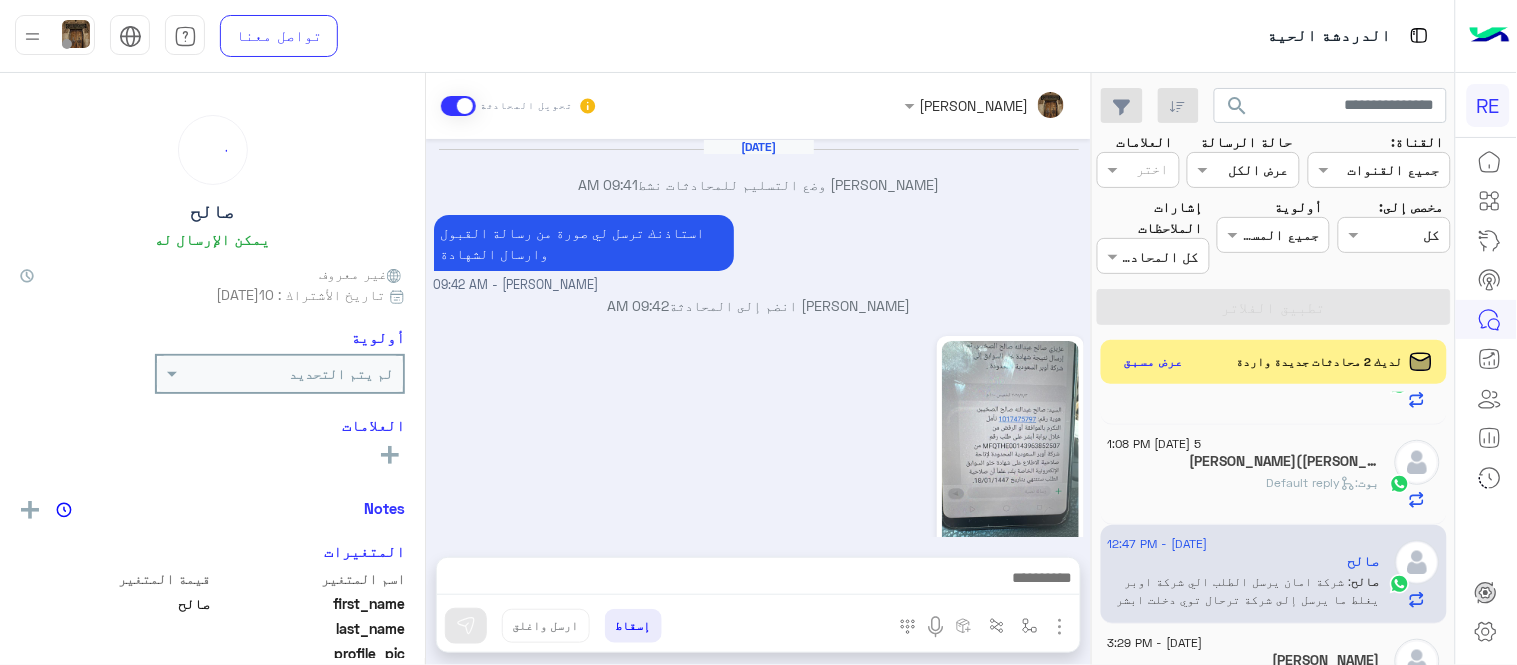 scroll, scrollTop: 772, scrollLeft: 0, axis: vertical 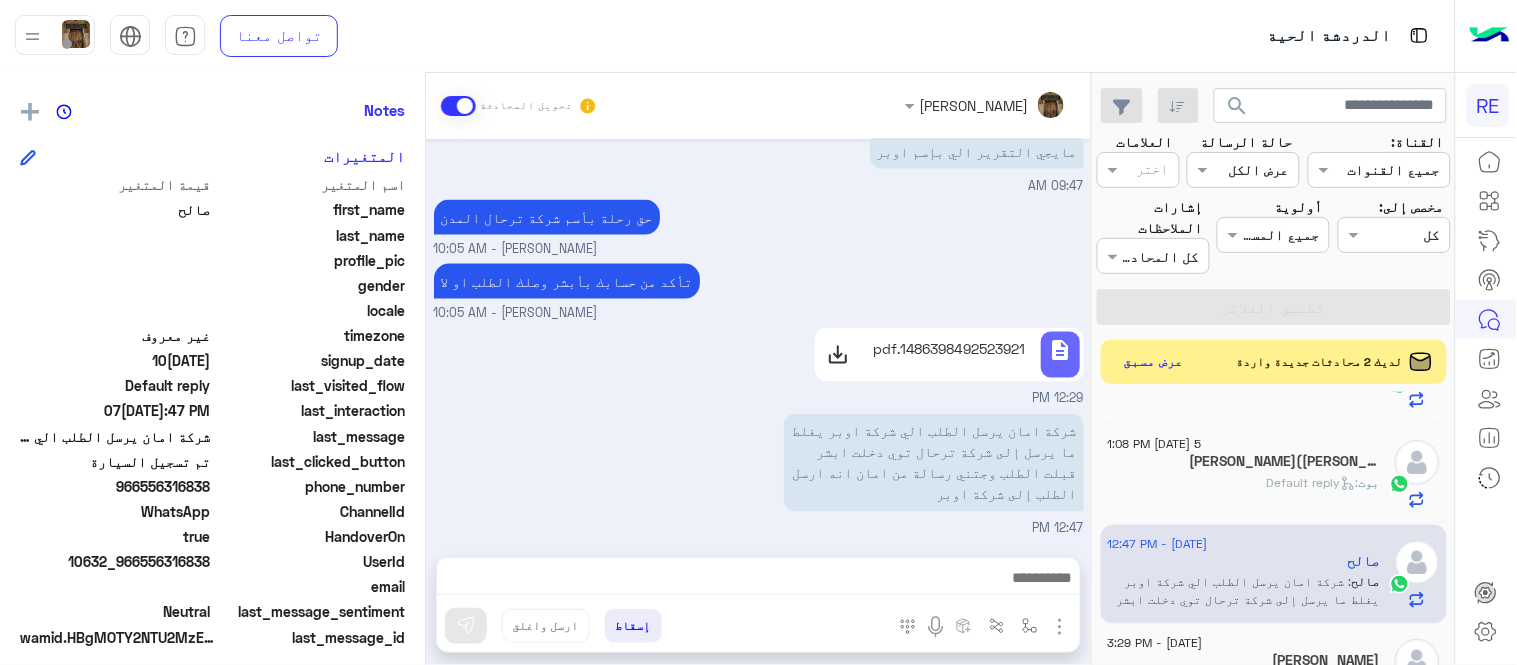 drag, startPoint x: 142, startPoint y: 483, endPoint x: 213, endPoint y: 496, distance: 72.18033 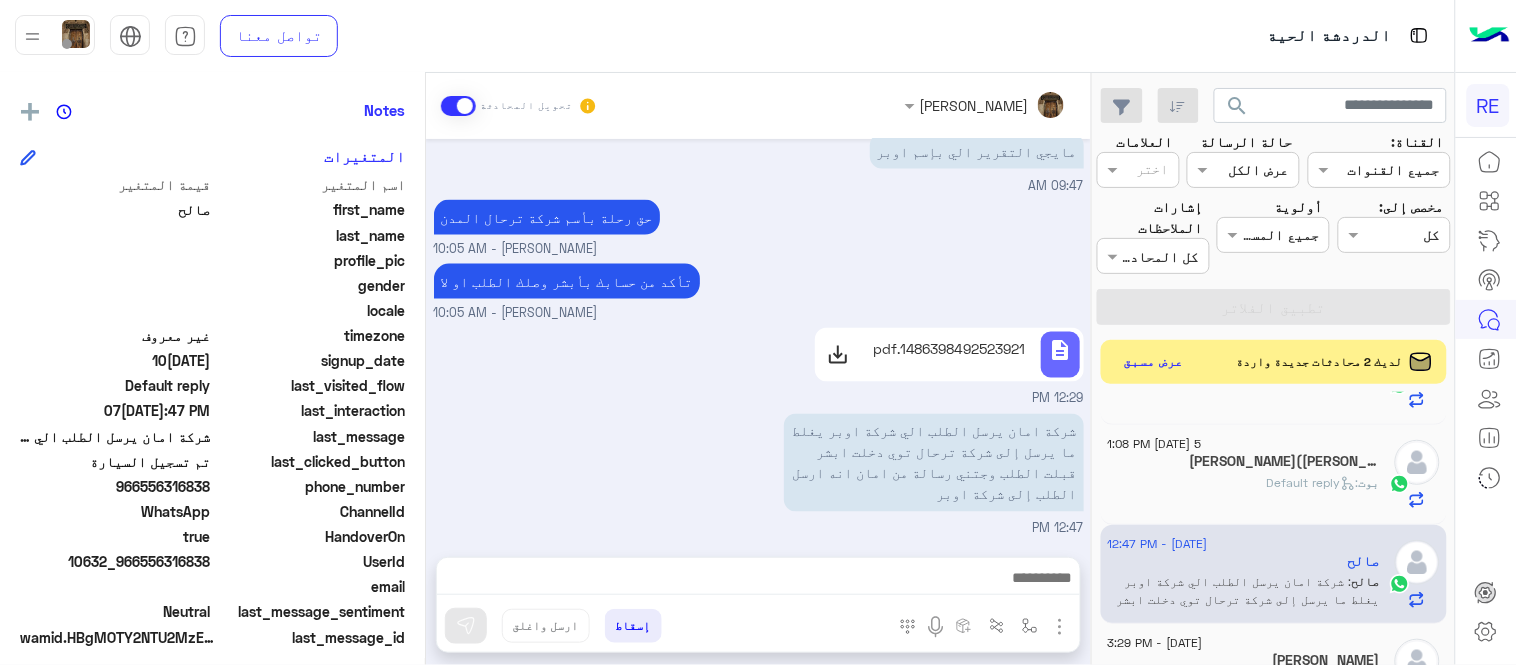 copy on "556316838" 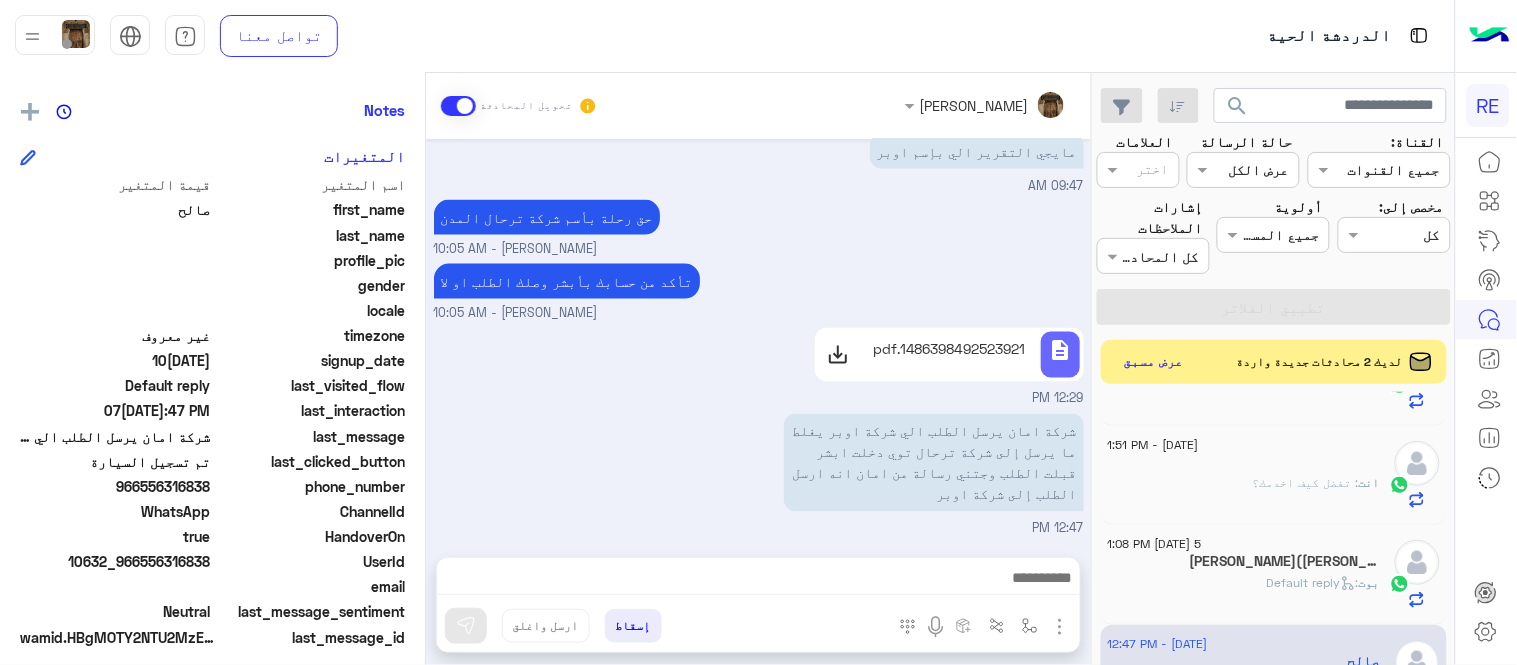 scroll, scrollTop: 0, scrollLeft: 0, axis: both 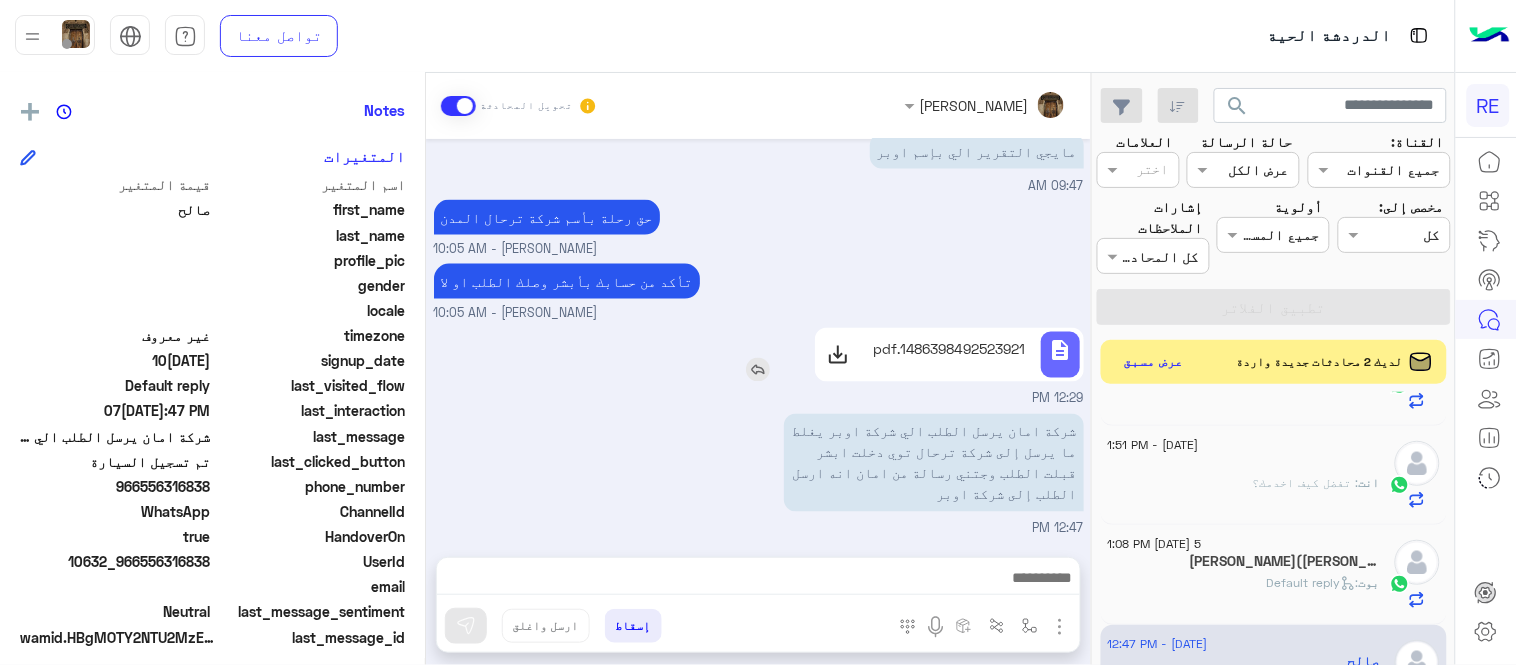 click on "description 1486398492523921.pdf" 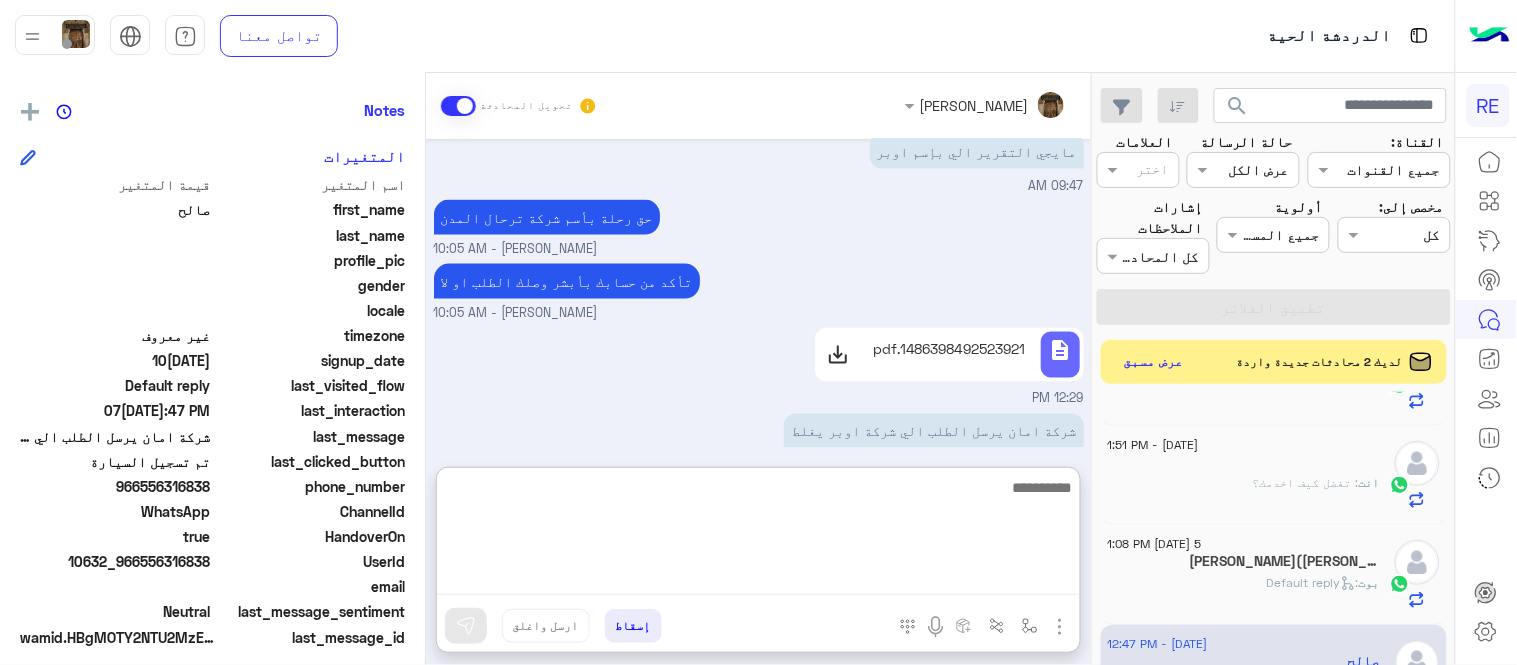 click at bounding box center (758, 535) 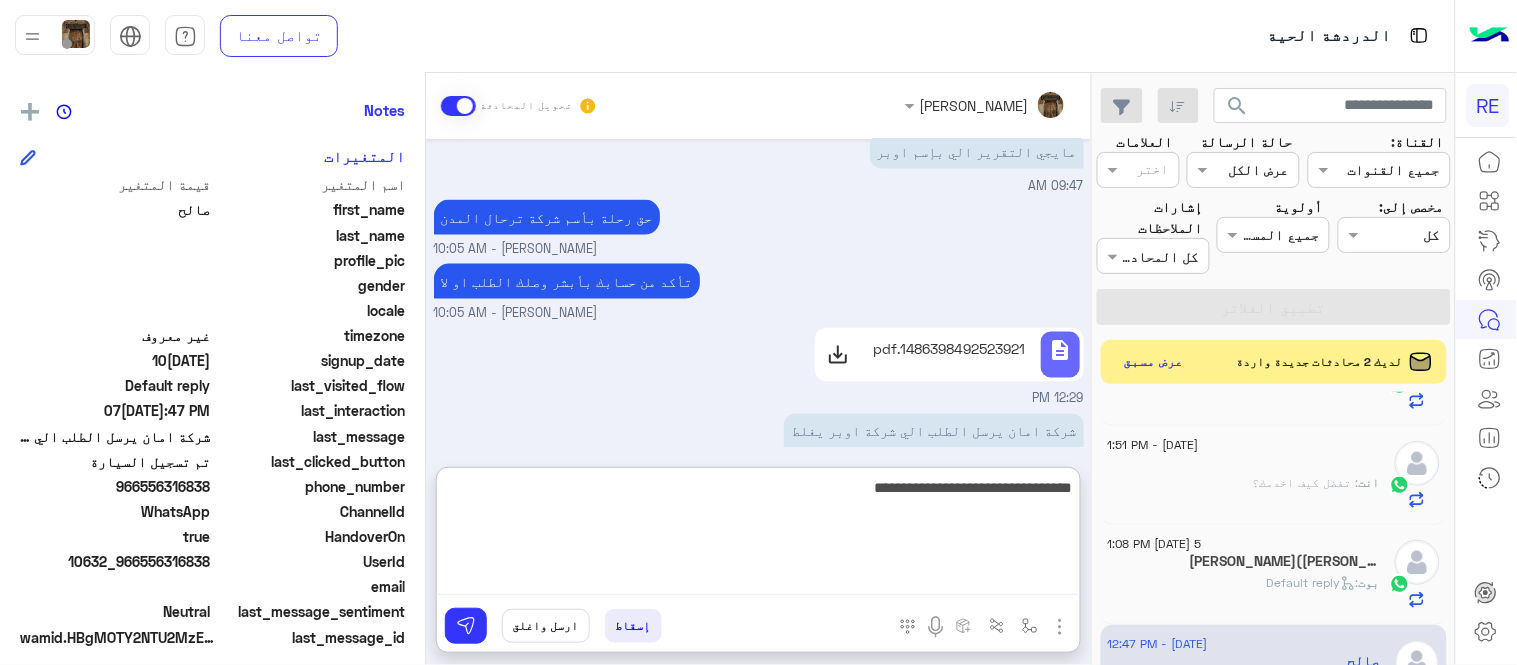 type on "**********" 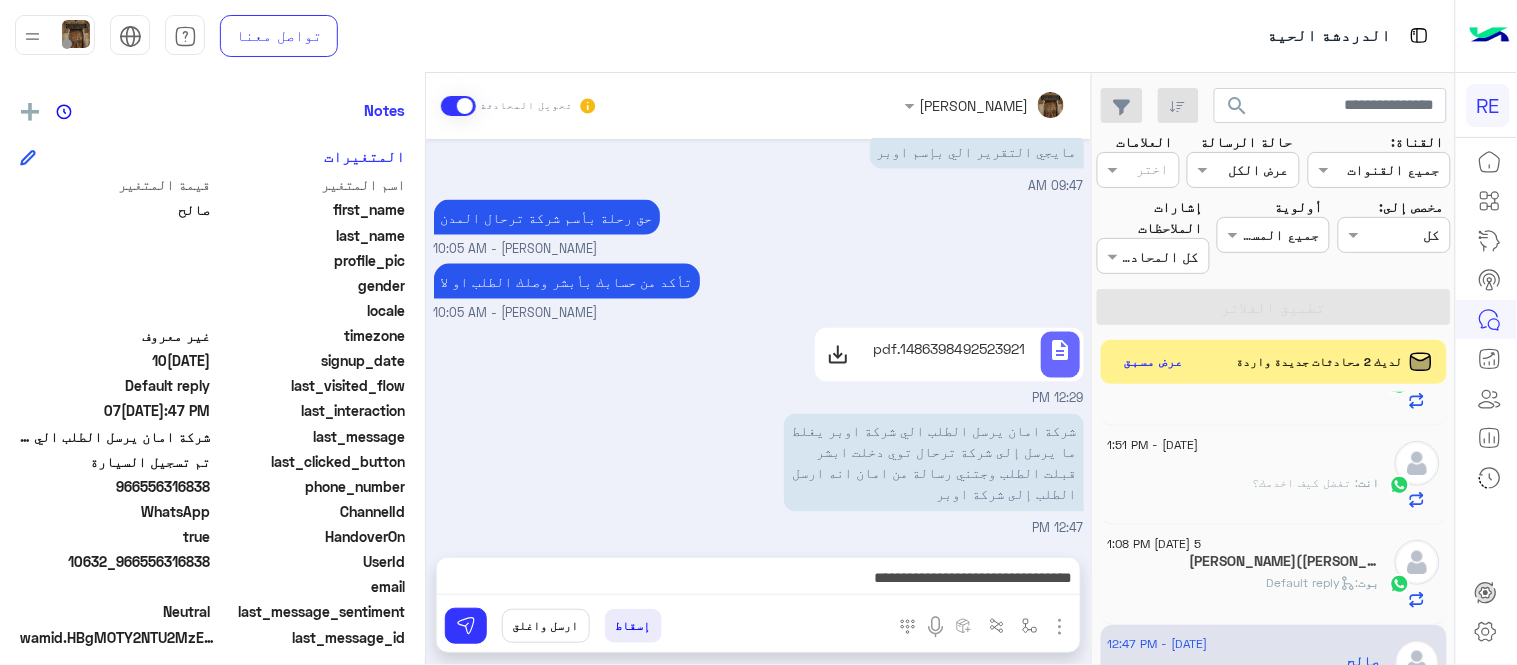 click on "966556316838" 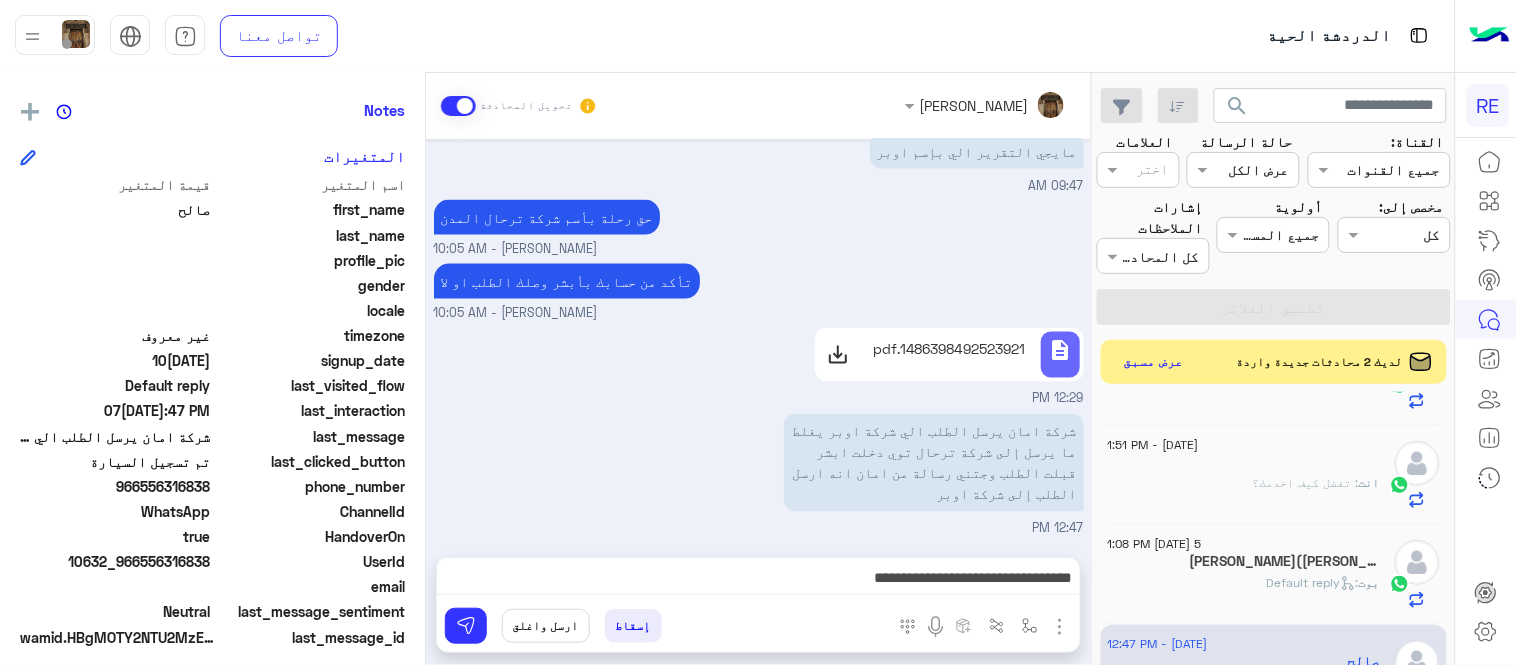 drag, startPoint x: 142, startPoint y: 482, endPoint x: 213, endPoint y: 486, distance: 71.11259 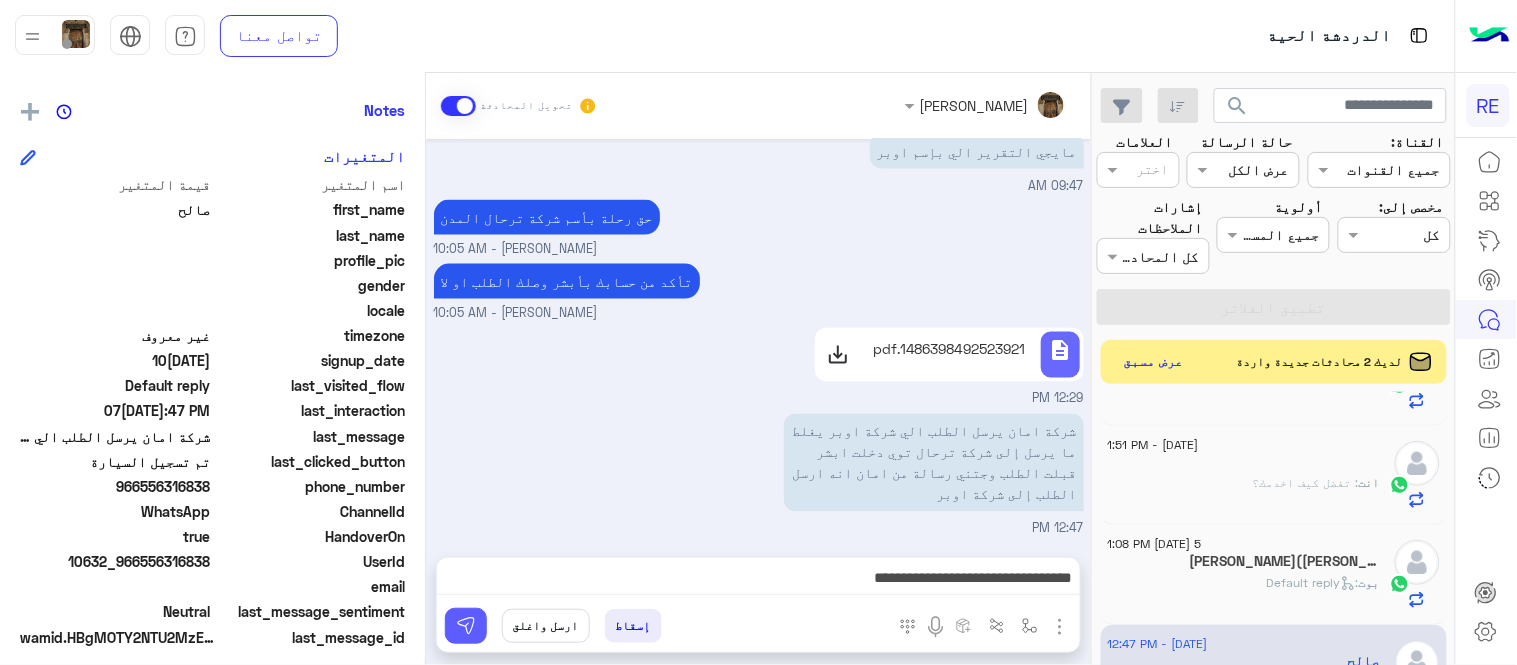 click at bounding box center (466, 626) 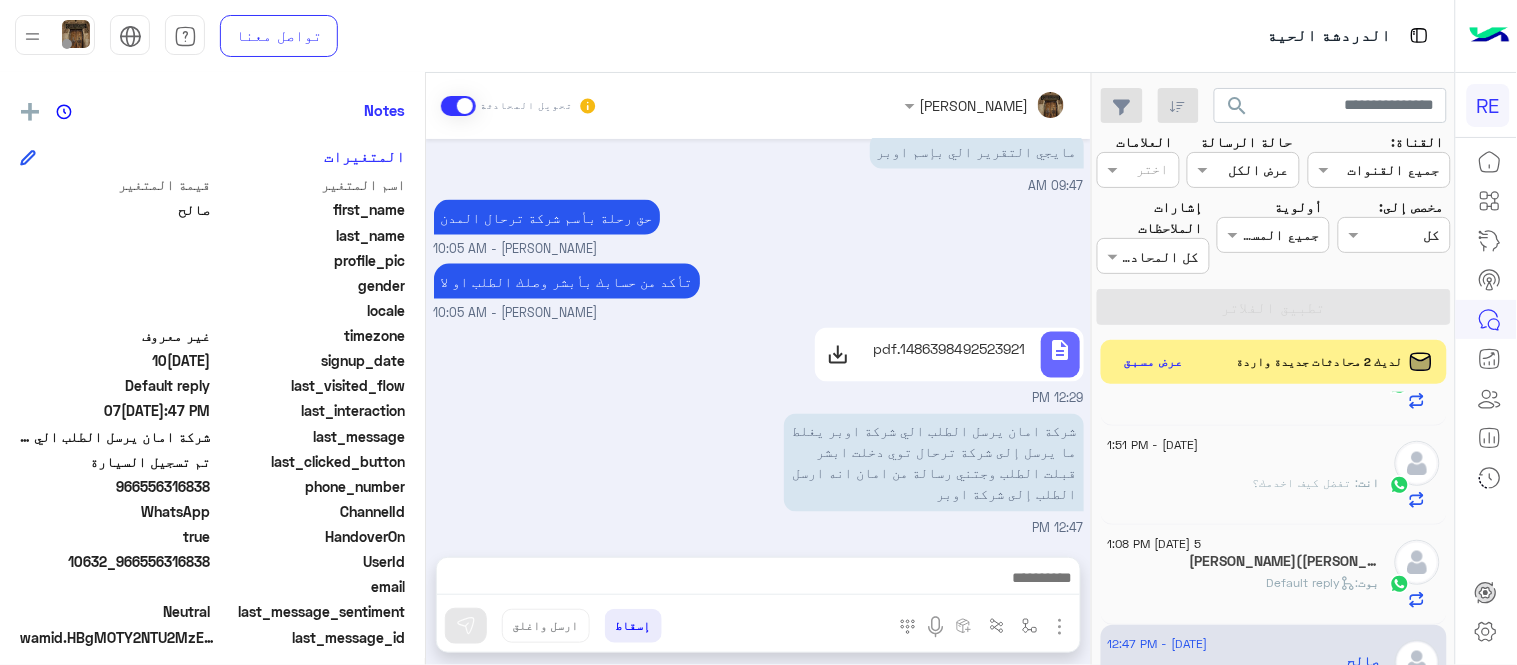 scroll, scrollTop: 835, scrollLeft: 0, axis: vertical 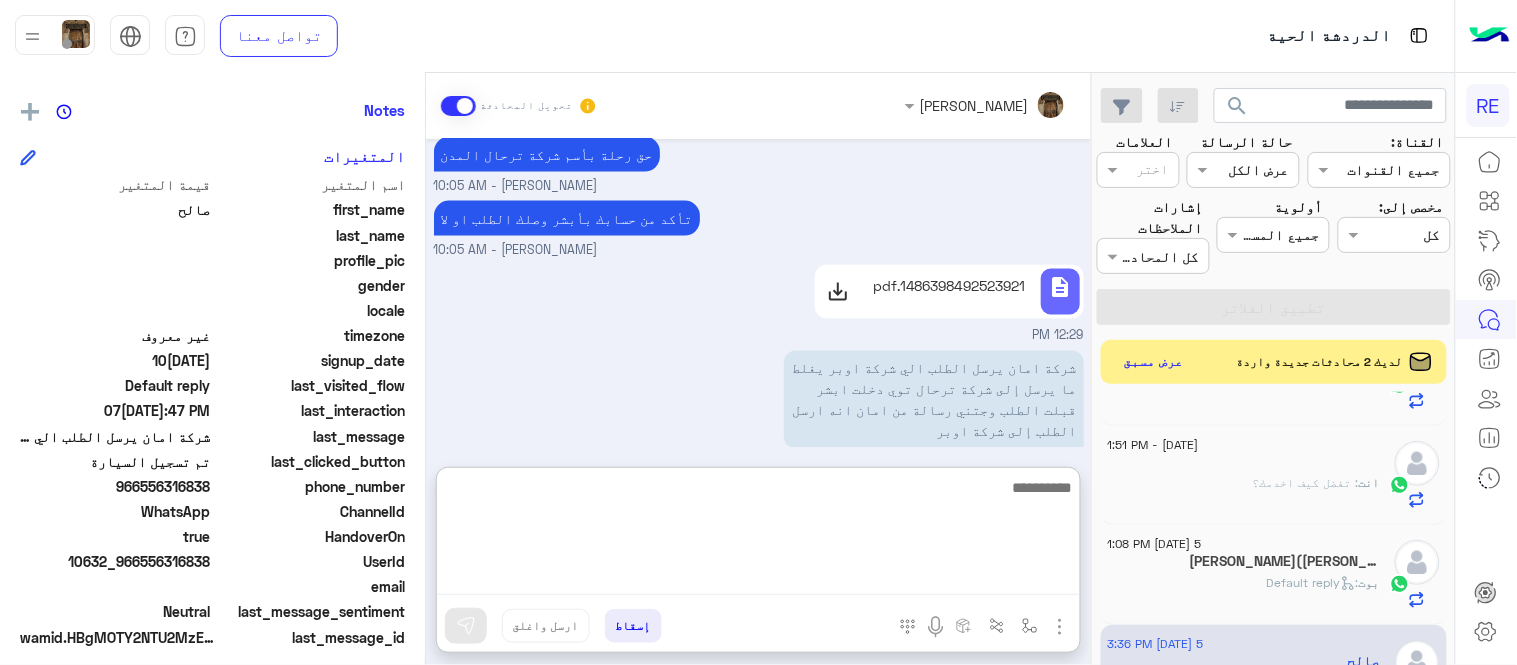 click at bounding box center [758, 535] 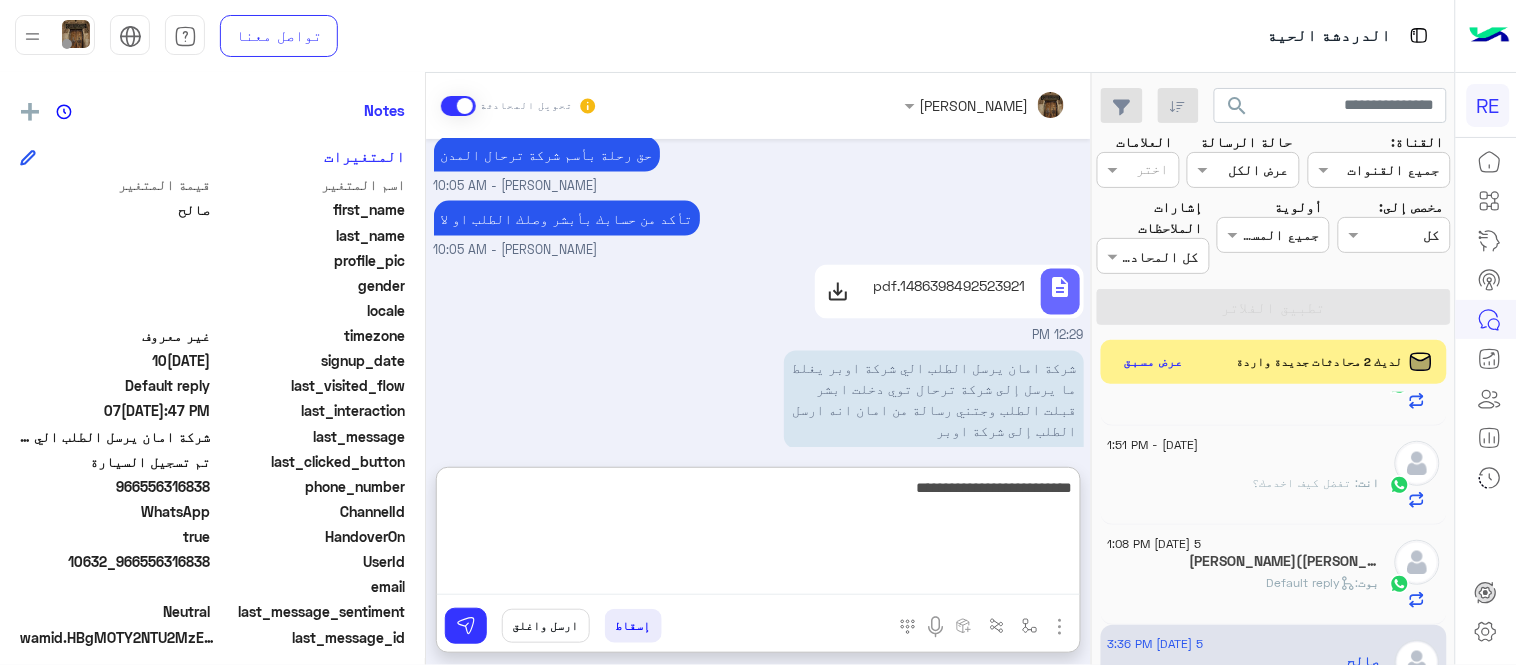 type on "**********" 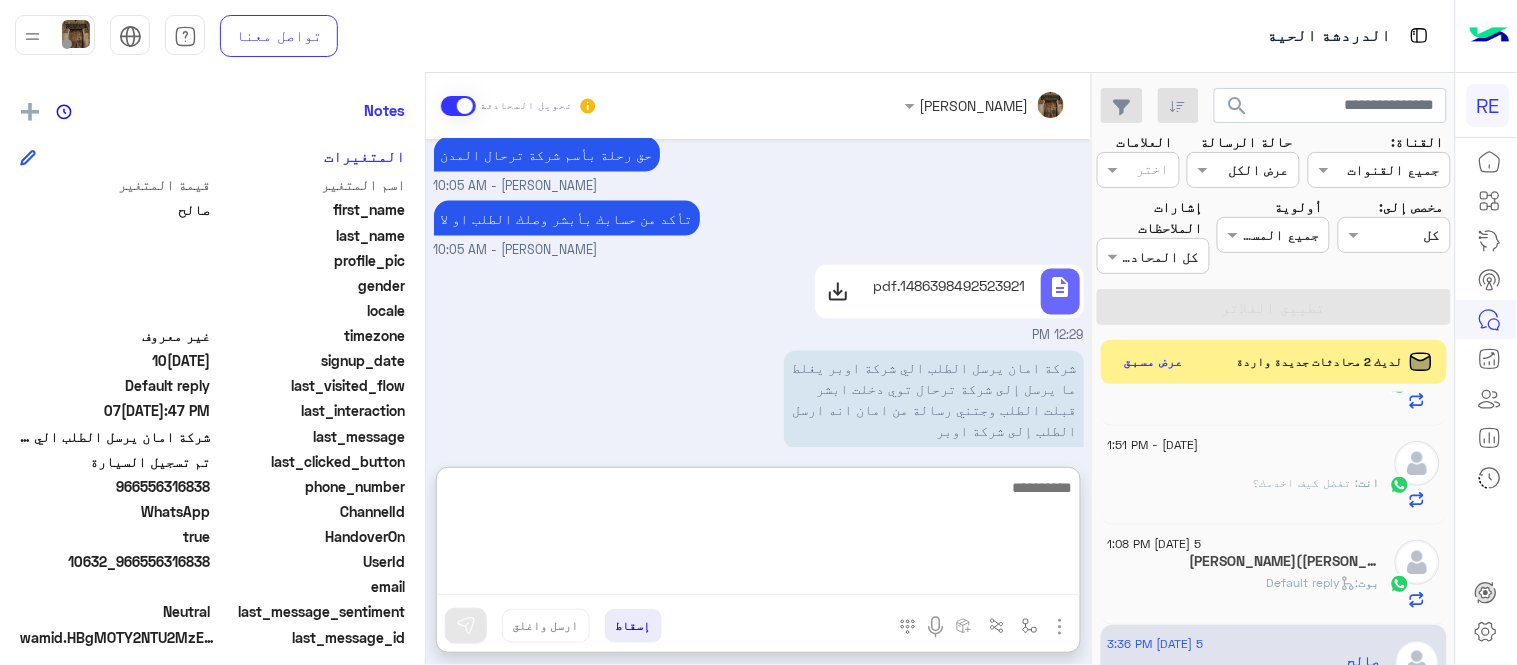 scroll, scrollTop: 990, scrollLeft: 0, axis: vertical 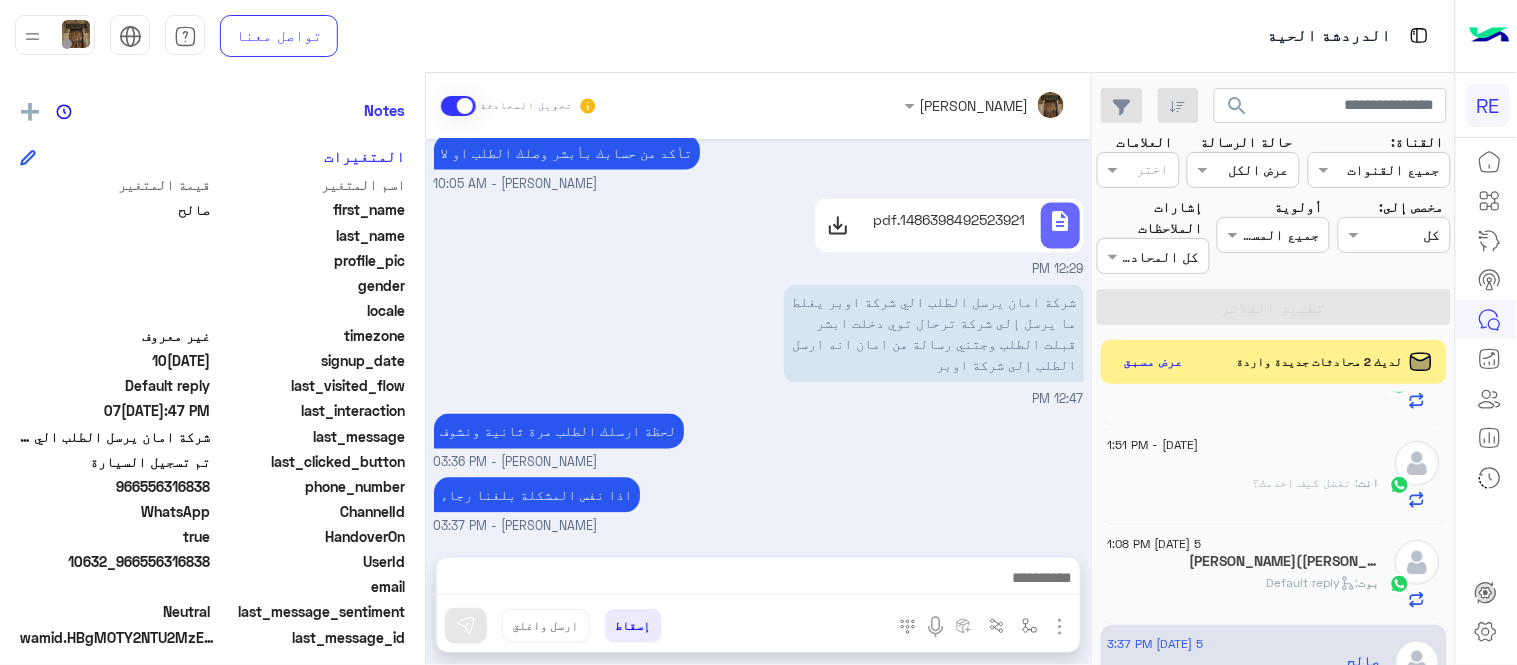 click on "[DATE]   [PERSON_NAME] وضع التسليم للمحادثات نشط   09:41 AM      استاذنك ترسل لي صورة من رسالة القبول وارسال الشهادة  [PERSON_NAME] -  09:42 AM   [PERSON_NAME] انضم إلى المحادثة   09:42 AM        09:46 AM    09:46 AM  مايجي التقرير الي بإسم اوبر   09:47 AM  حق رحلة بأسم شركة ترحال المدن  [PERSON_NAME] -  10:05 AM  تأكد من حسابك بأبشر وصلك الطلب او لا  [PERSON_NAME] -  10:05 AM  description 1486398492523921.pdf   12:29 PM  شركة امان يرسل الطلب الي شركة اوبر يغلط ما يرسل إلى شركة ترحال توي دخلت ابشر قبلت الطلب وجتني رسالة من امان انه ارسل الطلب إلى شركة اوبر   12:47 PM  لحظة ارسلك الطلب مرة ثانية ونشوف  [PERSON_NAME] -  03:36 PM  اذا نفس المشكلة بلغنا رجاء" at bounding box center (758, 338) 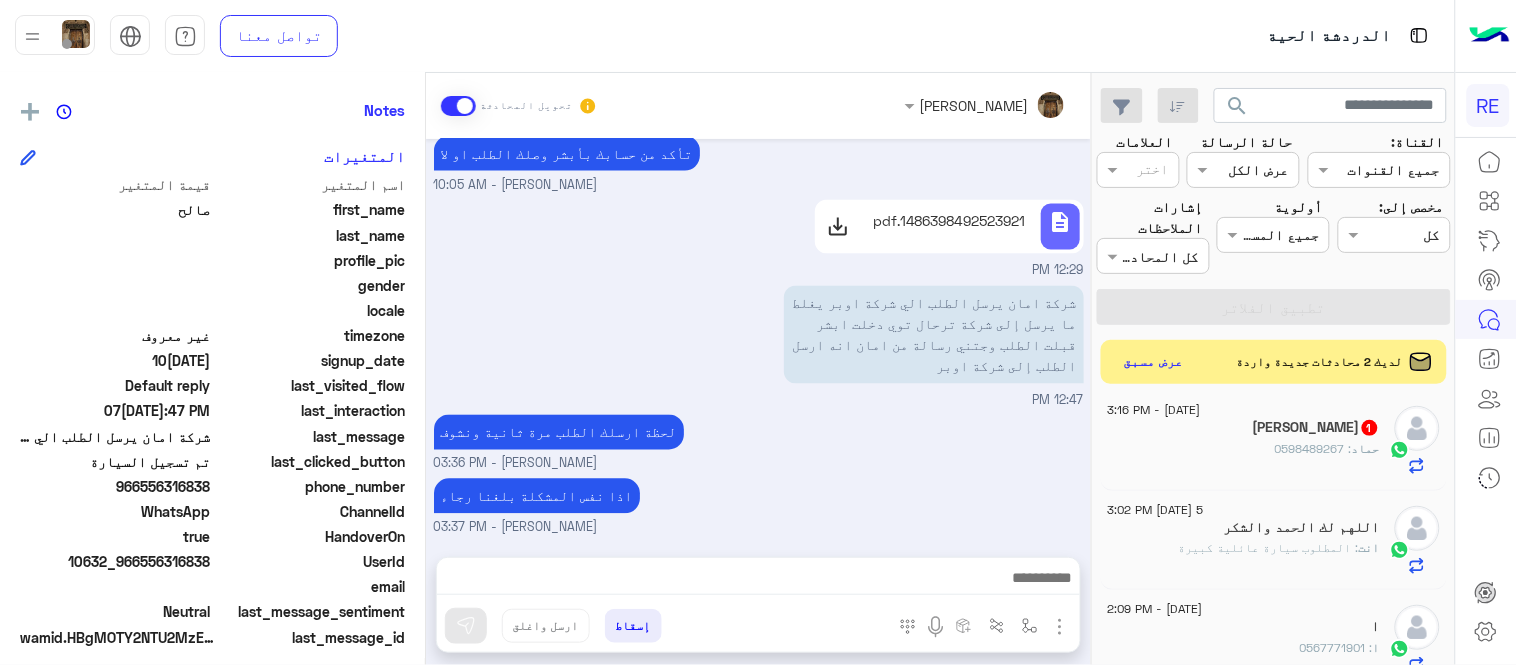 scroll, scrollTop: 436, scrollLeft: 0, axis: vertical 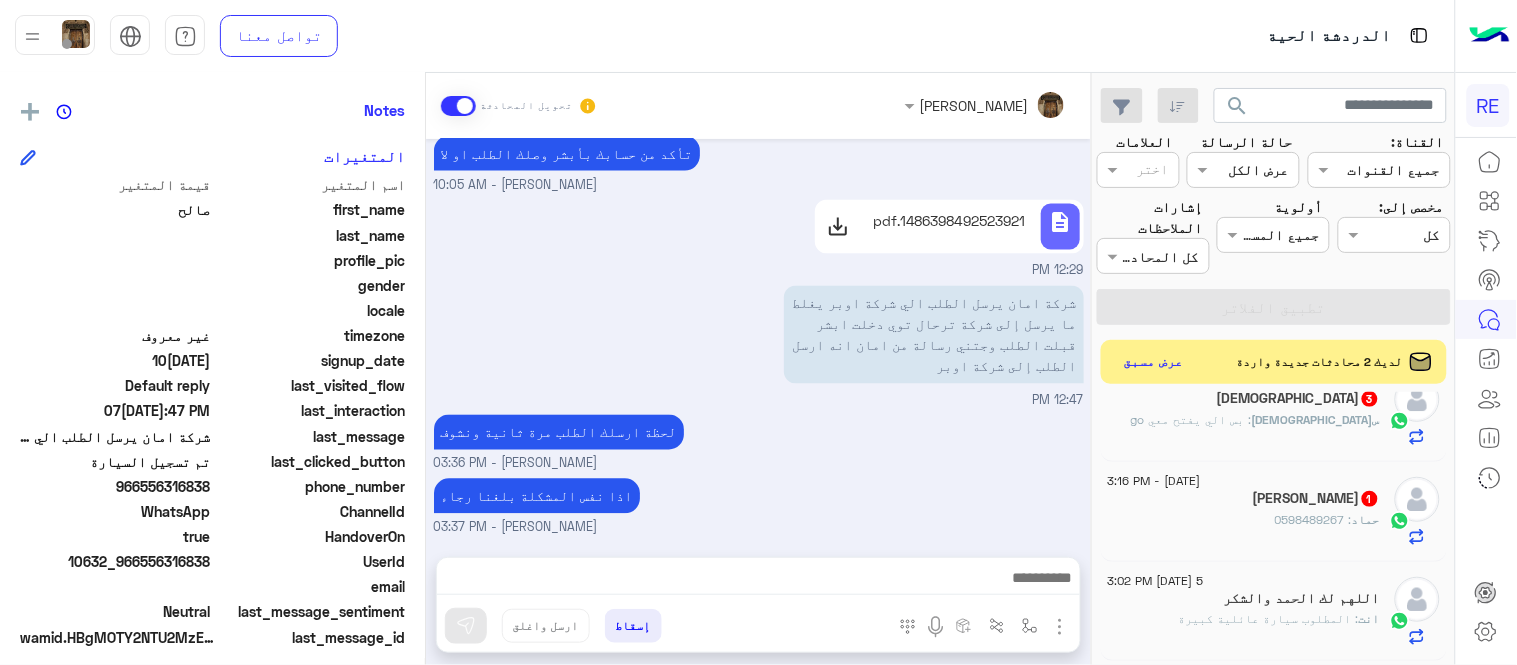 click on ": 0598489267" 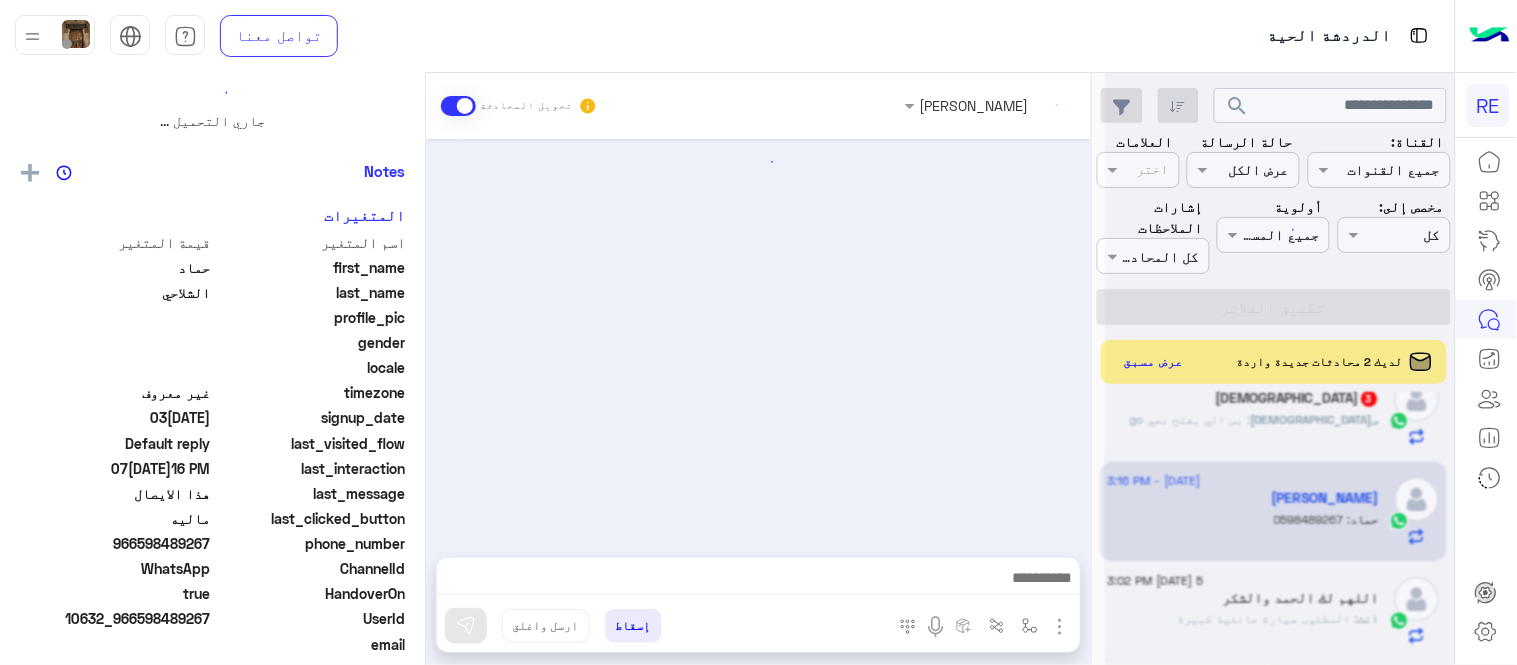 scroll, scrollTop: 0, scrollLeft: 0, axis: both 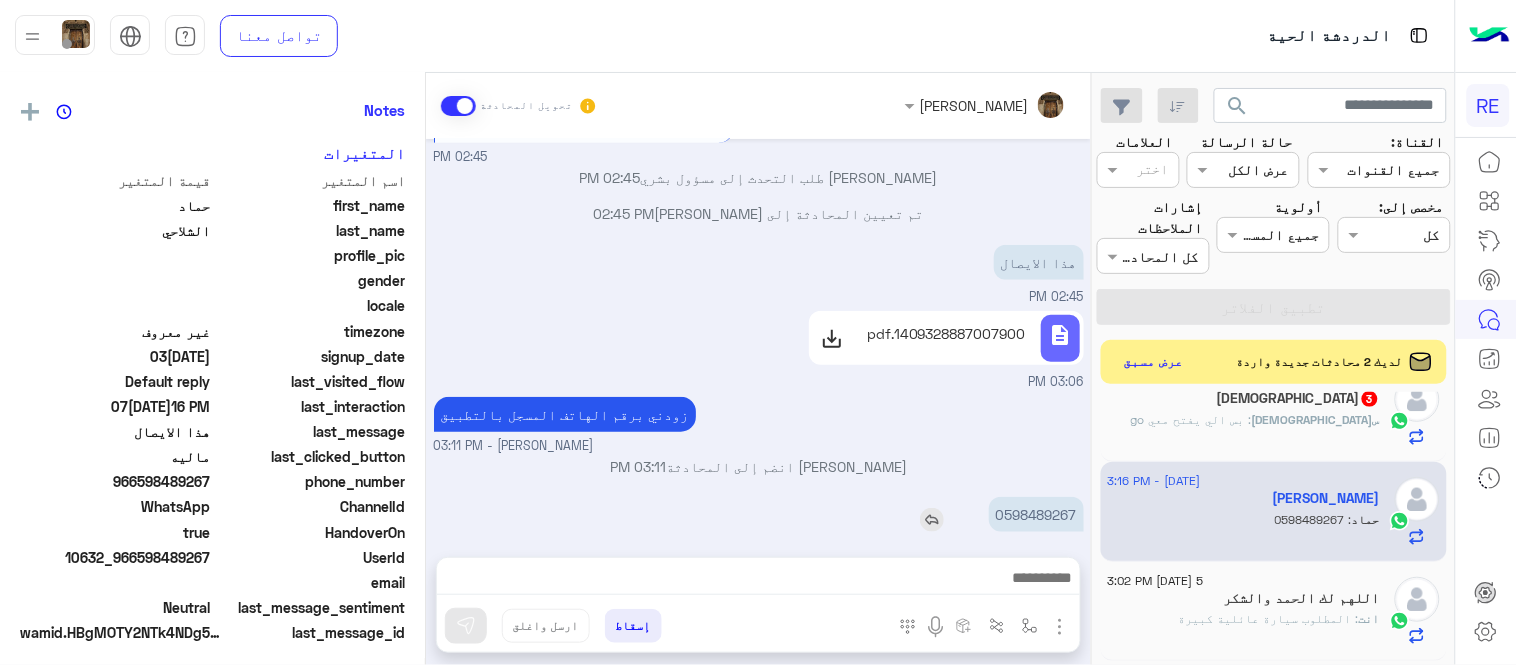click on "0598489267" at bounding box center (1036, 514) 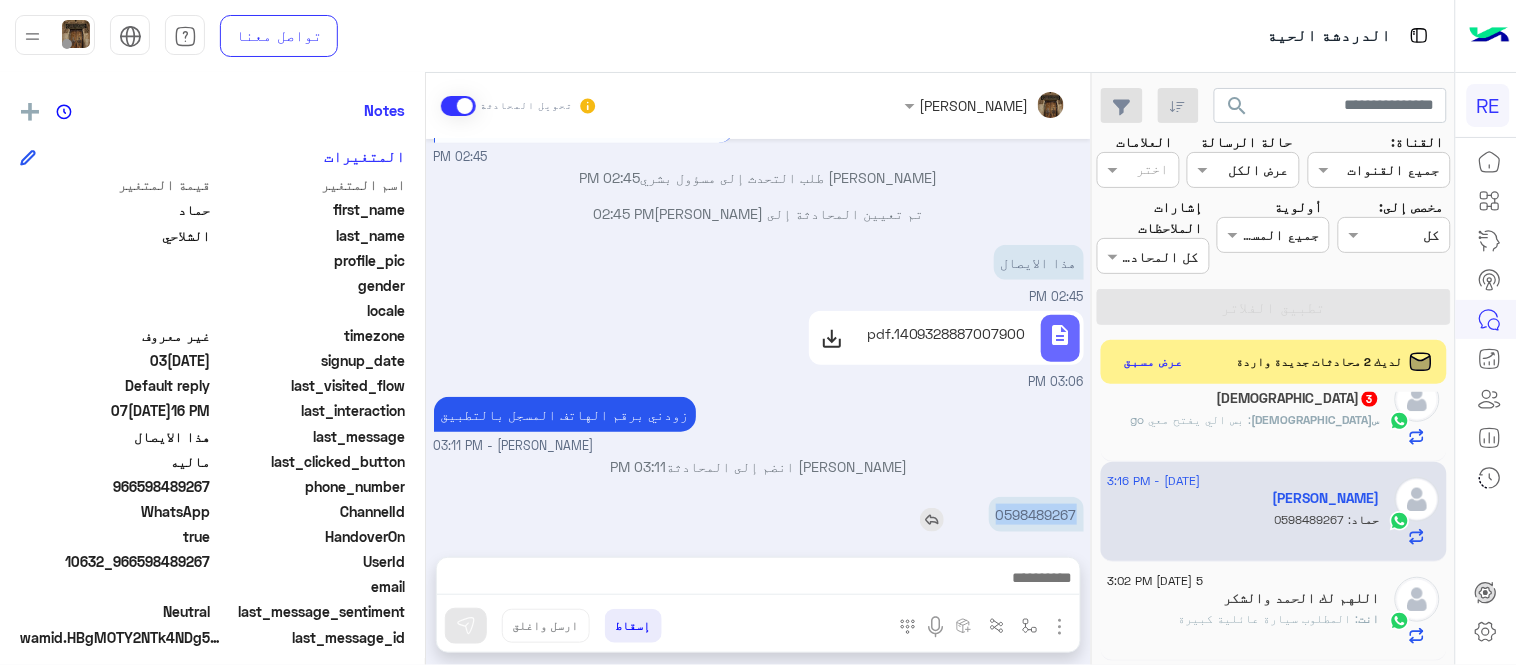 click on "0598489267" at bounding box center [1036, 514] 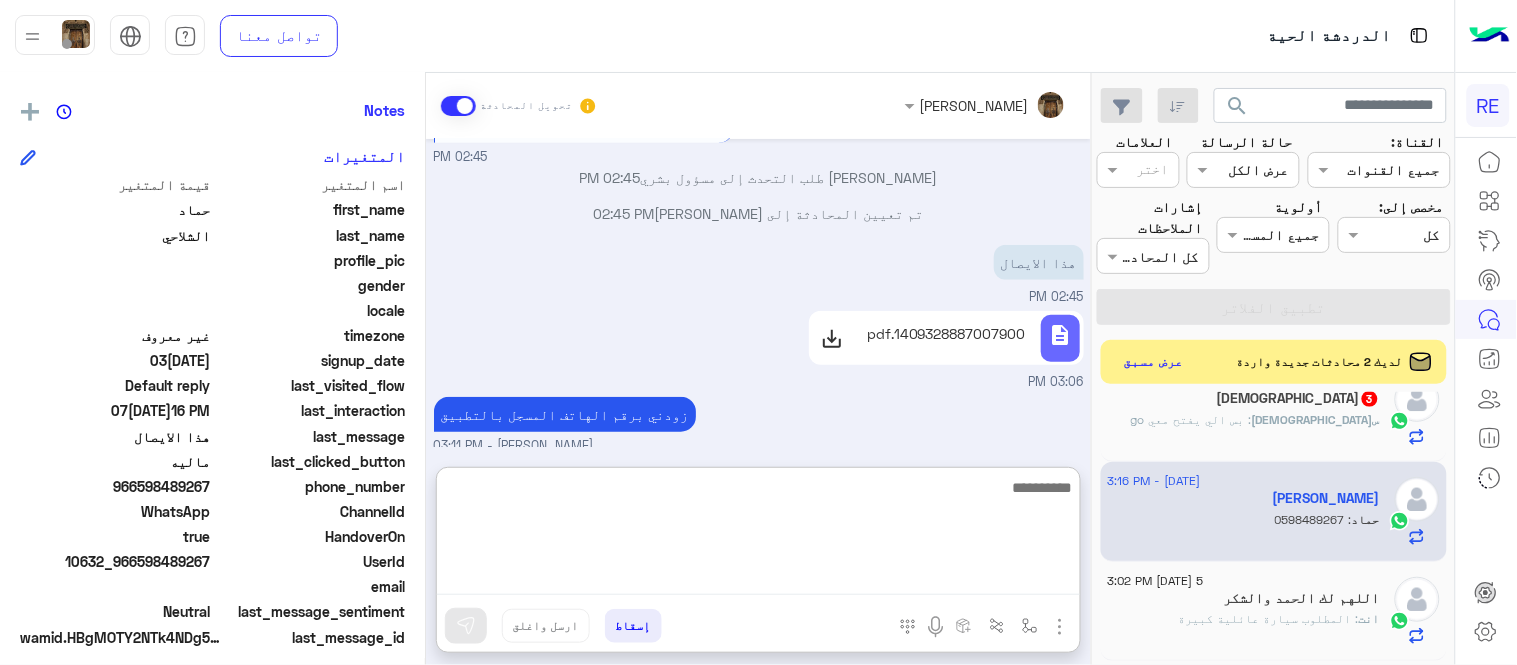 click at bounding box center (758, 535) 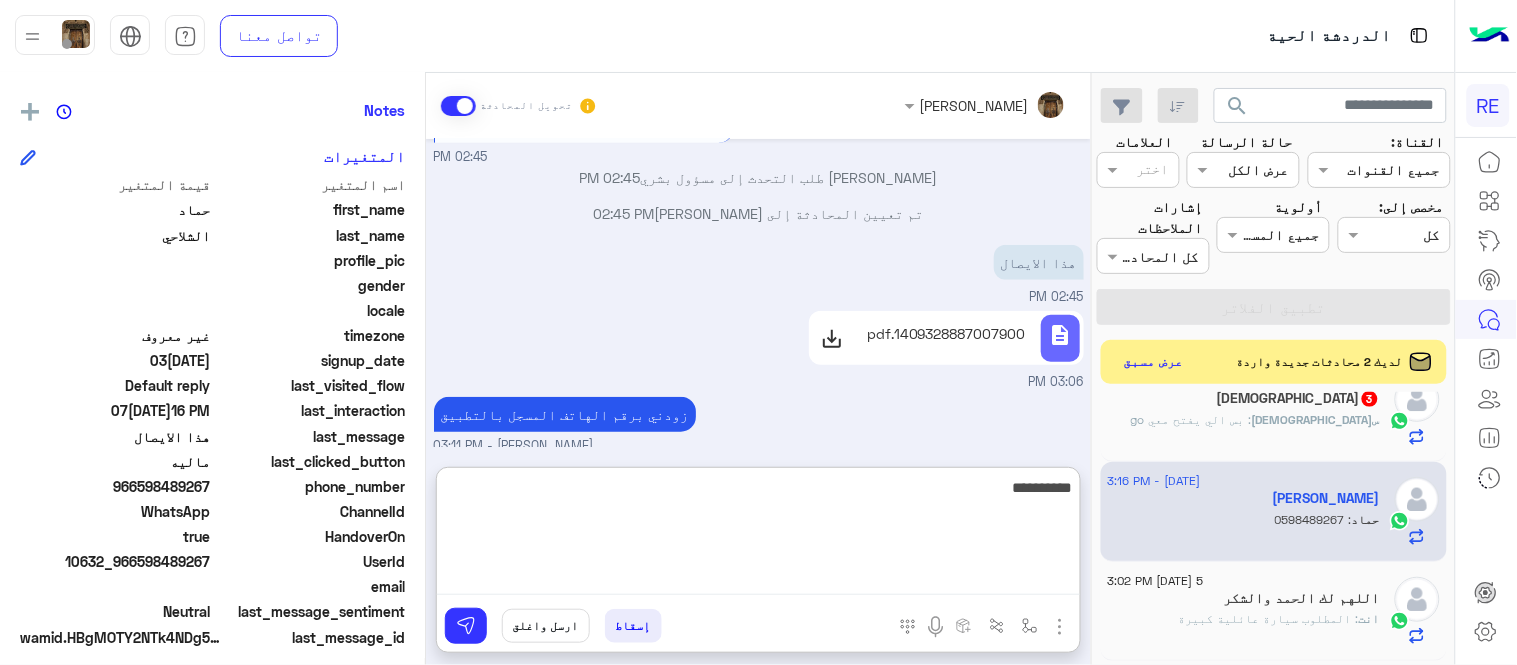 type on "**********" 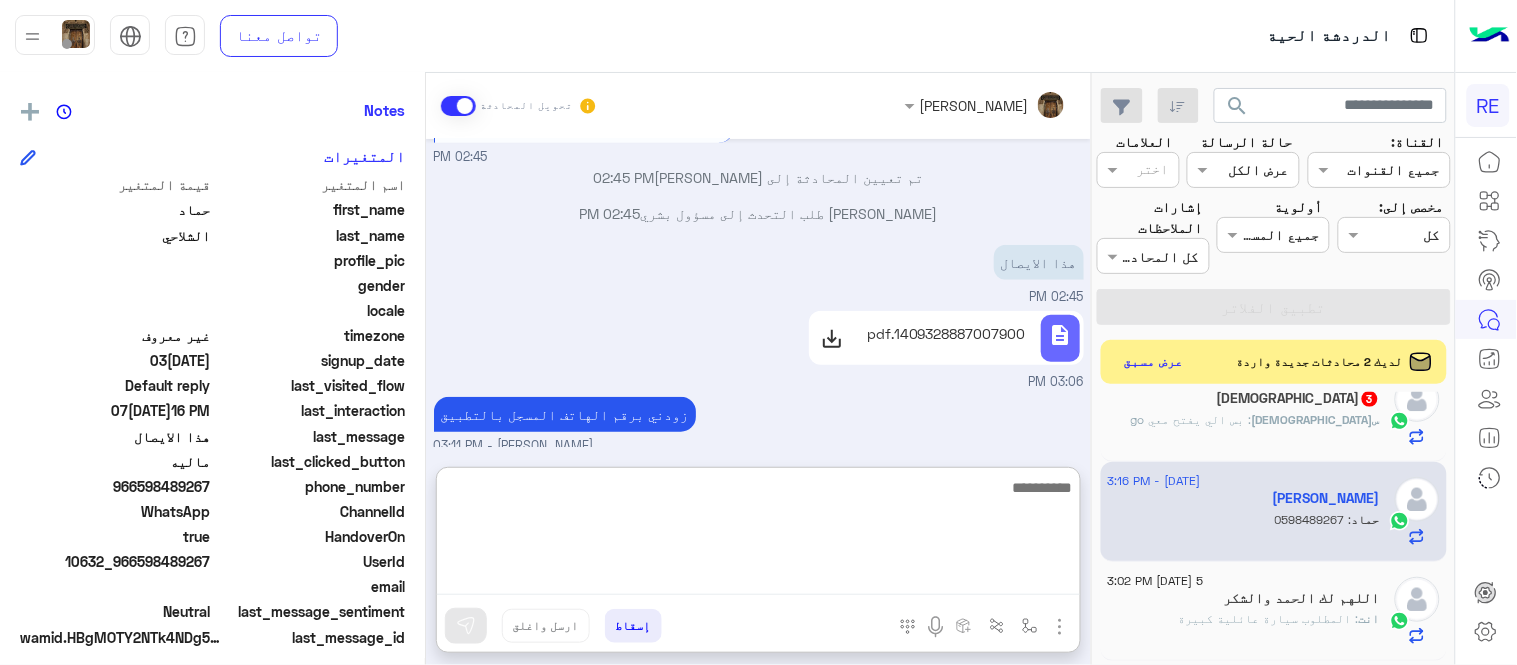scroll, scrollTop: 516, scrollLeft: 0, axis: vertical 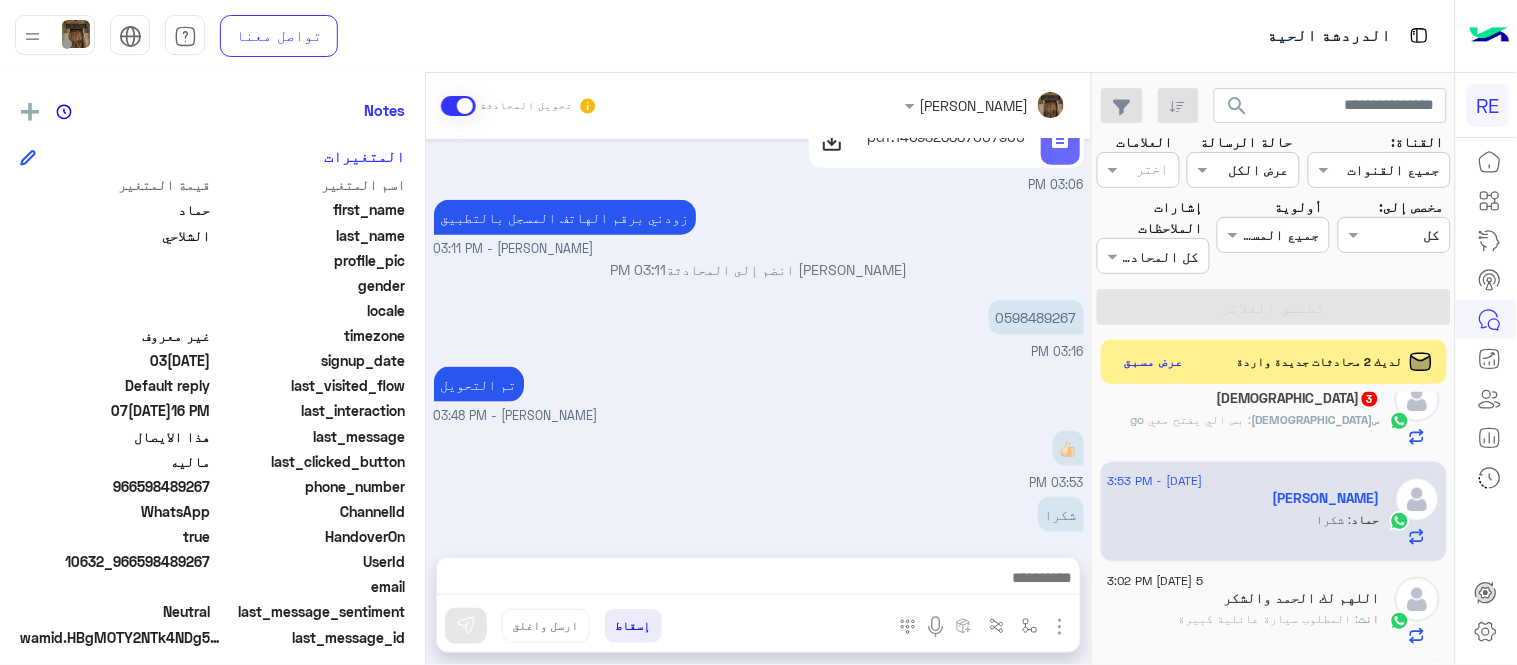 click on "تم التحويل  [PERSON_NAME] -  03:48 PM" at bounding box center [759, 394] 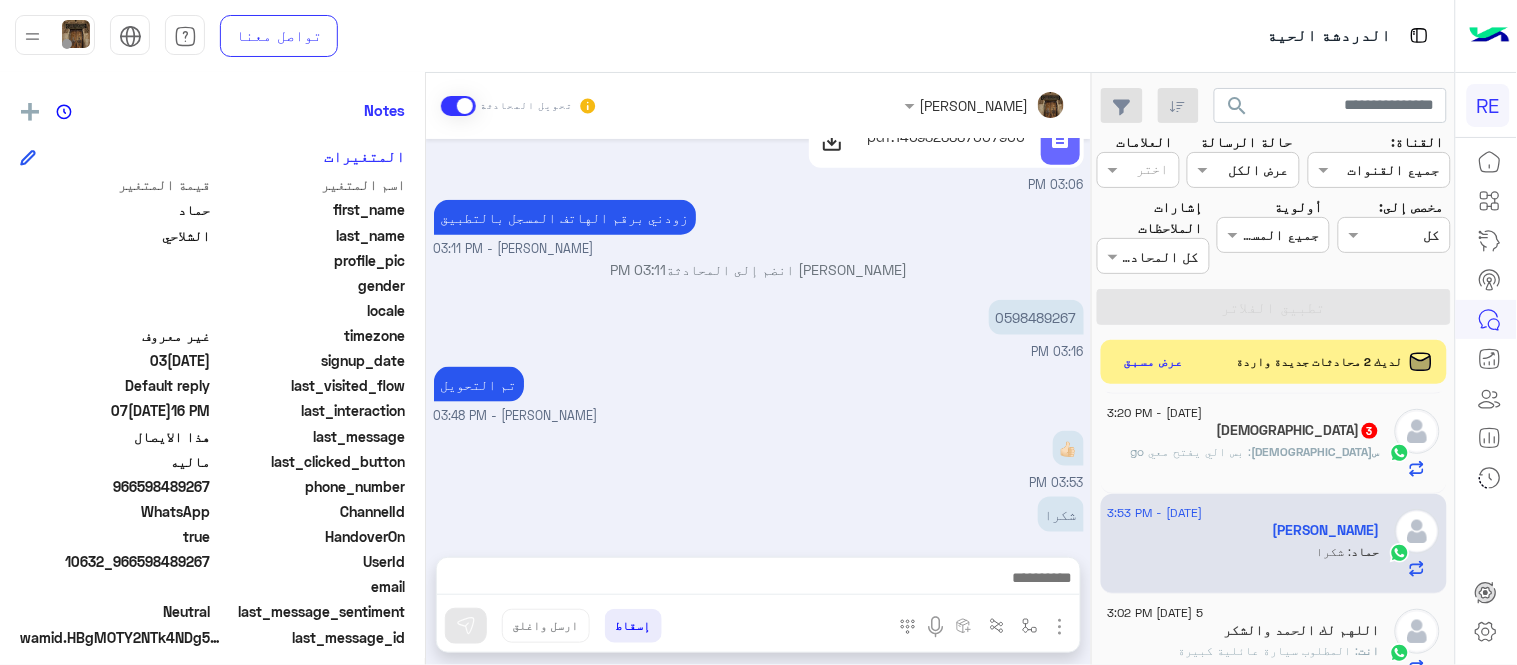 scroll, scrollTop: 372, scrollLeft: 0, axis: vertical 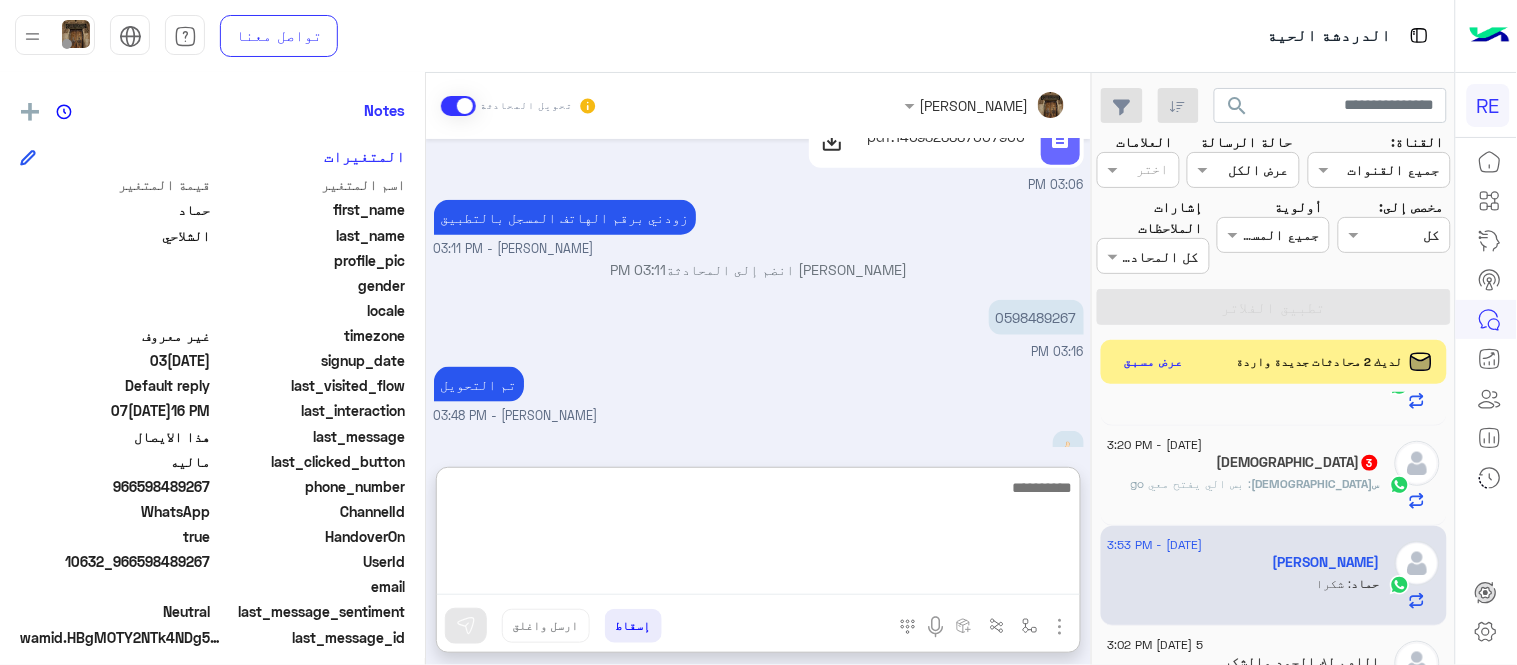click at bounding box center [758, 535] 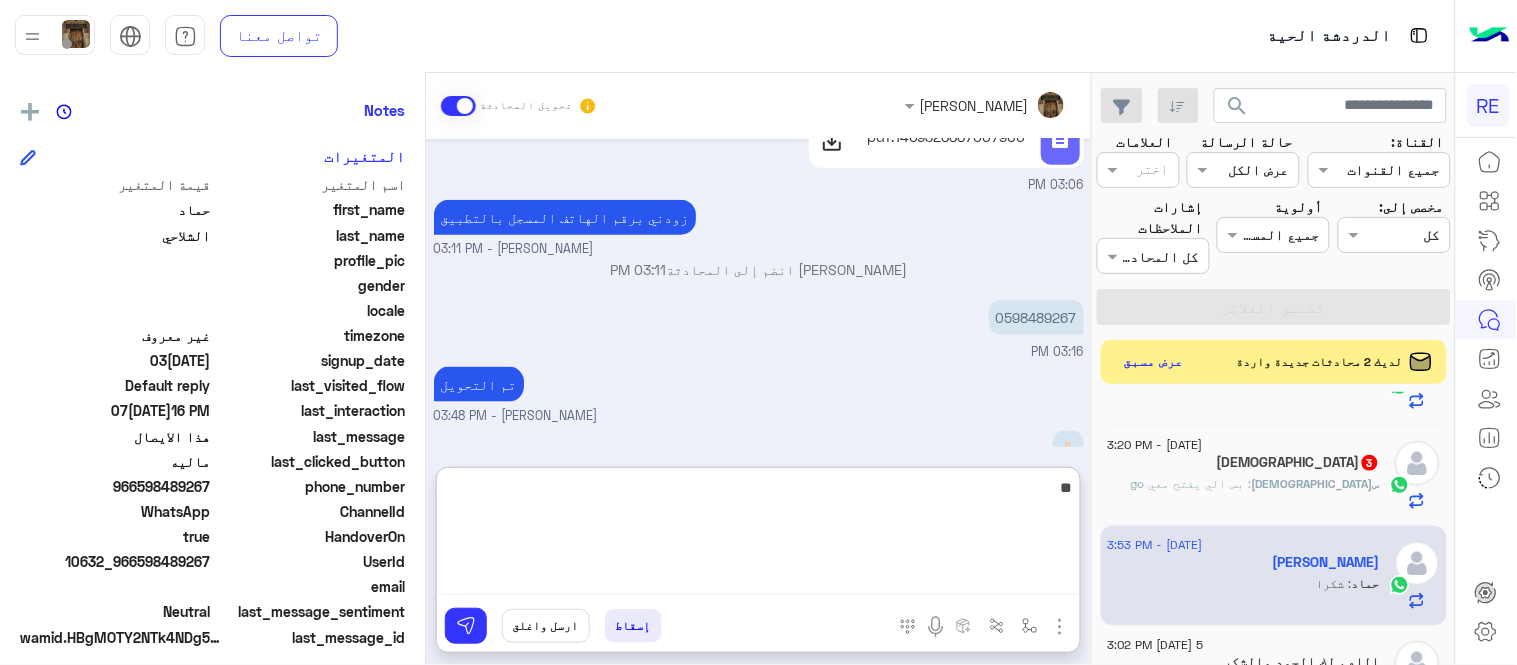 type on "*" 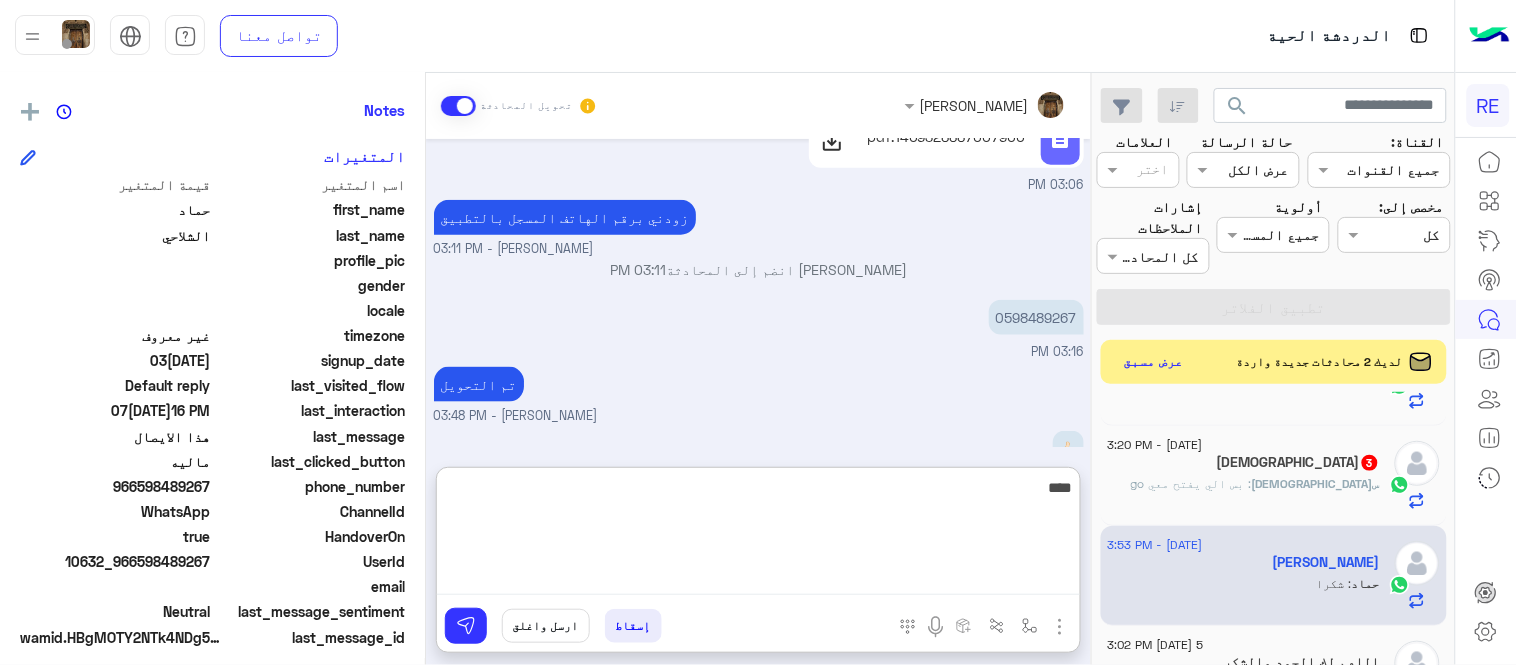 type on "****" 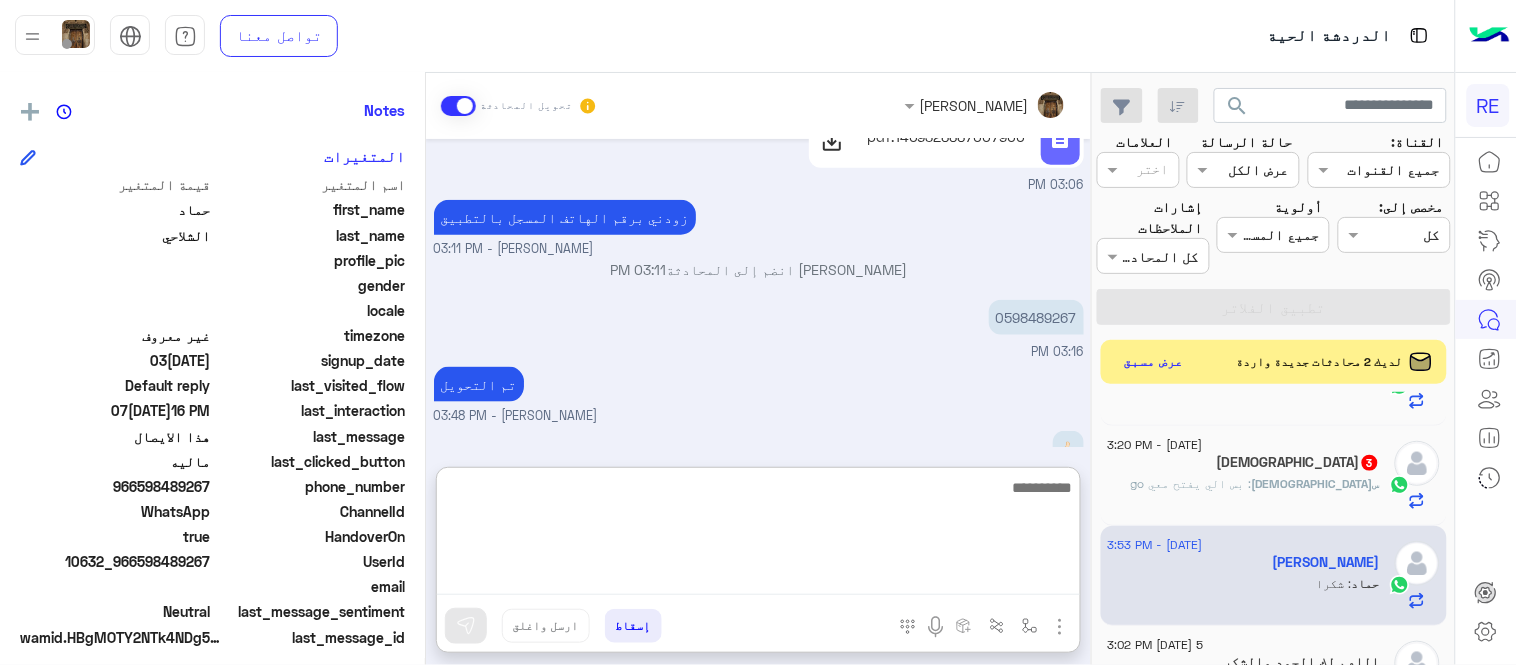 scroll, scrollTop: 713, scrollLeft: 0, axis: vertical 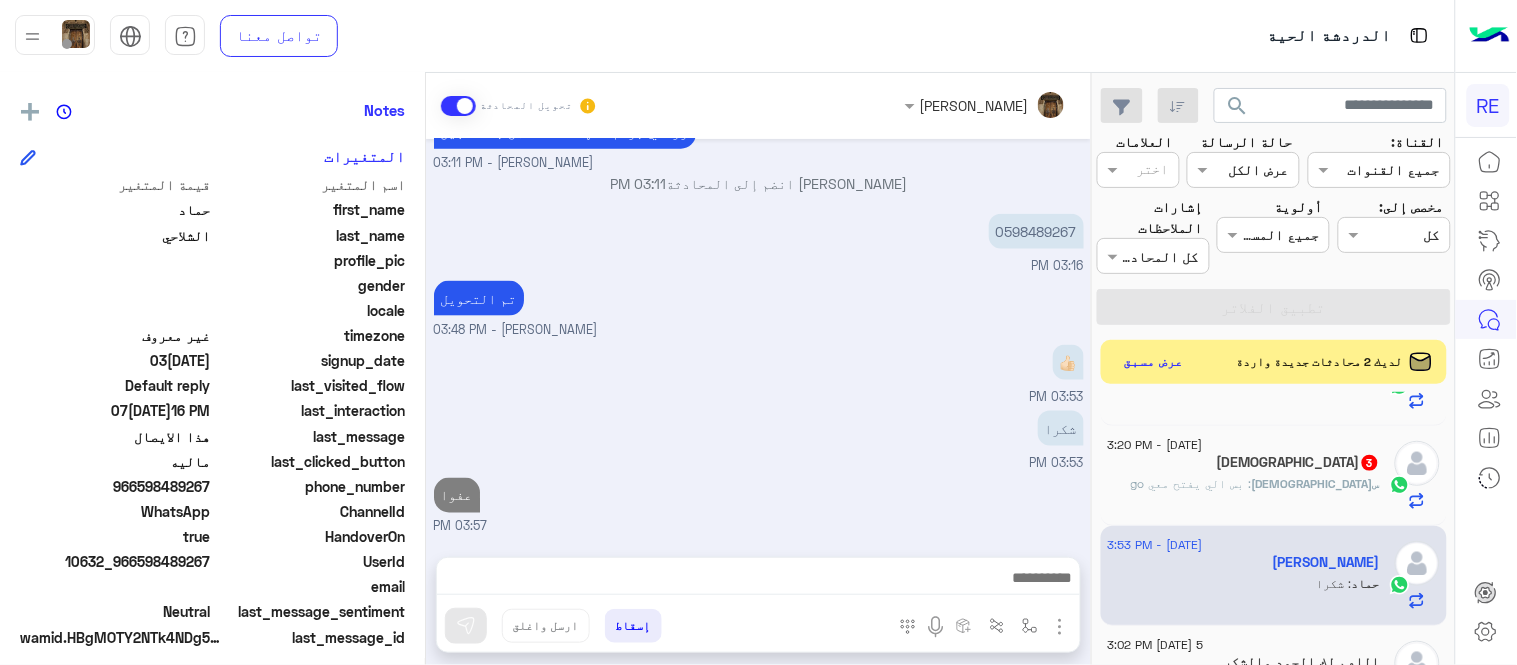 click on "[DEMOGRAPHIC_DATA] : بس الي يفتح معي go" 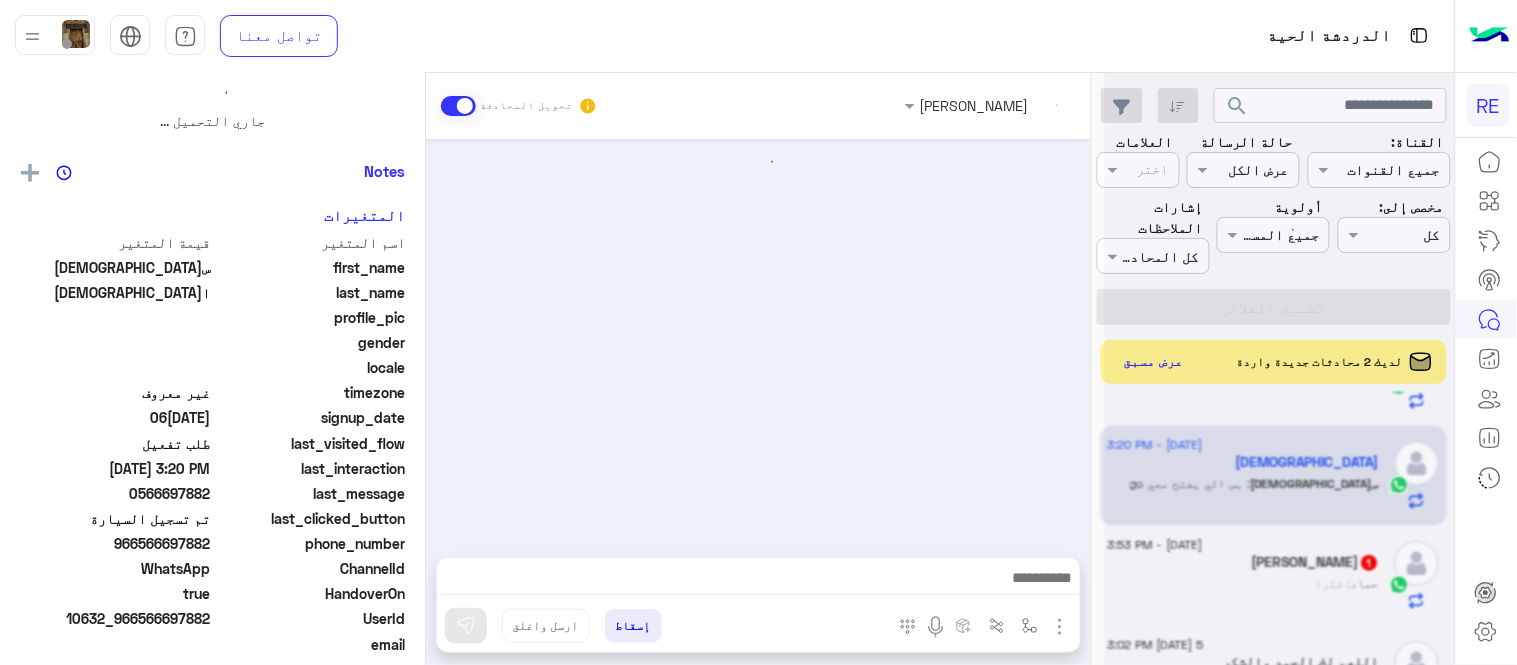 scroll, scrollTop: 0, scrollLeft: 0, axis: both 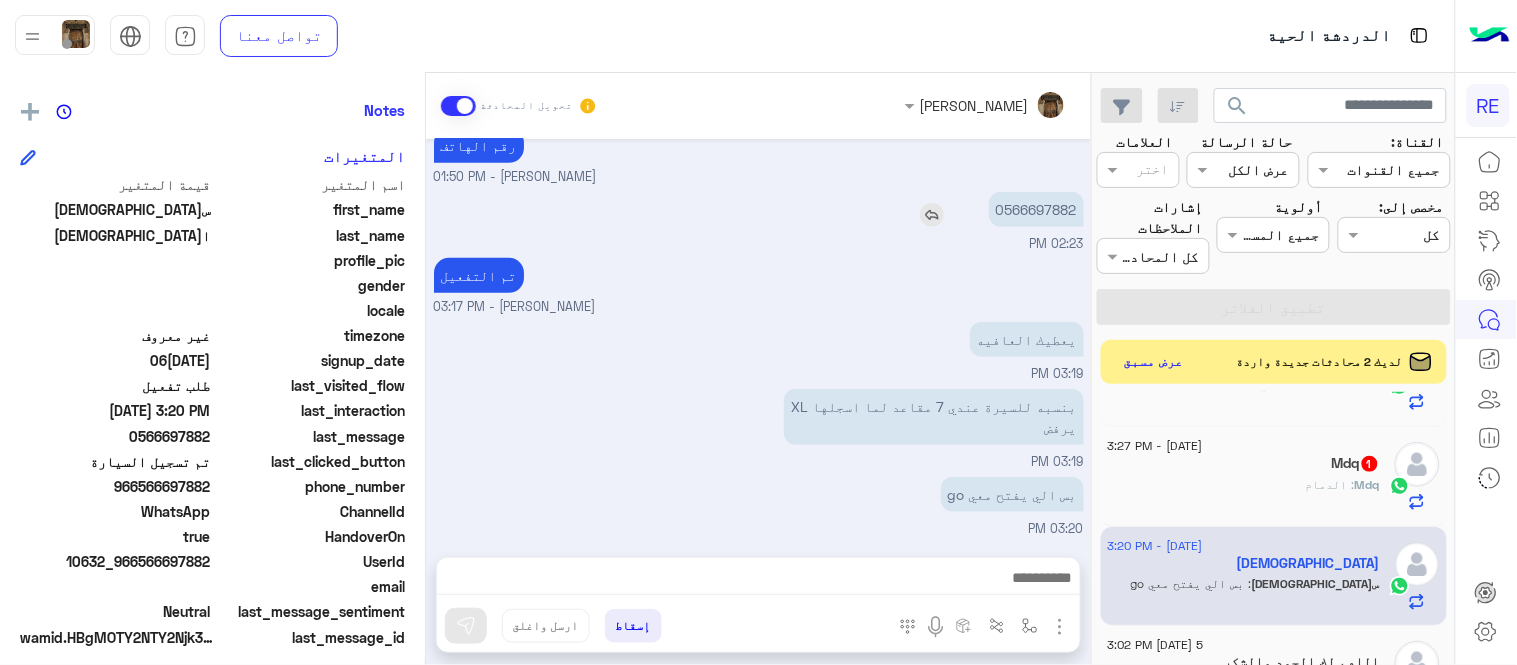 click on "0566697882" at bounding box center [1036, 209] 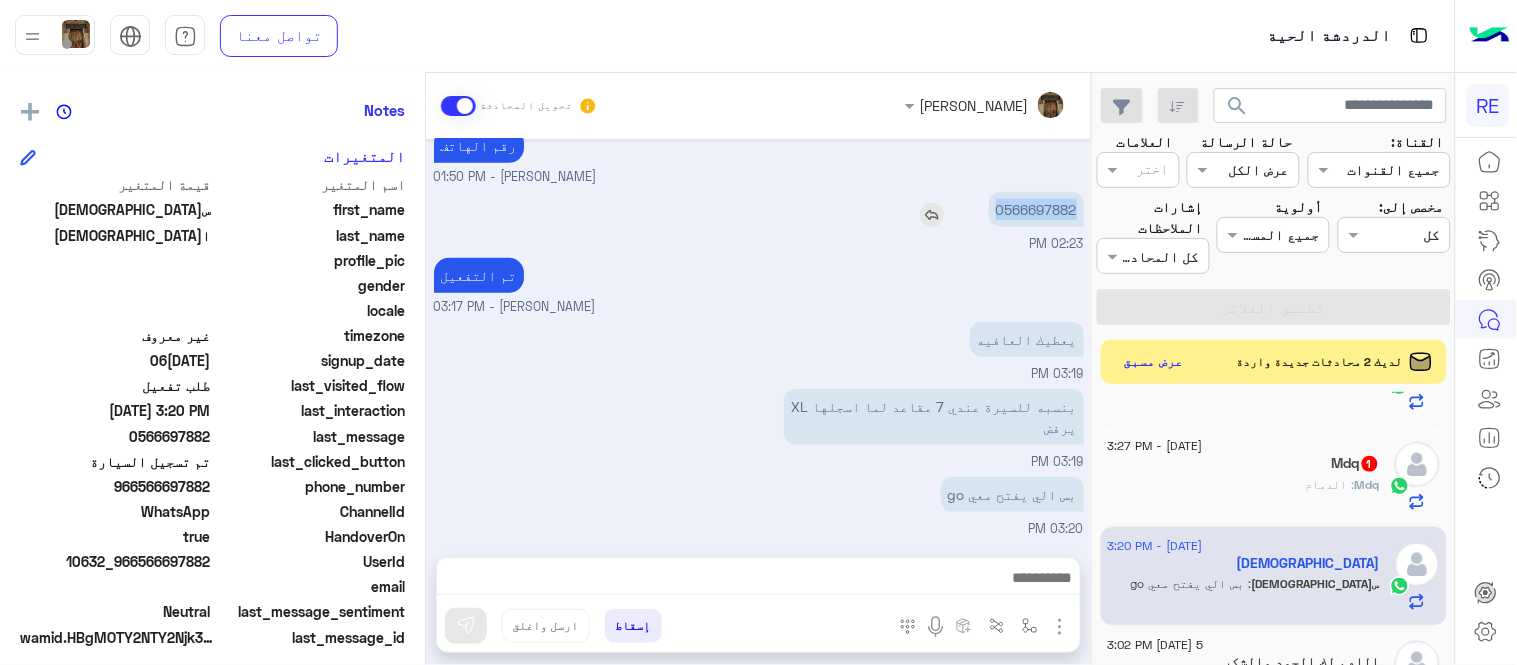click on "0566697882" at bounding box center (1036, 209) 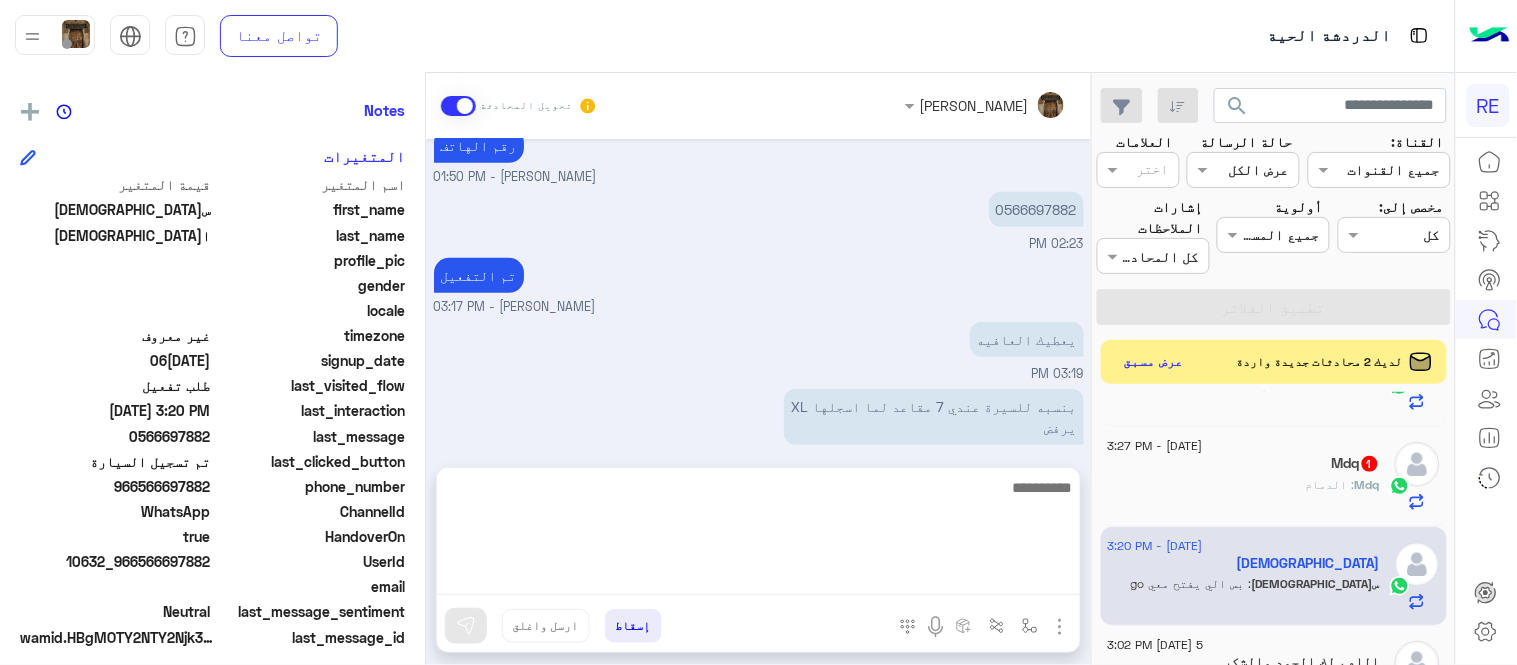 click at bounding box center (758, 535) 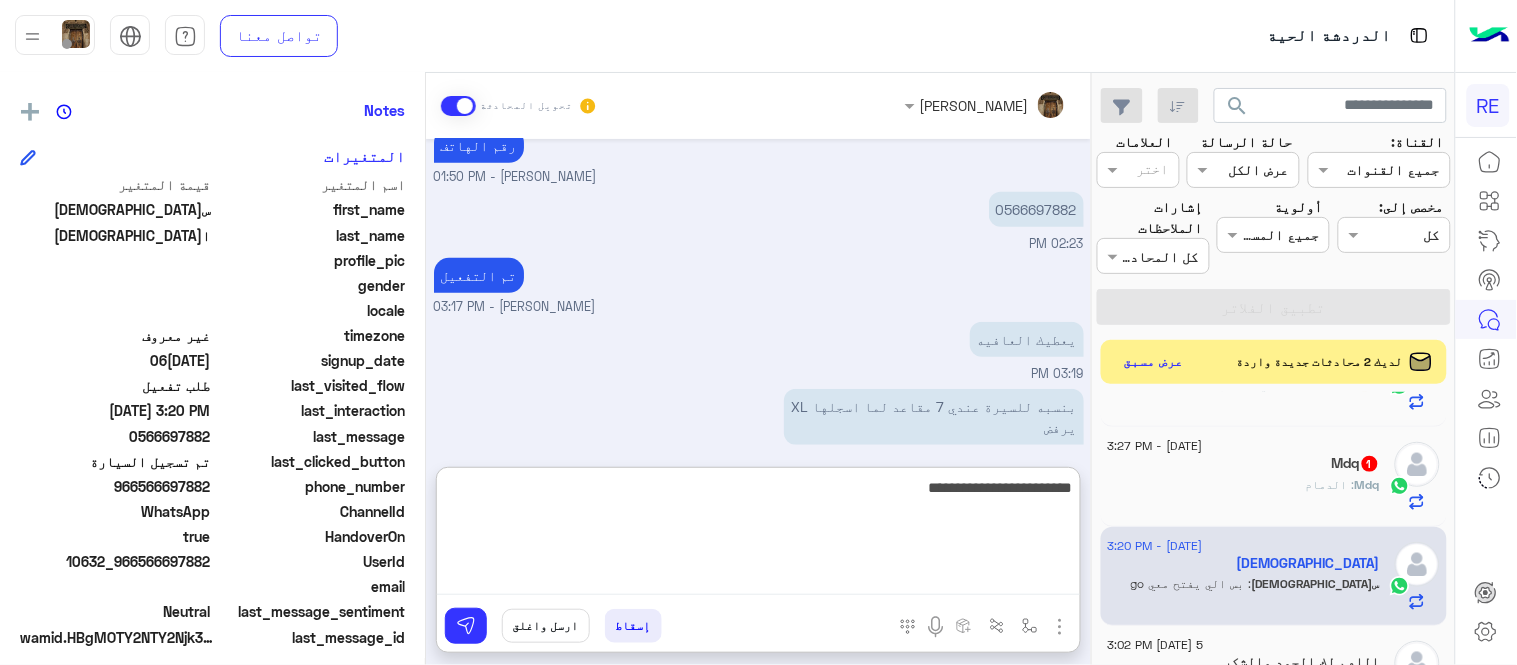 type on "**********" 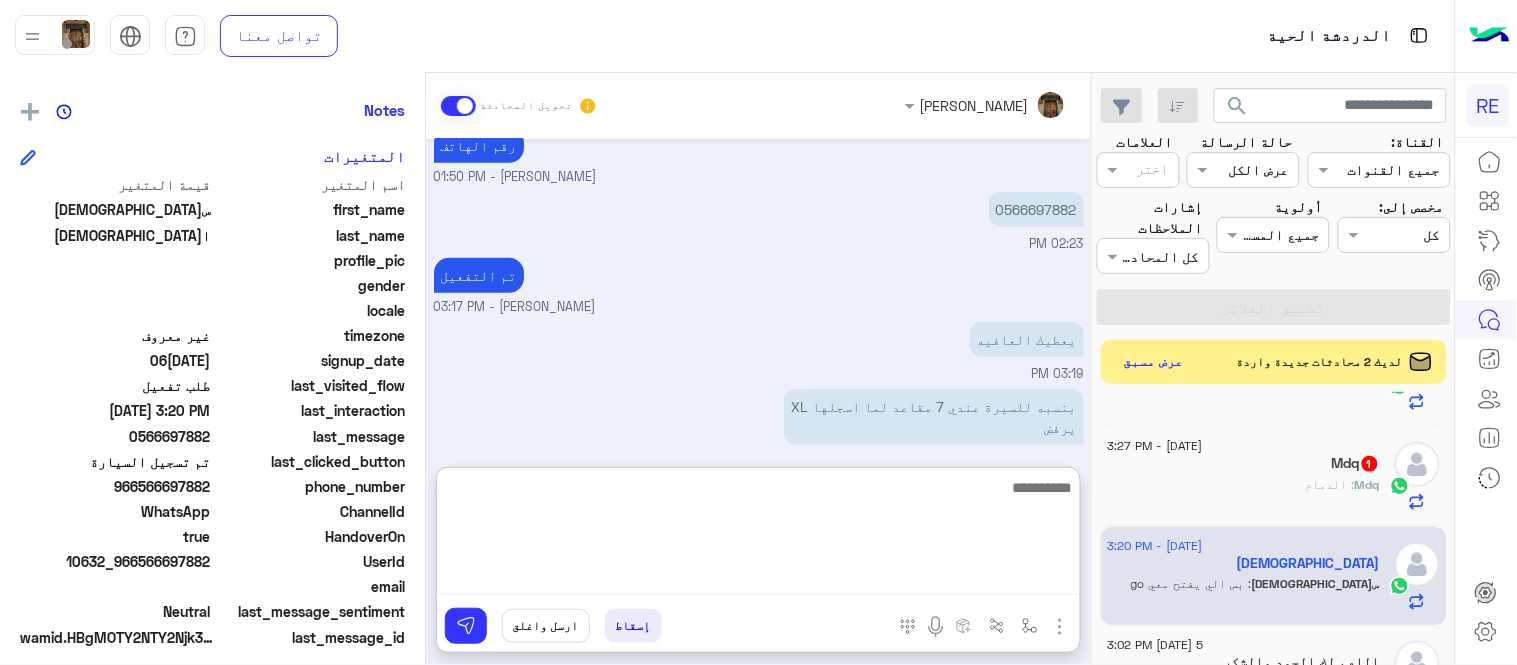 scroll, scrollTop: 407, scrollLeft: 0, axis: vertical 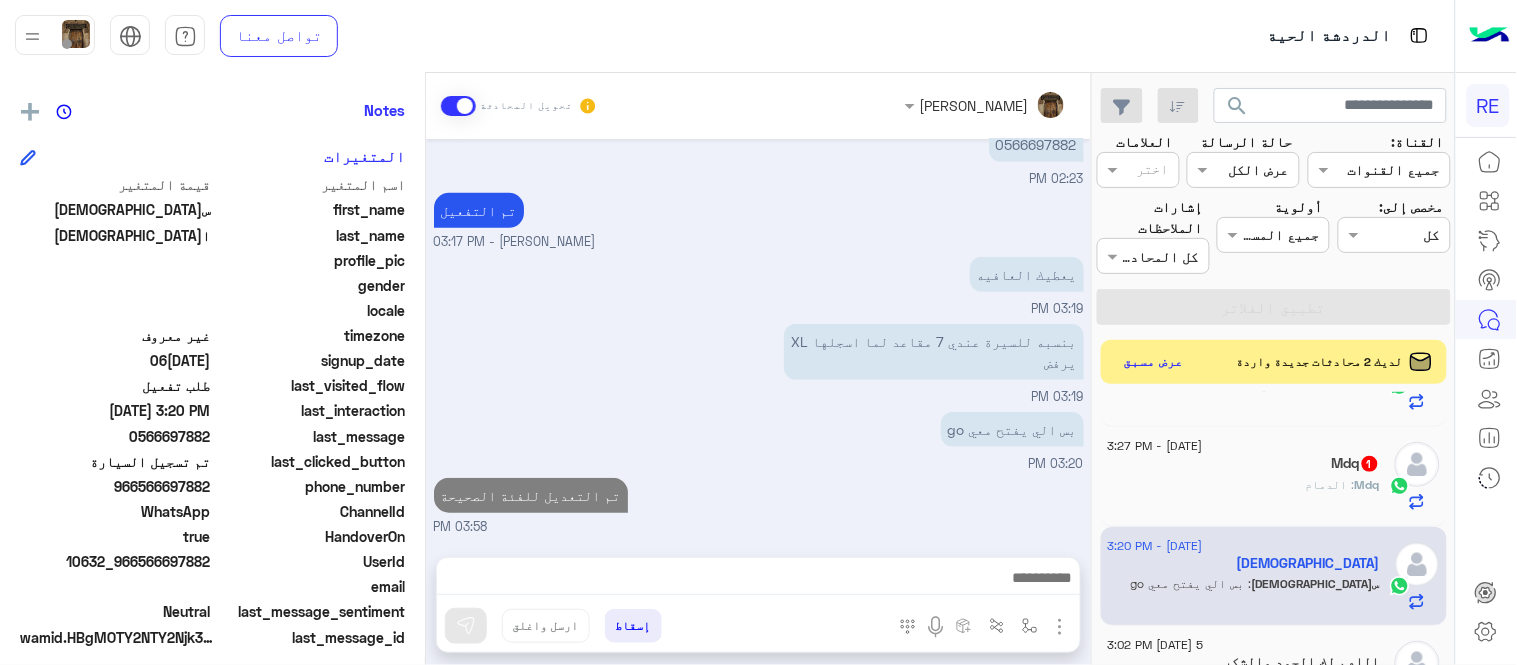 click on "[PERSON_NAME] تحويل المحادثة     [DATE][DATE]   [PERSON_NAME] وضع التسليم للمحادثات نشط   09:43 AM      زودني برقم الهاتف المسجل بالتطبيق  [PERSON_NAME] -  09:44 AM   [PERSON_NAME] انضم إلى المحادثة   09:44 AM      1073196899   12:12 PM  رقم الهاتف  [PERSON_NAME] -  01:50 PM  0566697882   02:23 PM  تم التفعيل  [PERSON_NAME] -  03:17 PM  يعطيك العافيه   03:19 PM  بنسبه للسيرة عندي 7 مقاعد لما اسجلها XL يرفض   03:19 PM  بس الي يفتح معي go   03:20 PM  تم التعديل للفئة الصحيحة   03:58 PM  أدخل اسم مجموعة الرسائل  إسقاط   ارسل واغلق" at bounding box center (758, 373) 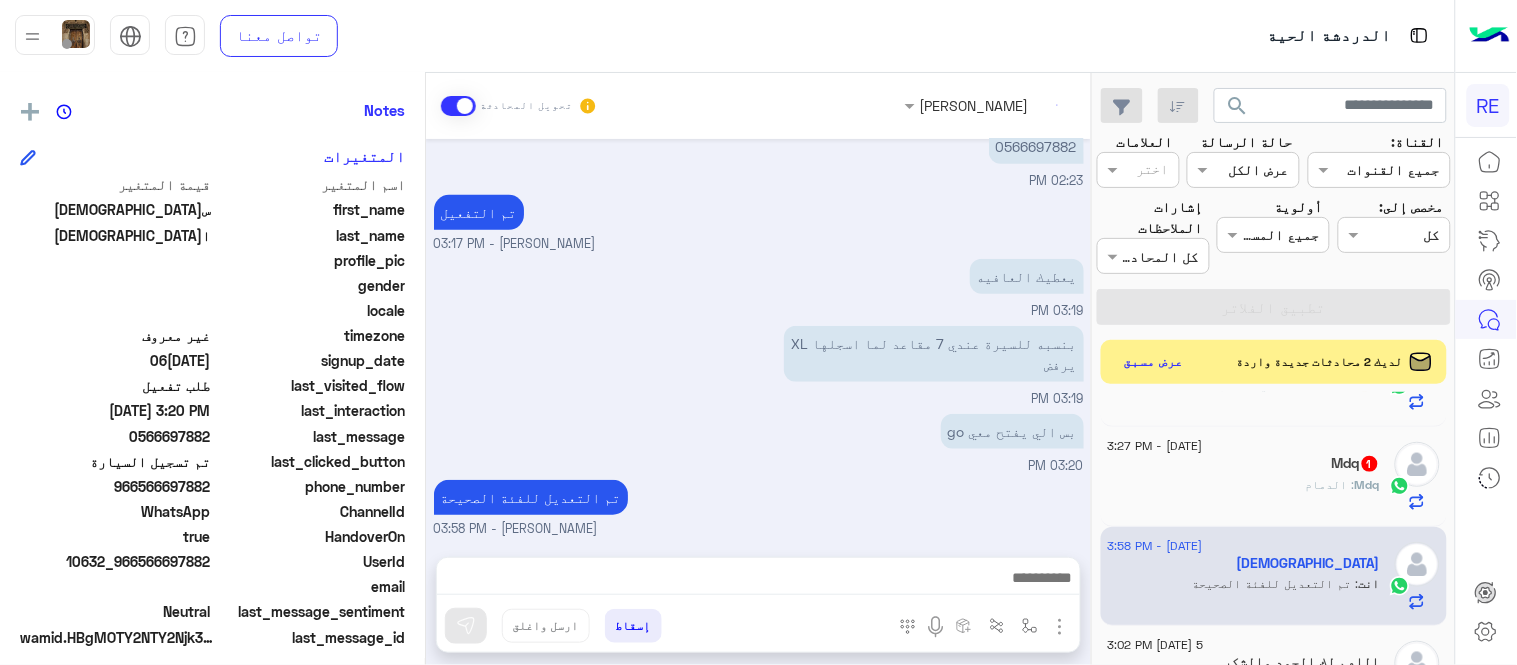 click on "Mdq   1" 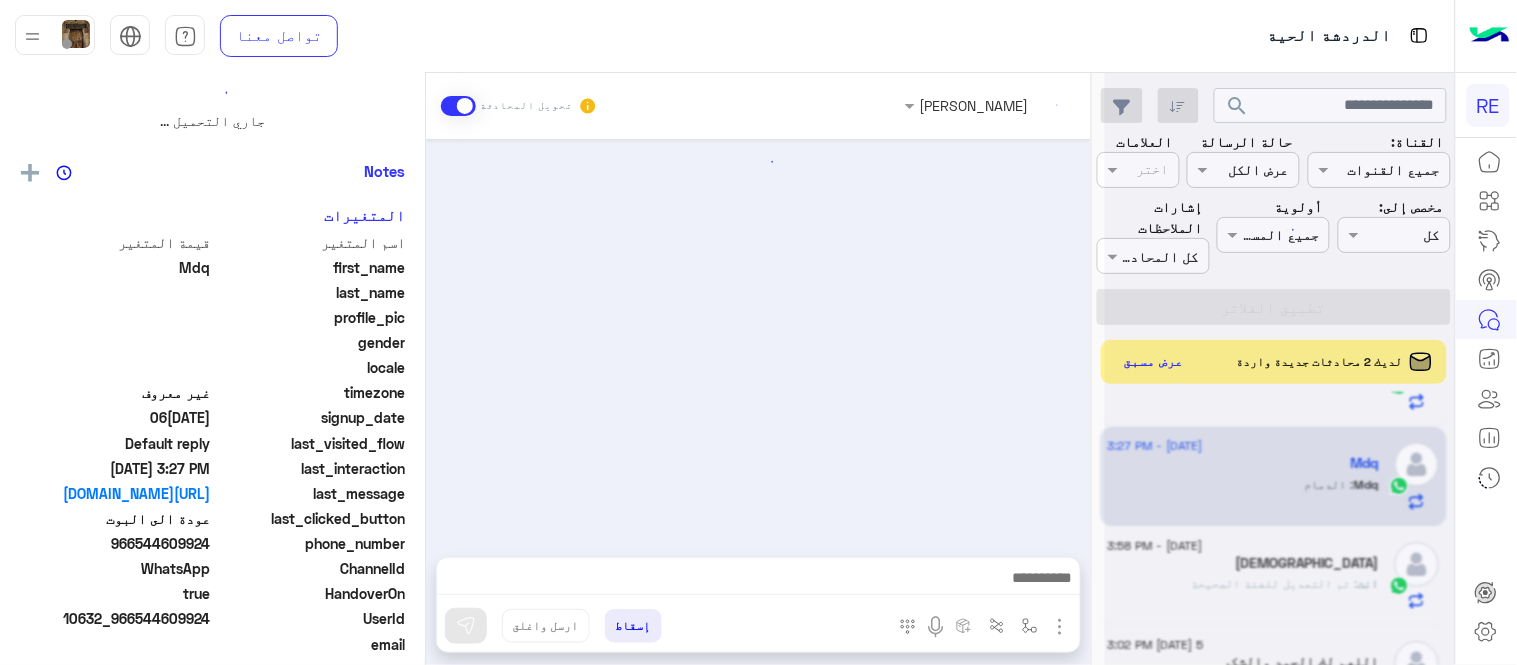scroll, scrollTop: 0, scrollLeft: 0, axis: both 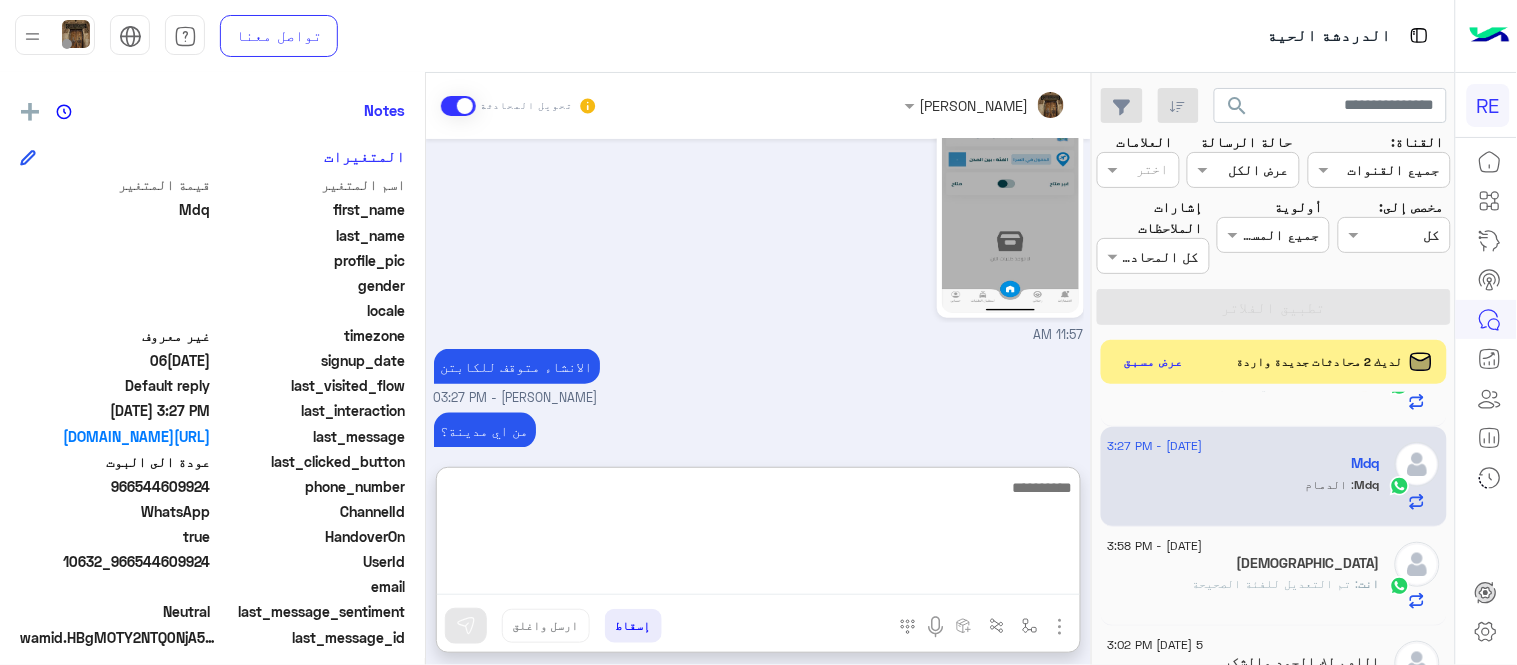 click at bounding box center [758, 535] 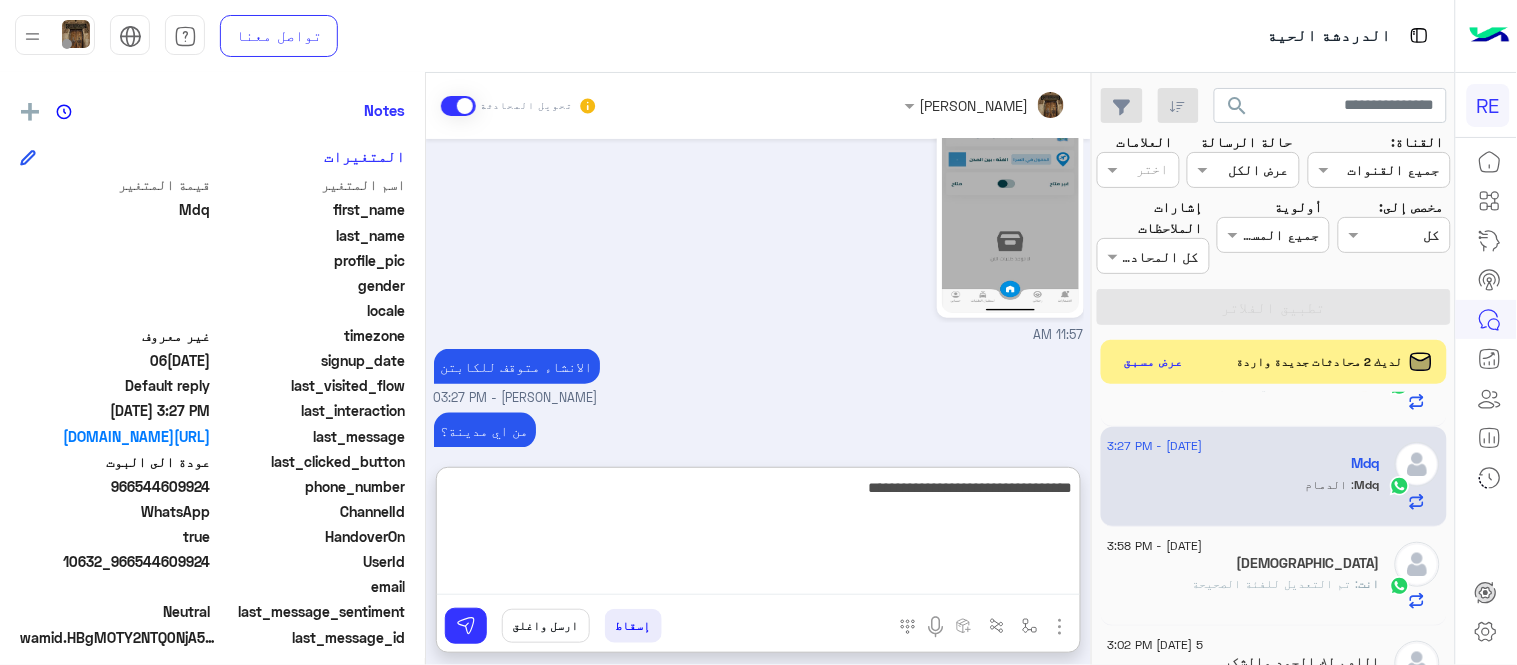 type on "**********" 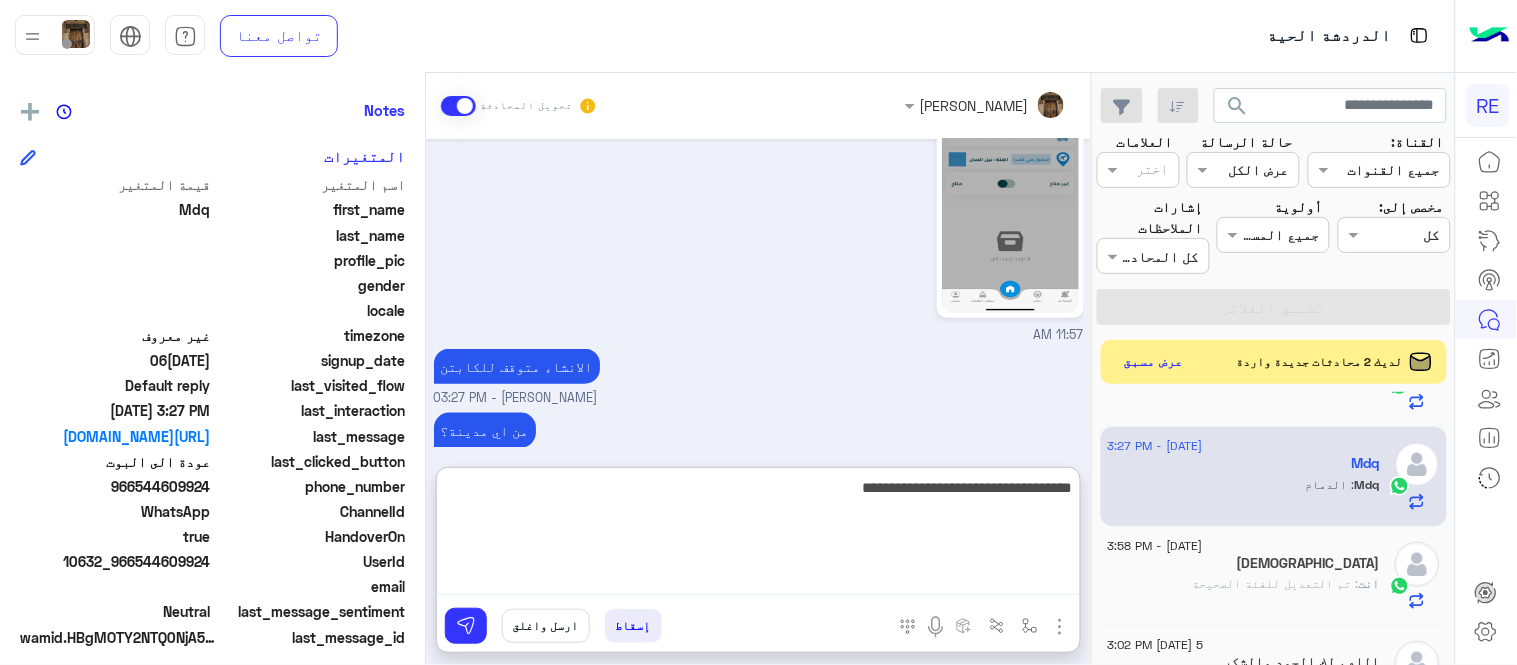 type 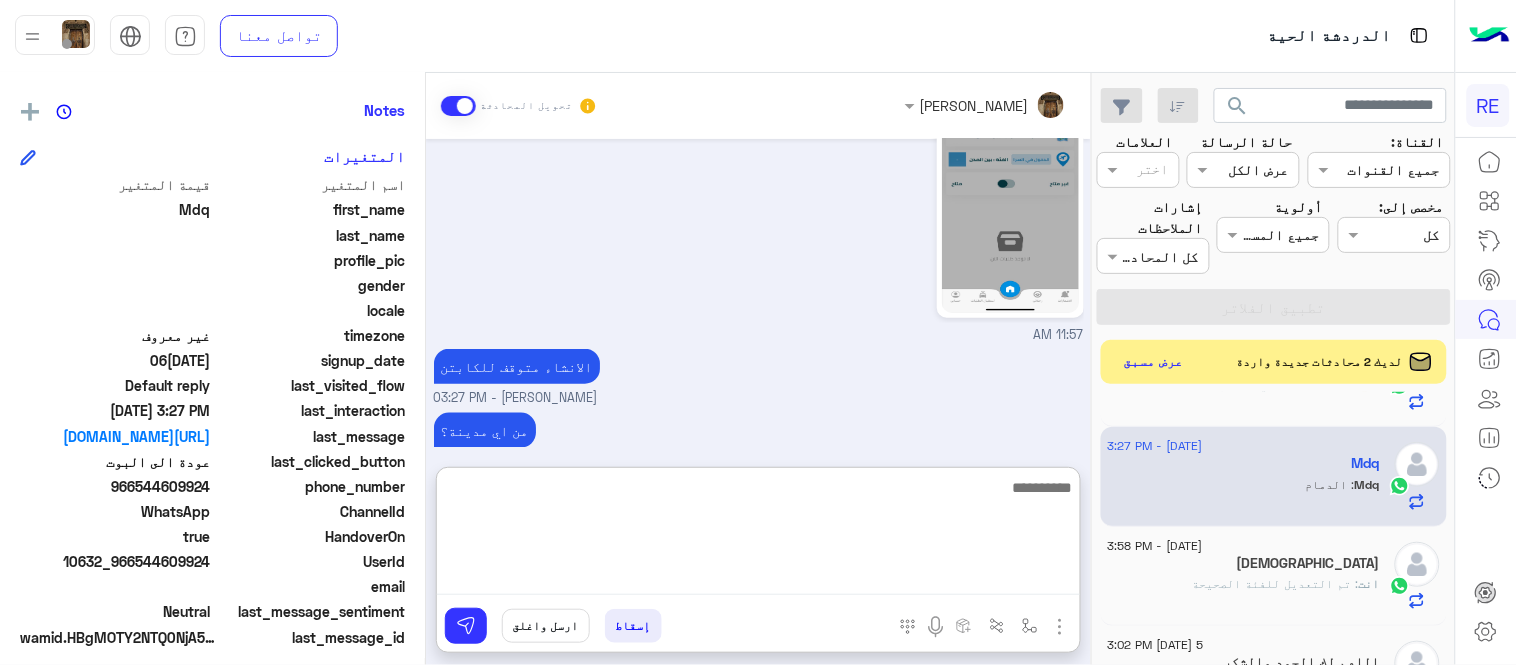 scroll, scrollTop: 634, scrollLeft: 0, axis: vertical 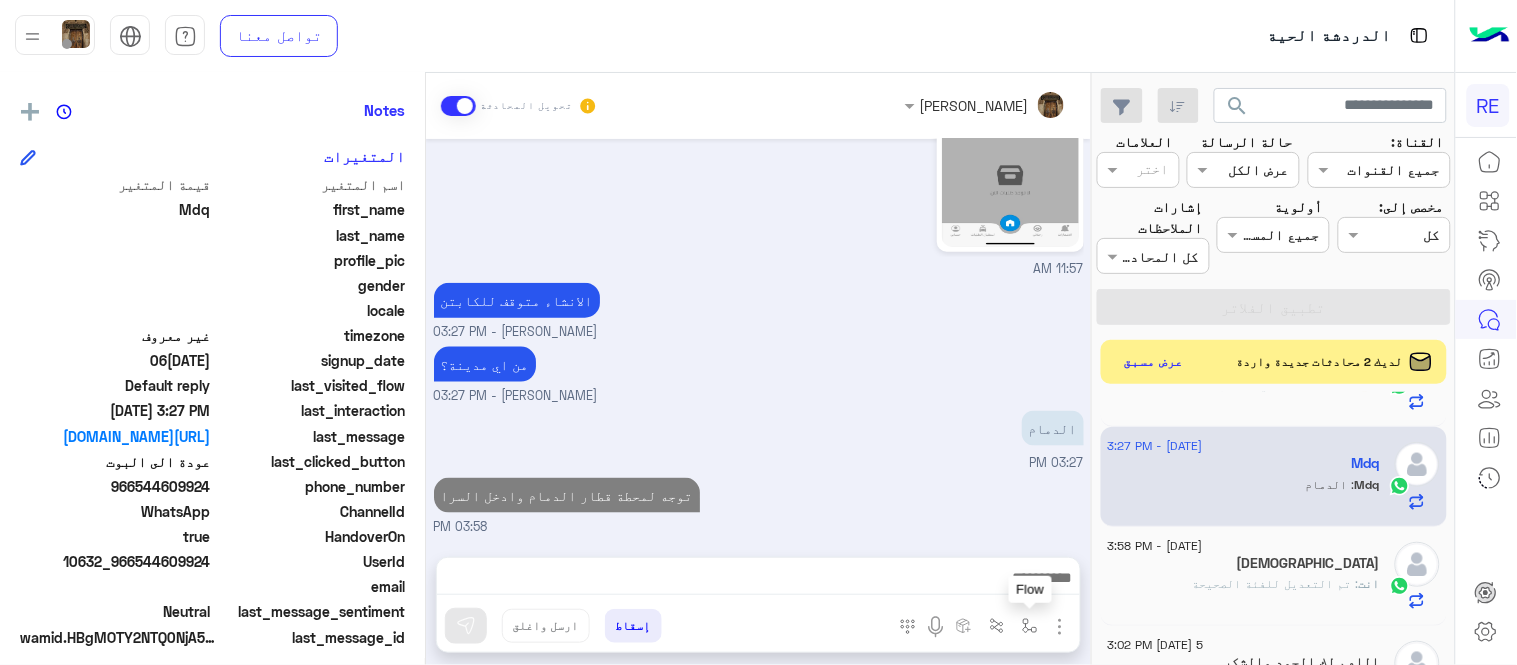 click at bounding box center [1030, 625] 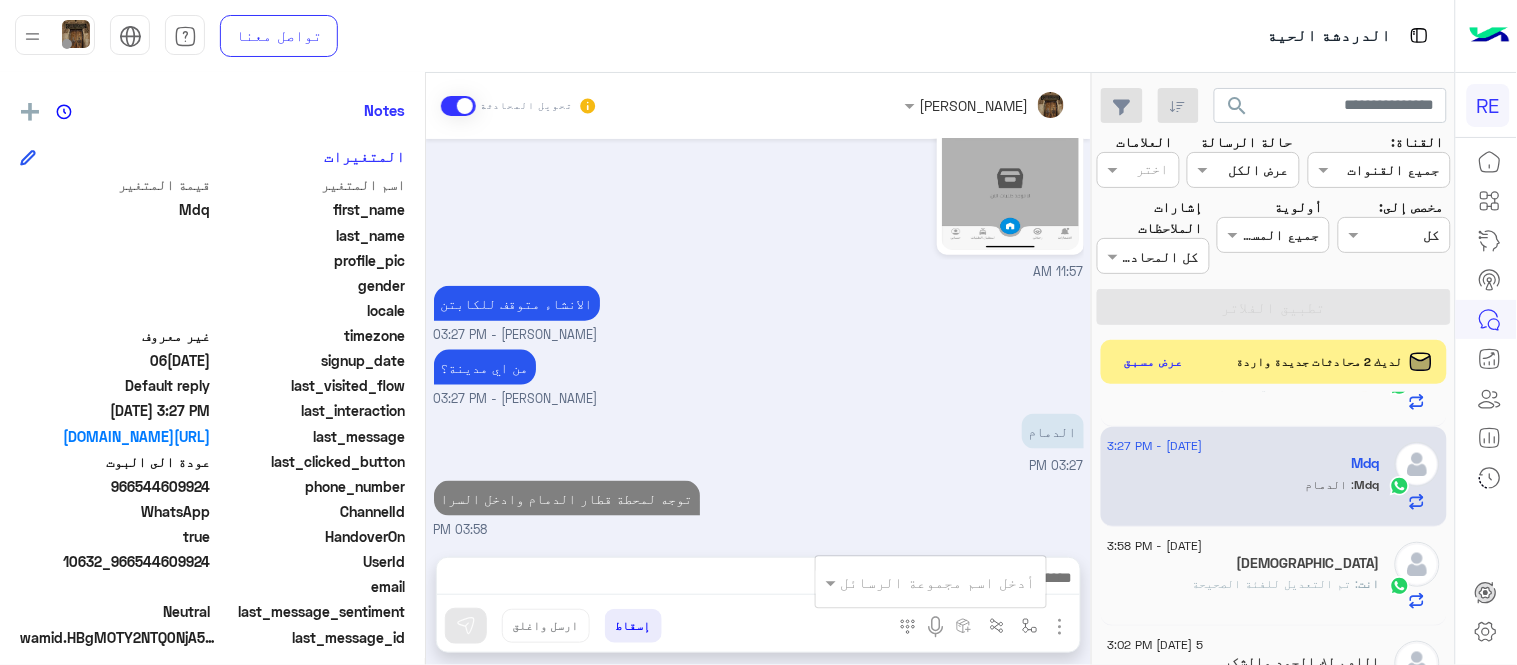 click on "أدخل اسم مجموعة الرسائل" at bounding box center (931, 582) 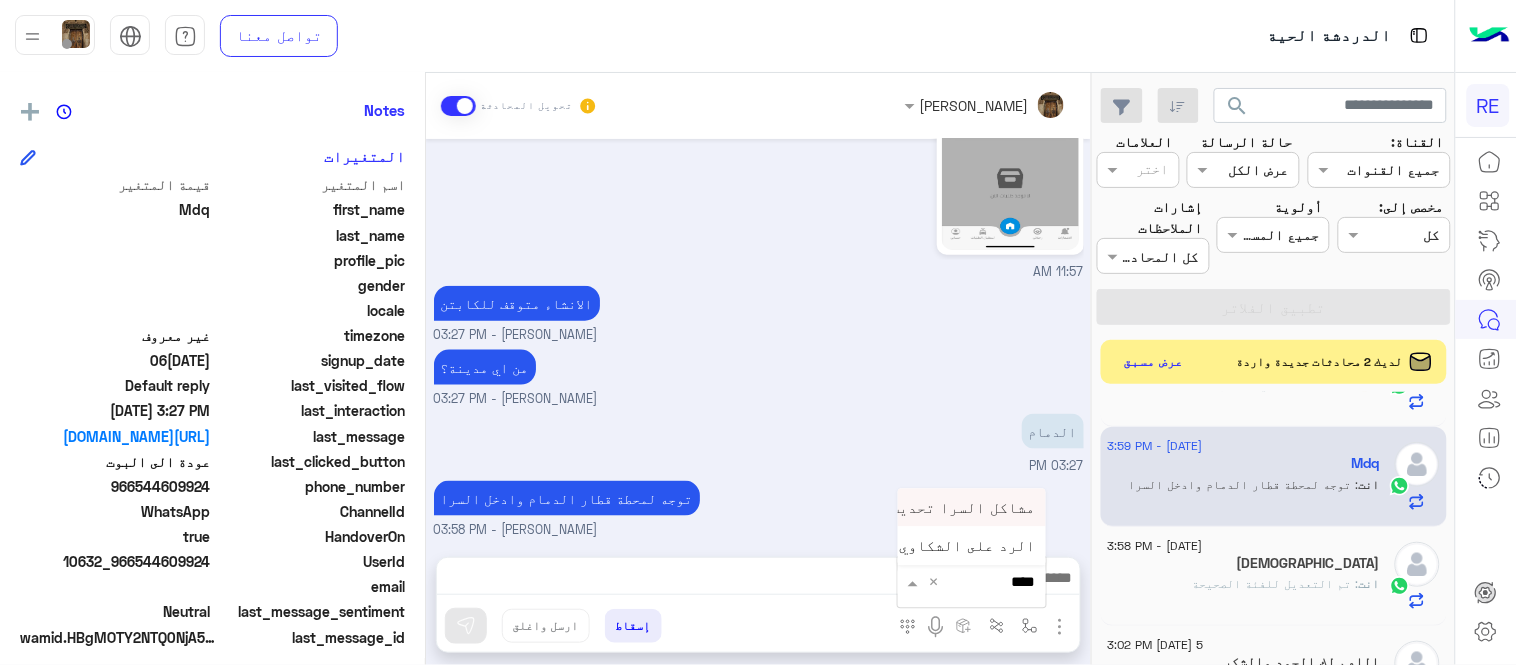 type on "*****" 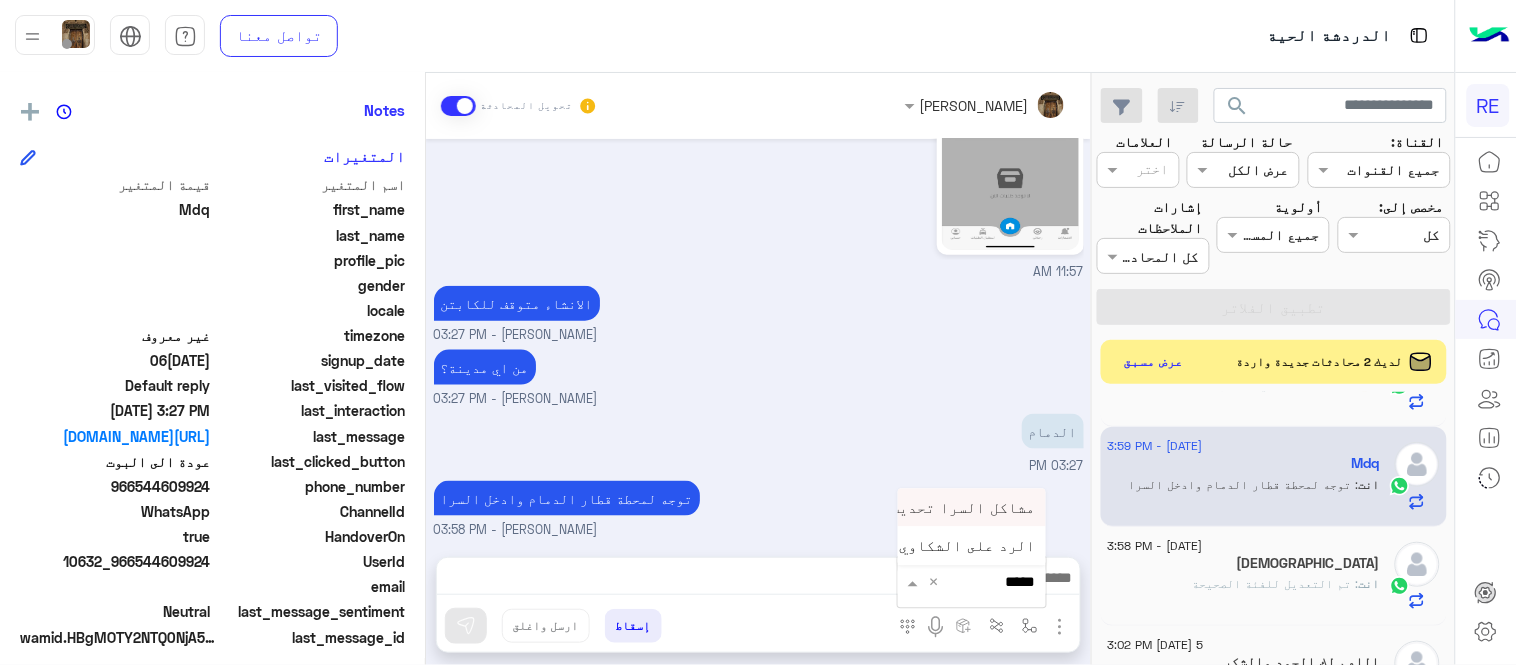 click on "مشاكل السرا تحديث" at bounding box center [963, 507] 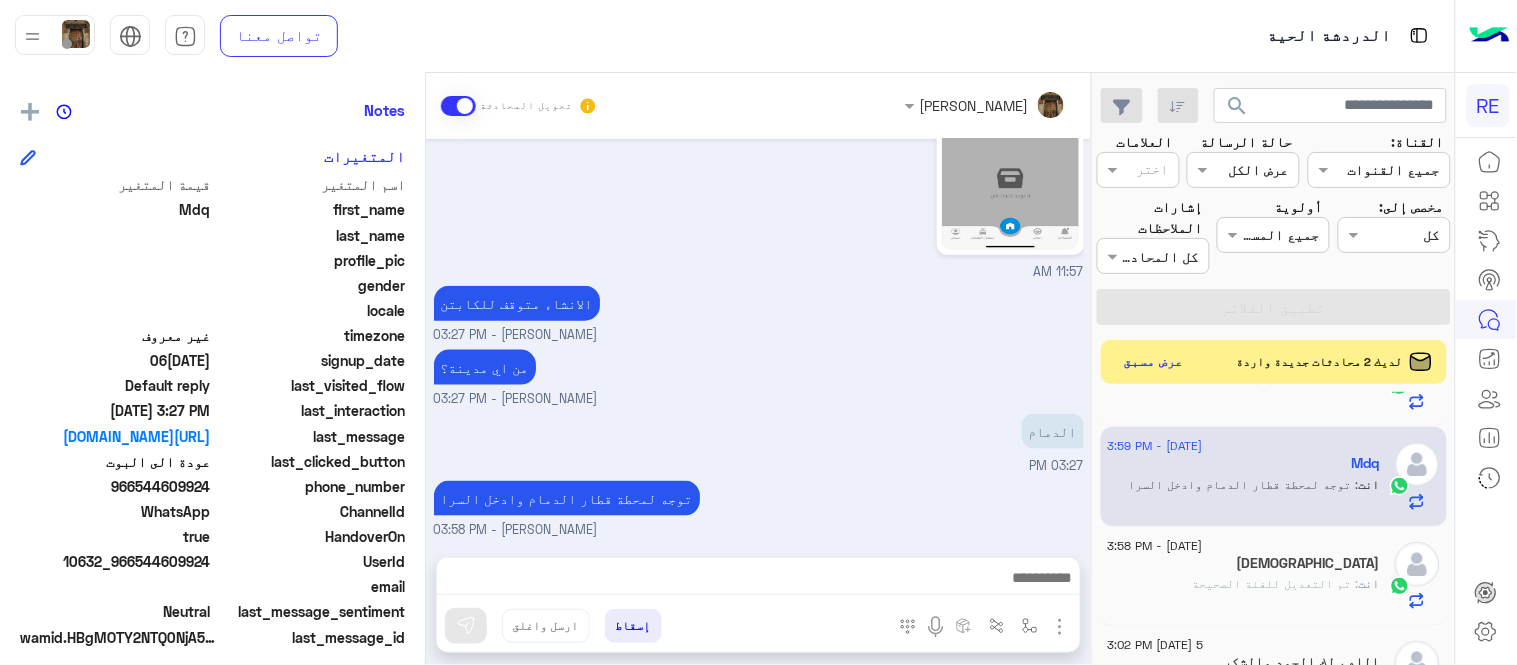 type on "**********" 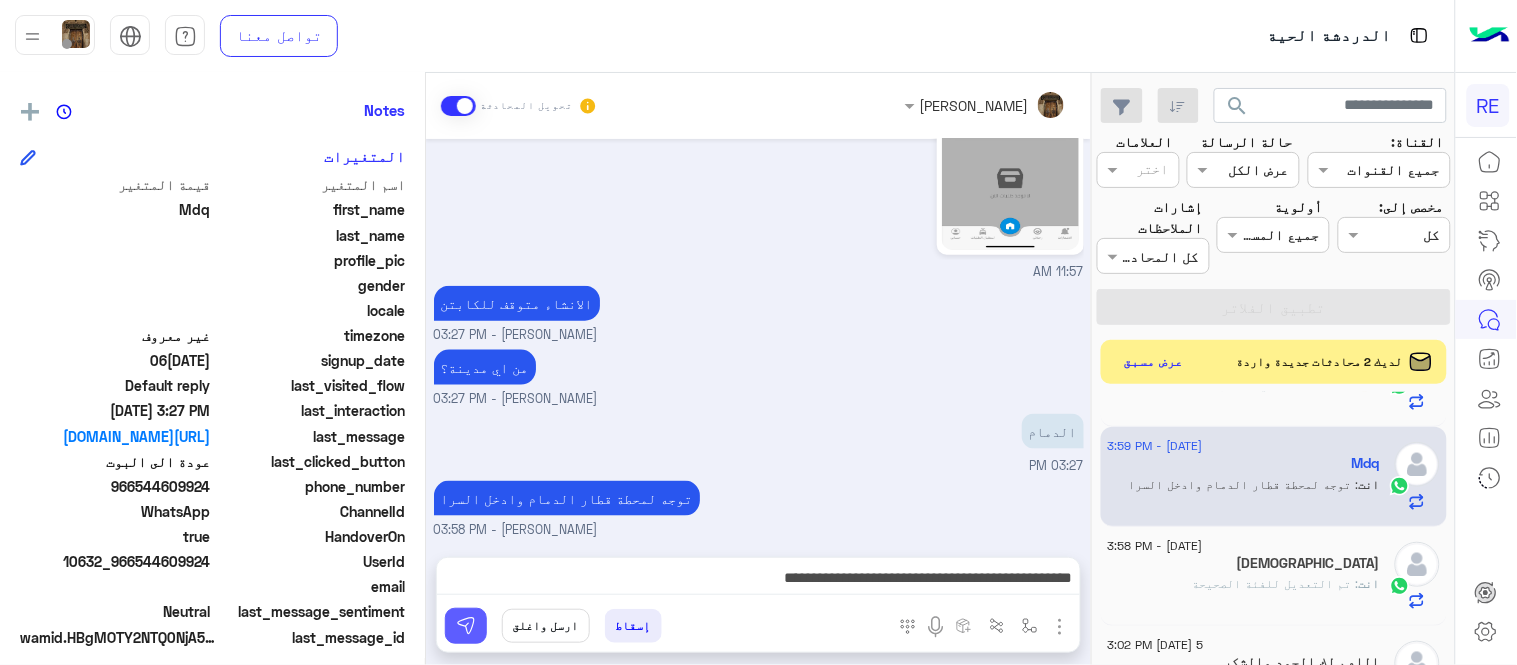 click at bounding box center [466, 626] 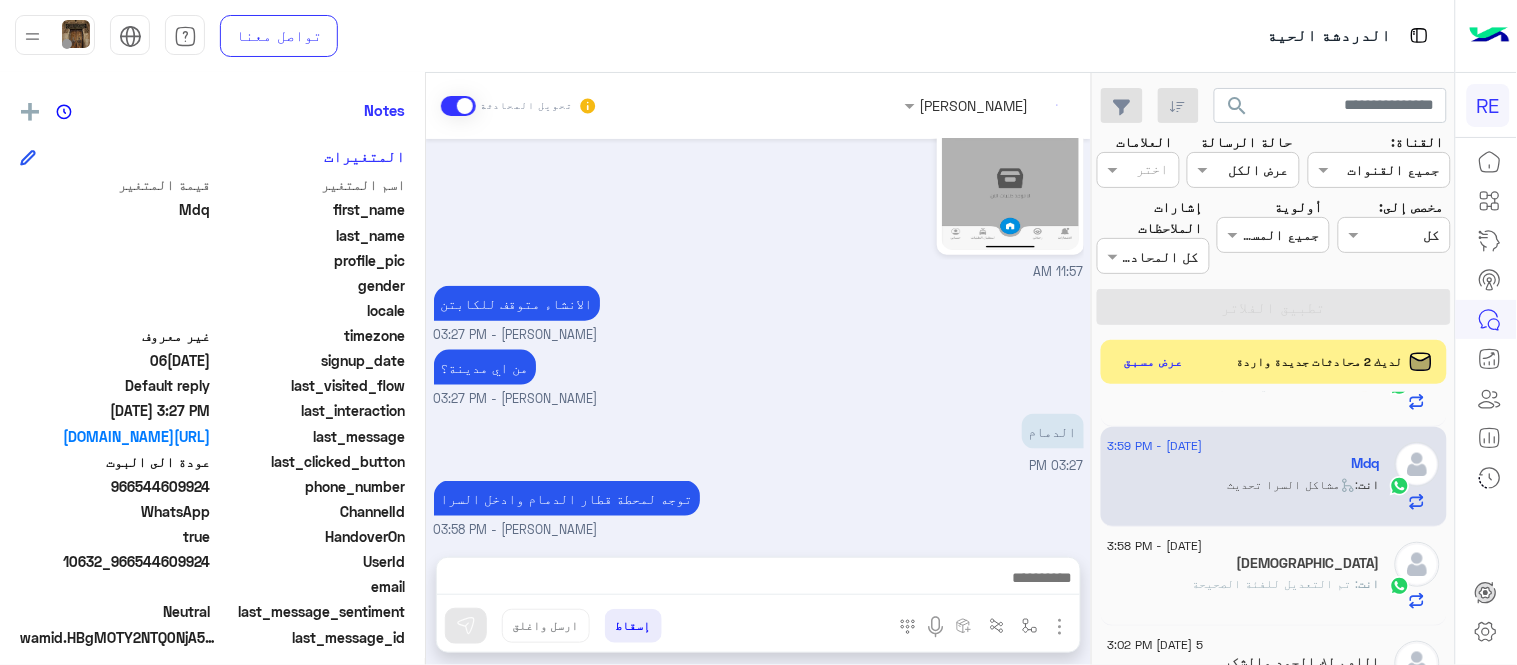 scroll, scrollTop: 902, scrollLeft: 0, axis: vertical 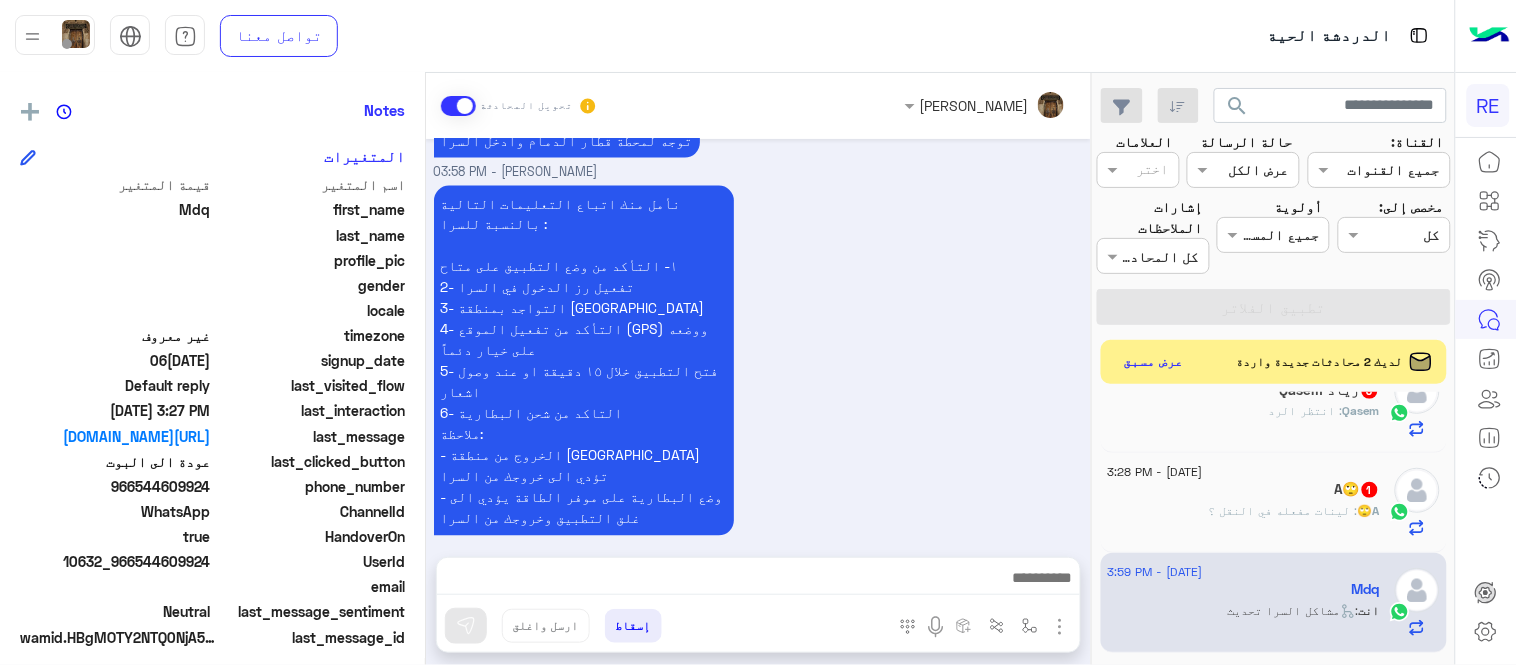 click on ": لينات مفعله في النقل ؟" 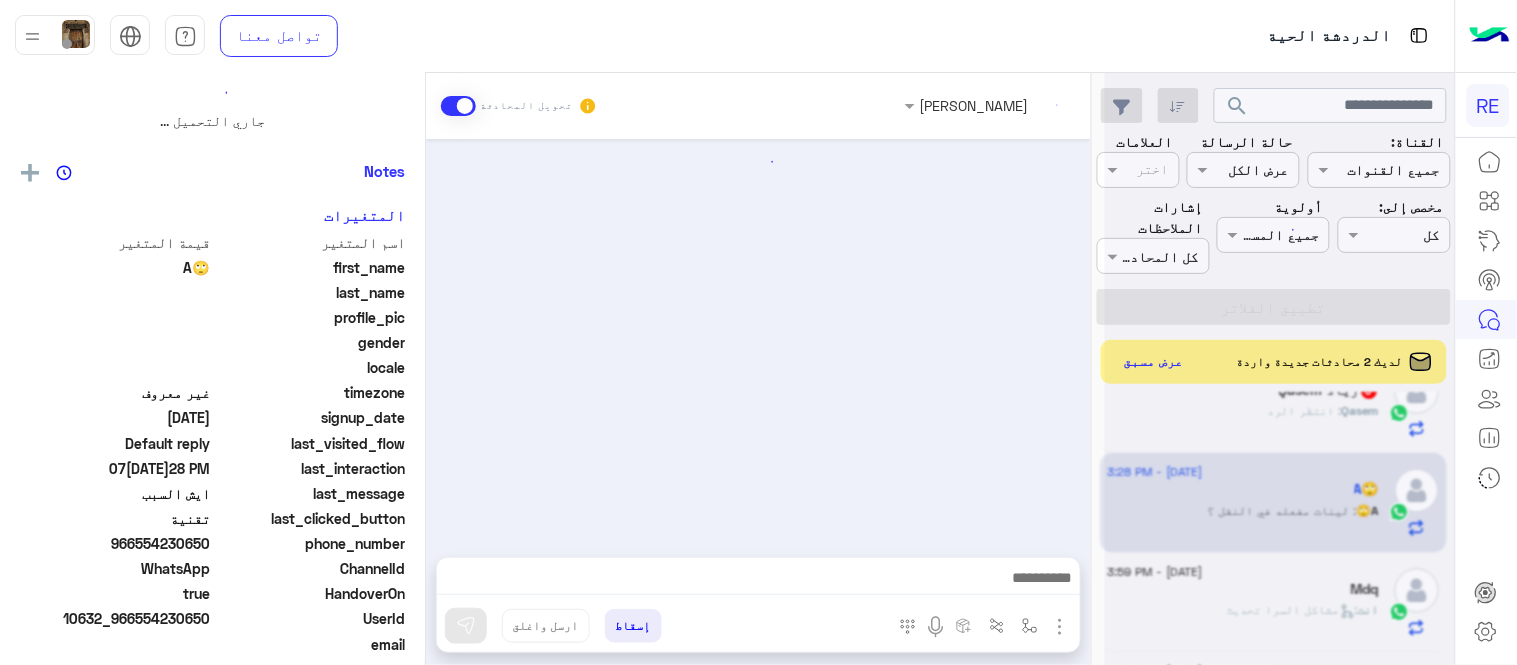 scroll, scrollTop: 0, scrollLeft: 0, axis: both 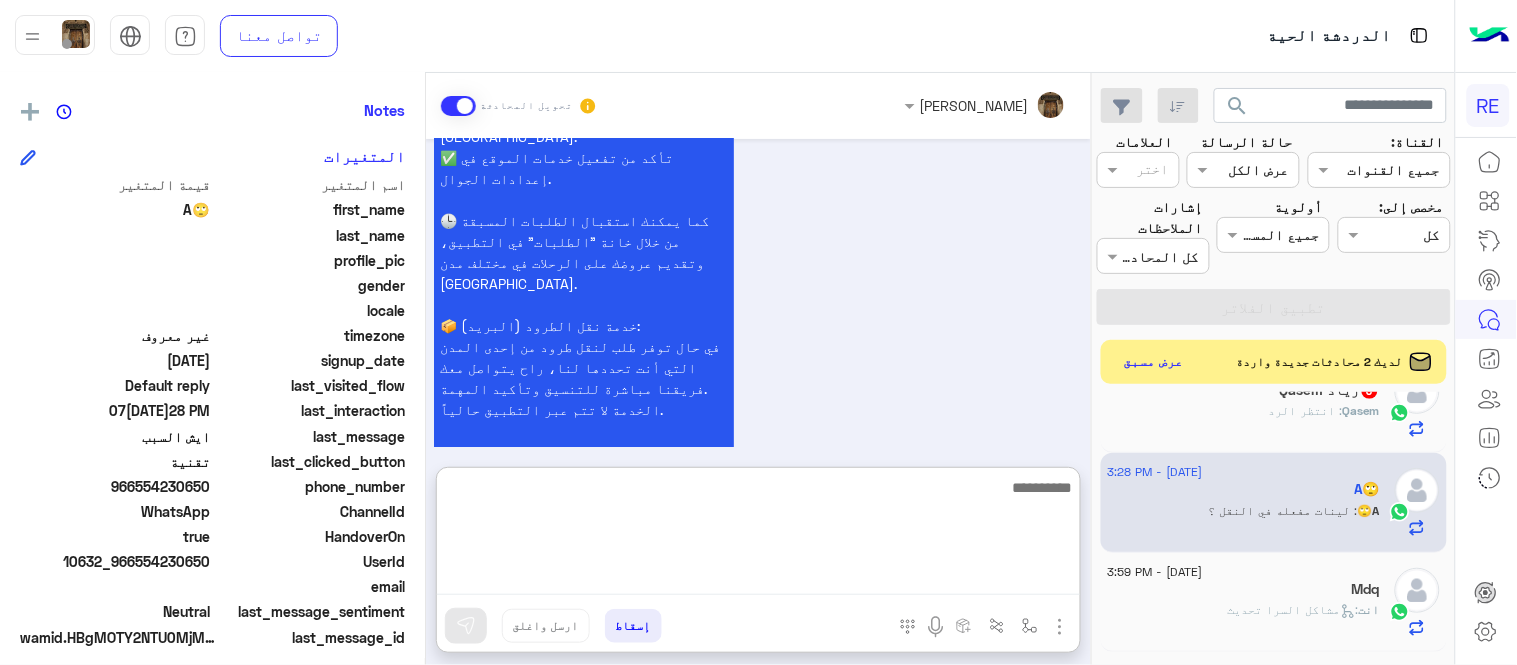 click at bounding box center (758, 535) 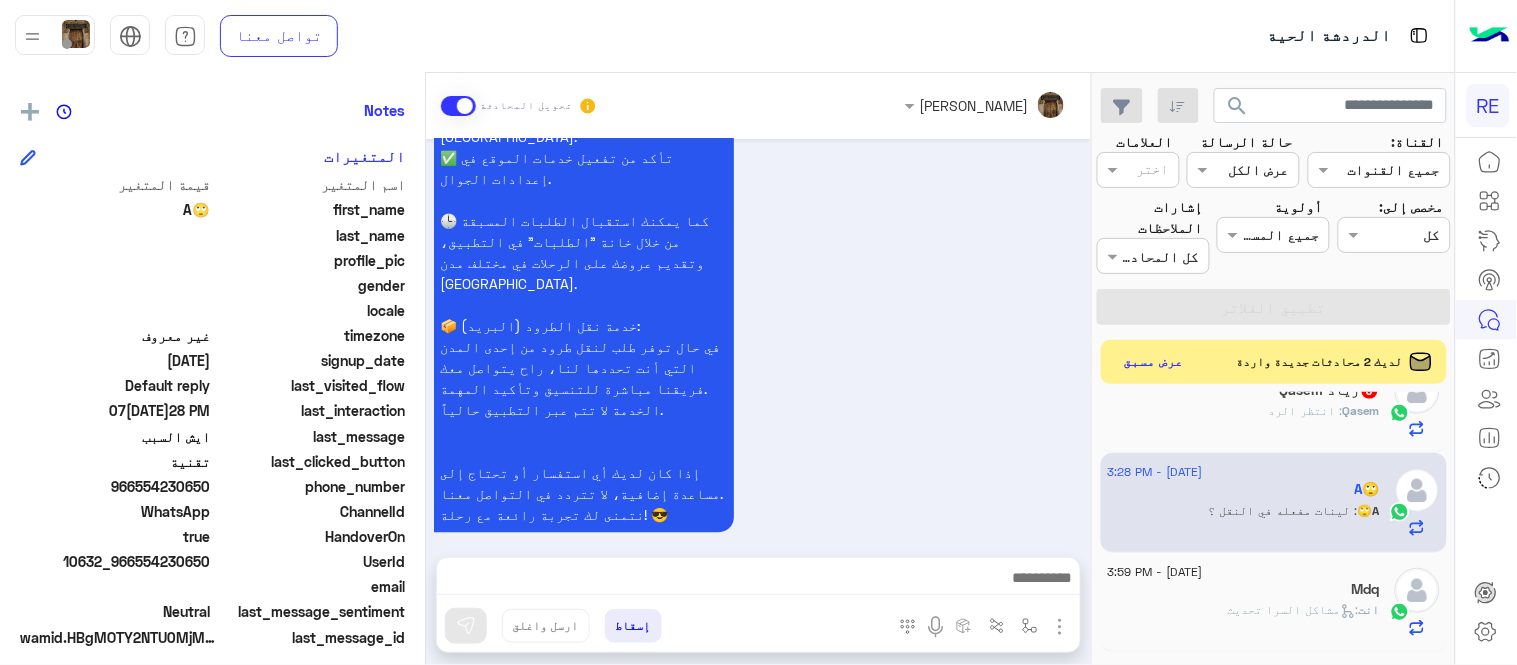click on "سعداء بانضمامك، ونتطلع لأن تكون [DATE] شركائنا المميزين. 🔑 لتبدأ العمل ككابتن، يجب أولاً تفعيل حسابك بعد قبول بياناتك من هيئة النقل. خطوات البدء والدخول في السرا: 1️⃣ حمّل التطبيق وسجل بيانات سيارتك. 2️⃣ بعد قبول بياناتك من هيئة النقل وتفعيل حسابك، توجه إلى أقرب مطار أو محطة قطار. 3️⃣ عند الوصول، فعّل خيار "متاح" ثم اضغط على "الدخول في السرا". 4️⃣ بعد دخولك في السرا، ستبدأ في استقبال طلبات العملاء الموجهة من المرحلين المتواجدين في الموقع. لتفادي مشاكل السرا: ✅ تأكد من الدخول في السرا. ✅ التواجد داخل زون المطار أو [GEOGRAPHIC_DATA]. 📦 خدمة نقل الطرود (البريد):" at bounding box center (759, 94) 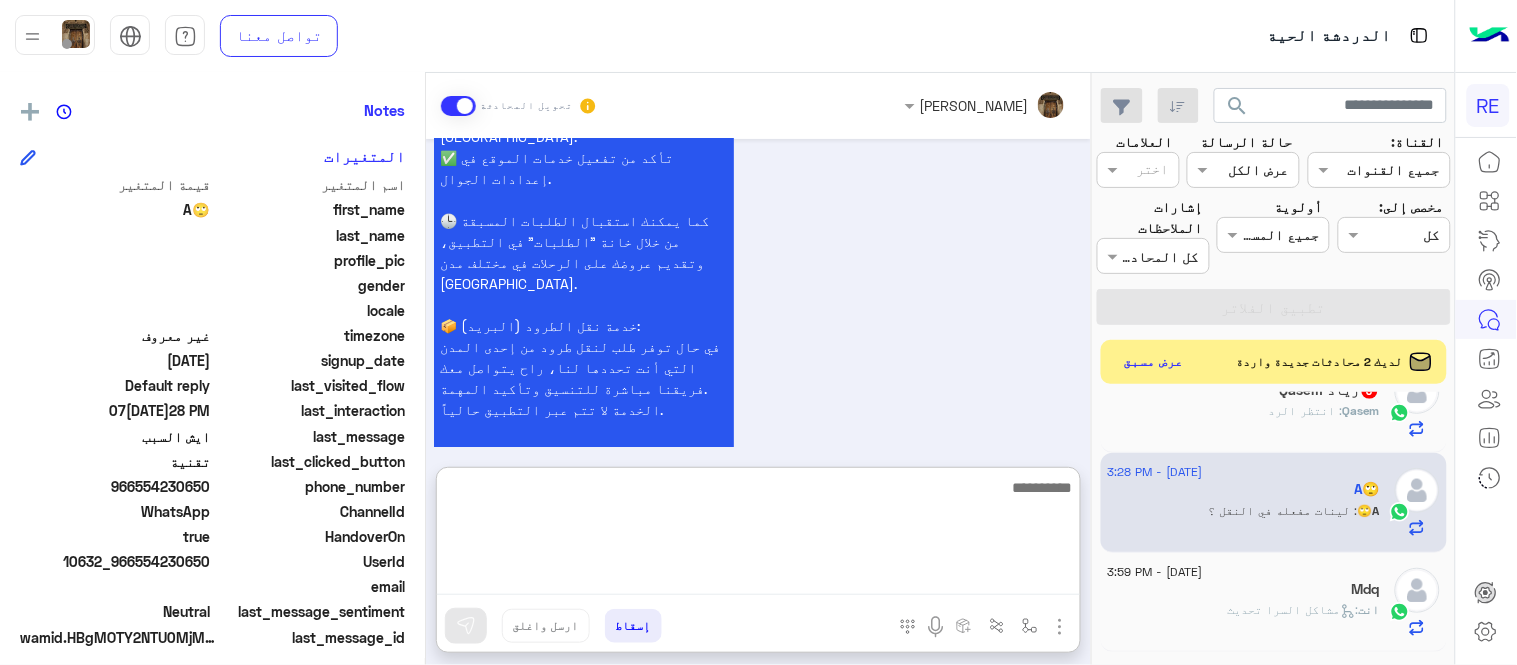 click at bounding box center (758, 535) 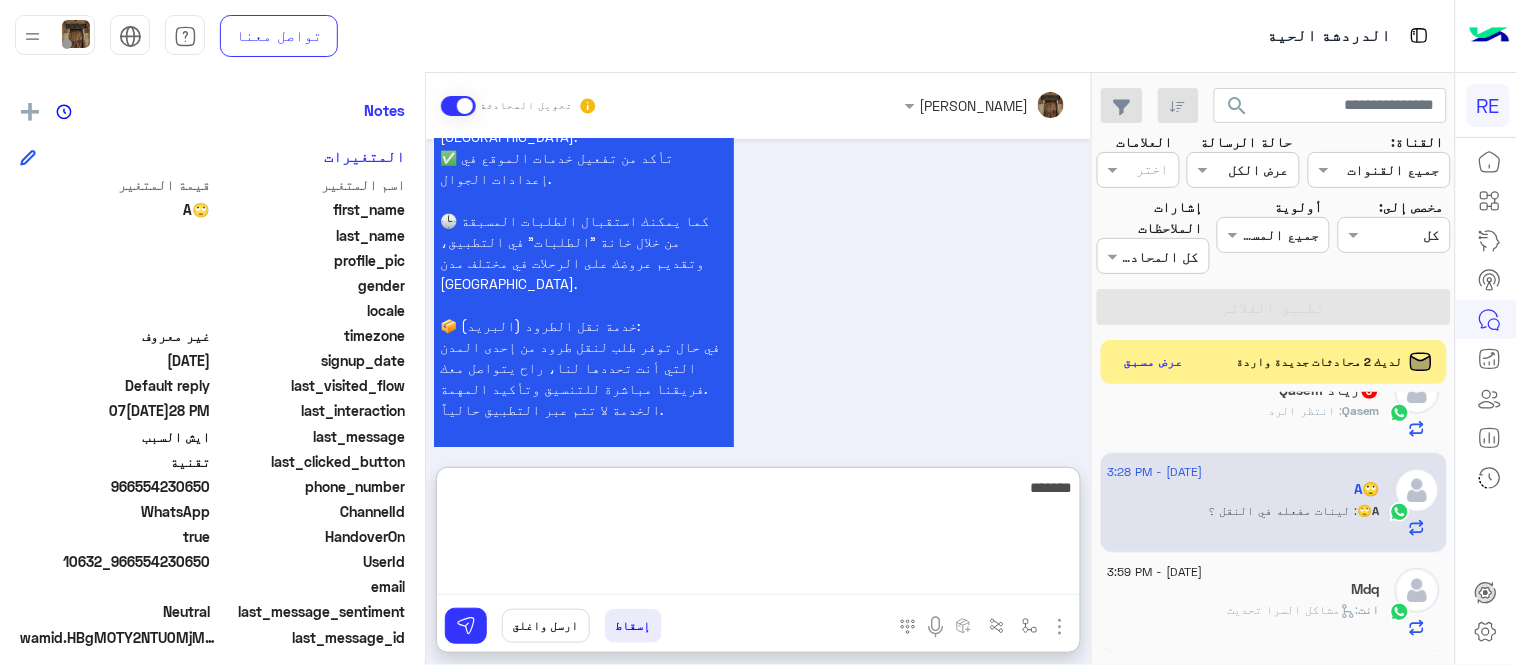 type on "*******" 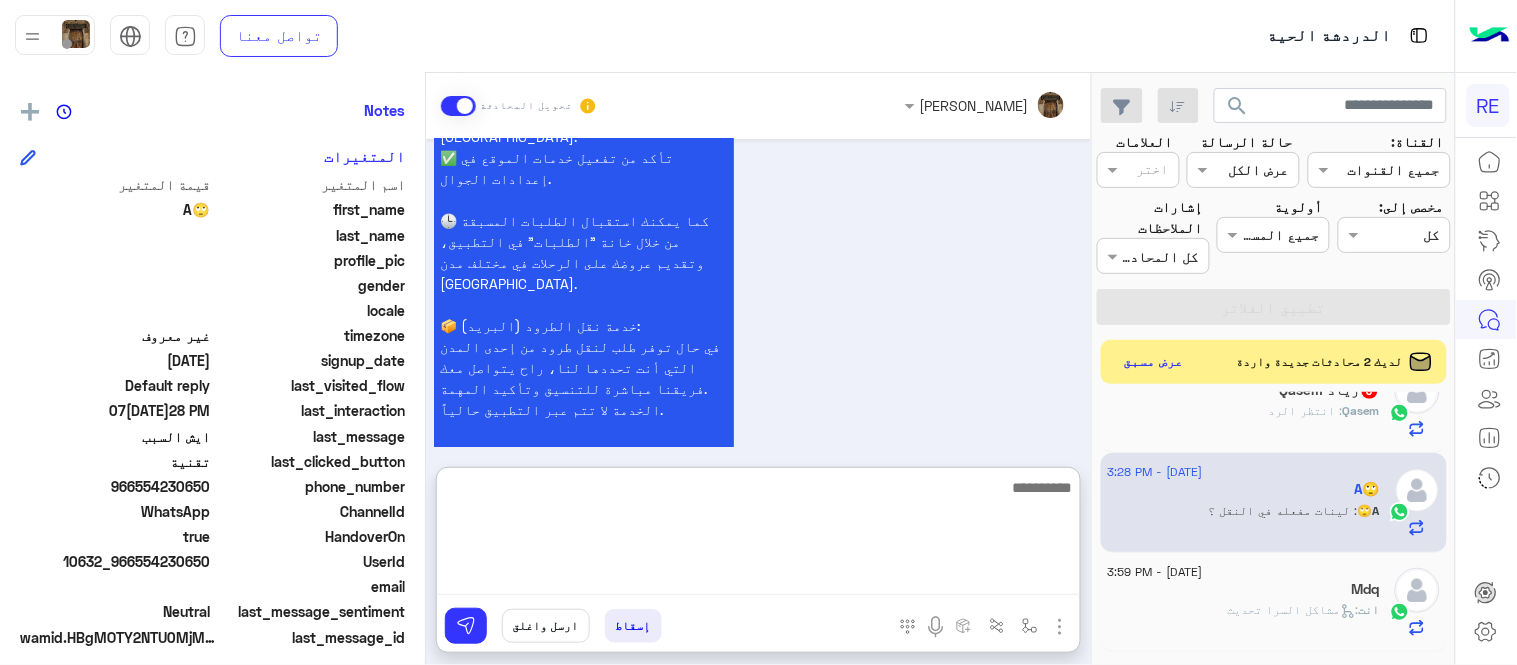 scroll, scrollTop: 1212, scrollLeft: 0, axis: vertical 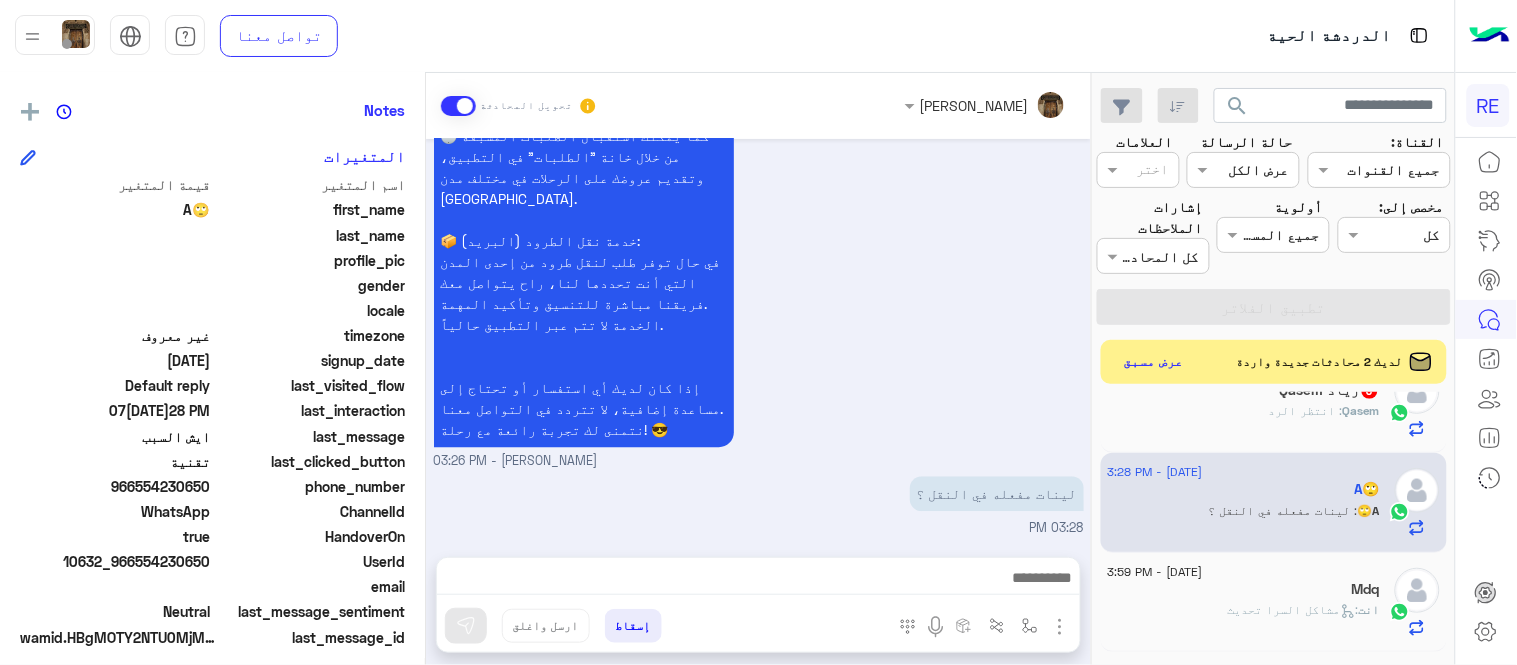 click on "[DATE]   [PERSON_NAME] انضم إلى المحادثة   01:49 PM      طيب ما تجبني رحلات   02:17 PM  ايش السبب   02:17 PM  من اي مدينة؟  [PERSON_NAME] -  03:17 PM  من المدينة والان في جده   03:18 PM  في المدينة متواجدين بالقطار والمطار  [PERSON_NAME] -  03:23 PM  جدة متواجدين بمحطة قطار السليمانية  [PERSON_NAME] -  03:24 PM  يعني اروح هناك وتجيني رحلات ؟   03:25 PM  سعداء بانضمامك، ونتطلع لأن تكون [DATE] شركائنا المميزين. 🔑 لتبدأ العمل ككابتن، يجب أولاً تفعيل حسابك بعد قبول بياناتك من هيئة النقل. خطوات البدء والدخول في السرا: 1️⃣ حمّل التطبيق وسجل بيانات سيارتك. 3️⃣ عند الوصول، فعّل خيار "متاح" ثم اضغط على "الدخول في السرا".   03:28 PM" at bounding box center (758, 338) 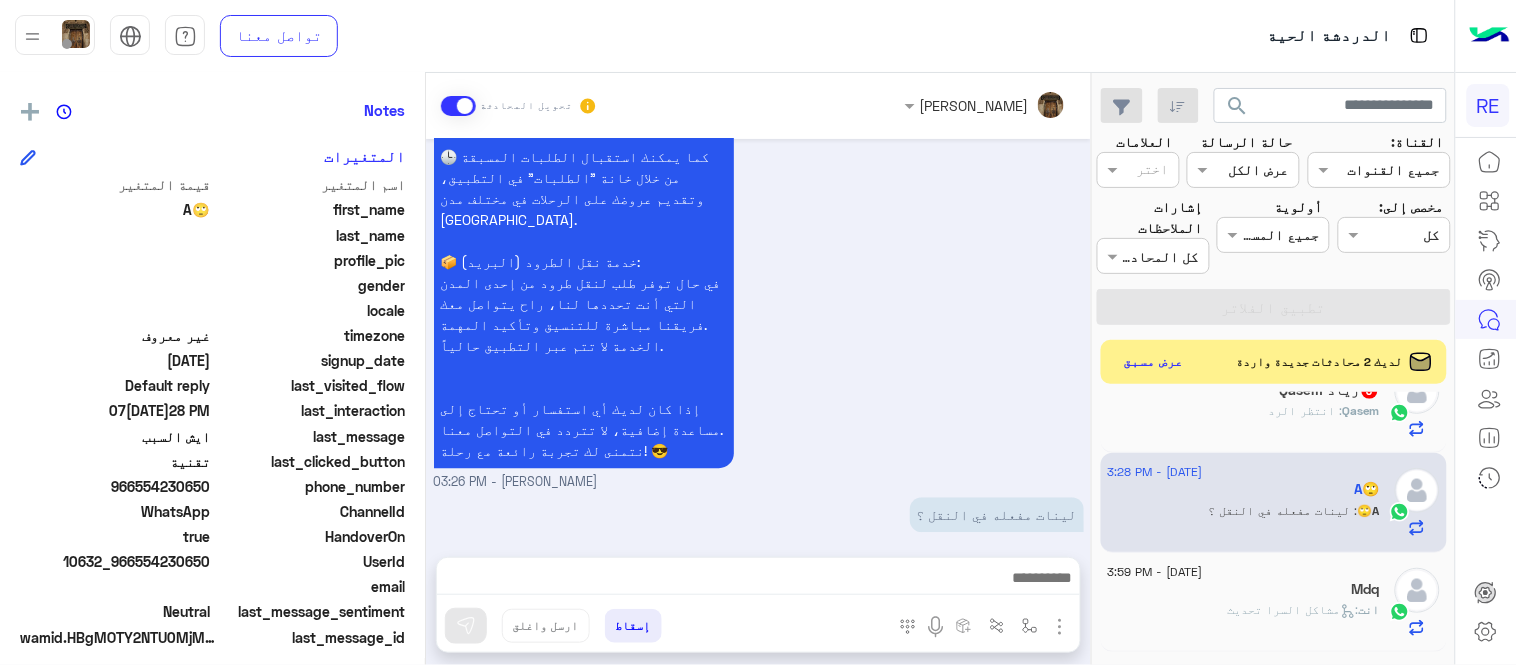 click on "Qasem : انتظر الرد" 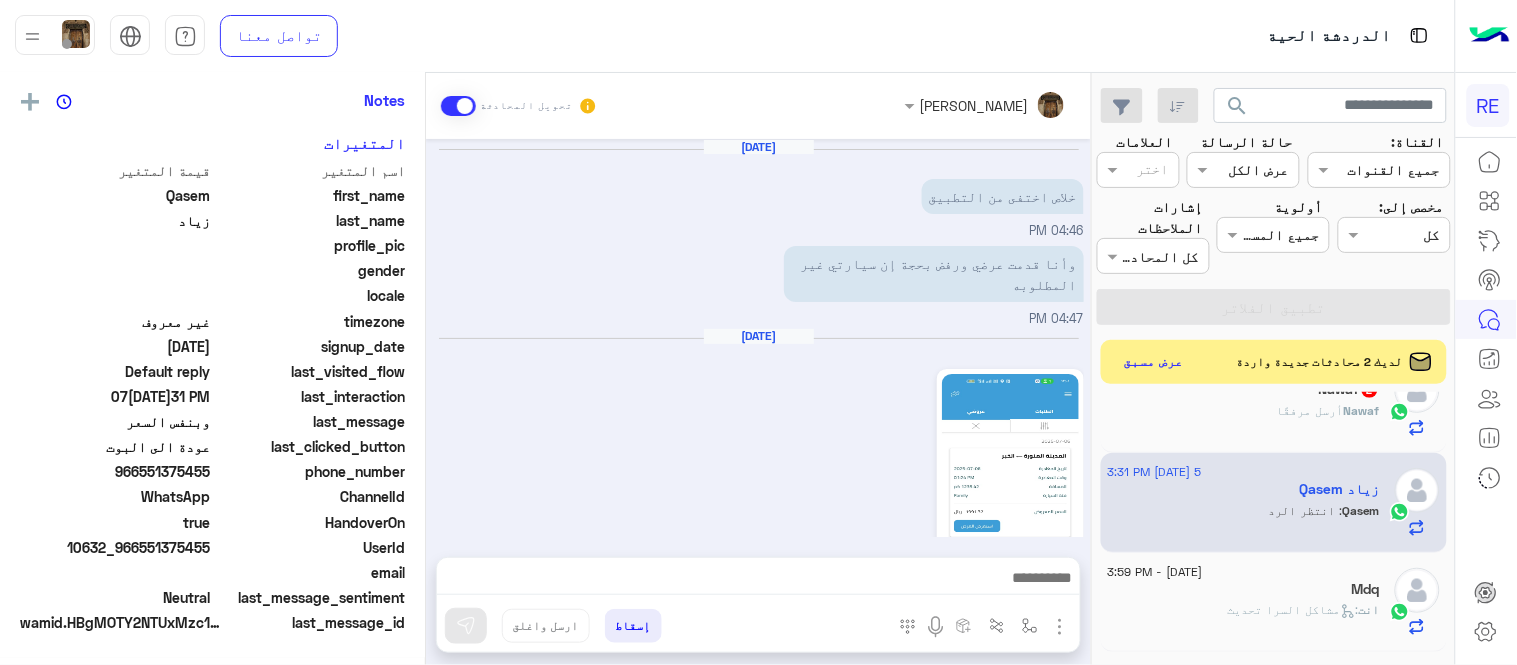 scroll, scrollTop: 398, scrollLeft: 0, axis: vertical 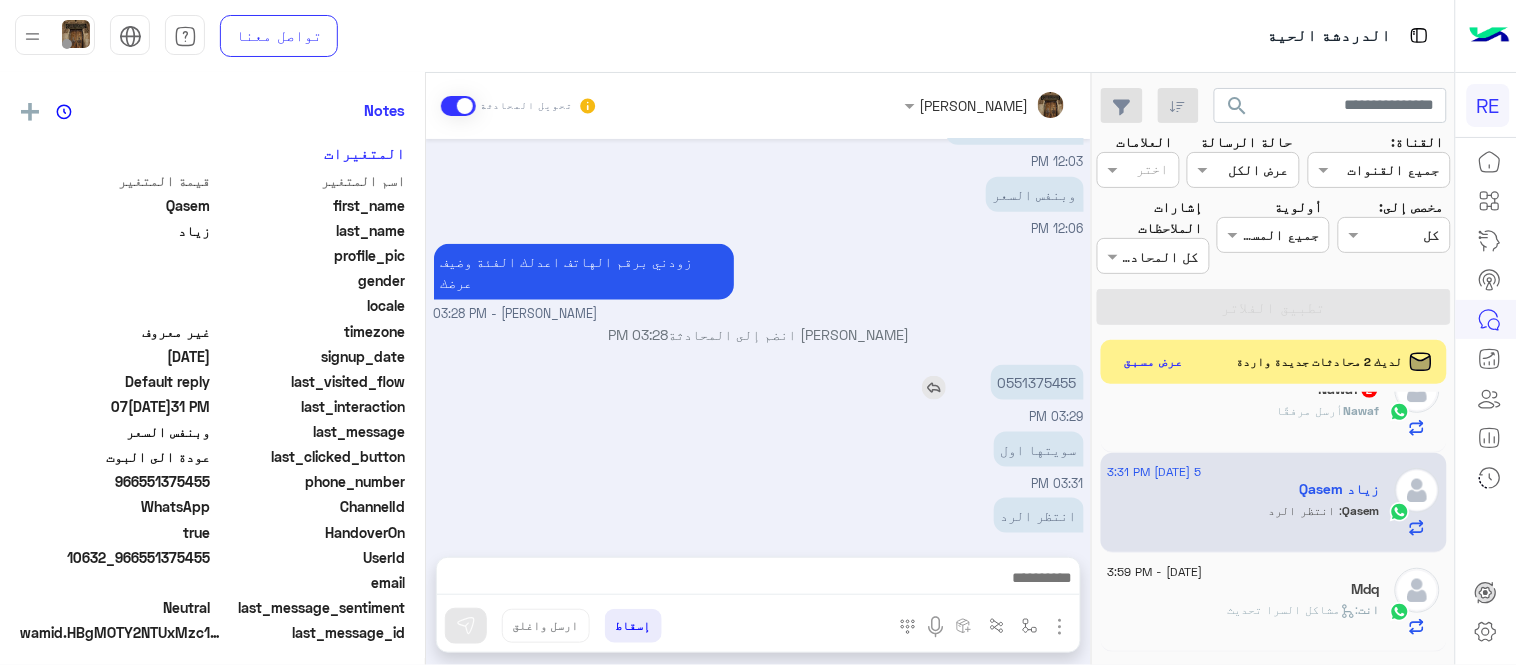 click on "0551375455" at bounding box center (1037, 382) 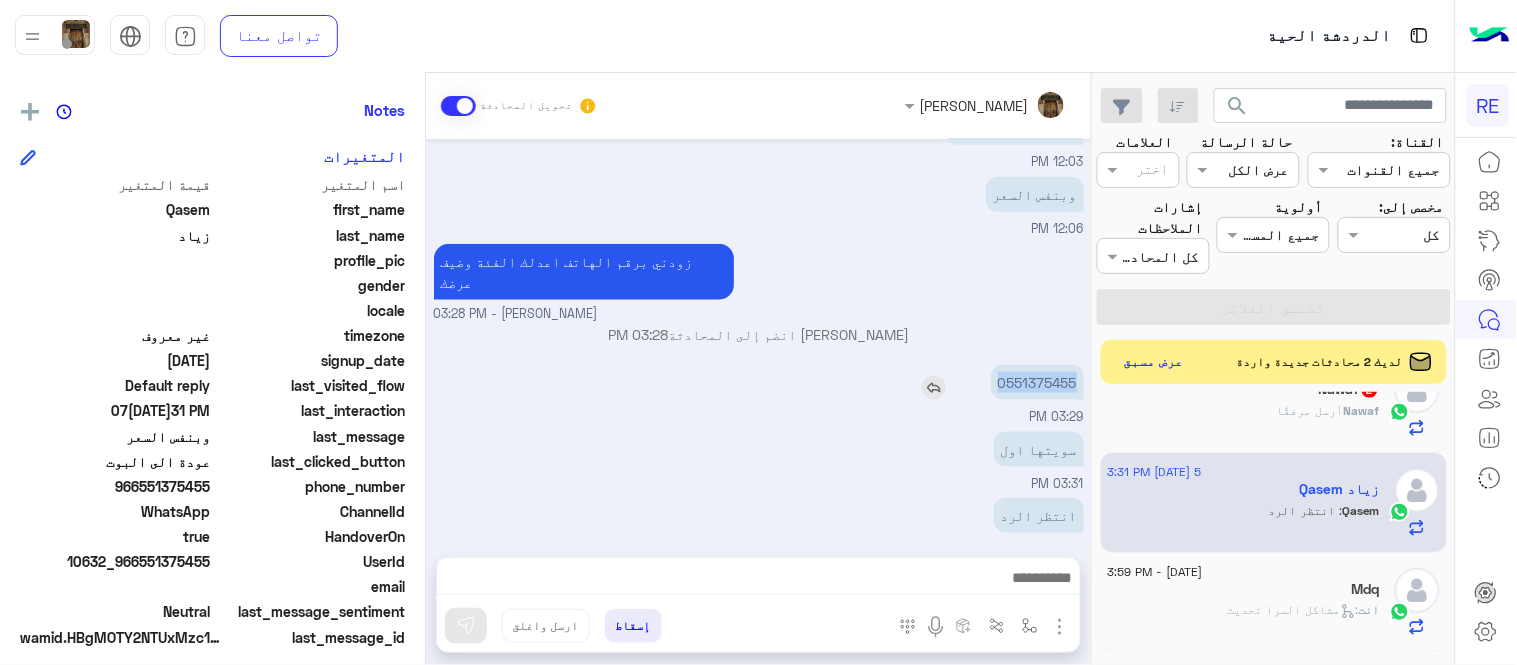 click on "0551375455" at bounding box center [1037, 382] 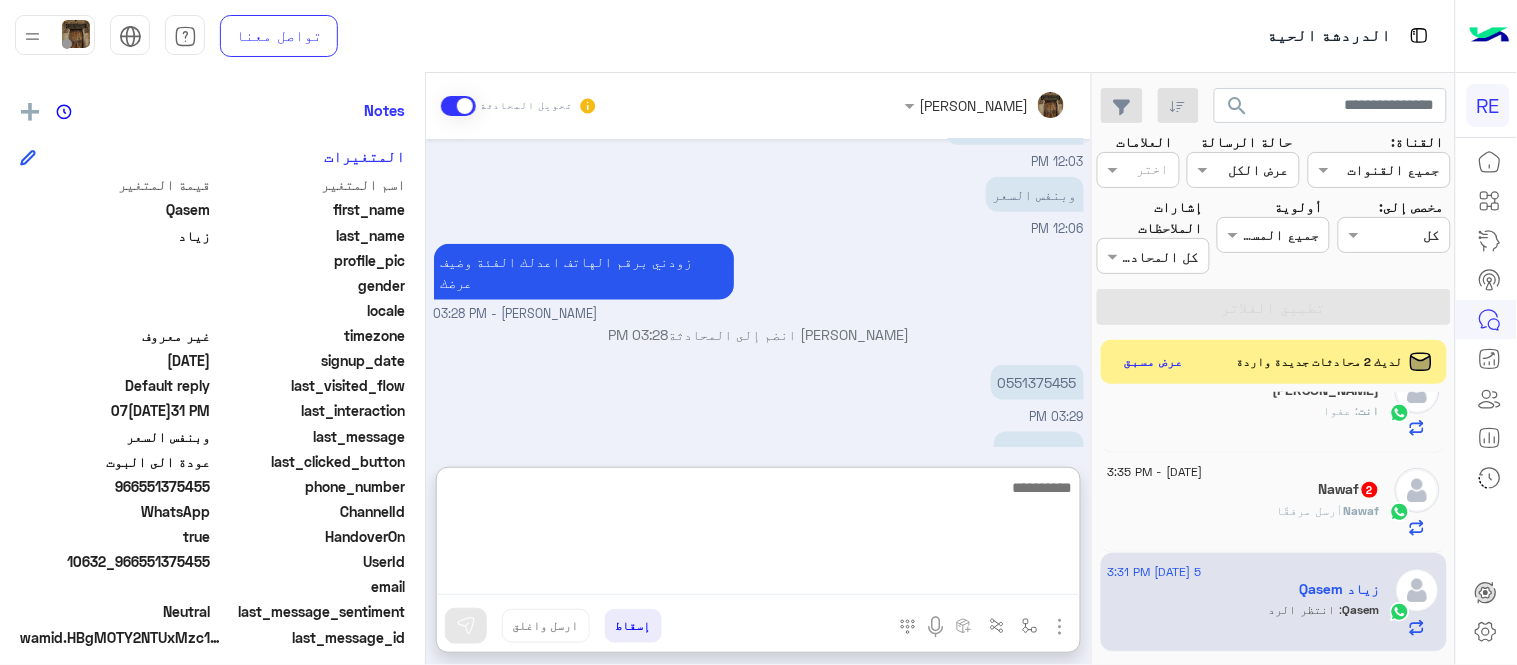 click at bounding box center (758, 535) 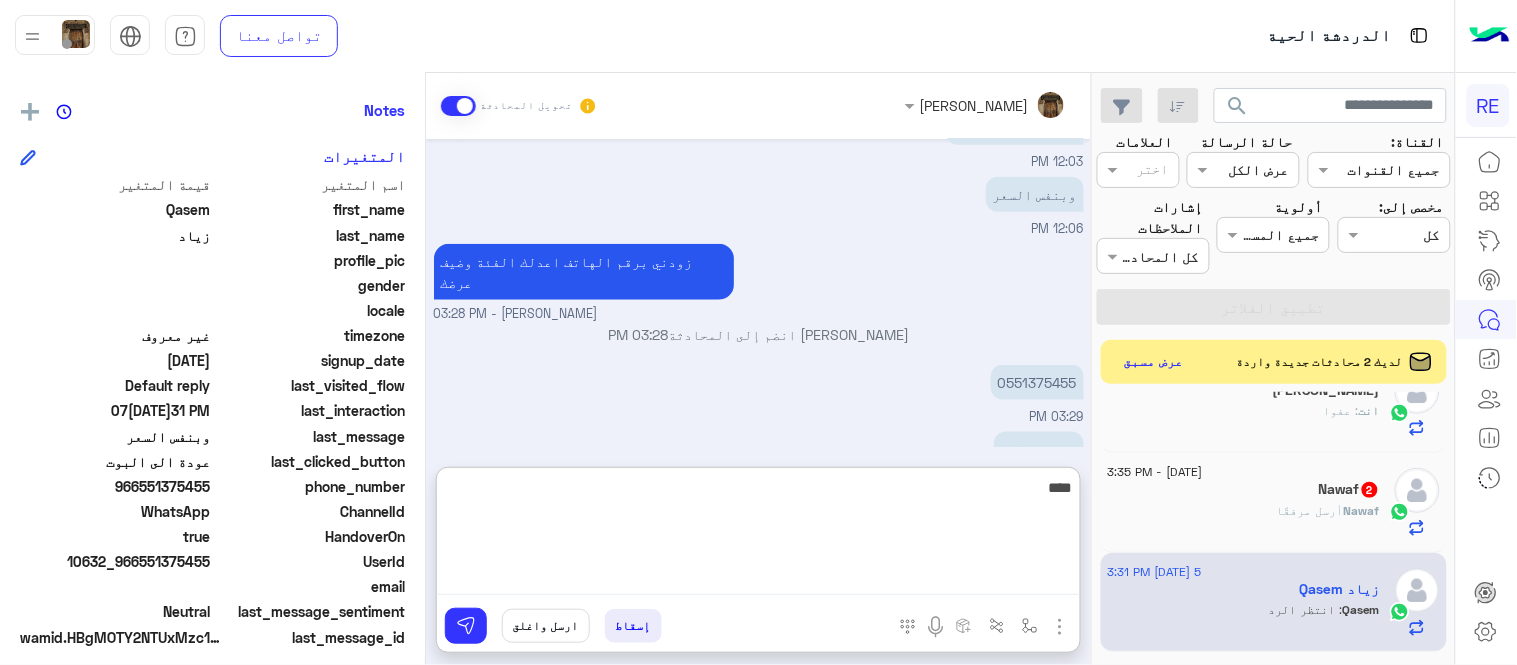 type on "****" 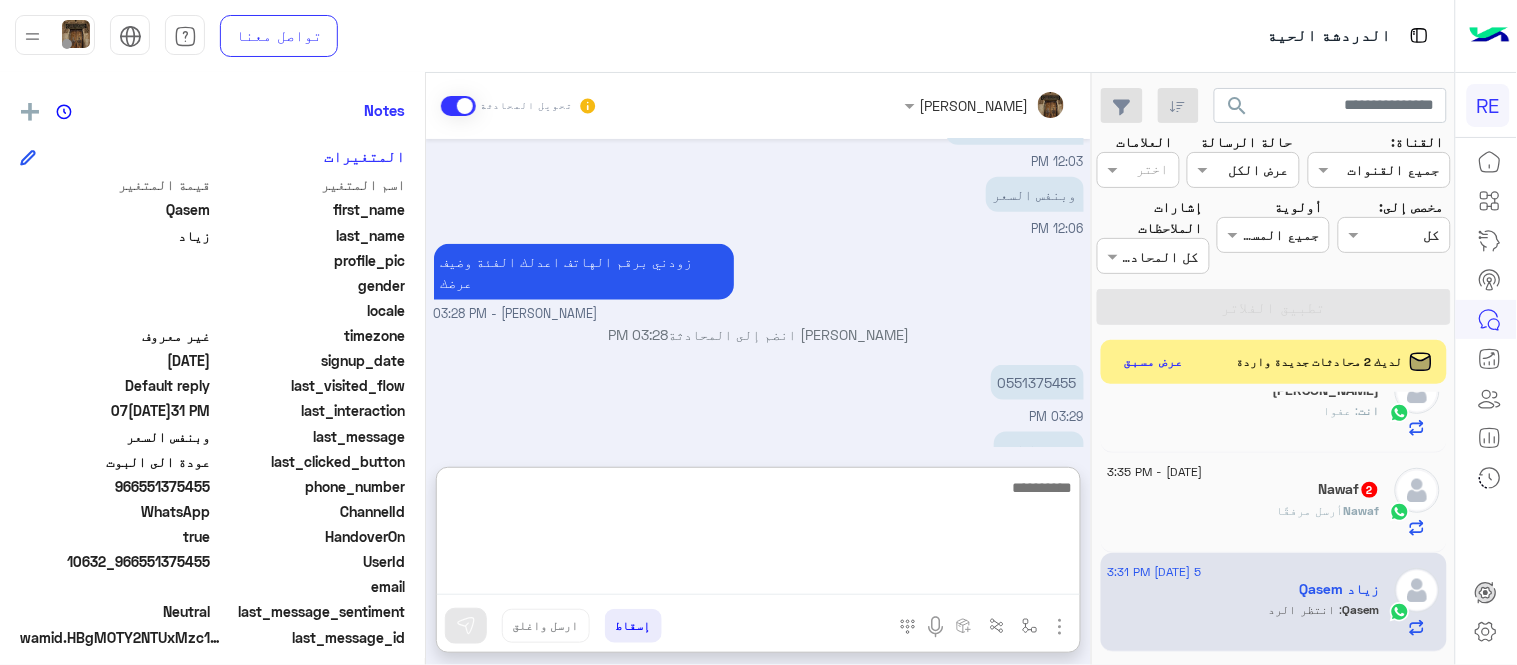 scroll, scrollTop: 696, scrollLeft: 0, axis: vertical 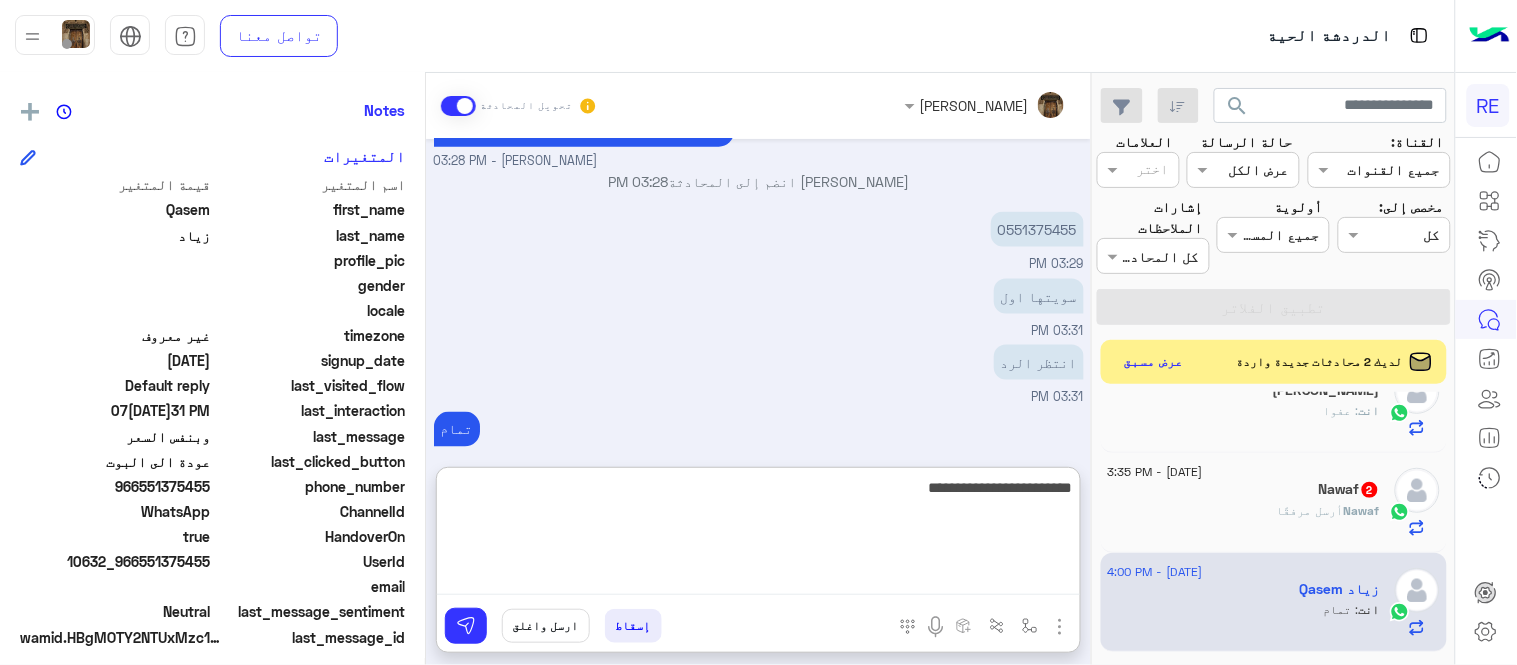type on "**********" 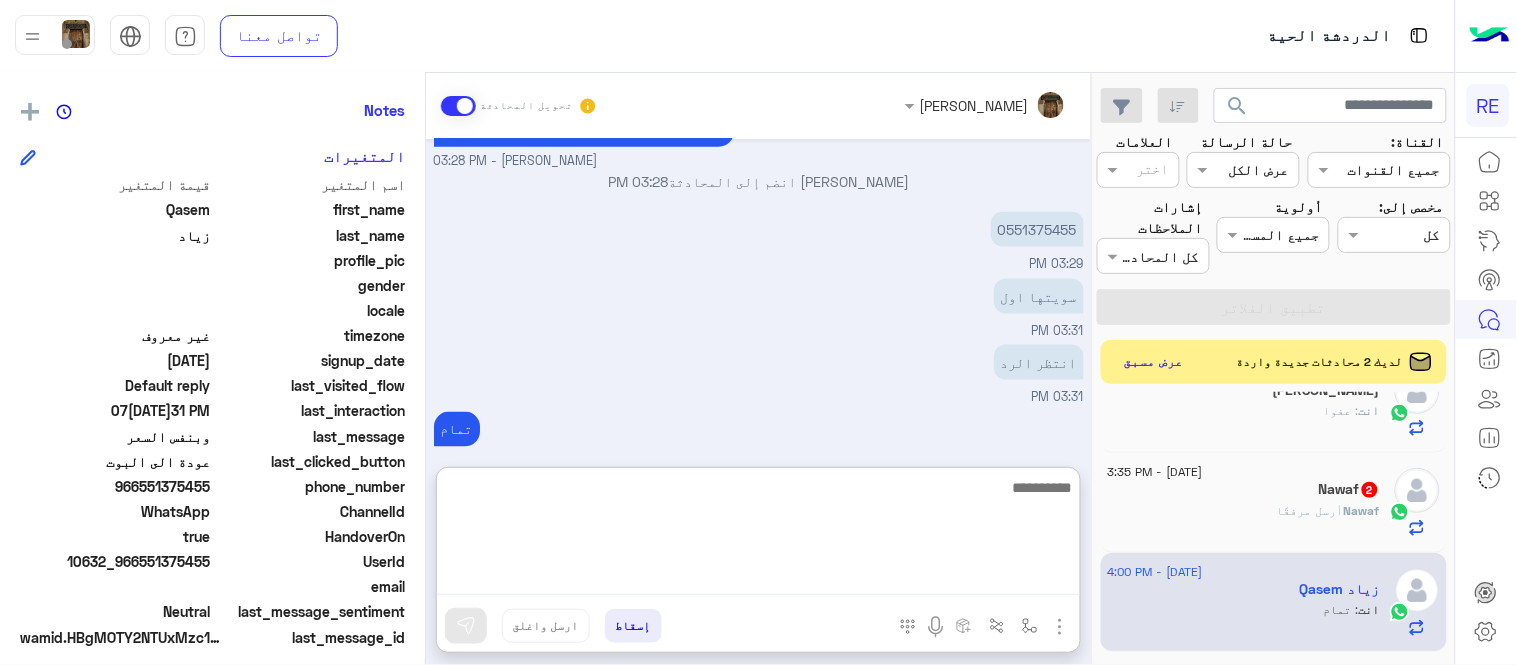 scroll, scrollTop: 760, scrollLeft: 0, axis: vertical 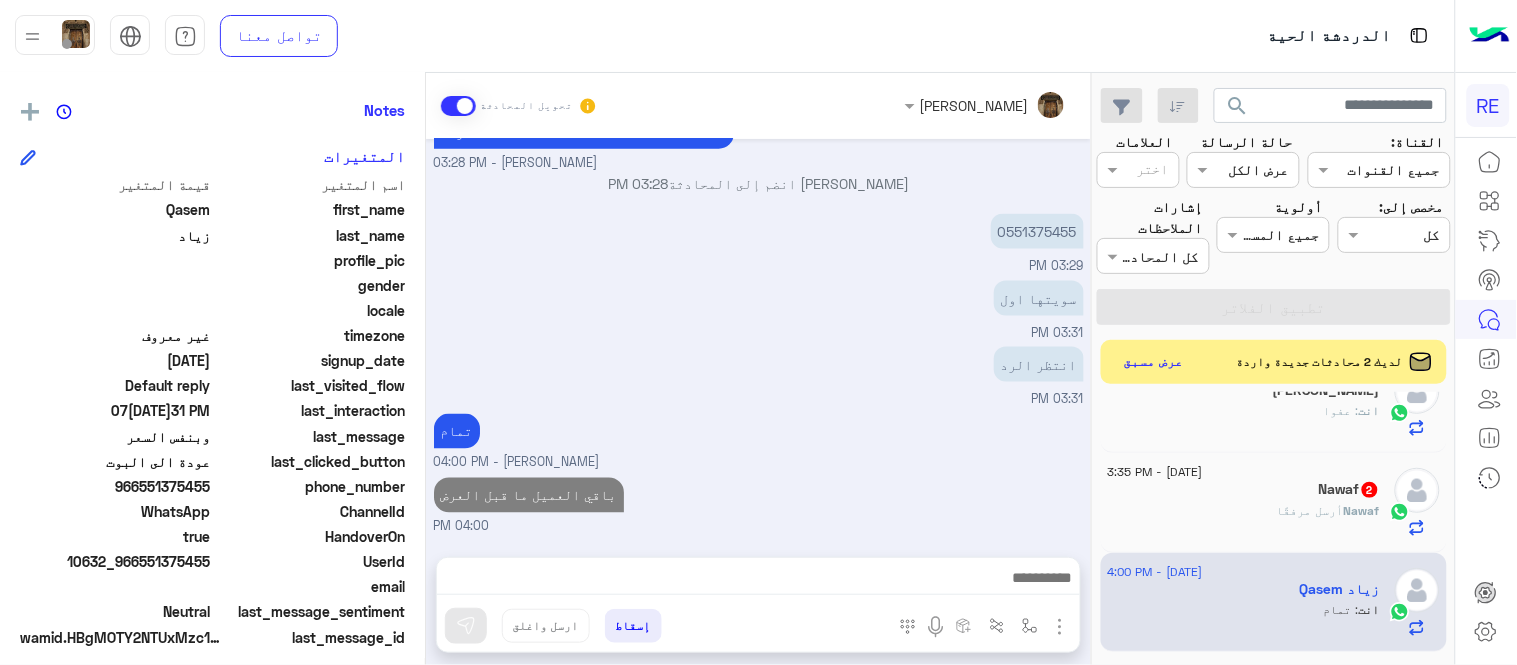 click on "Ju[DATE]  خلاص اختفى من التطبيق   04:46 PM  وأنا قدمت عرضي ورفض بحجة إن سيارتي غير المطلوبه   04:47 PM   [DATE]    12:03 PM  انا جاهز إذا ممكن   12:03 PM  وبنفس السعر   12:06 PM  زودني برقم الهاتف اعدلك الفئة وضيف عرضك  [PERSON_NAME] -  03:28 PM   [PERSON_NAME] انضم إلى المحادثة   03:28 PM      0551375455   03:29 PM  سويتها اول   03:31 PM  انتظر الرد   03:31 PM  تمام  [PERSON_NAME] -  04:00 PM  باقي العميل ما قبل العرض   04:00 PM" at bounding box center [758, 338] 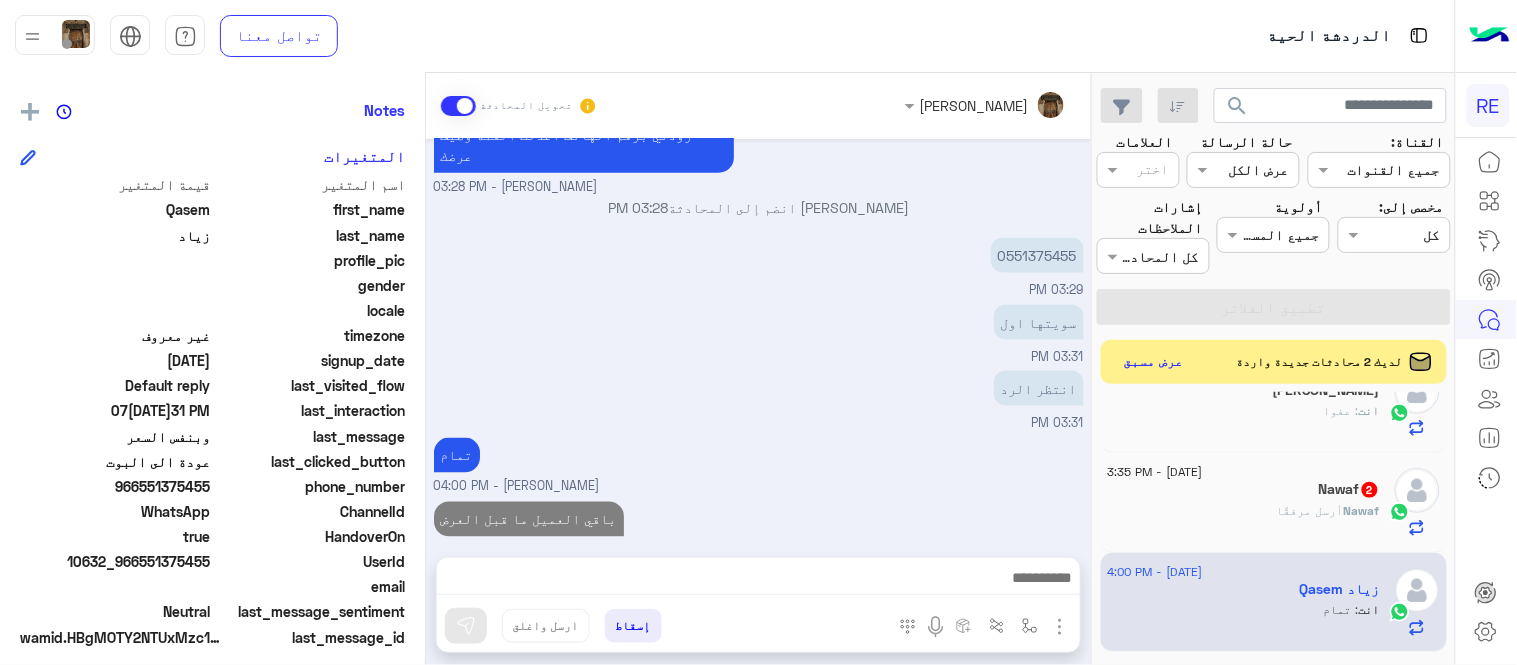 click on "[PERSON_NAME]  أرسل مرفقًا" 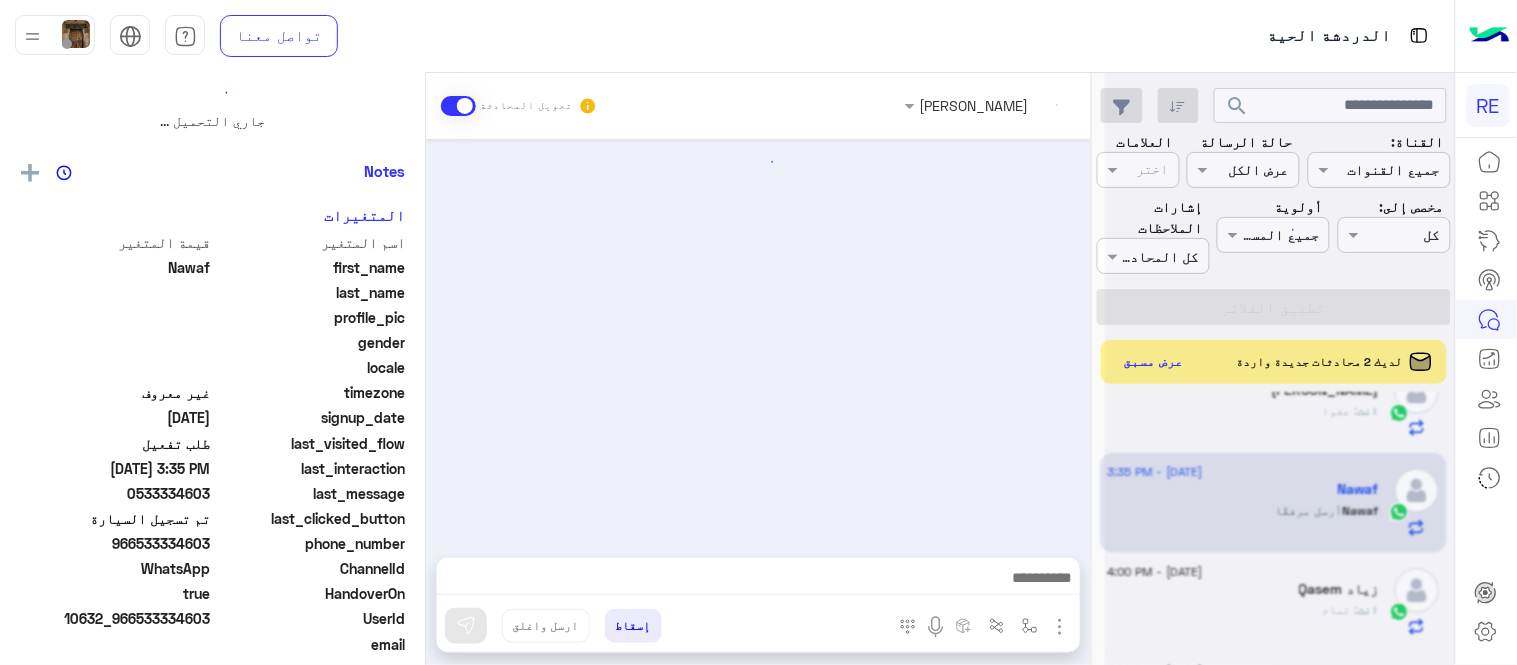 scroll, scrollTop: 0, scrollLeft: 0, axis: both 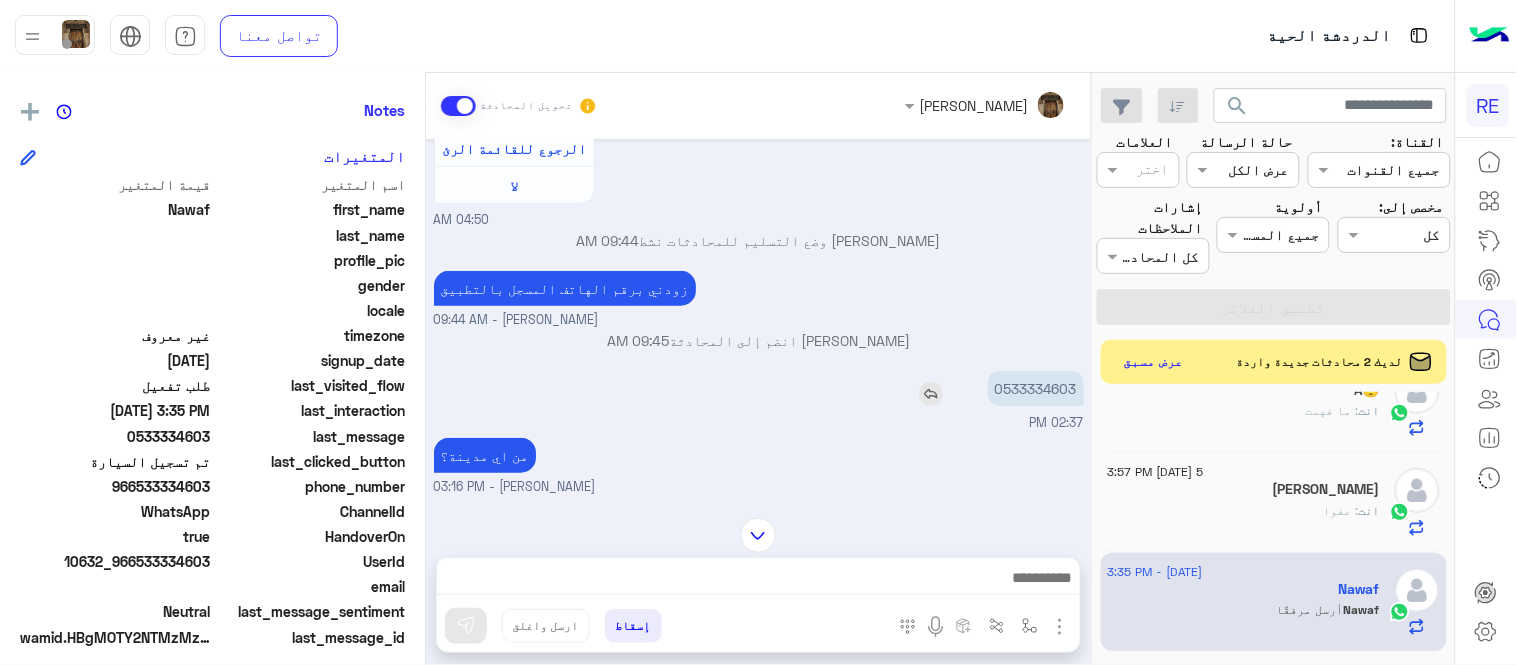 click on "0533334603" at bounding box center [1036, 388] 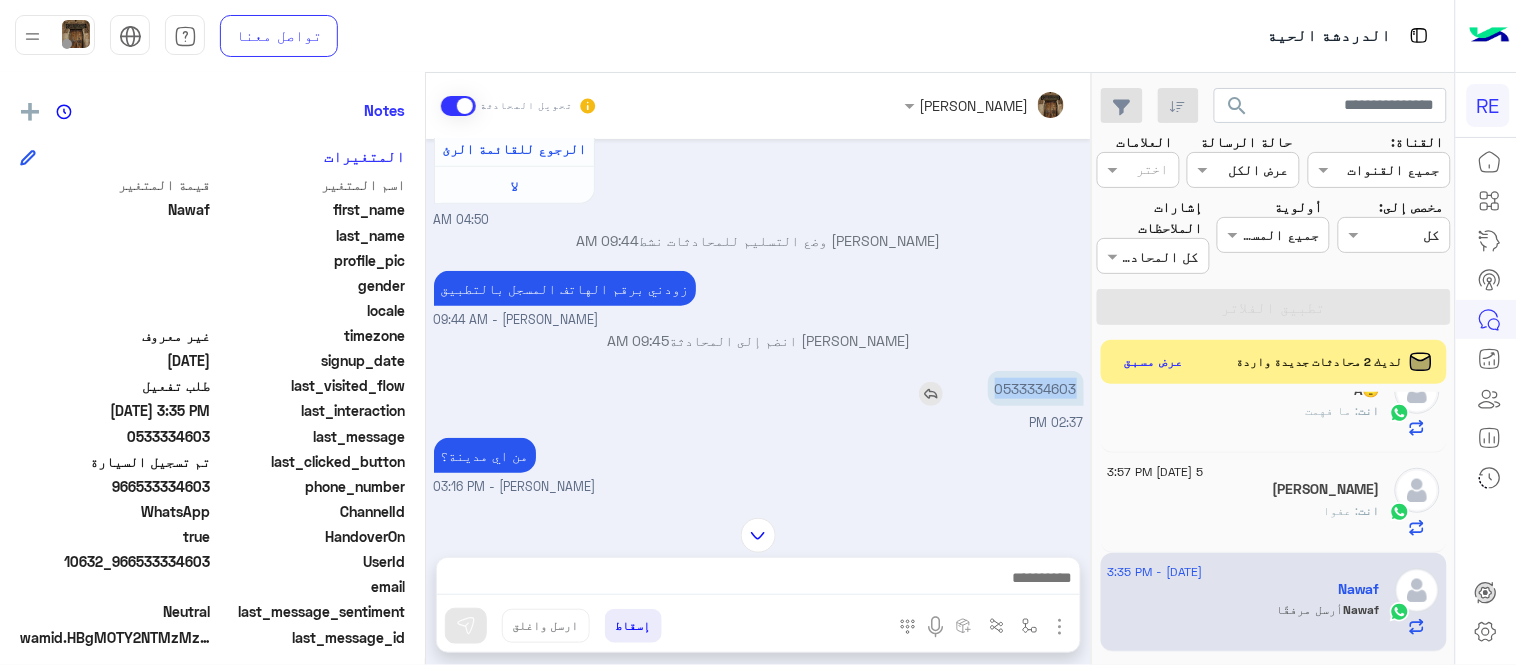 click on "0533334603" at bounding box center [1036, 388] 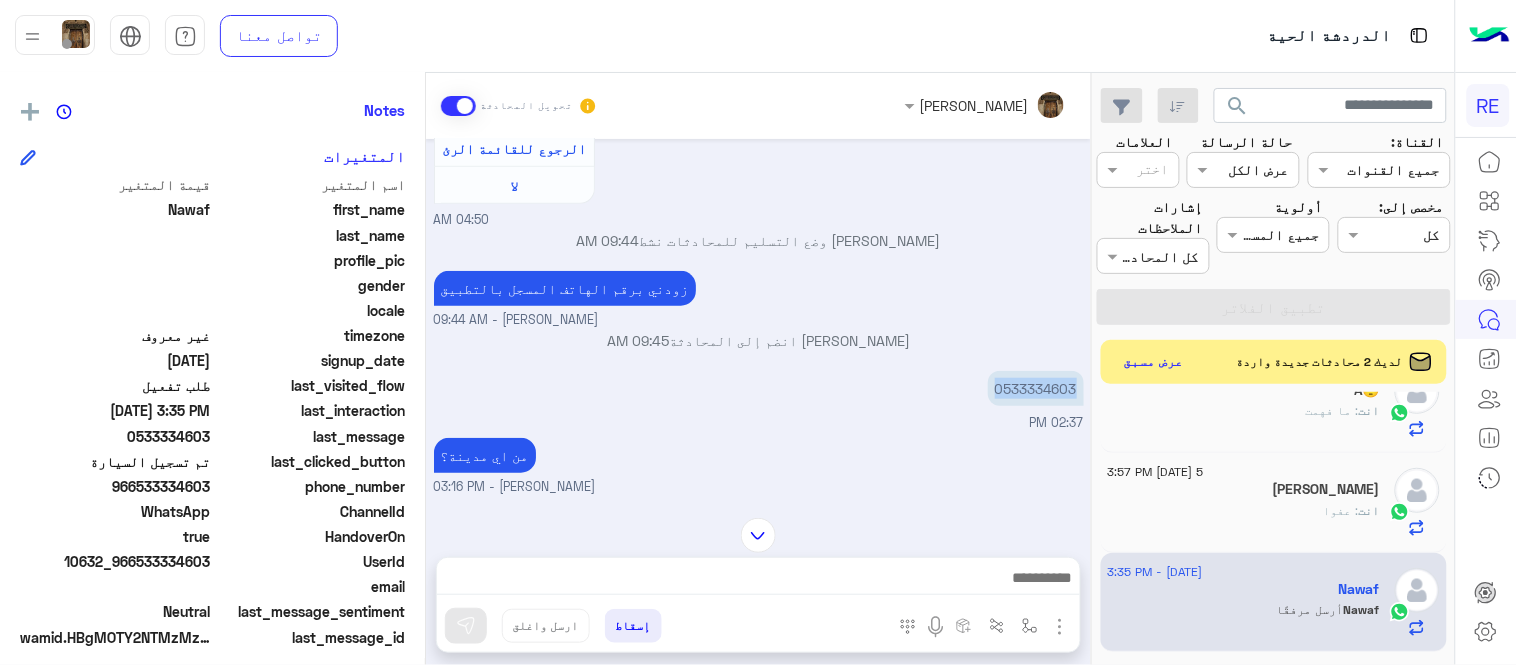 click at bounding box center [758, 535] 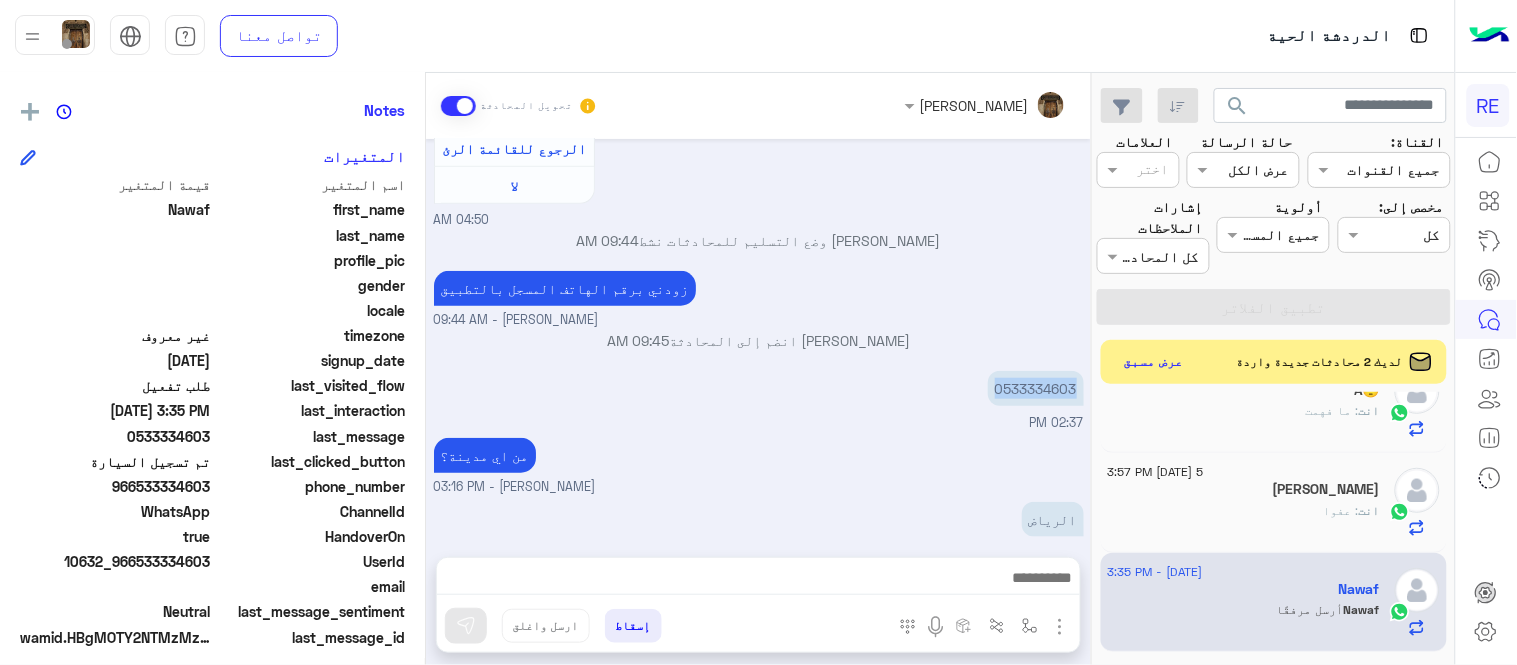 scroll, scrollTop: 651, scrollLeft: 0, axis: vertical 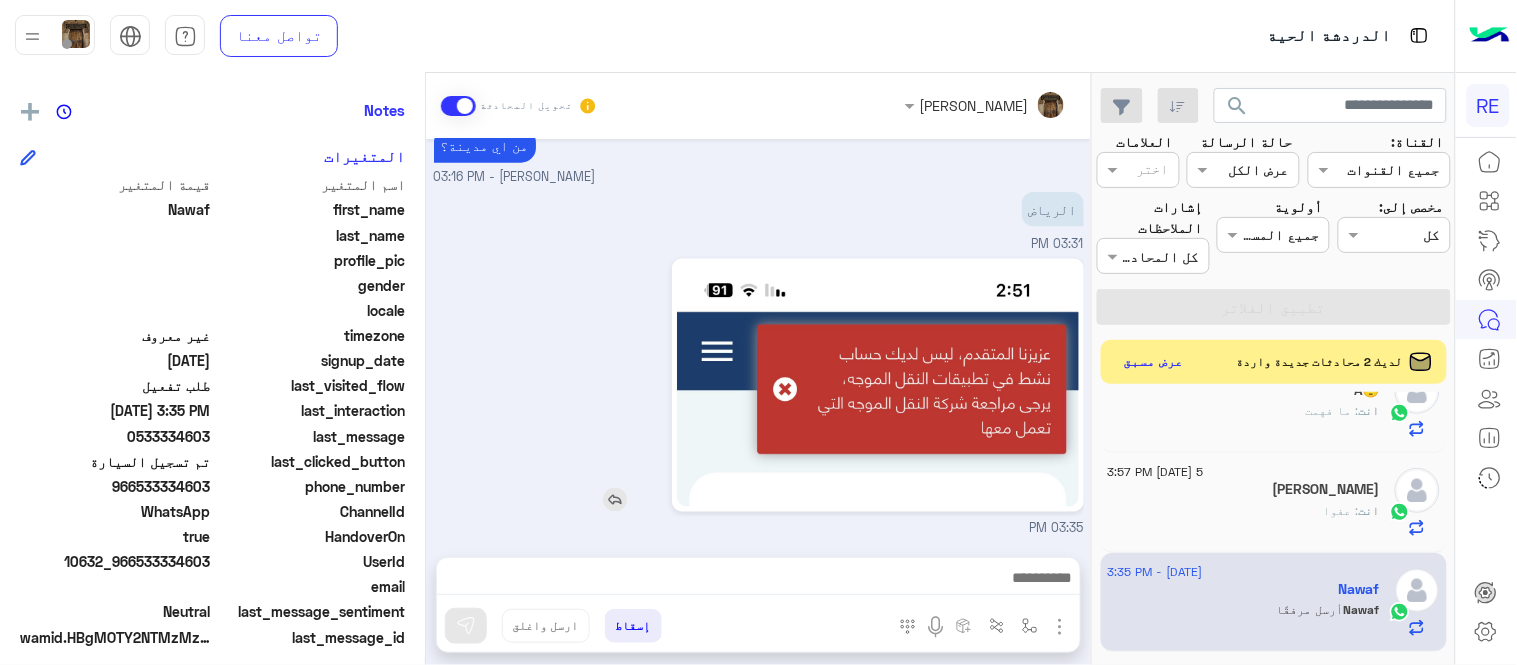 click at bounding box center (615, 500) 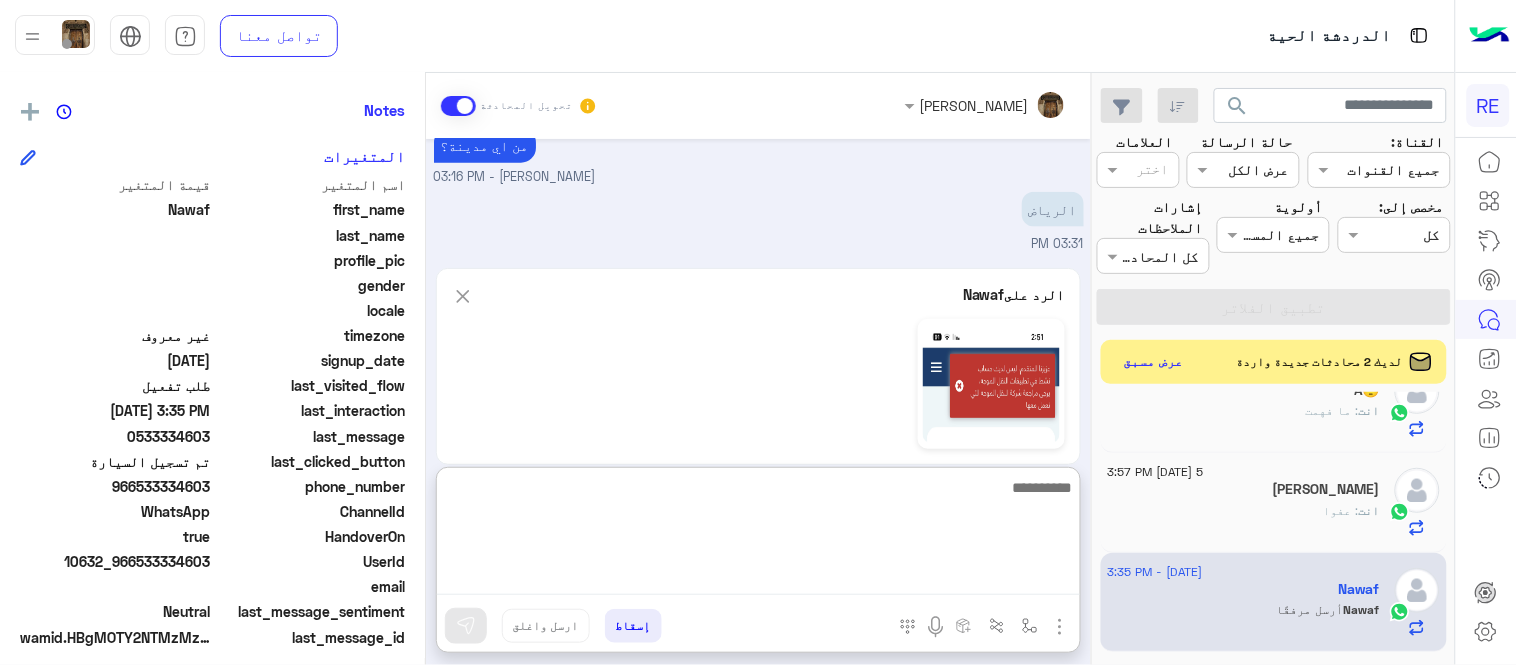 click at bounding box center (758, 535) 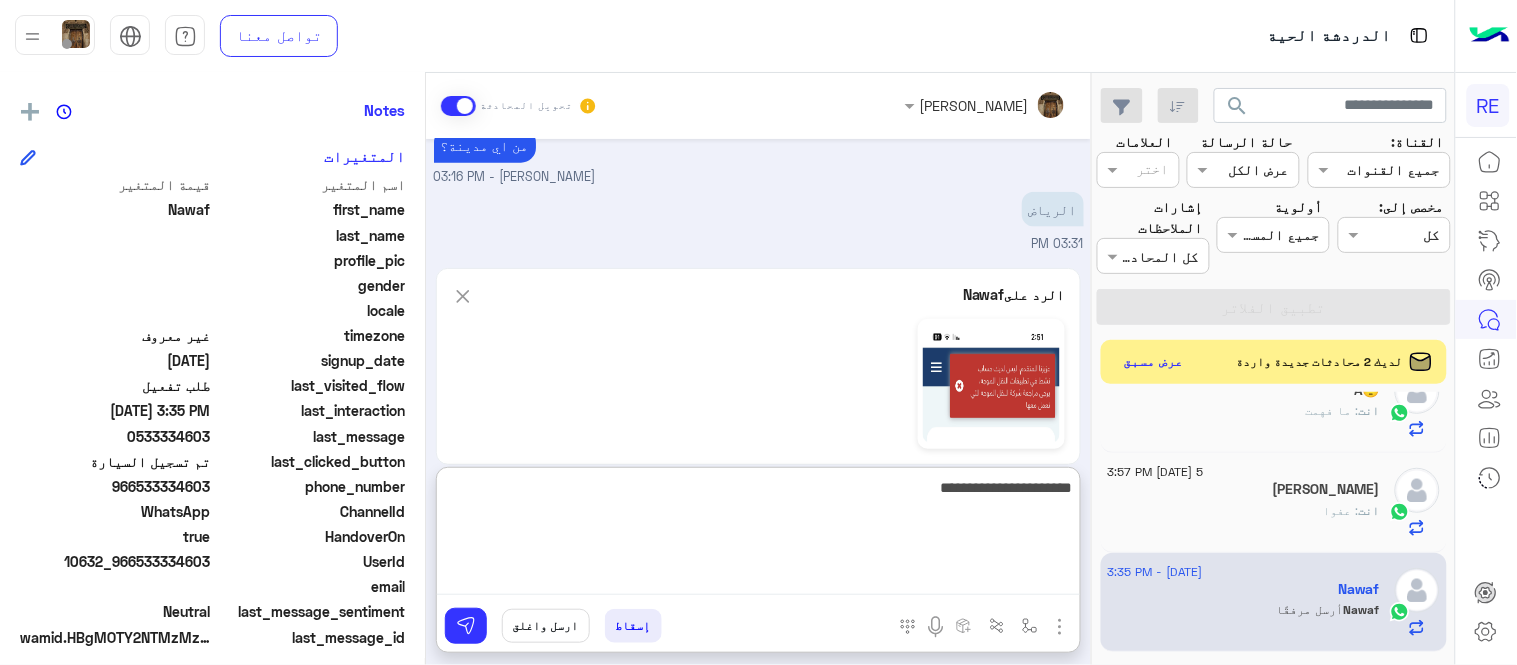 type on "**********" 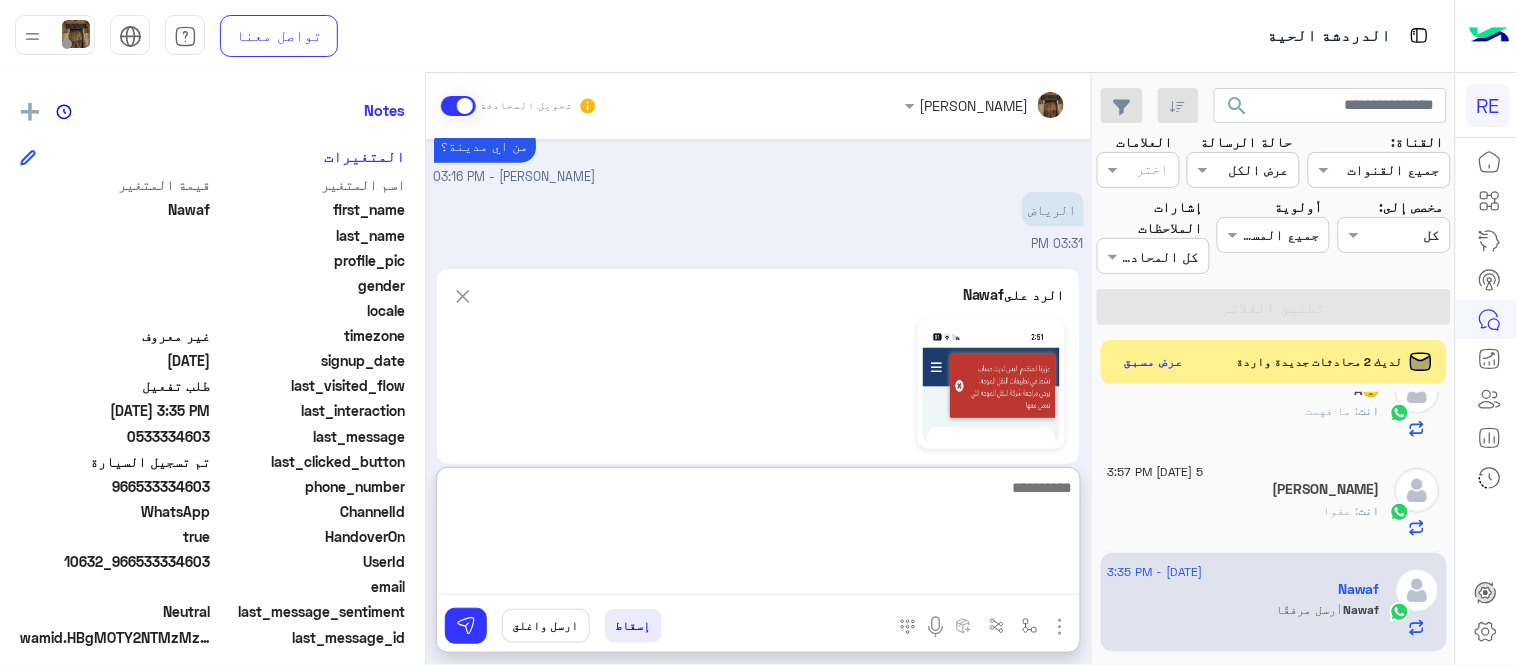 scroll, scrollTop: 1047, scrollLeft: 0, axis: vertical 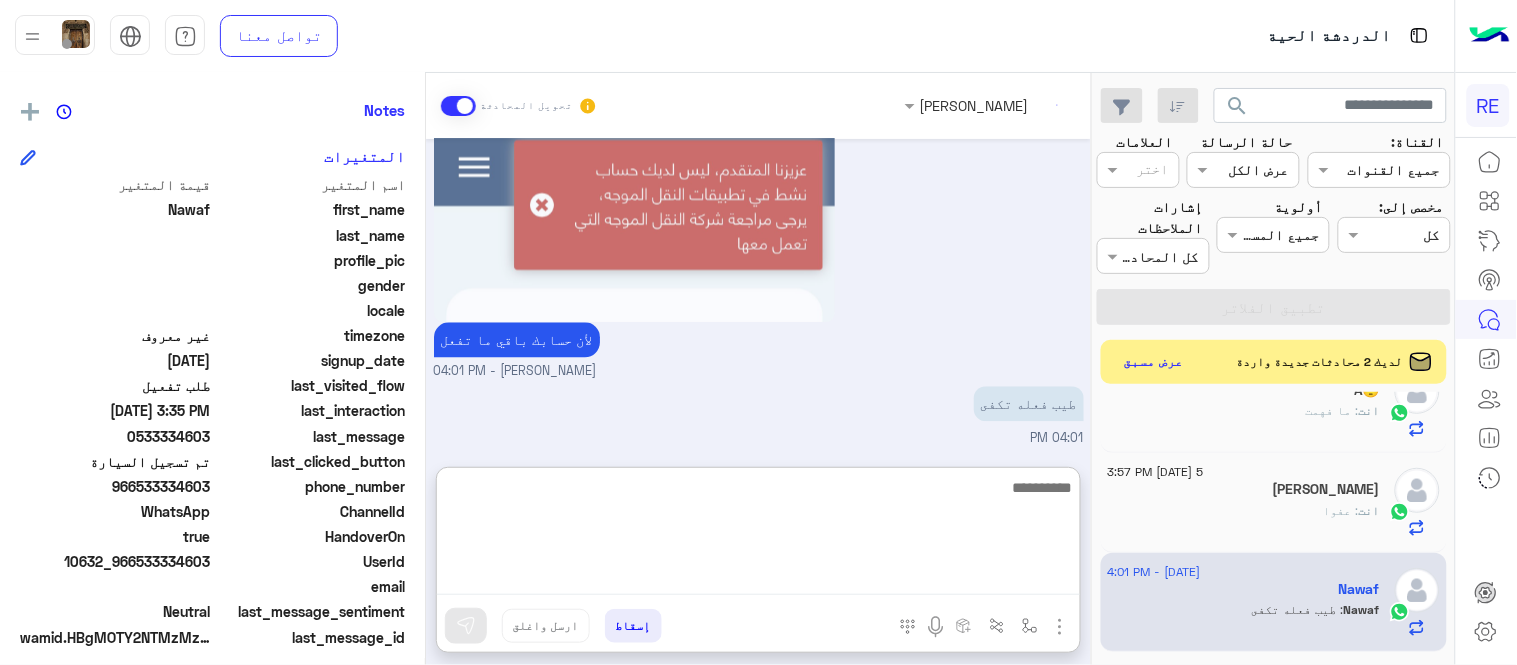 click at bounding box center (758, 535) 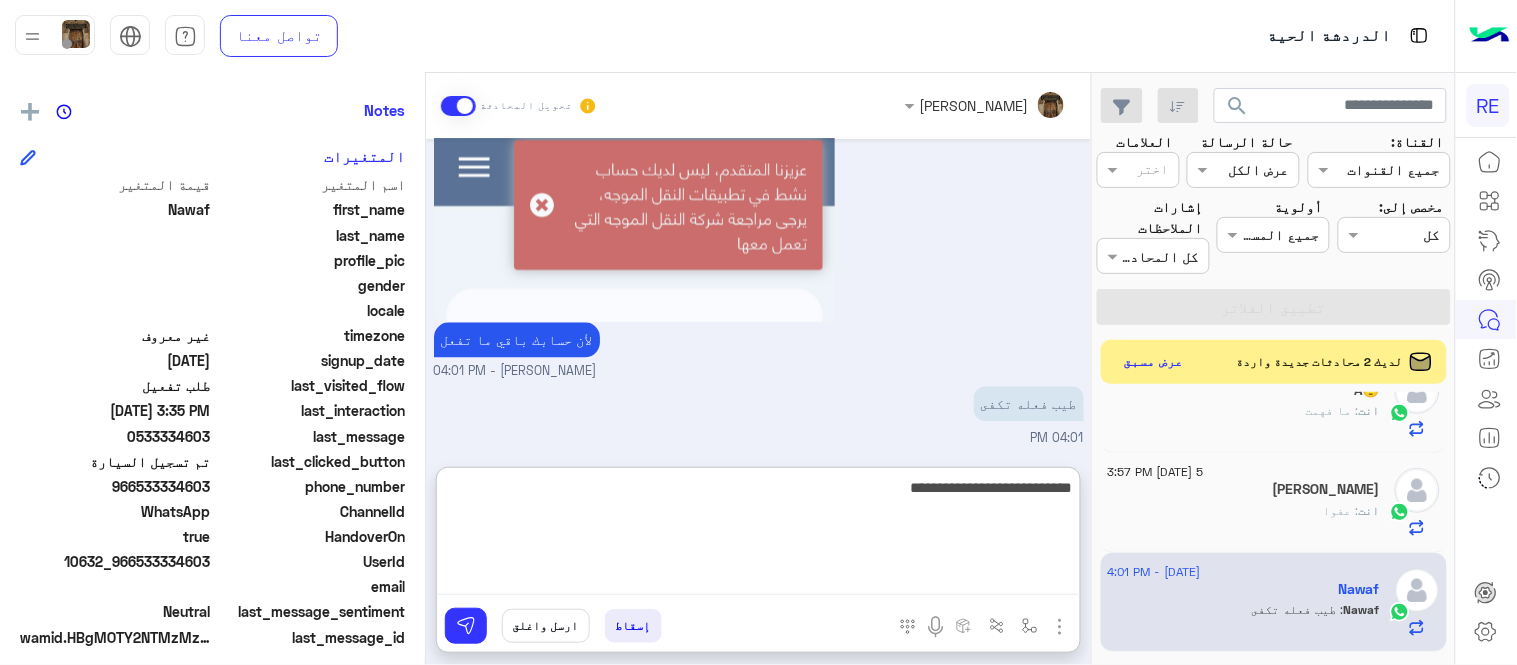 type on "**********" 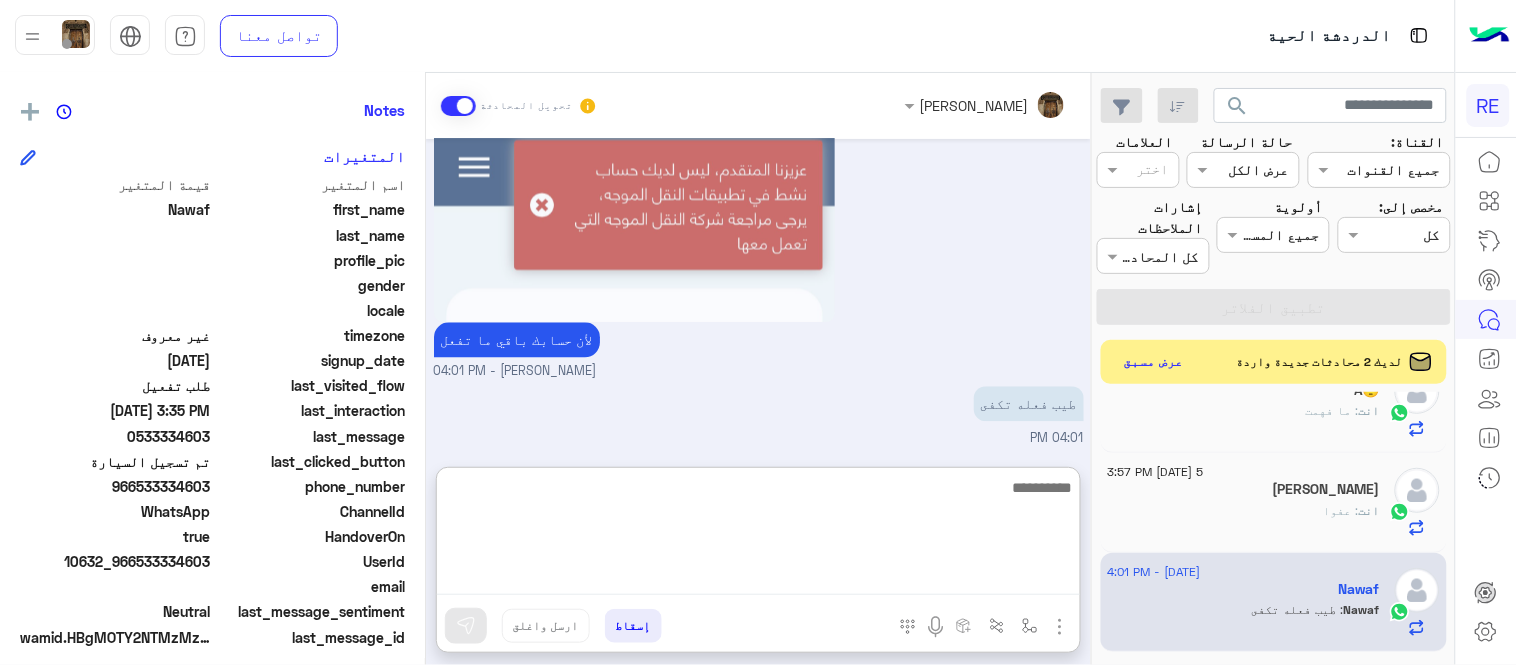 scroll, scrollTop: 1178, scrollLeft: 0, axis: vertical 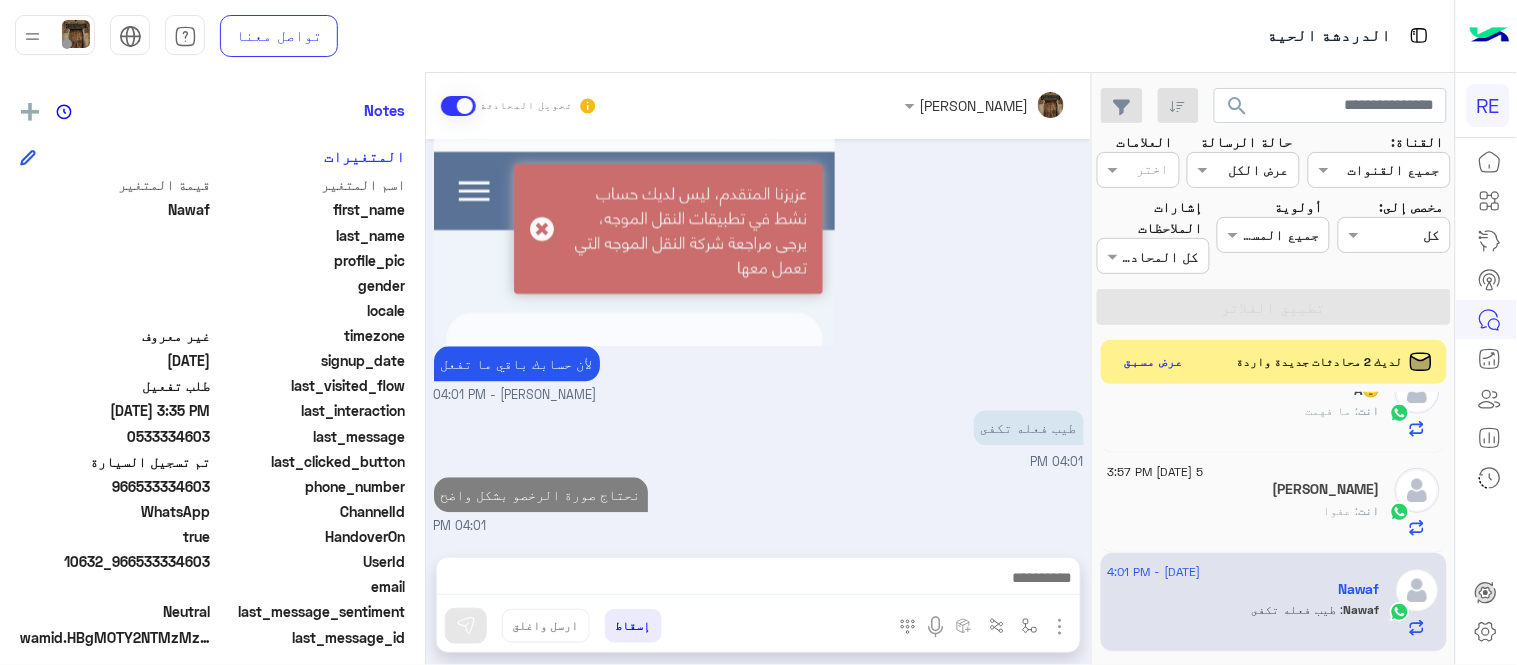 click on "[DATE]  ايه   04:49 AM  سجلت عندكم فالتطبيق وأتمنى تفعلون حسابي بأسرع وقت وأحتاج تحديث بياناتي في الهيئة العامة للنقل   04:50 AM  نسعد بخدمتك. اي خدمة اخرى ؟  الرجوع للقائمة الرئ   لا     04:50 AM   [PERSON_NAME] وضع التسليم للمحادثات نشط   09:44 AM      زودني برقم الهاتف المسجل بالتطبيق  [PERSON_NAME] -  09:44 AM   [PERSON_NAME] انضم إلى المحادثة   09:45 AM      0533334603   02:37 PM  من اي مدينة؟  [PERSON_NAME] -  03:16 PM  الرياض   03:31 PM    03:35 PM  لأن حسابك باقي ما تفعل  [PERSON_NAME] -  04:01 PM  طيب فعله تكفى   04:01 PM  نحتاج صورة الرخصو بشكل واضح   04:01 PM" at bounding box center (758, 338) 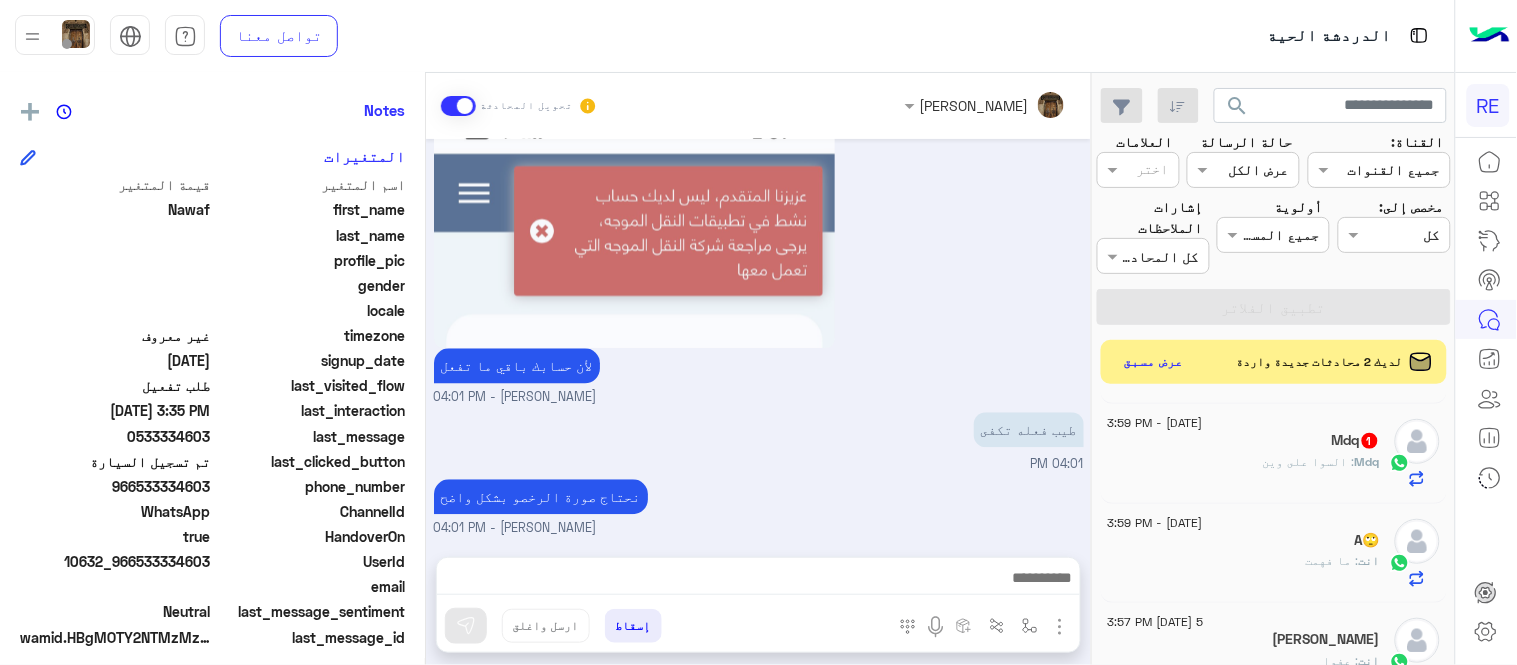 scroll, scrollTop: 0, scrollLeft: 0, axis: both 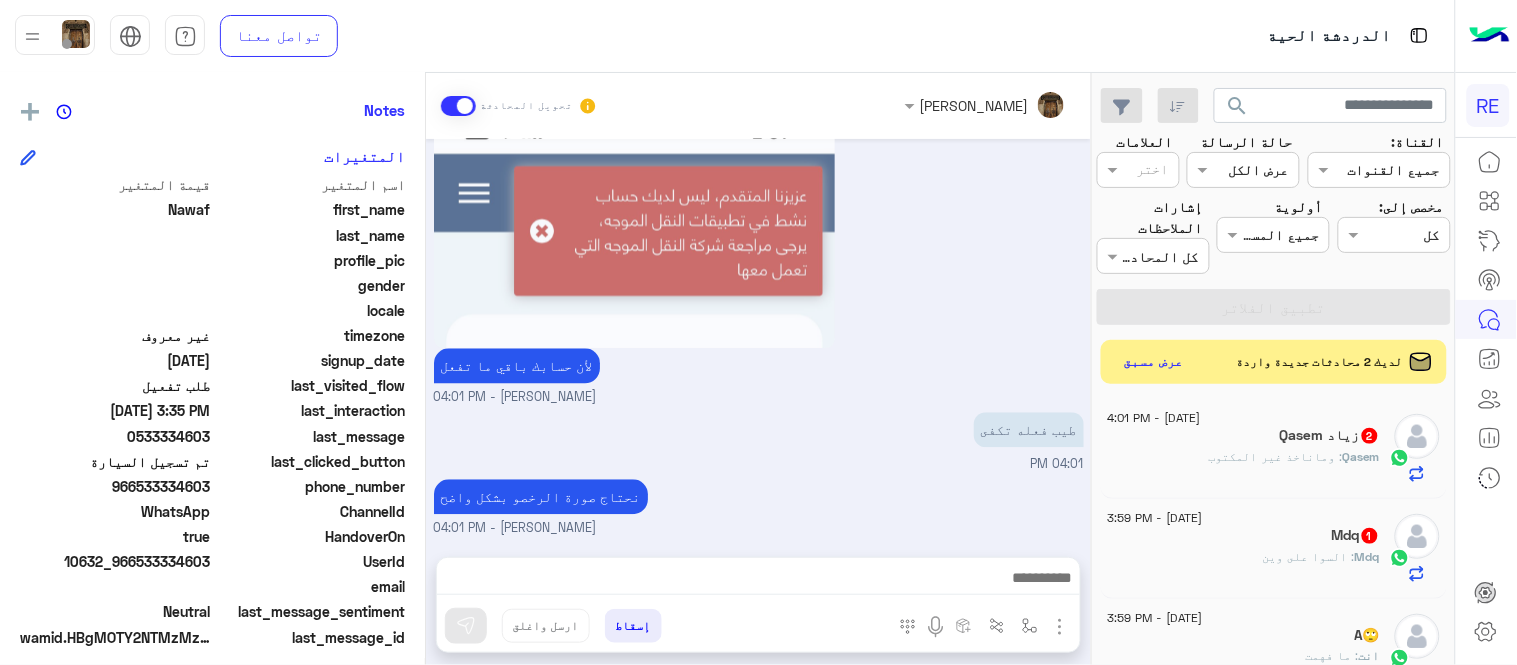 click on "Mdq : السوا على وين" 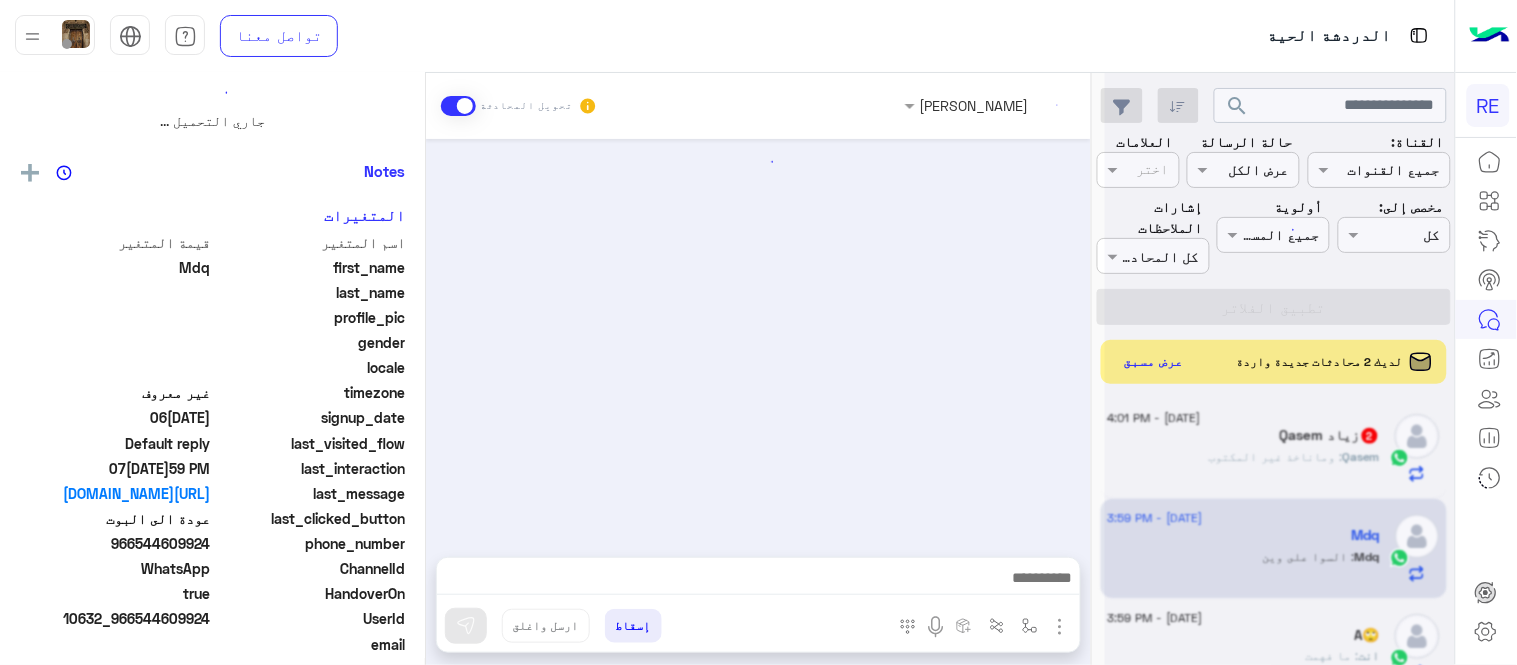 scroll, scrollTop: 0, scrollLeft: 0, axis: both 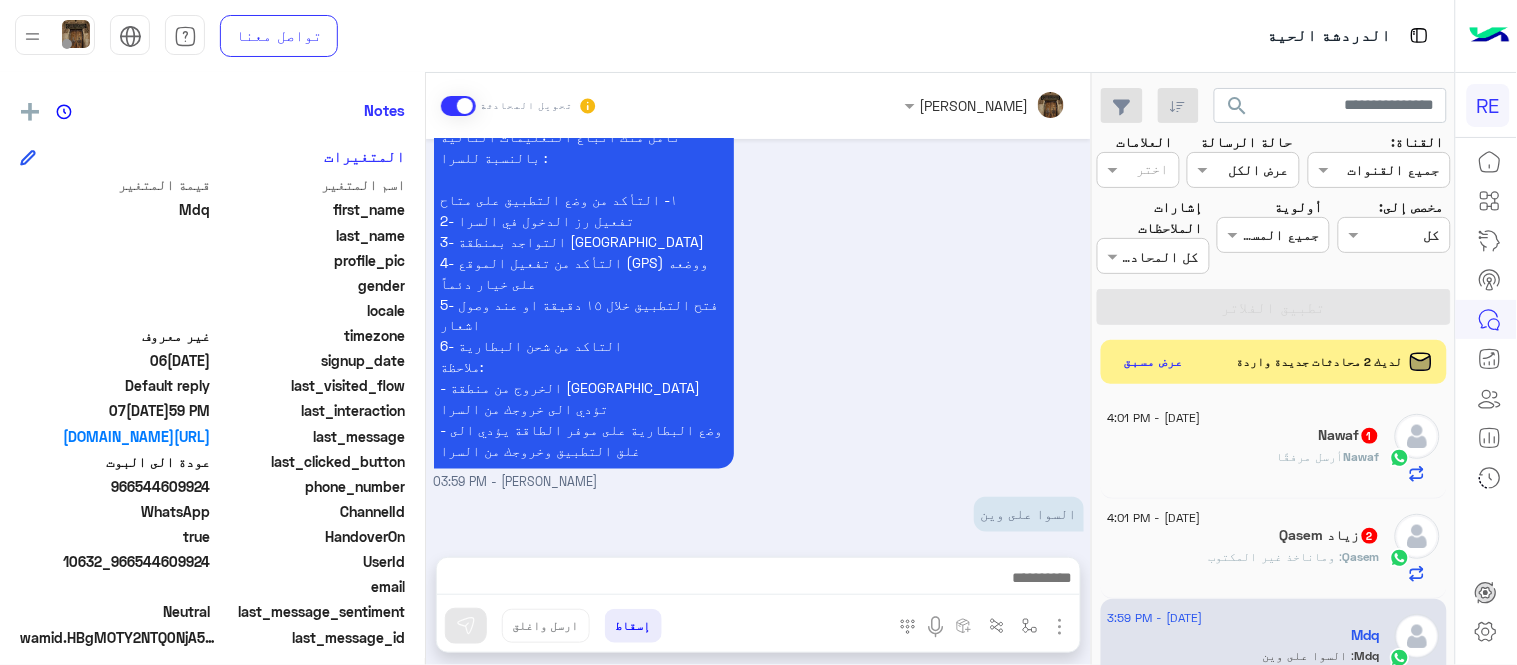 click at bounding box center [758, 583] 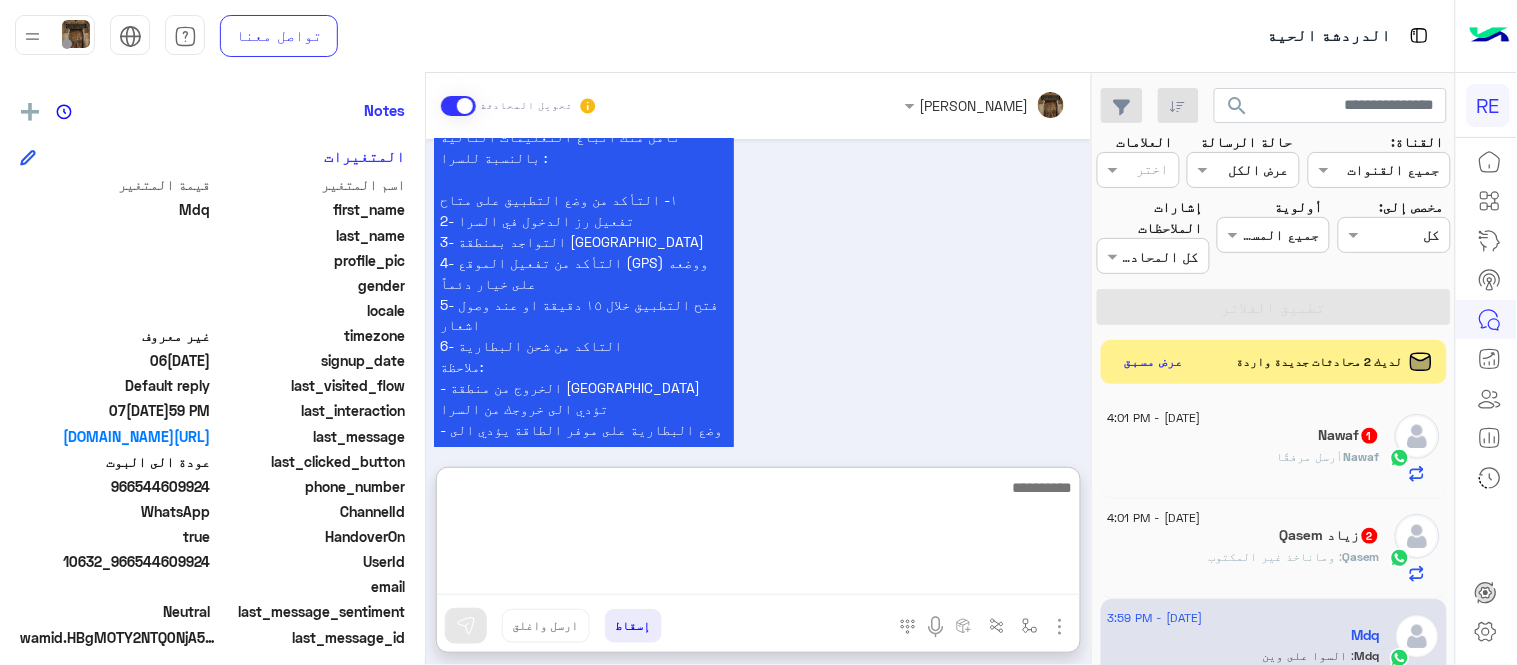click at bounding box center [758, 535] 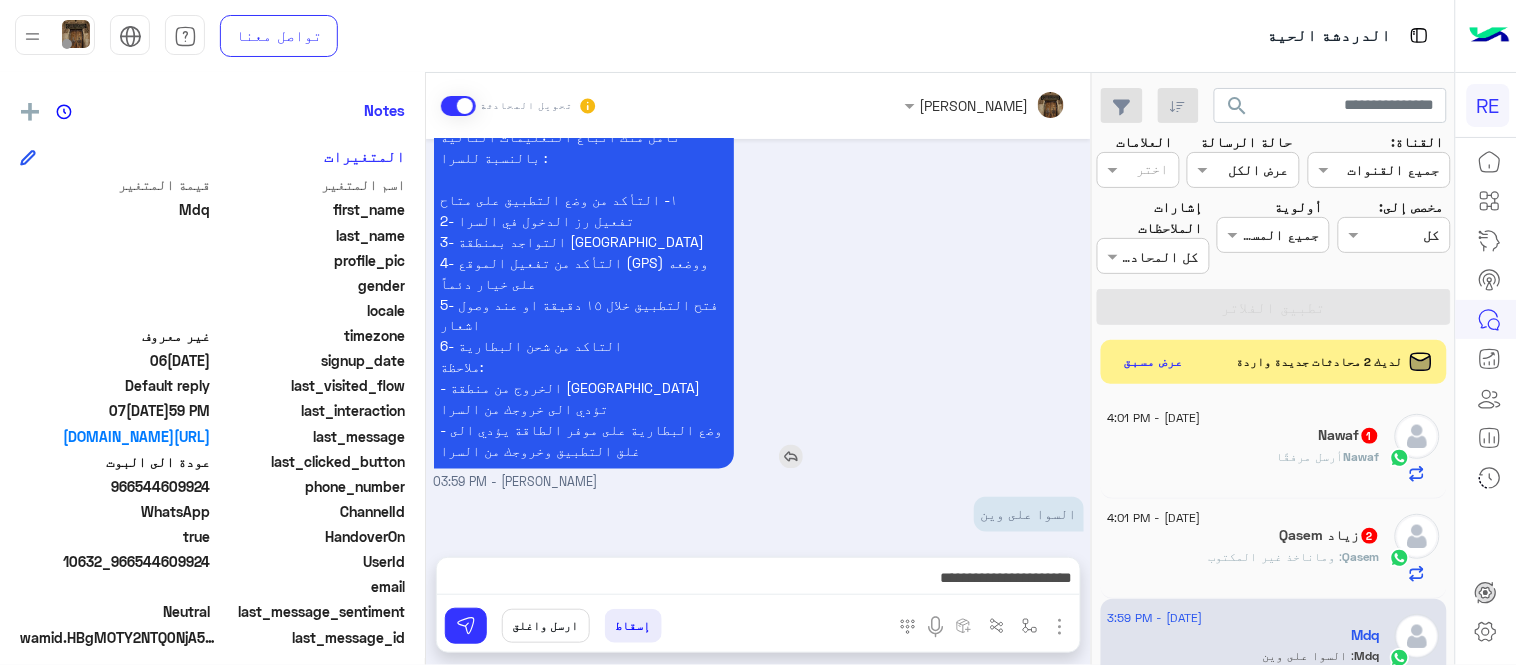 click on "نأمل منك اتباع التعليمات التالية بالنسبة للسرا : ١- التأكد من وضع التطبيق على متاح  2- تفعيل رز الدخول في السرا  3- التواجد بمنطقة السرا  4- التأكد من تفعيل الموقع (GPS) ووضعه على خيار دئماً  5- فتح التطبيق خلال ١٥ دقيقة او عند وصول اشعار 6- التاكد من شحن البطارية  ملاحظة:  - الخروج من منطقة السرا تؤدي الى خروجك من السرا  -  وضع البطارية على موفر الطاقة يؤدي الى غلق التطبيق وخروجك من السرا" at bounding box center [641, 294] 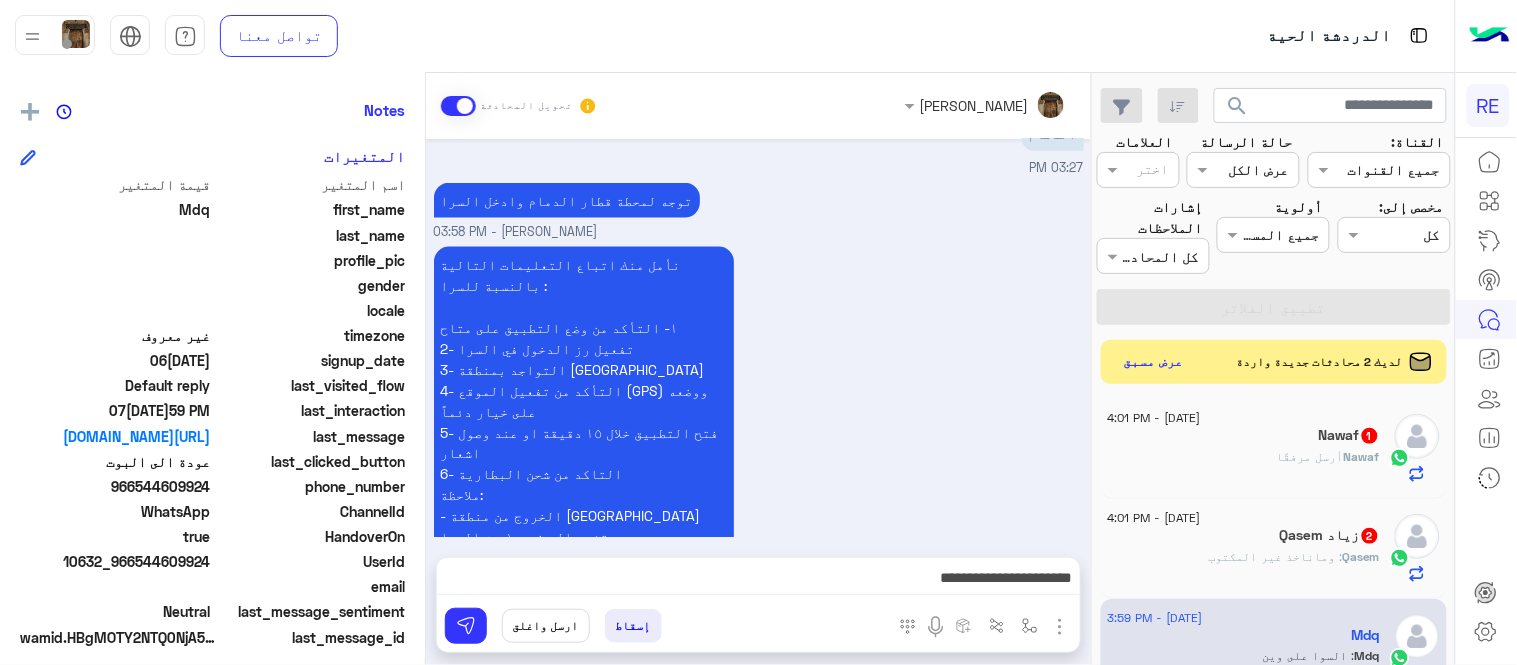 scroll, scrollTop: 800, scrollLeft: 0, axis: vertical 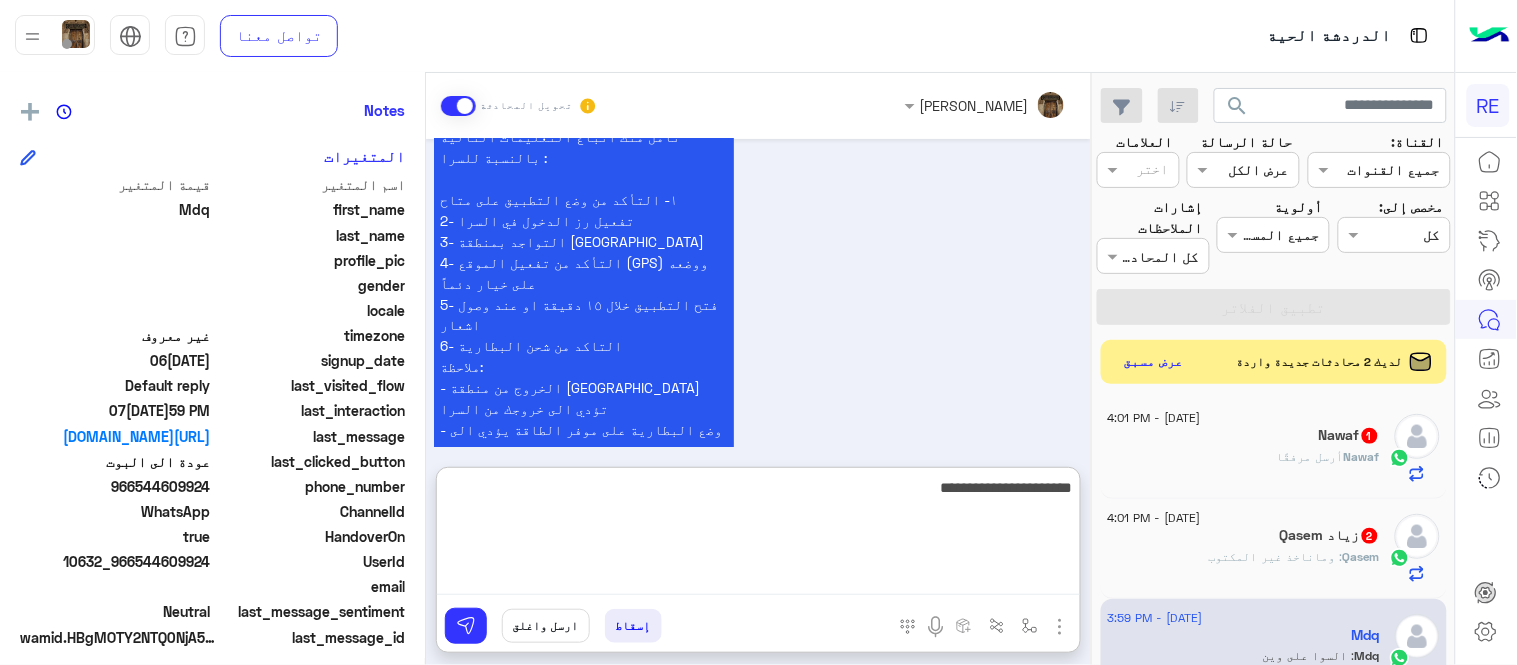 click on "**********" at bounding box center (758, 535) 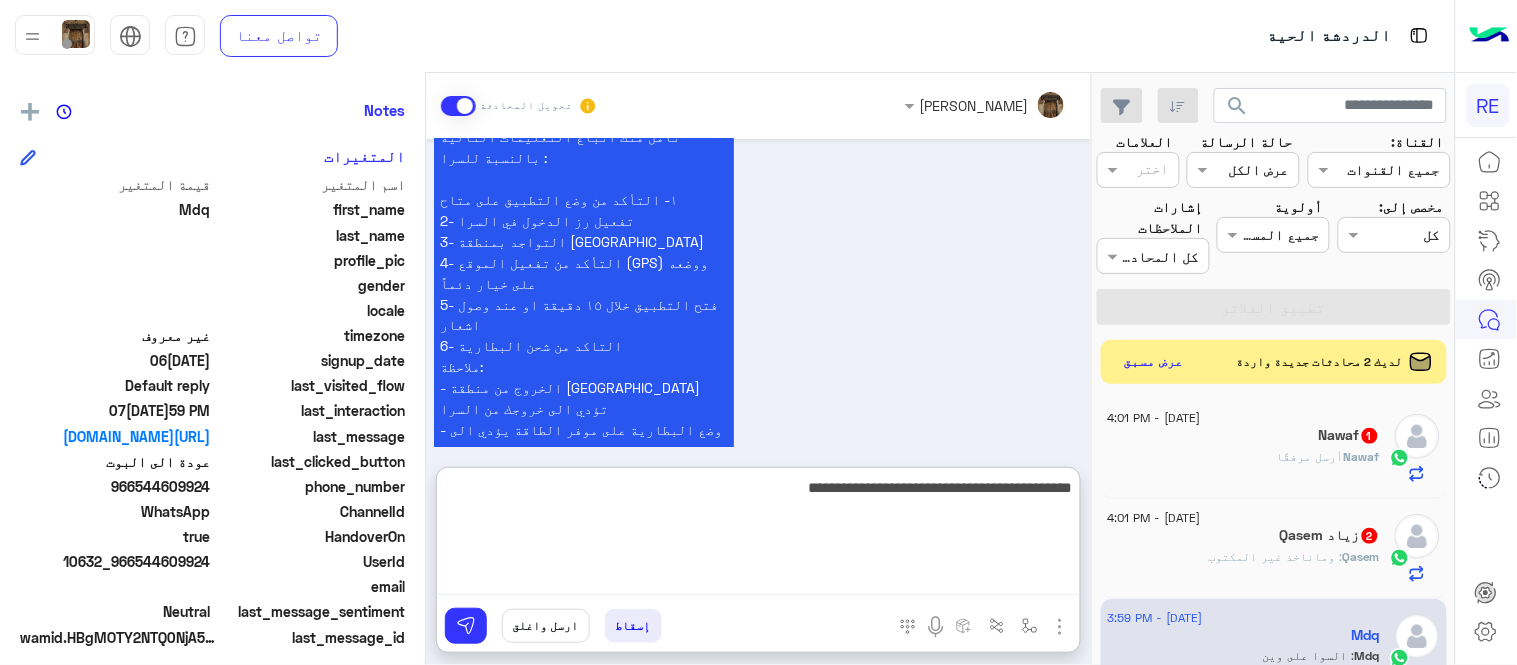 type on "**********" 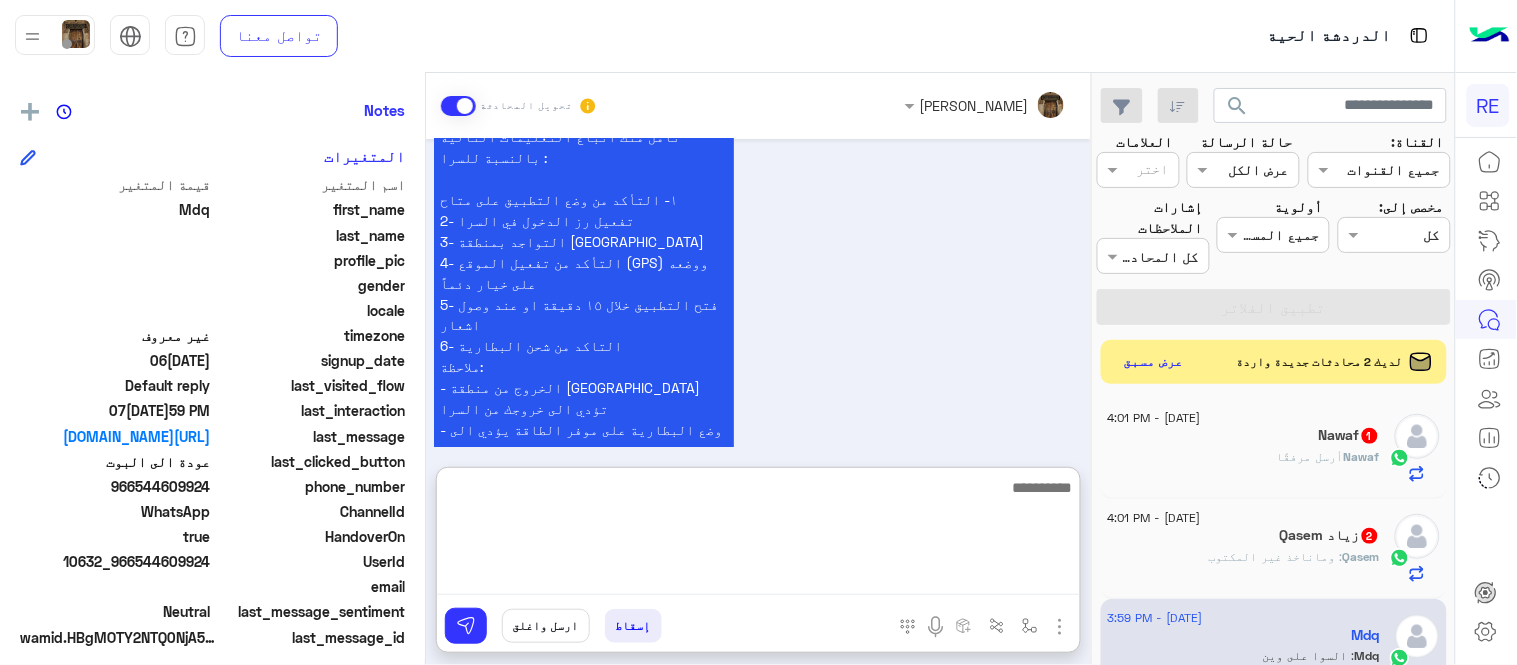 scroll, scrollTop: 953, scrollLeft: 0, axis: vertical 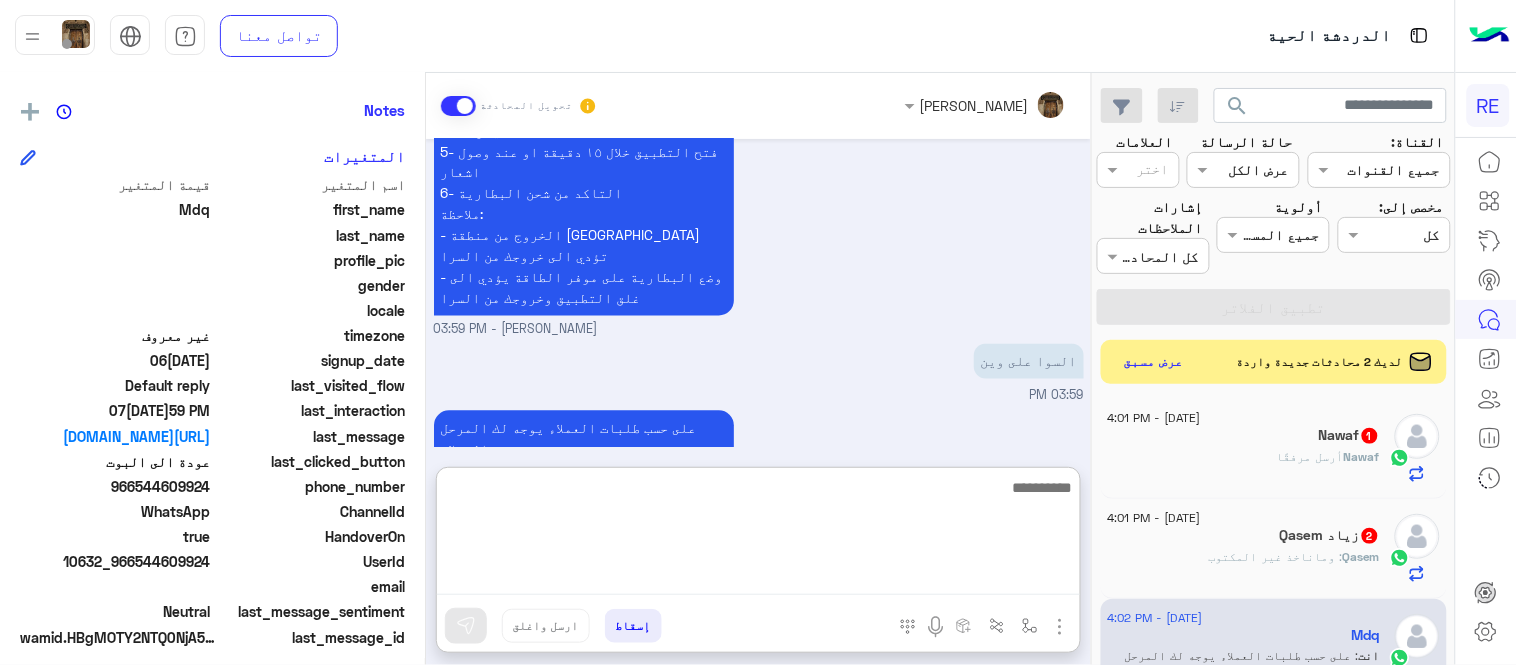 click at bounding box center (758, 535) 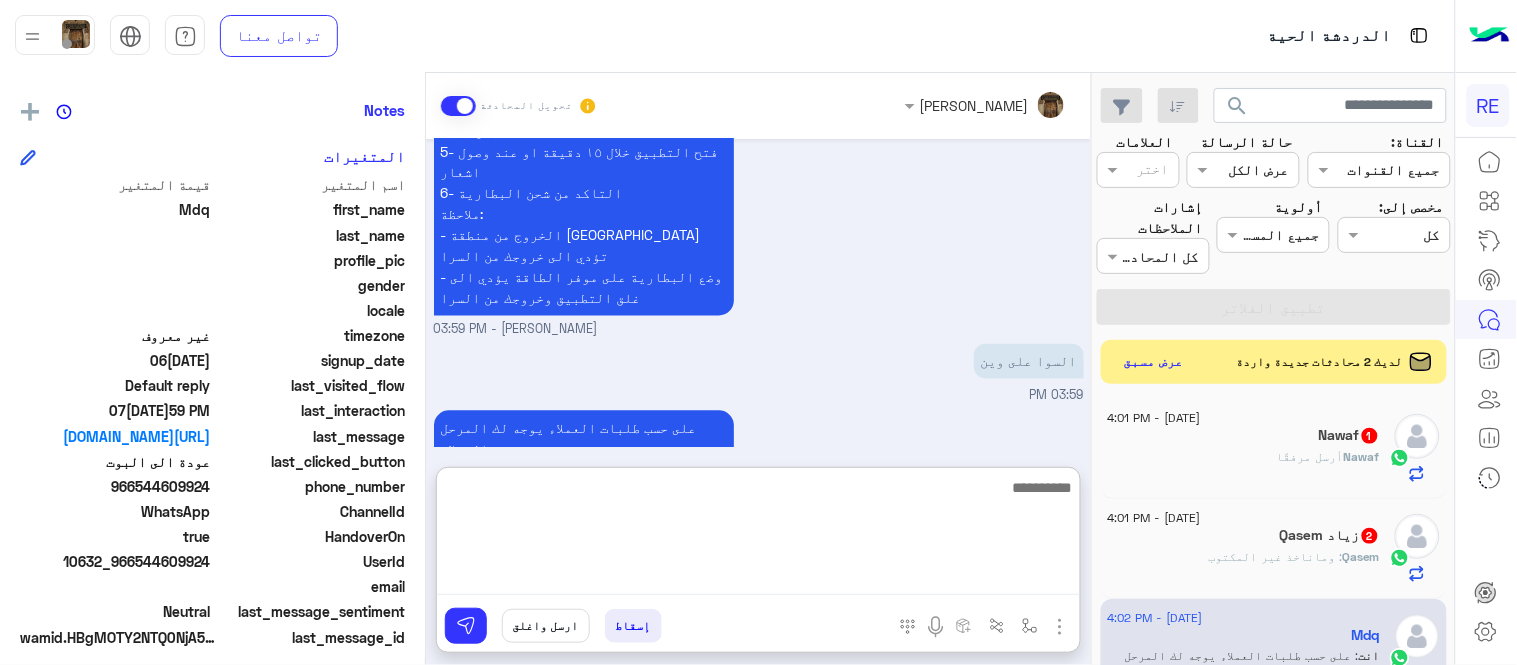 scroll, scrollTop: 1037, scrollLeft: 0, axis: vertical 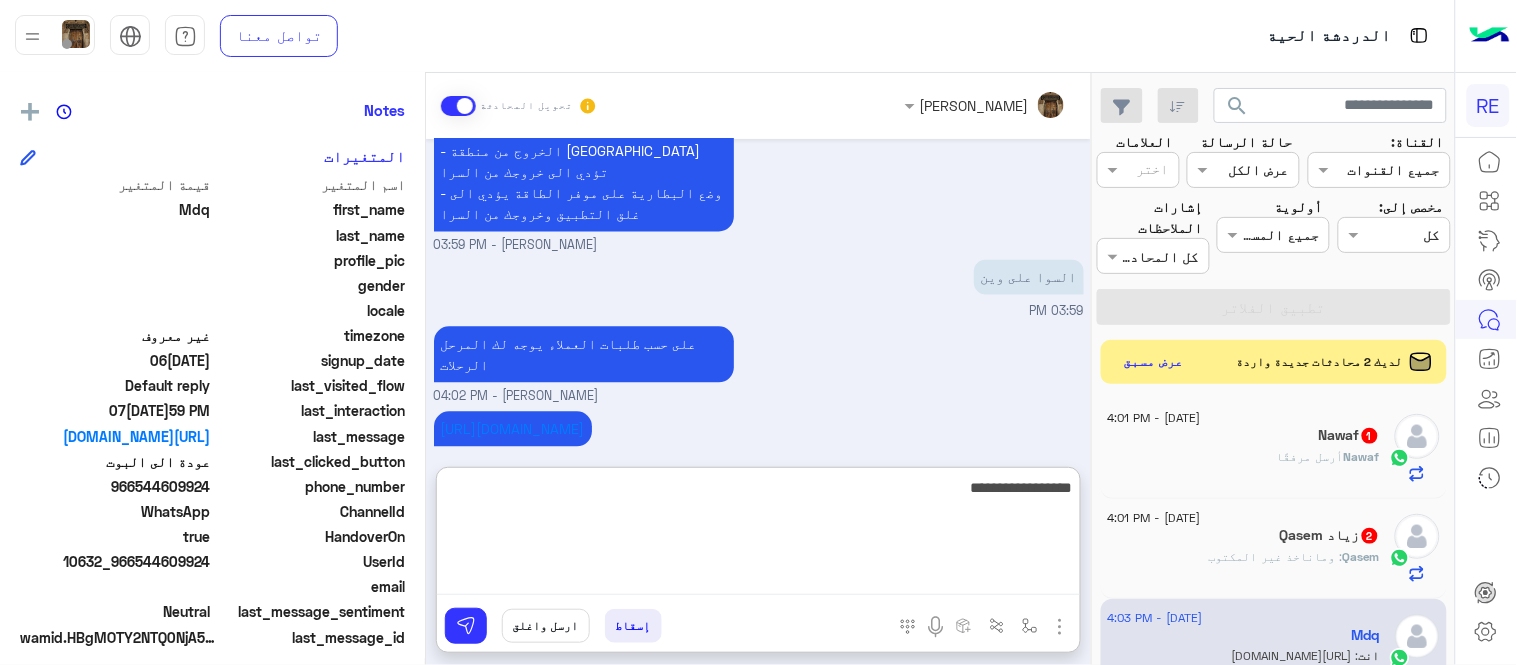 type on "**********" 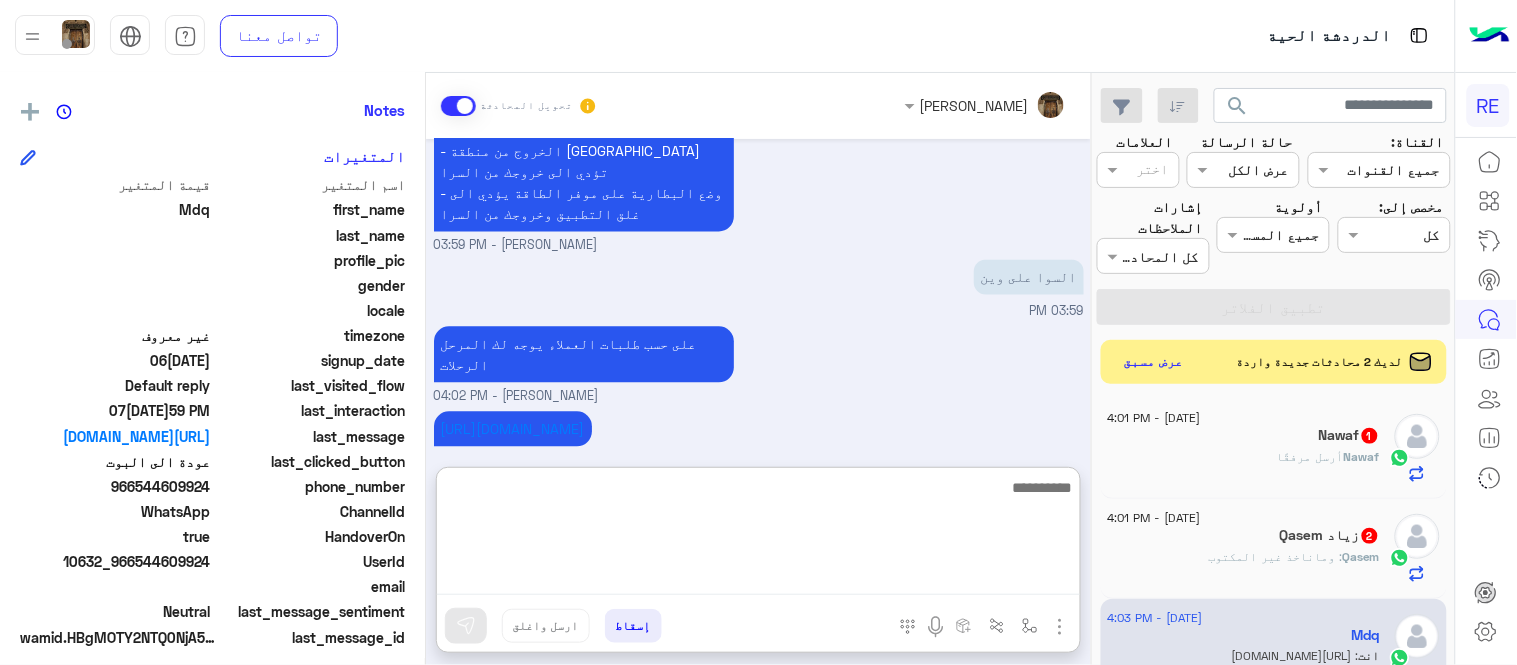 scroll, scrollTop: 1102, scrollLeft: 0, axis: vertical 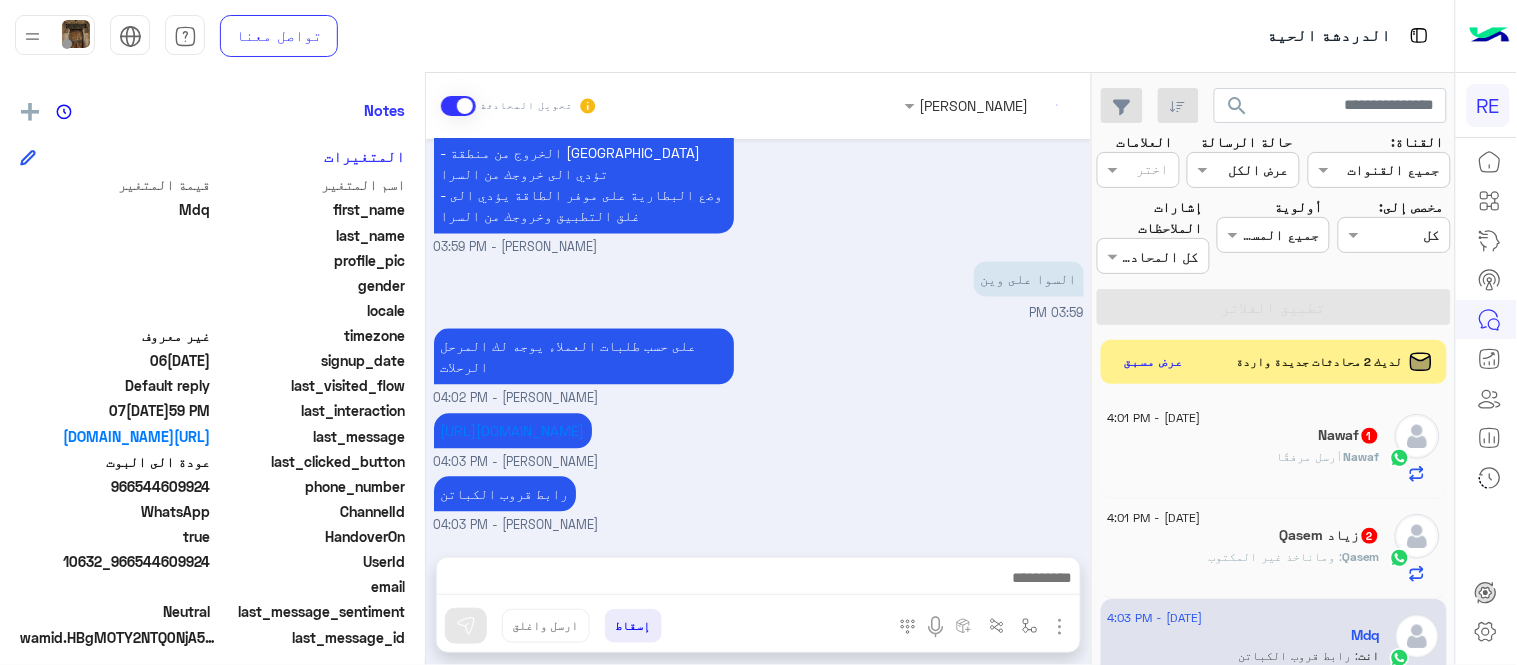 click on "Qasem زياد  2" 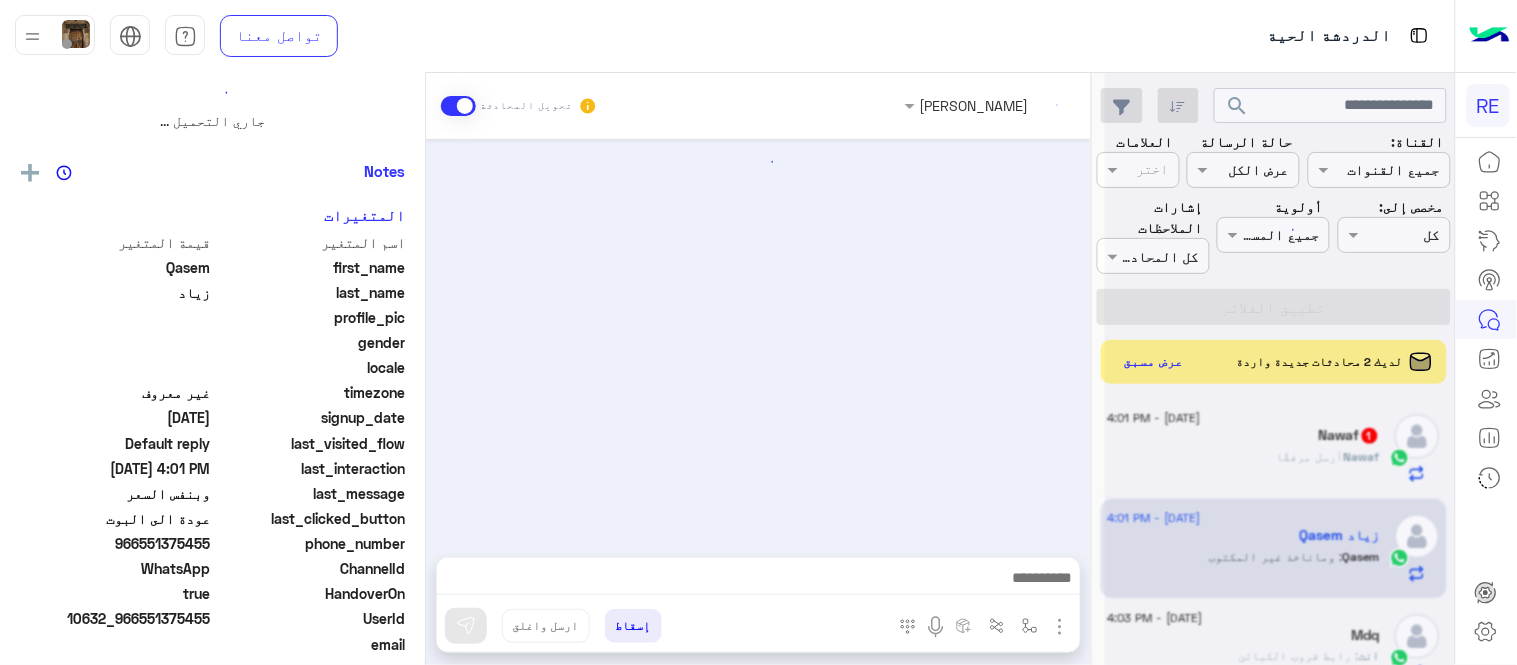 scroll, scrollTop: 0, scrollLeft: 0, axis: both 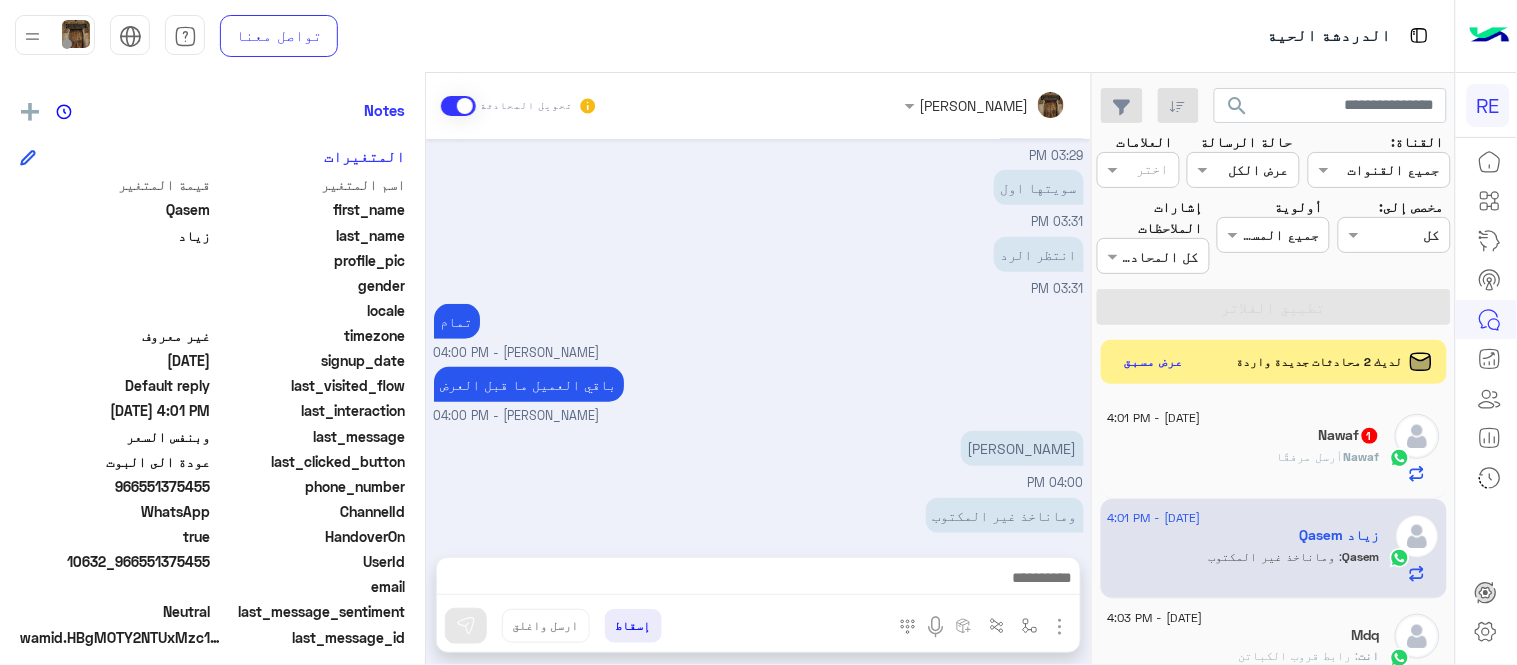 click on "Nawaf   1" 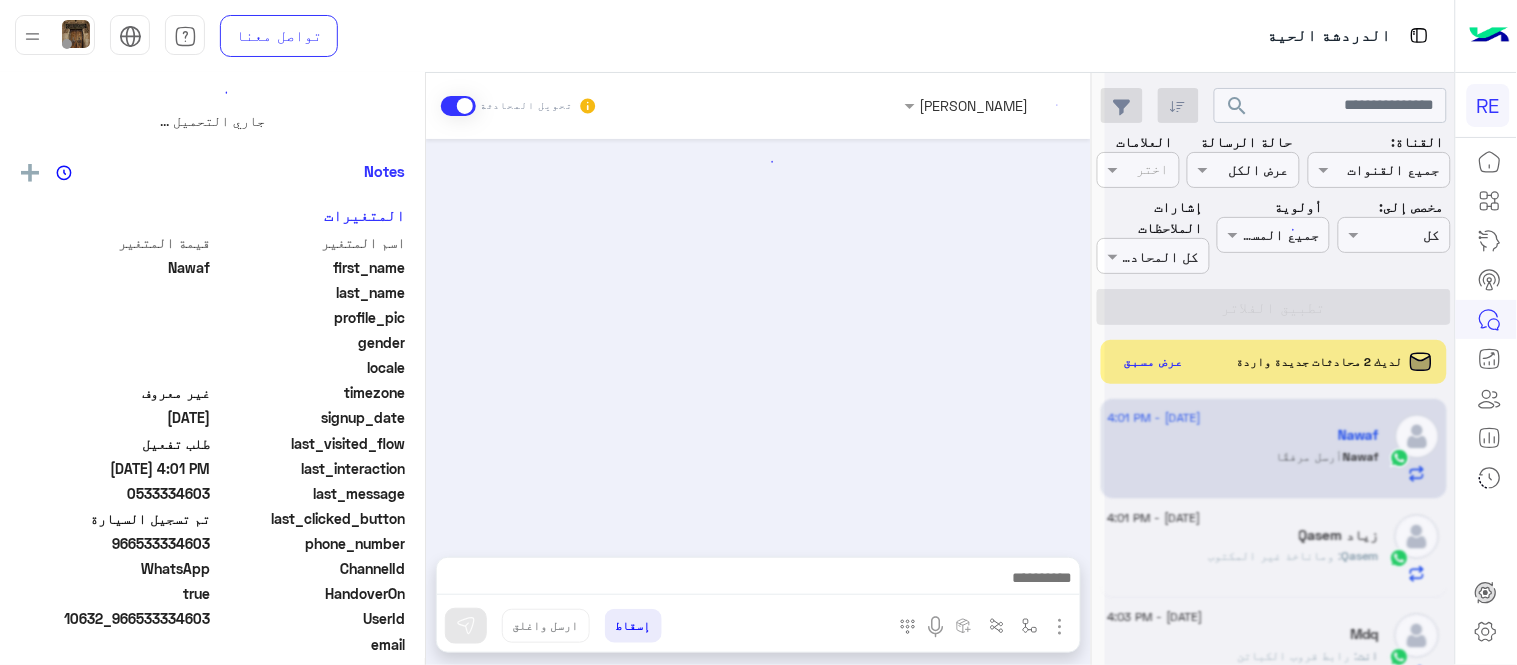 scroll, scrollTop: 0, scrollLeft: 0, axis: both 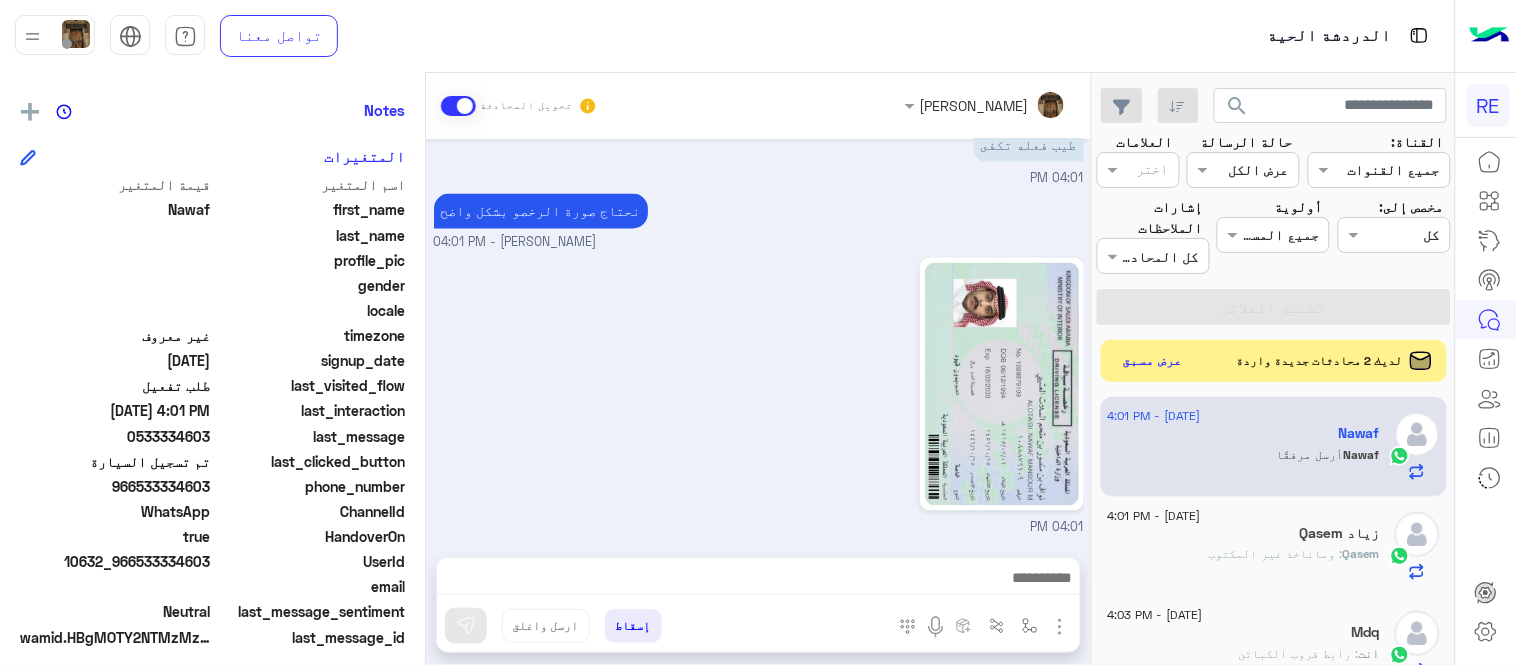 click on "عرض مسبق" 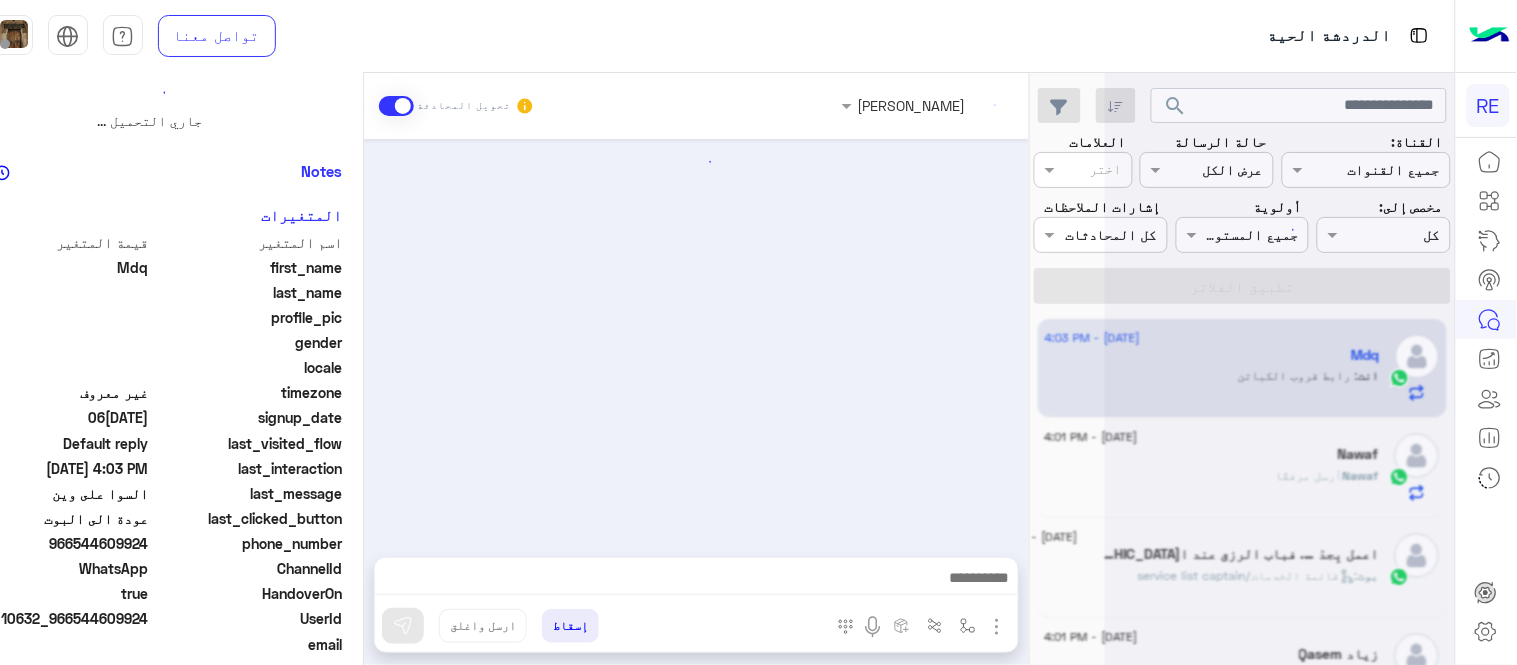 scroll, scrollTop: 0, scrollLeft: 0, axis: both 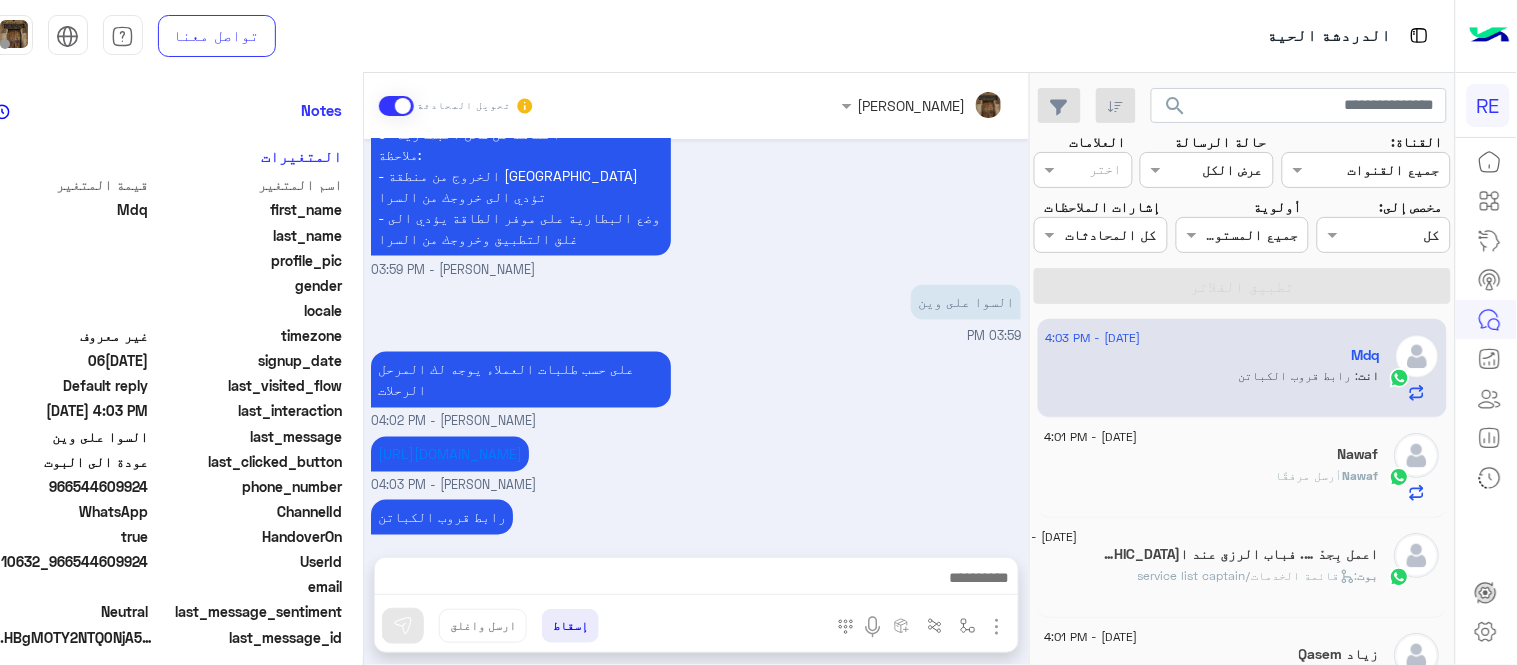 click on "[PERSON_NAME]  أرسل مرفقًا" 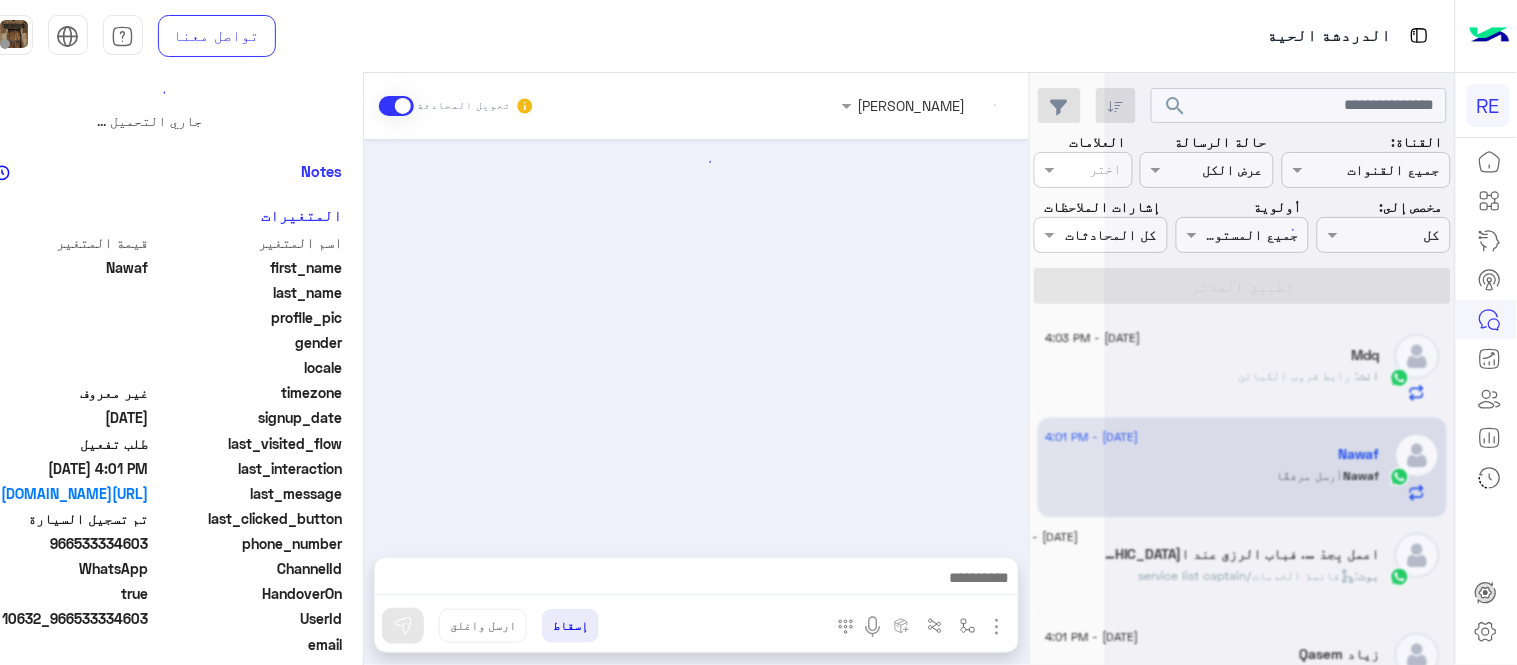 scroll, scrollTop: 0, scrollLeft: 0, axis: both 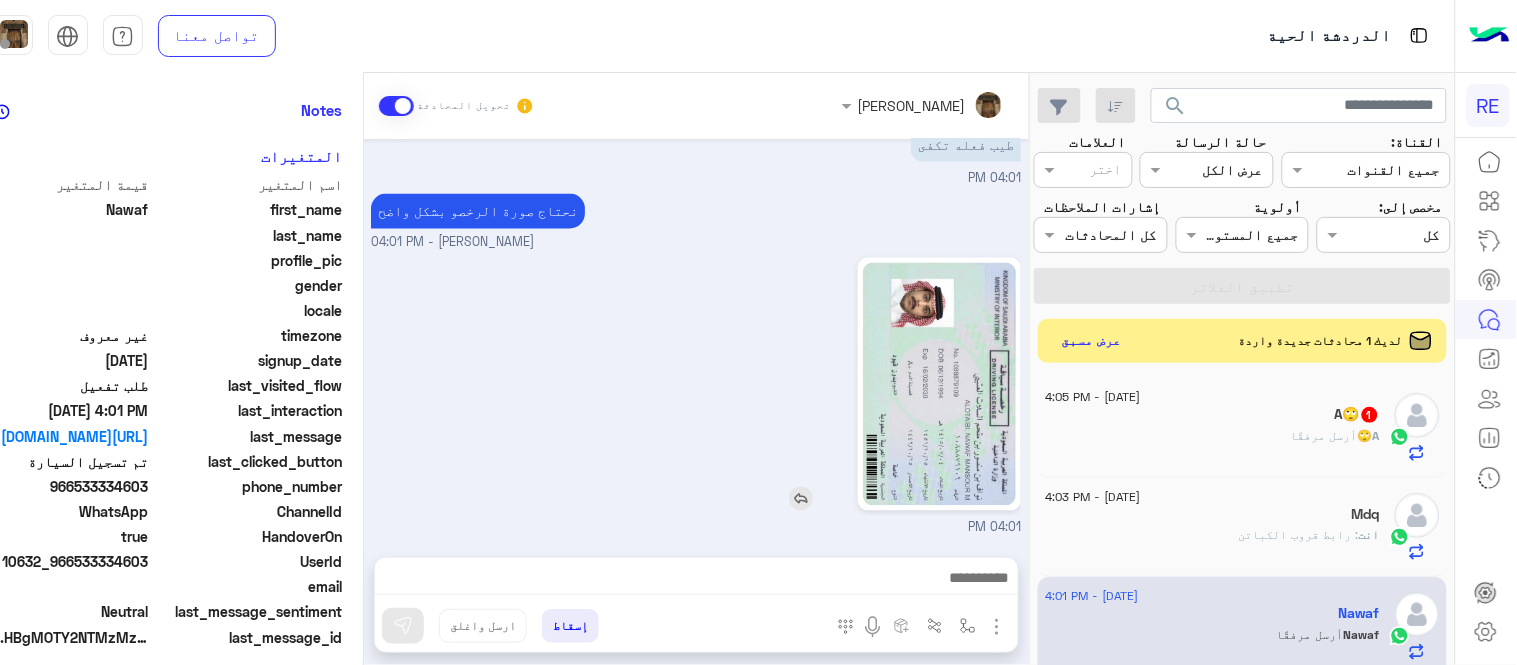 click 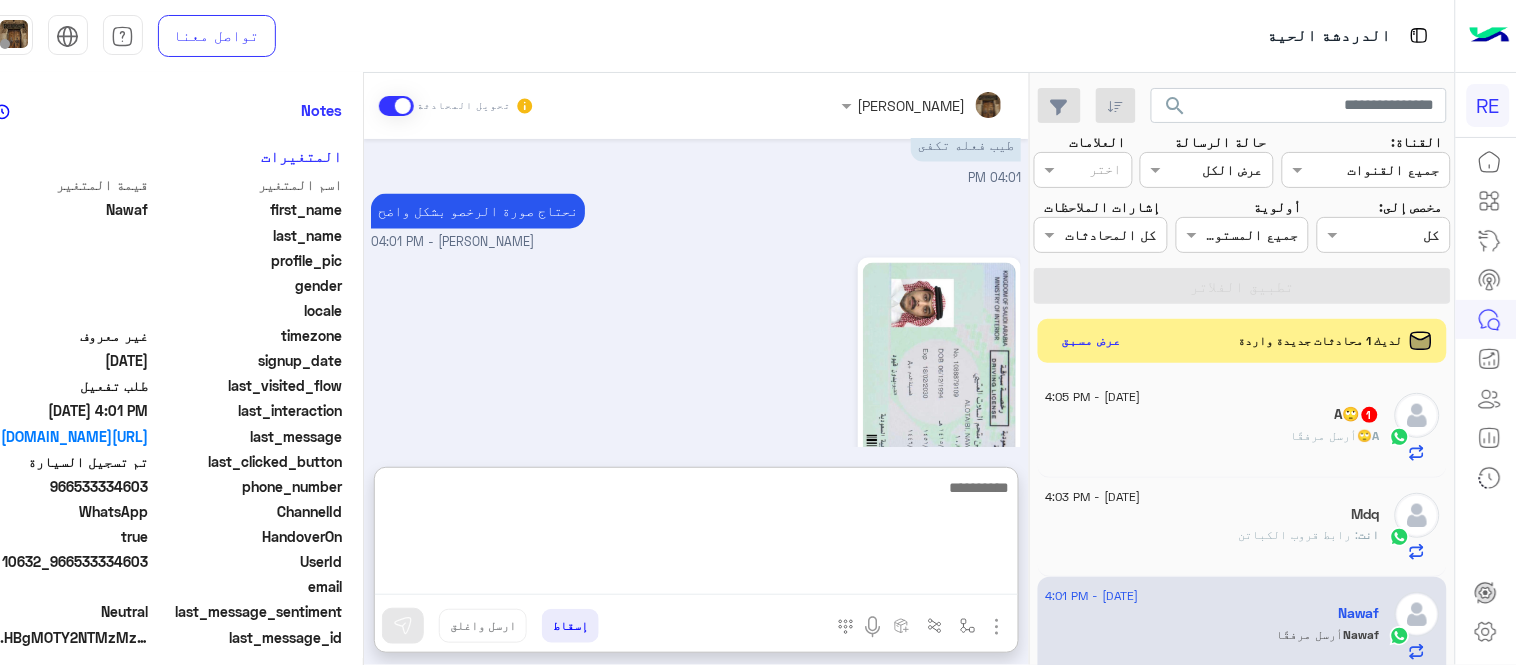 click at bounding box center [696, 535] 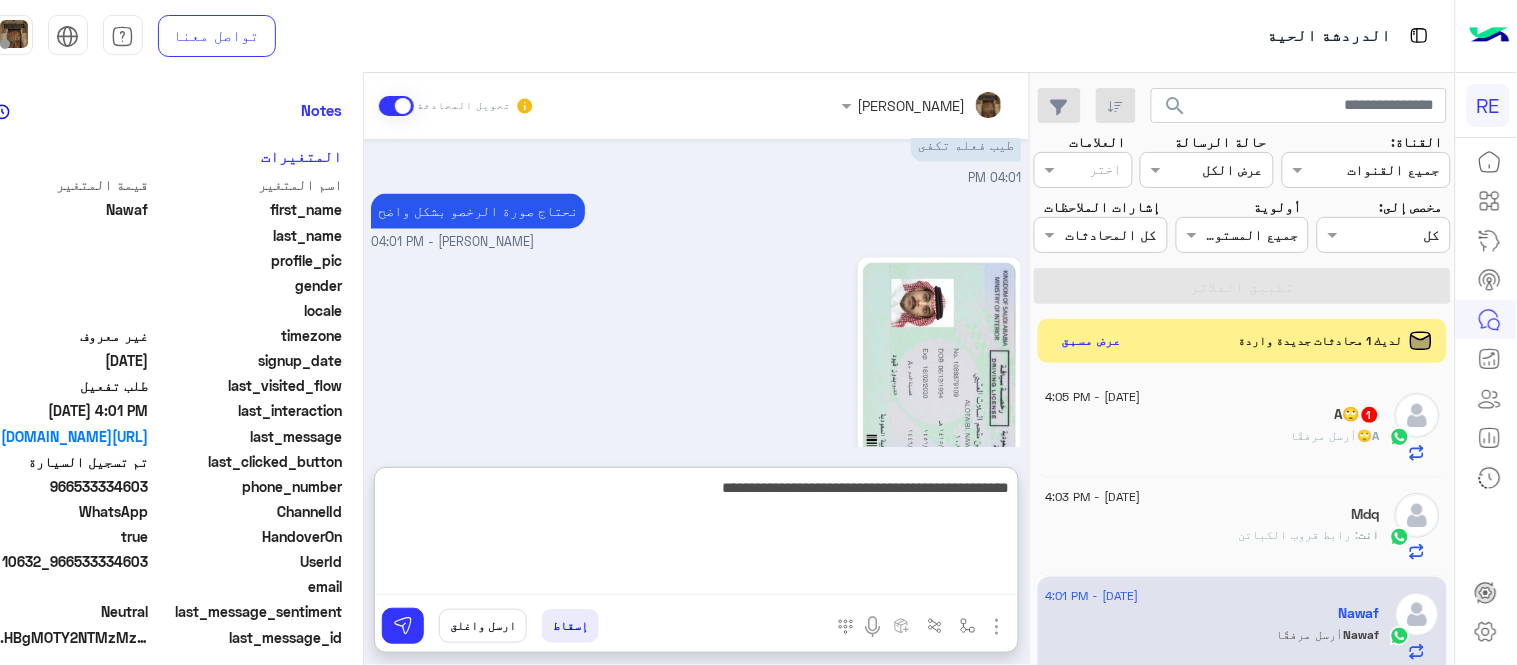 type on "**********" 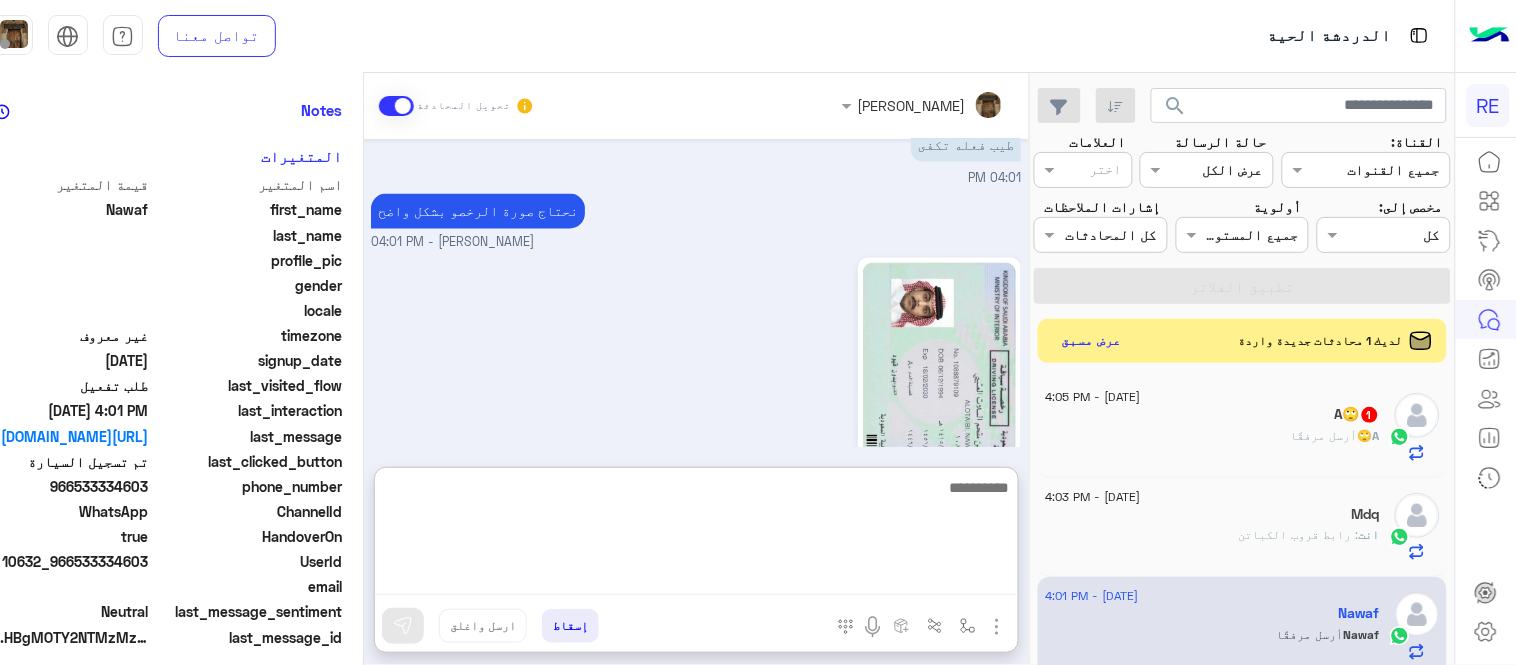 scroll, scrollTop: 1114, scrollLeft: 0, axis: vertical 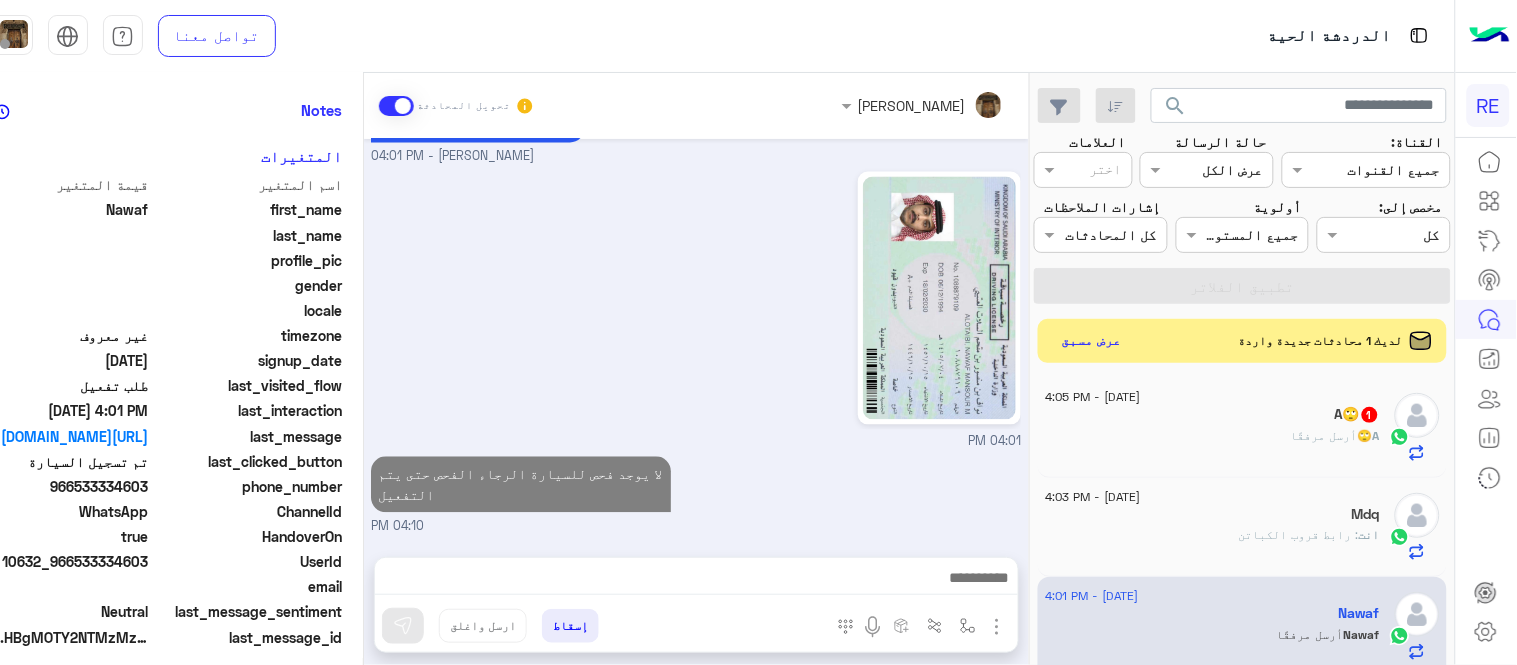 click on "[DATE]  زودني برقم الهاتف المسجل بالتطبيق  [PERSON_NAME] -  09:44 AM   [PERSON_NAME] انضم إلى المحادثة   09:45 AM      0533334603   02:37 PM  من اي مدينة؟  [PERSON_NAME] -  03:16 PM  الرياض   03:31 PM    03:35 PM  لأن حسابك باقي ما تفعل  [PERSON_NAME] -  04:01 PM  طيب فعله تكفى   04:01 PM  نحتاج صورة الرخصو بشكل واضح  [PERSON_NAME] -  04:01 PM    04:01 PM  لا يوجد فحص للسيارة الرجاء الفحص حتى يتم التفعيل   04:10 PM" at bounding box center [696, 338] 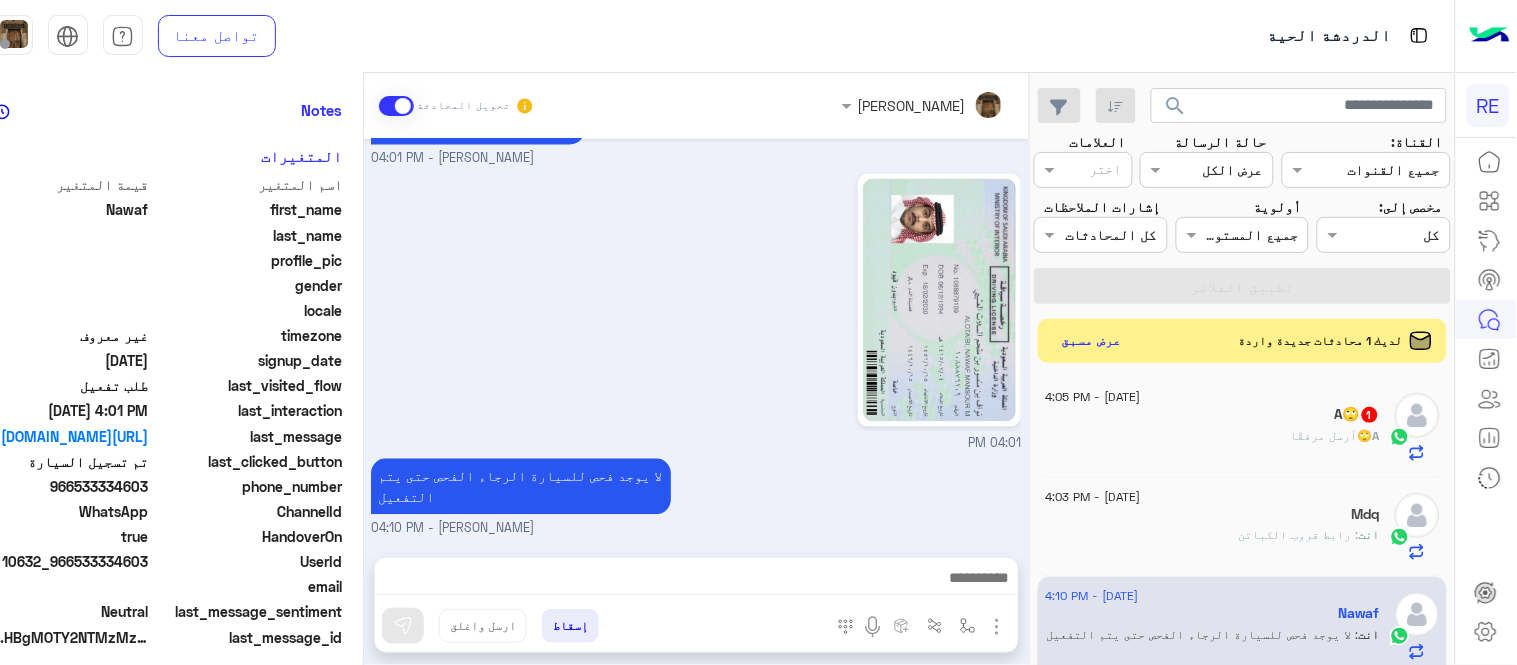 click on "A🙄   1" 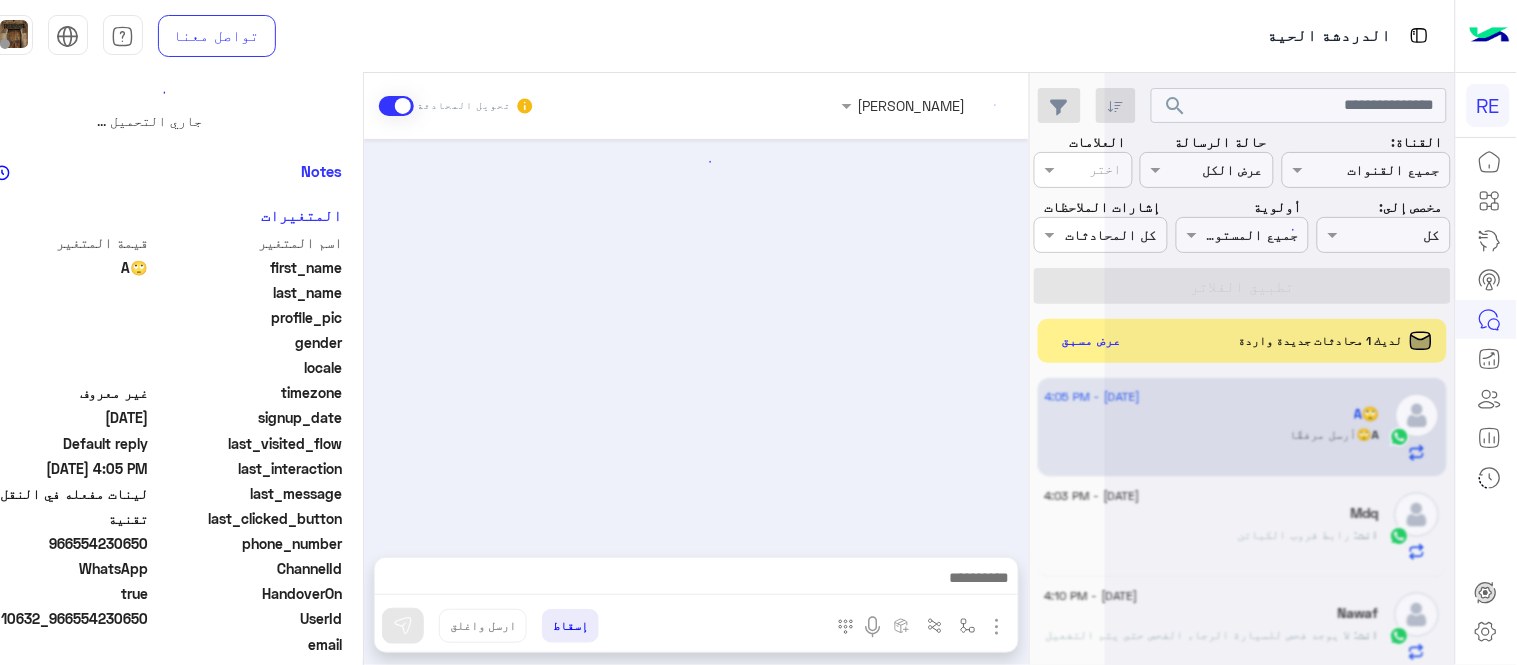 scroll, scrollTop: 0, scrollLeft: 0, axis: both 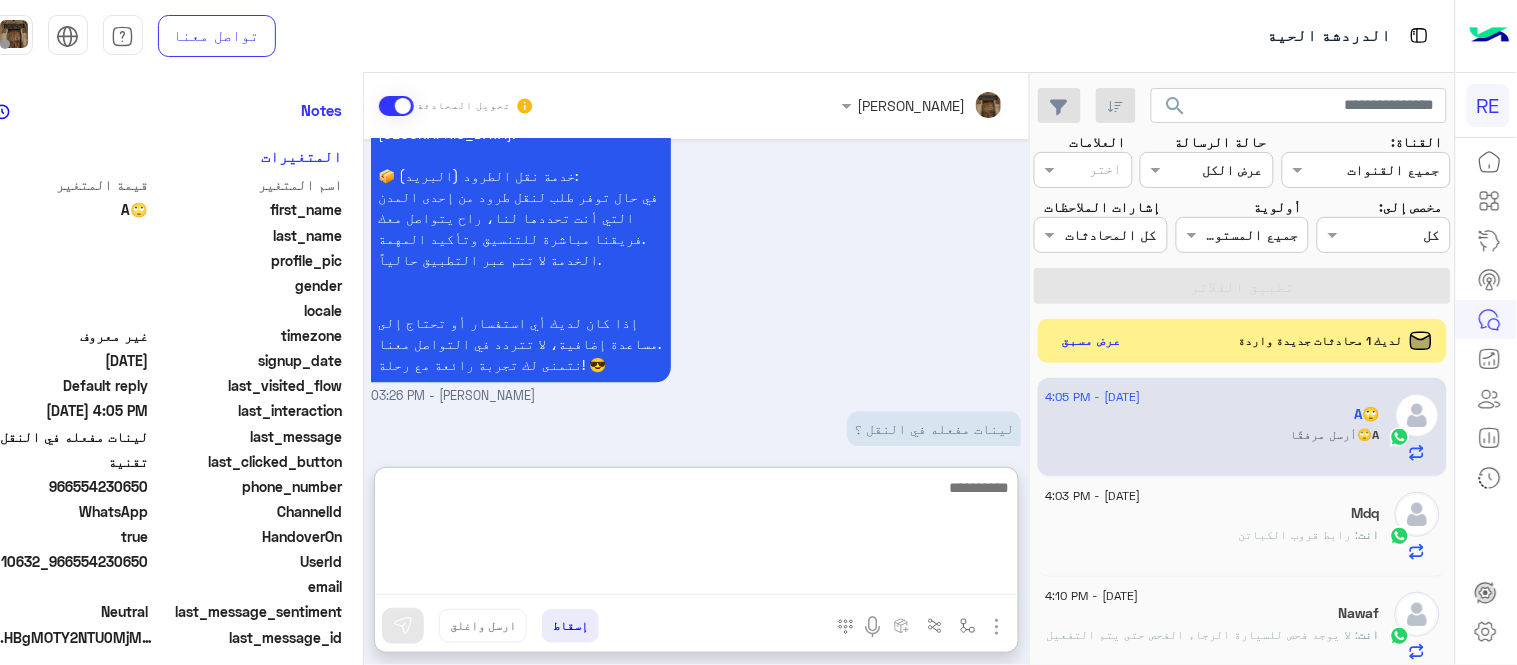 click at bounding box center [696, 535] 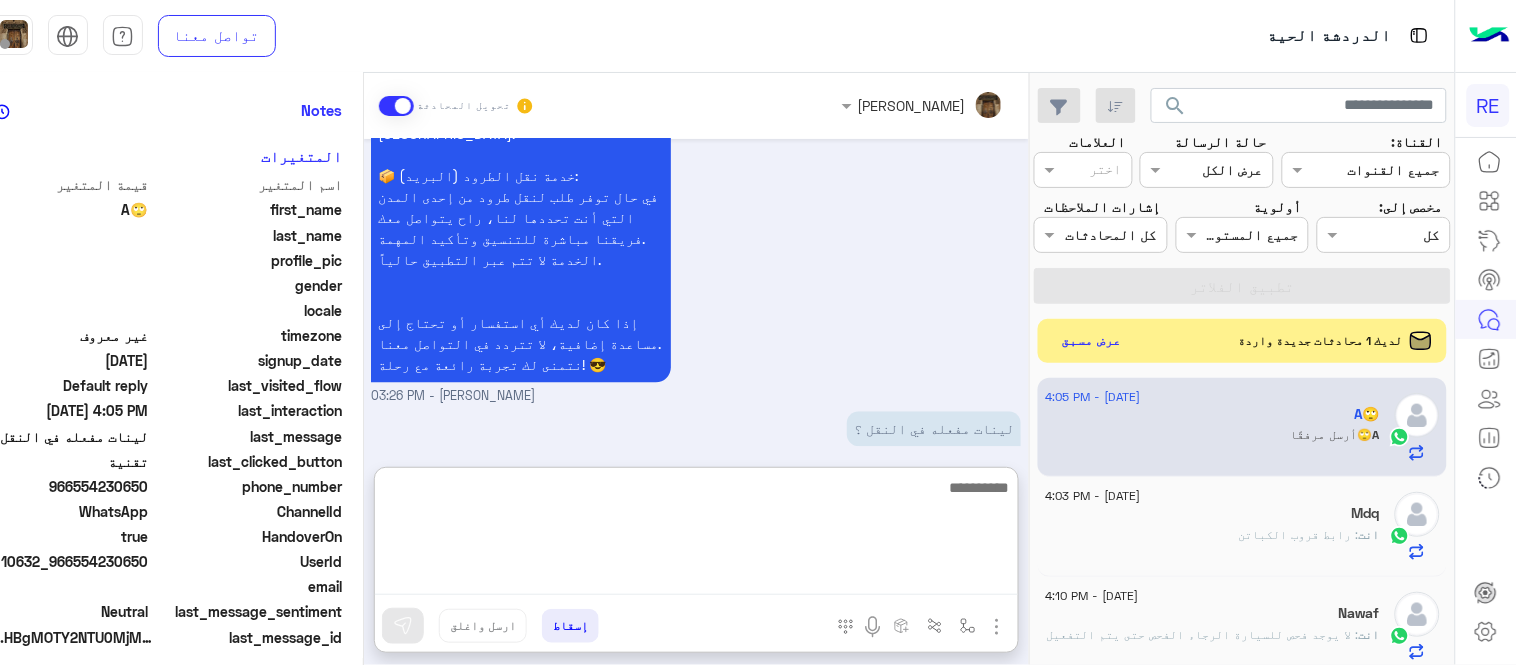 click at bounding box center (696, 535) 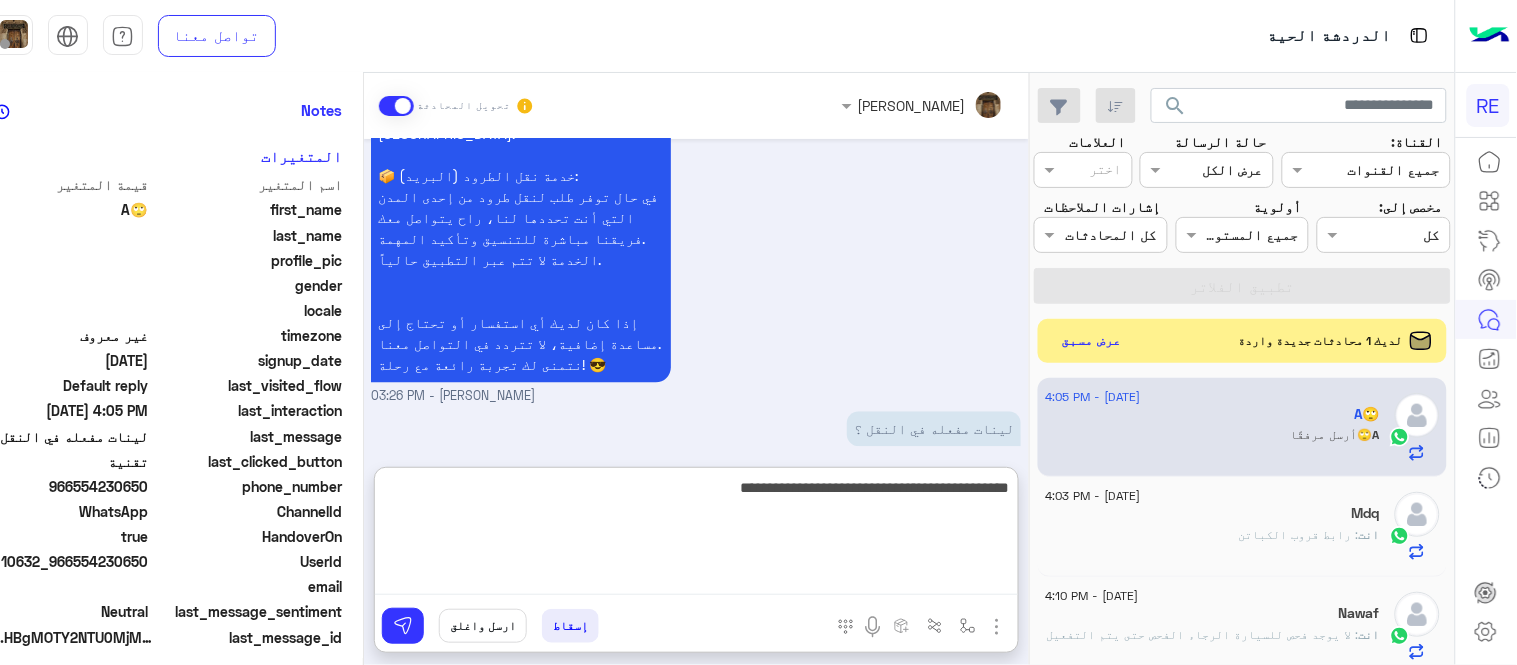 type on "**********" 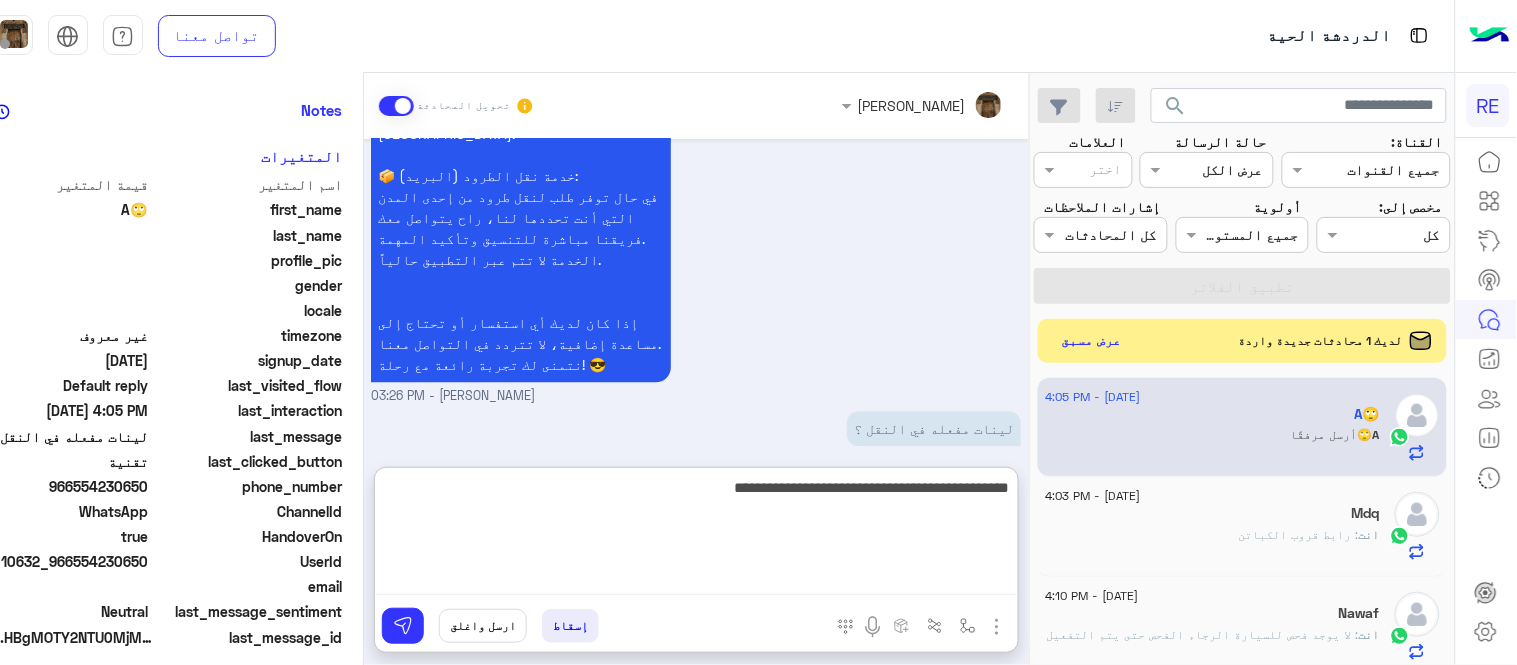 type 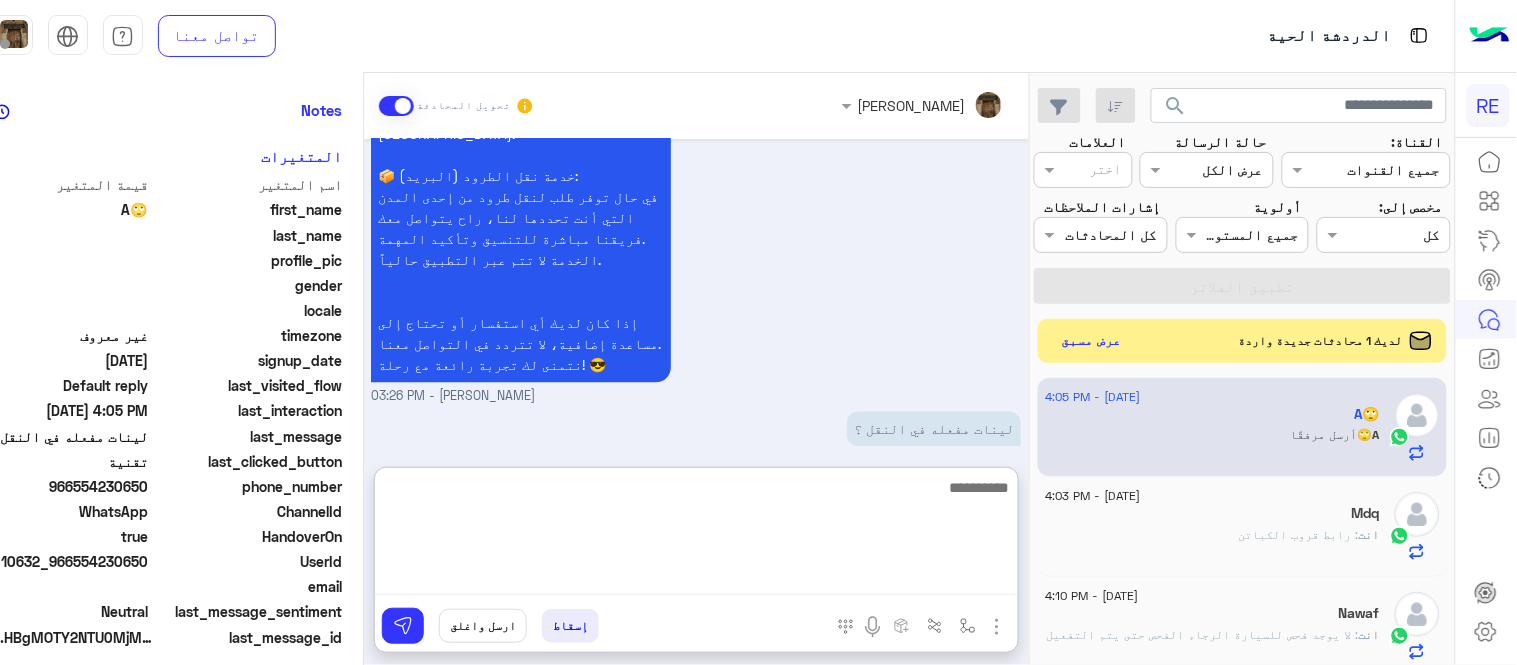 scroll, scrollTop: 1257, scrollLeft: 0, axis: vertical 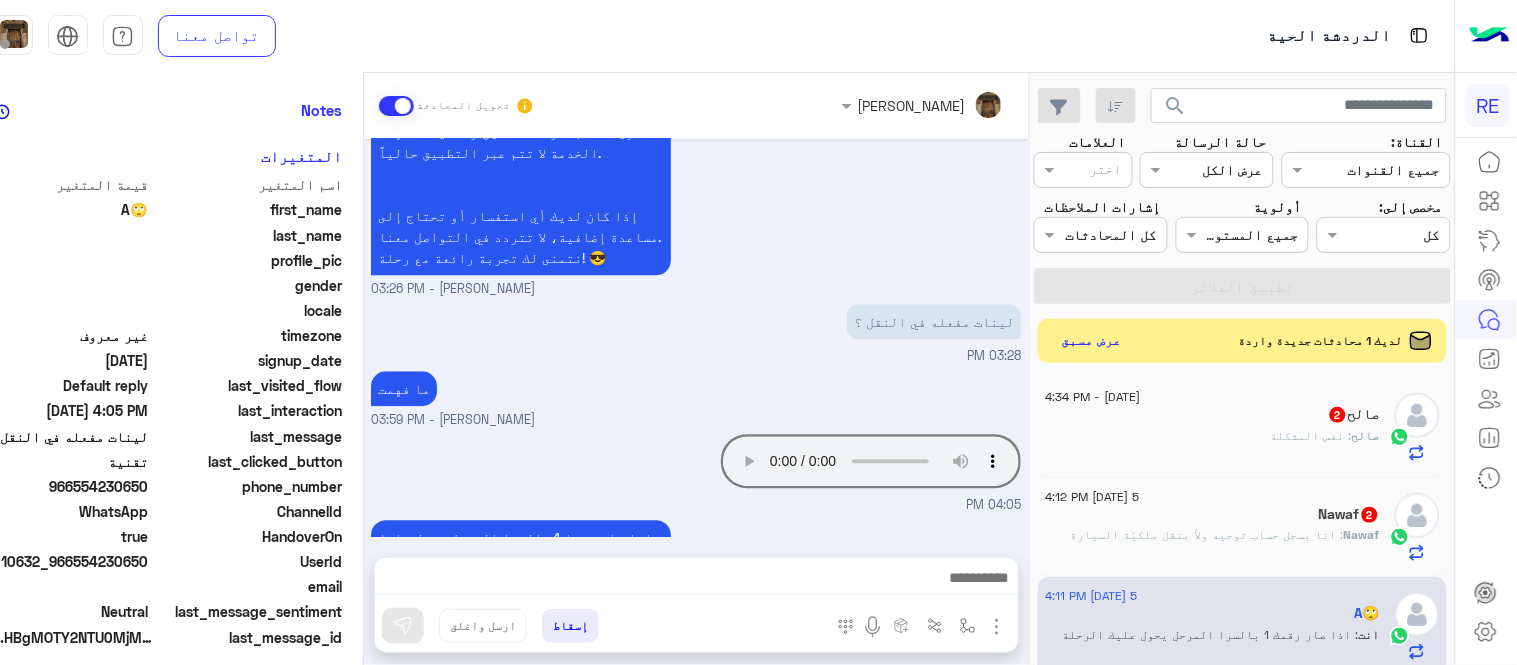 click on "[PERSON_NAME] تحويل المحادثة     [DATE]  ايش السبب   02:17 PM  من اي مدينة؟  [PERSON_NAME] -  03:17 PM  من المدينة والان في جده   03:18 PM  في المدينة متواجدين بالقطار والمطار  [PERSON_NAME] -  03:23 PM  جدة متواجدين بمحطة قطار السليمانية  [PERSON_NAME] -  03:24 PM  يعني اروح هناك وتجيني رحلات ؟   03:25 PM  سعداء بانضمامك، ونتطلع لأن تكون [DATE] شركائنا المميزين. 🔑 لتبدأ العمل ككابتن، يجب أولاً تفعيل حسابك بعد قبول بياناتك من هيئة النقل. خطوات البدء والدخول في السرا: 1️⃣ حمّل التطبيق وسجل بيانات سيارتك. 2️⃣ بعد قبول بياناتك من هيئة النقل وتفعيل حسابك، توجه إلى أقرب مطار أو محطة قطار. لتفادي مشاكل السرا:" at bounding box center (696, 373) 